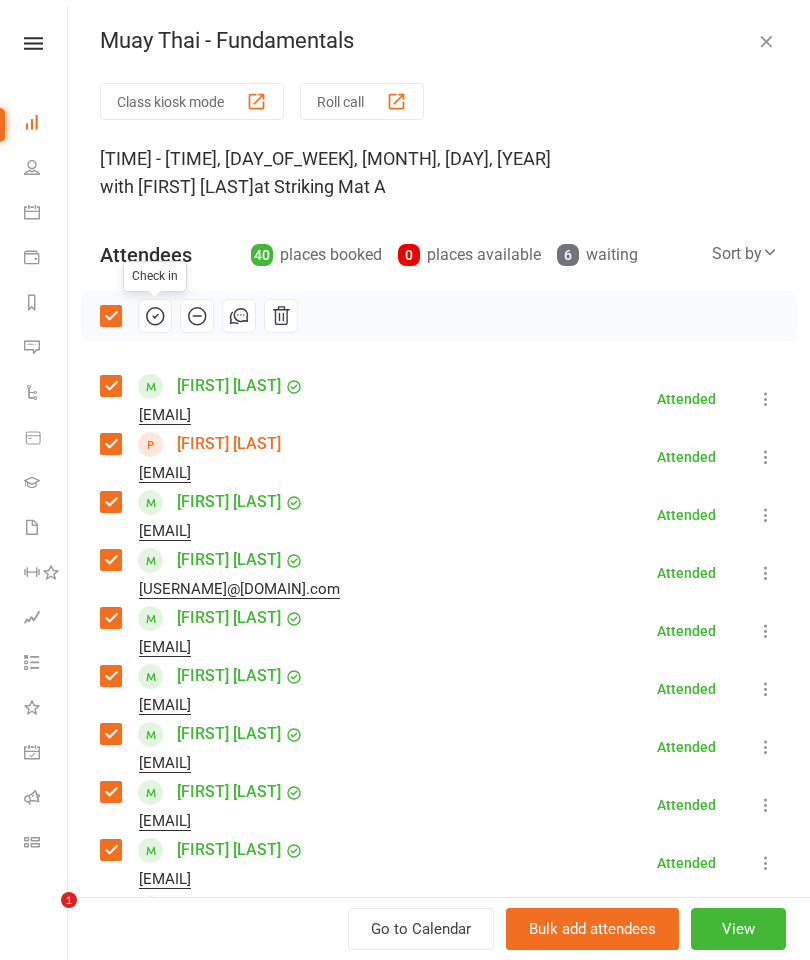 scroll, scrollTop: 2371, scrollLeft: 0, axis: vertical 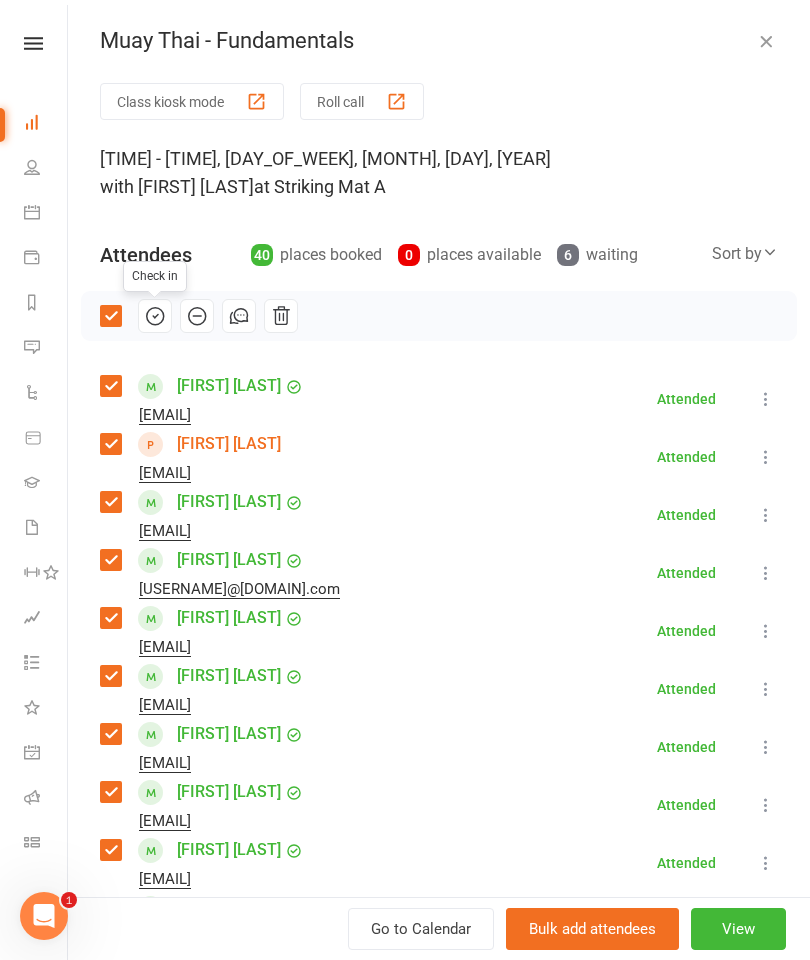 click at bounding box center (766, 41) 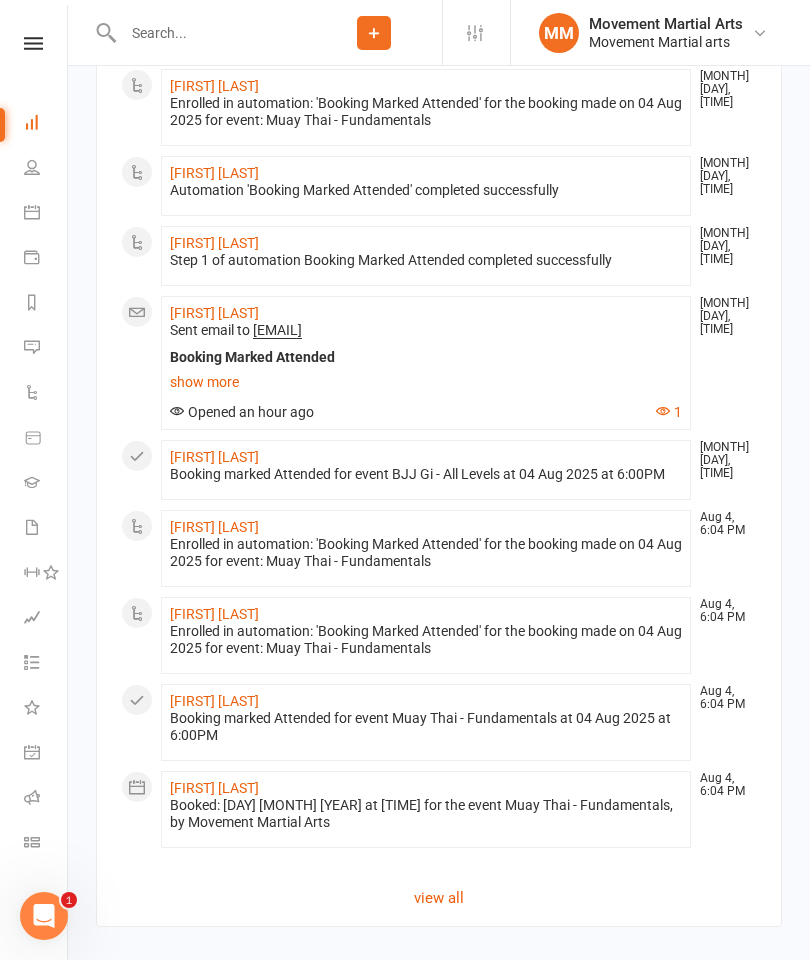 click at bounding box center (211, 33) 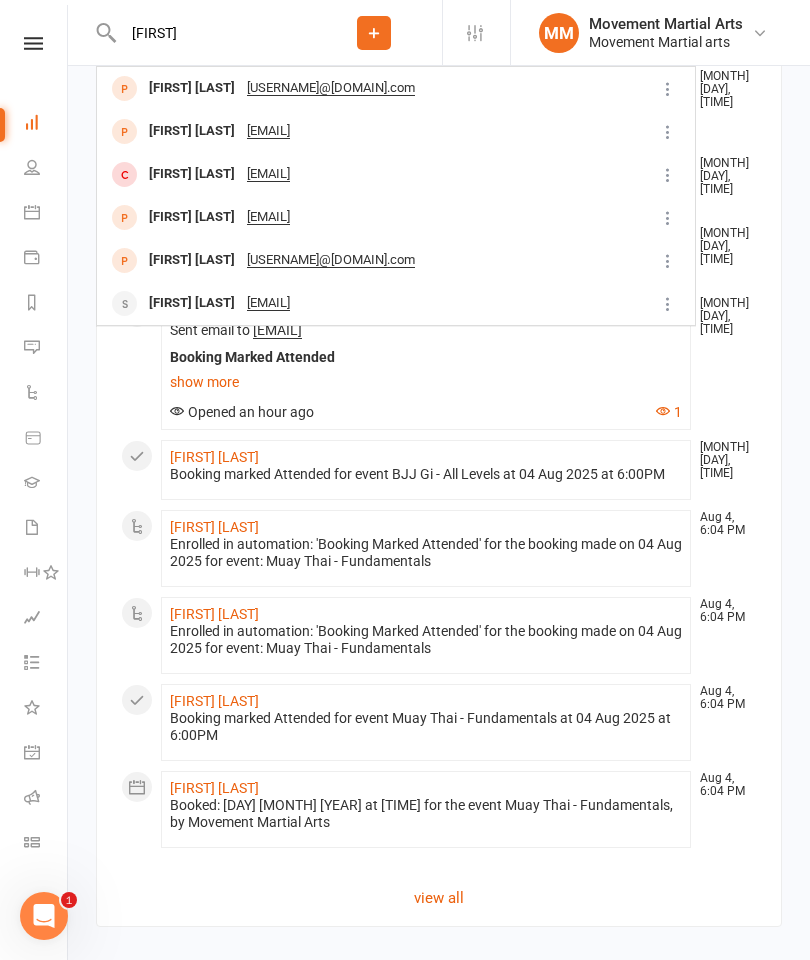 type on "[FIRST]" 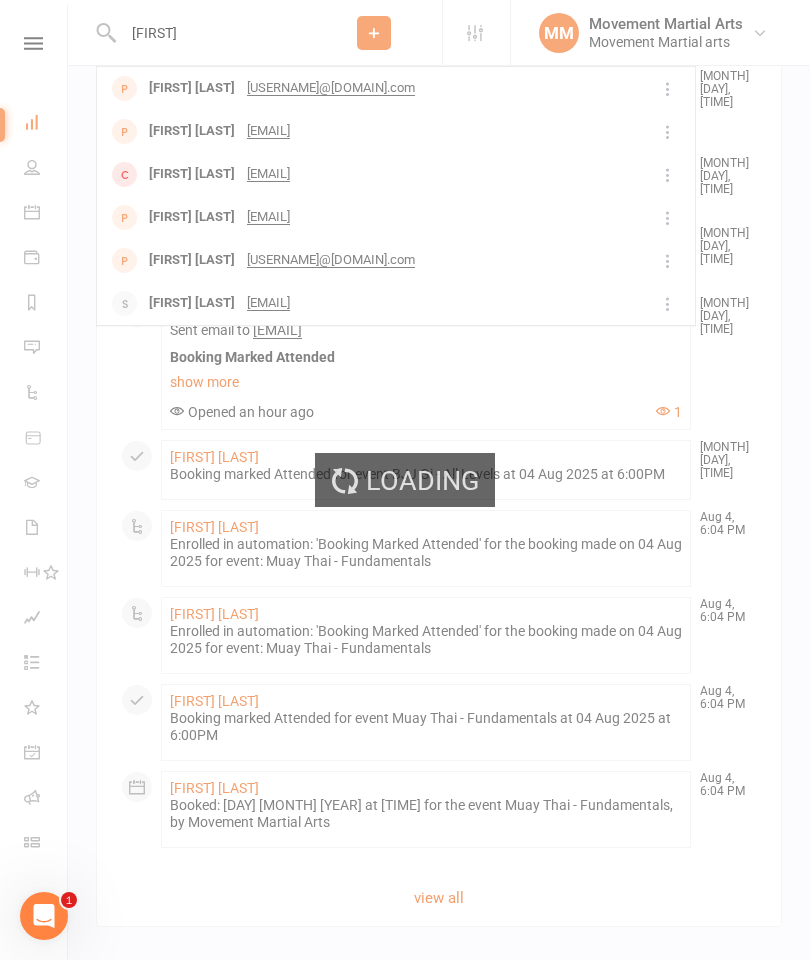 type 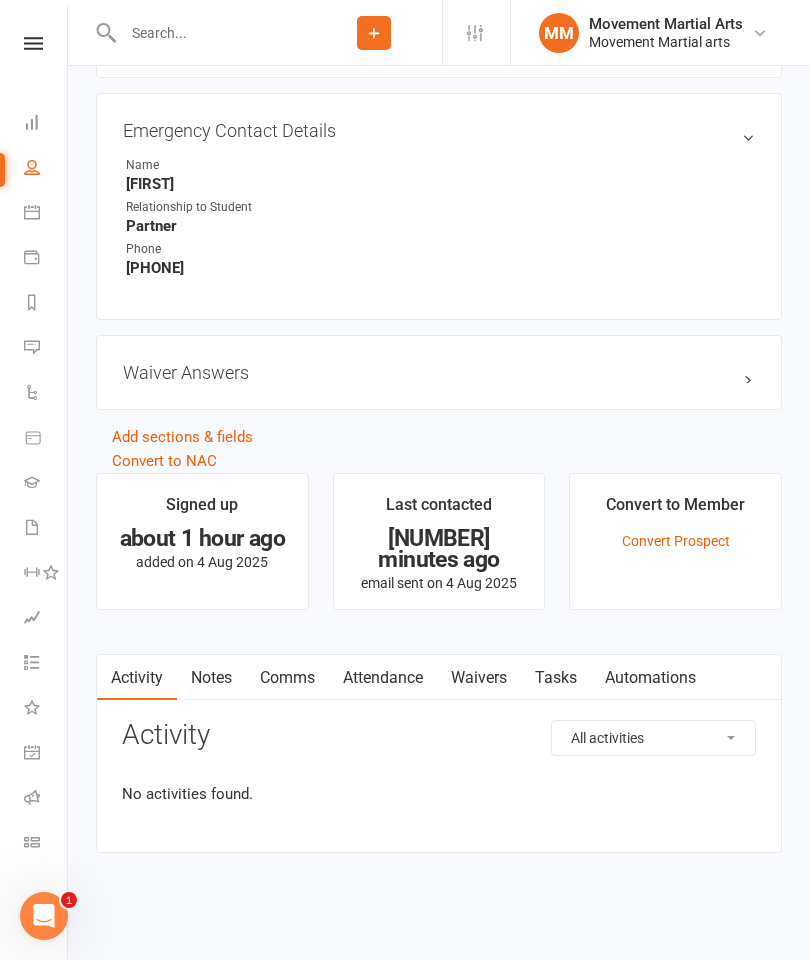scroll, scrollTop: 0, scrollLeft: 0, axis: both 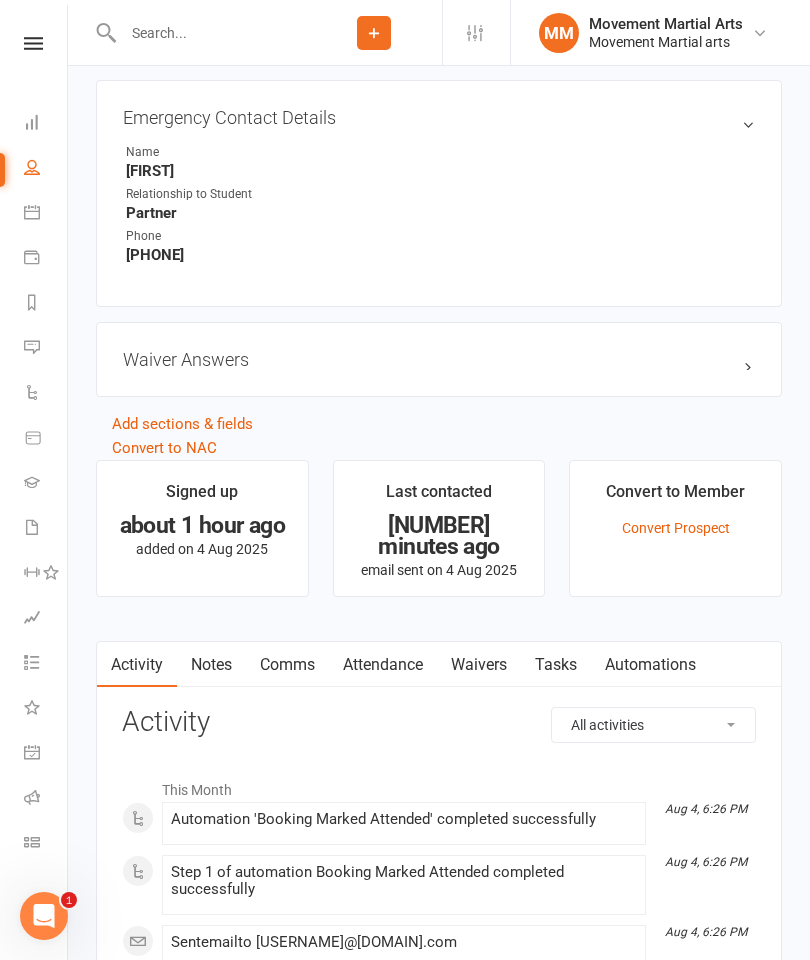 click on "Waivers" at bounding box center [479, 665] 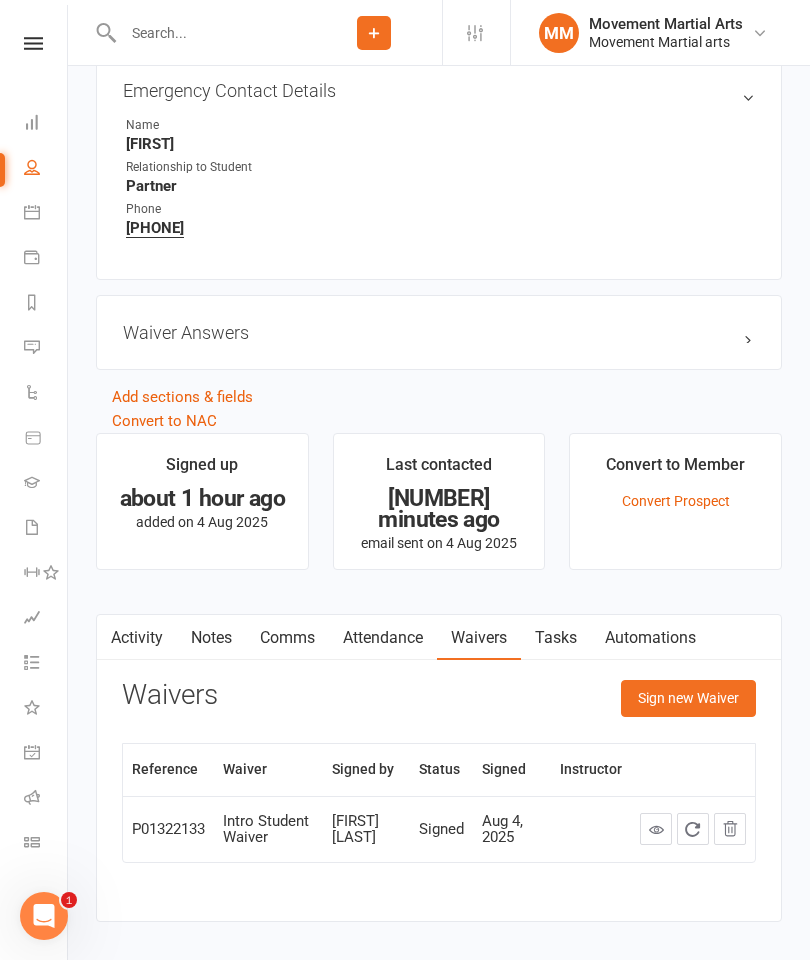 click on "Sign new Waiver" at bounding box center (688, 698) 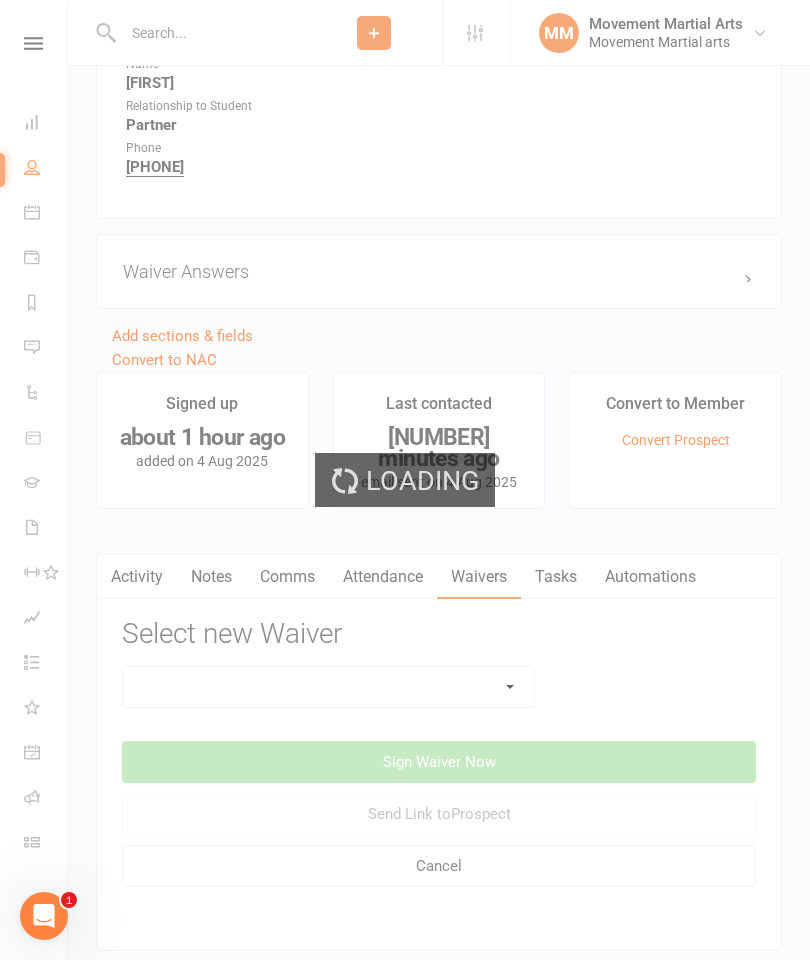scroll, scrollTop: 1172, scrollLeft: 0, axis: vertical 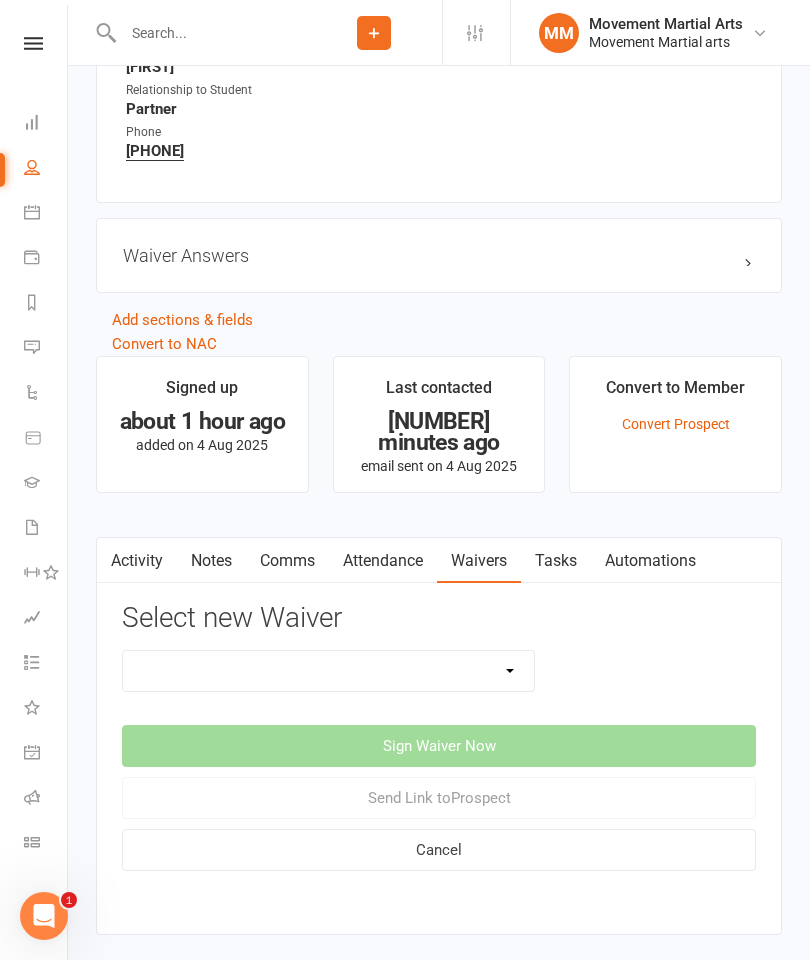click on "Intro Student Waiver Membership Contract Membership Contract ([YEAR]) Direct Debit Membership Contract ([YEAR]) Up Front Membership Contract ([YEAR]) Direct Debit Membership Contract ([YEAR]) Up Front Membership Contract ([YEAR]) Direct Debit Membership Contract ([YEAR]) Up Front Membership Contract ([YEAR]) Direct Debit Membership Contract ([YEAR]) Up Front Membership Contract ([YEAR]) Direct Debit Membership Contract ([YEAR]) Up Front Membership Contract Direct Debit Old Don"T Use Updating Payment Details" at bounding box center [328, 671] 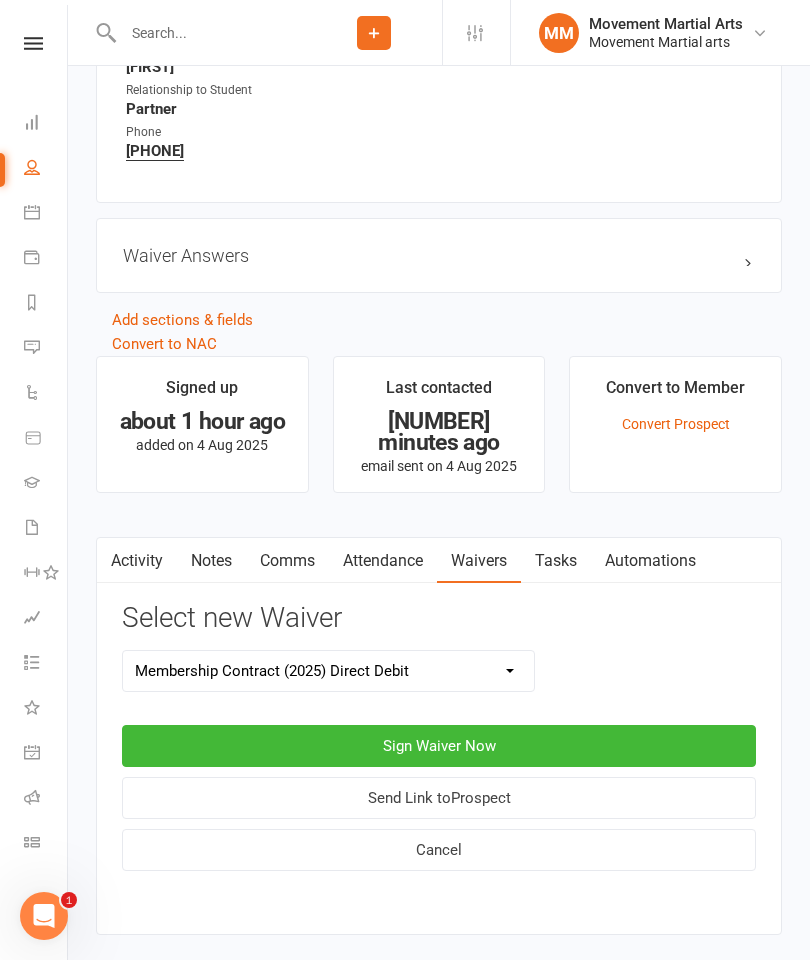 click on "Sign Waiver Now" at bounding box center (439, 746) 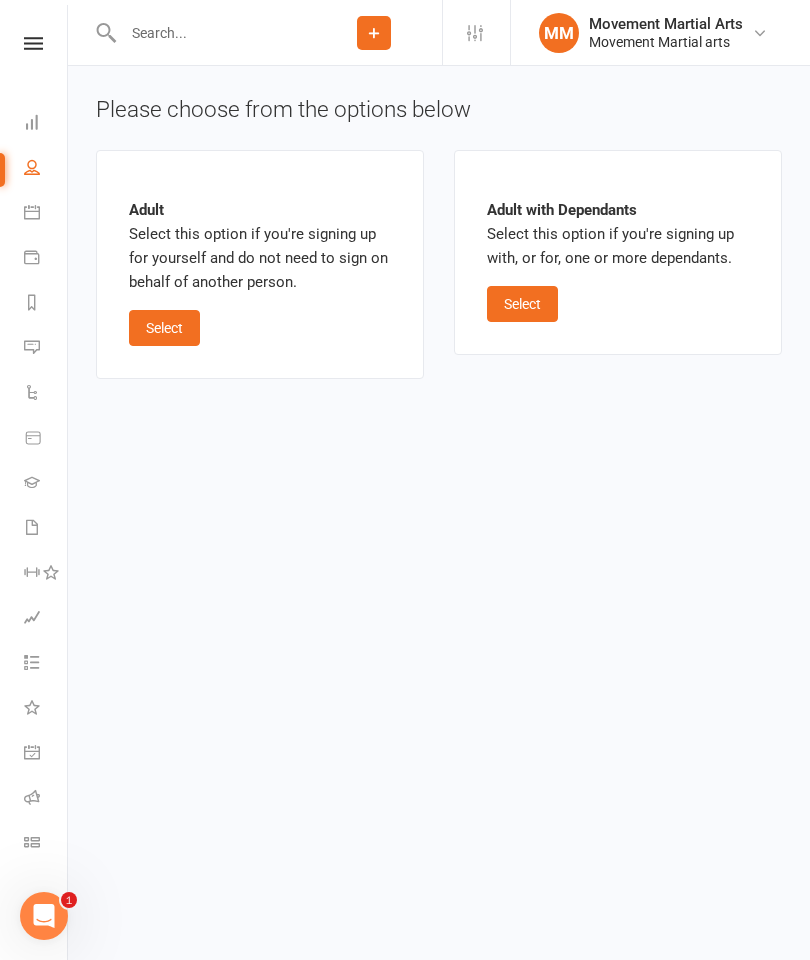 scroll, scrollTop: 0, scrollLeft: 0, axis: both 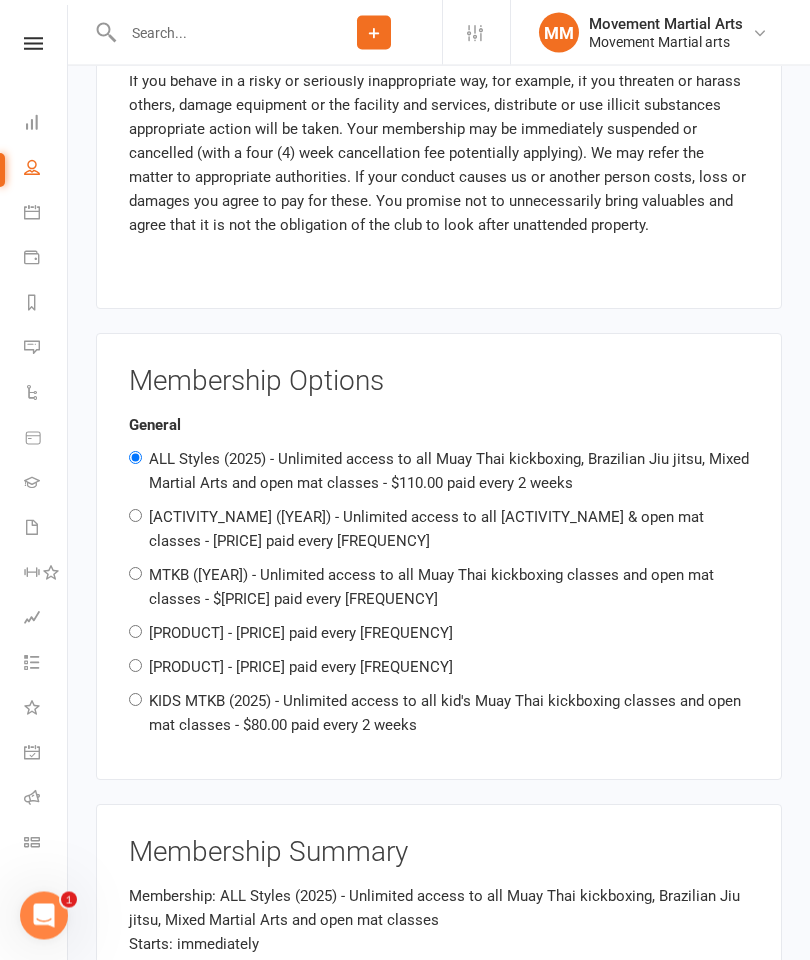 click on "MTKB ([YEAR]) - Unlimited access to all Muay Thai kickboxing classes and open mat classes - $[PRICE] paid every [FREQUENCY]" at bounding box center (431, 588) 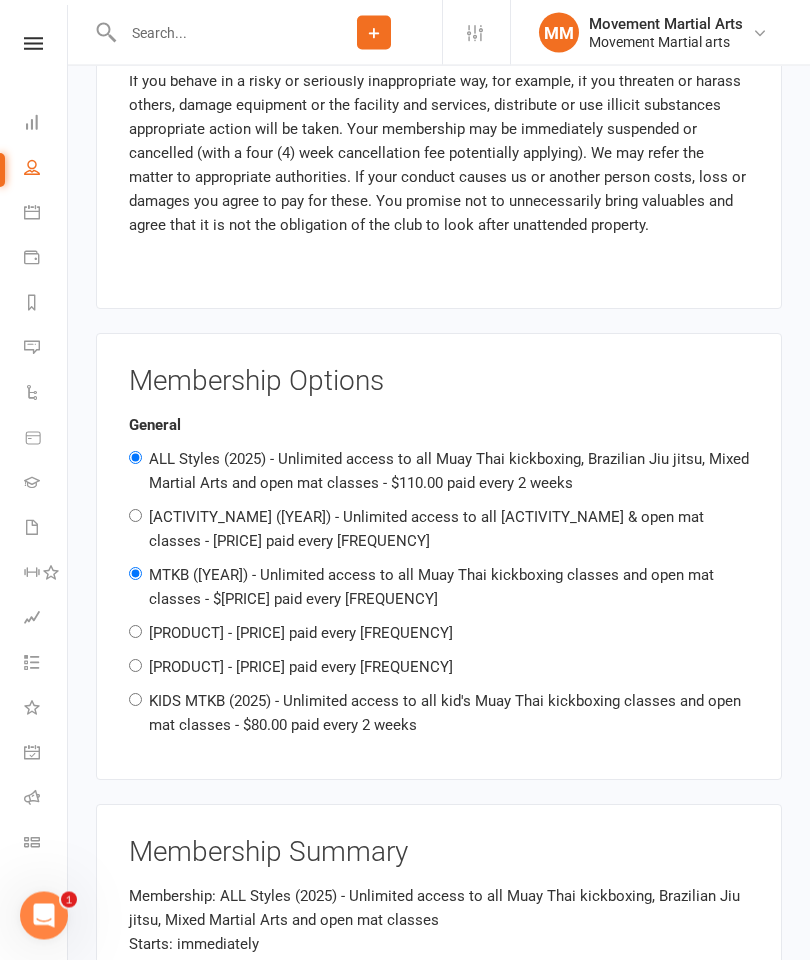 radio on "false" 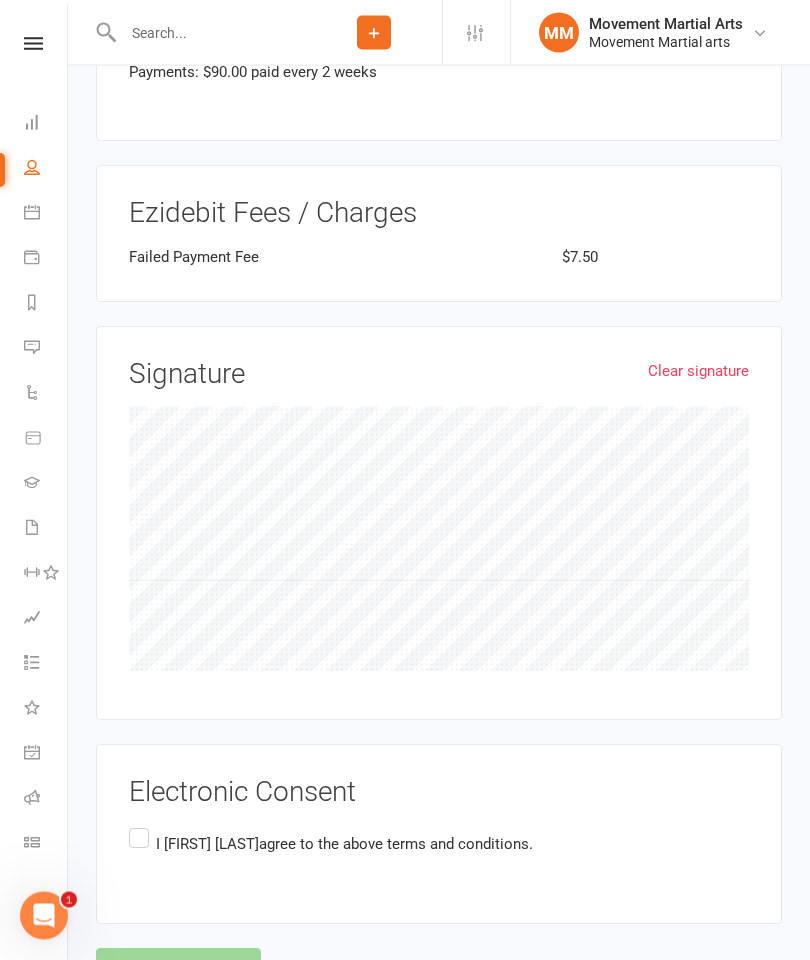 scroll, scrollTop: 2165, scrollLeft: 0, axis: vertical 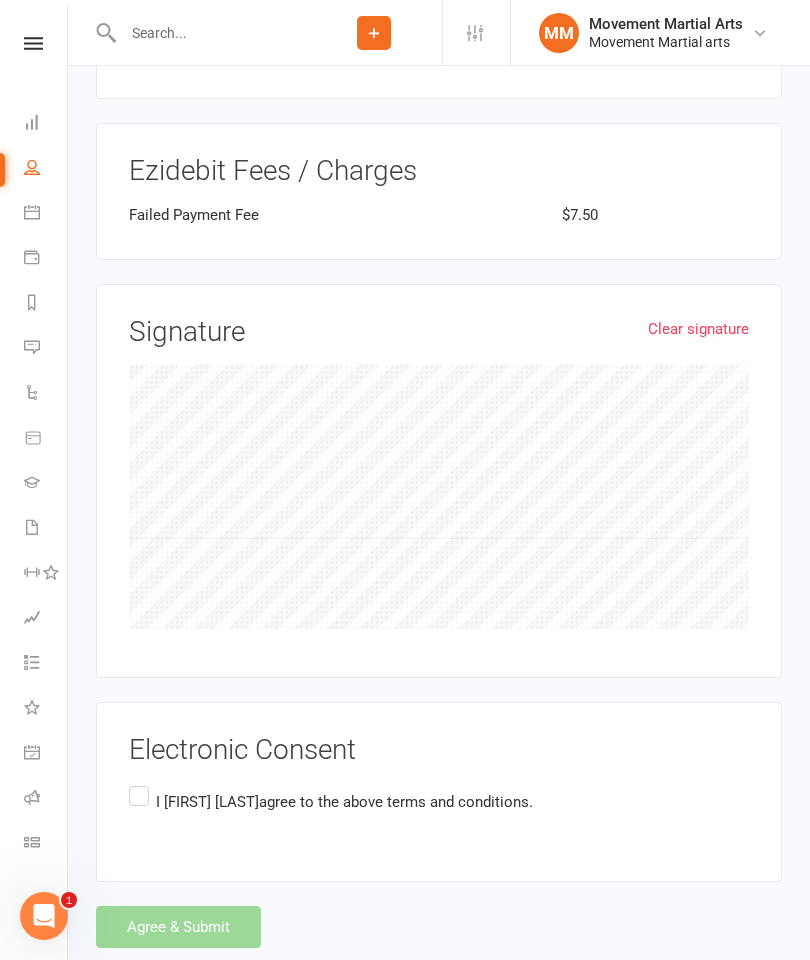 click on "I [FIRST] [LAST] agree to the above terms and conditions." at bounding box center [331, 801] 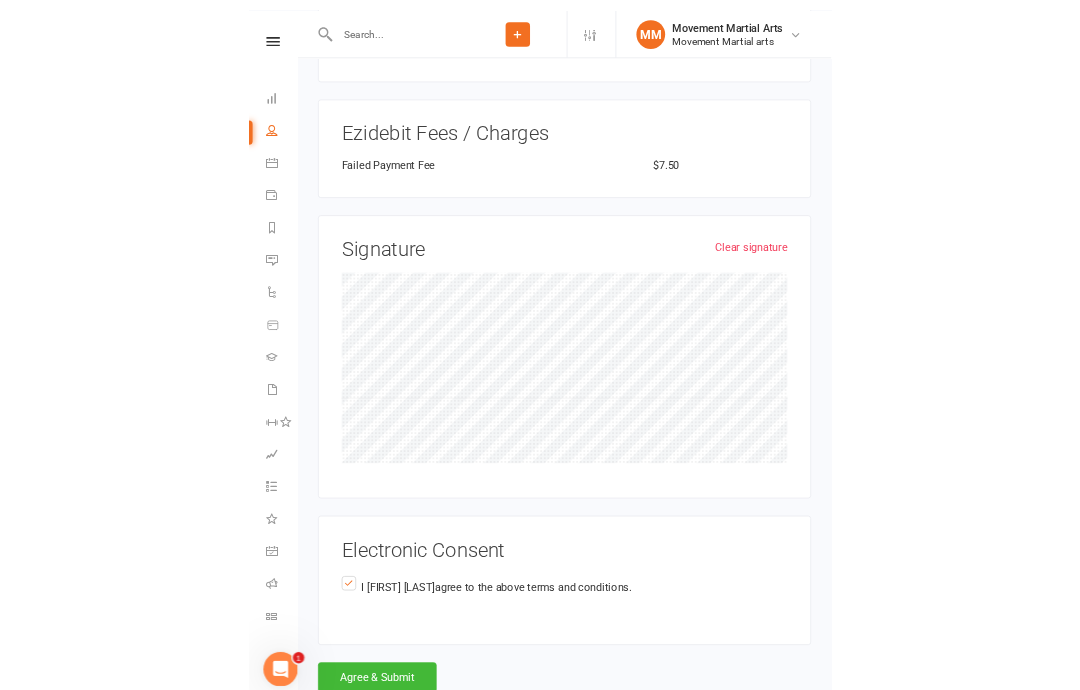scroll, scrollTop: 2150, scrollLeft: 0, axis: vertical 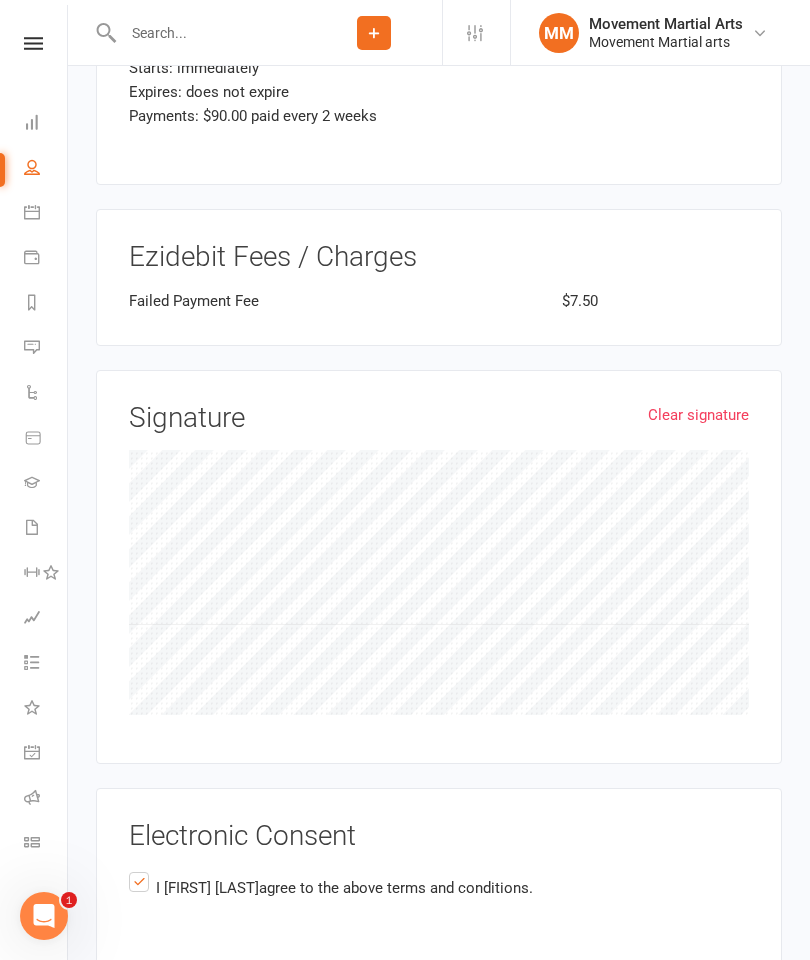 click on "Agree & Submit" at bounding box center [178, 1013] 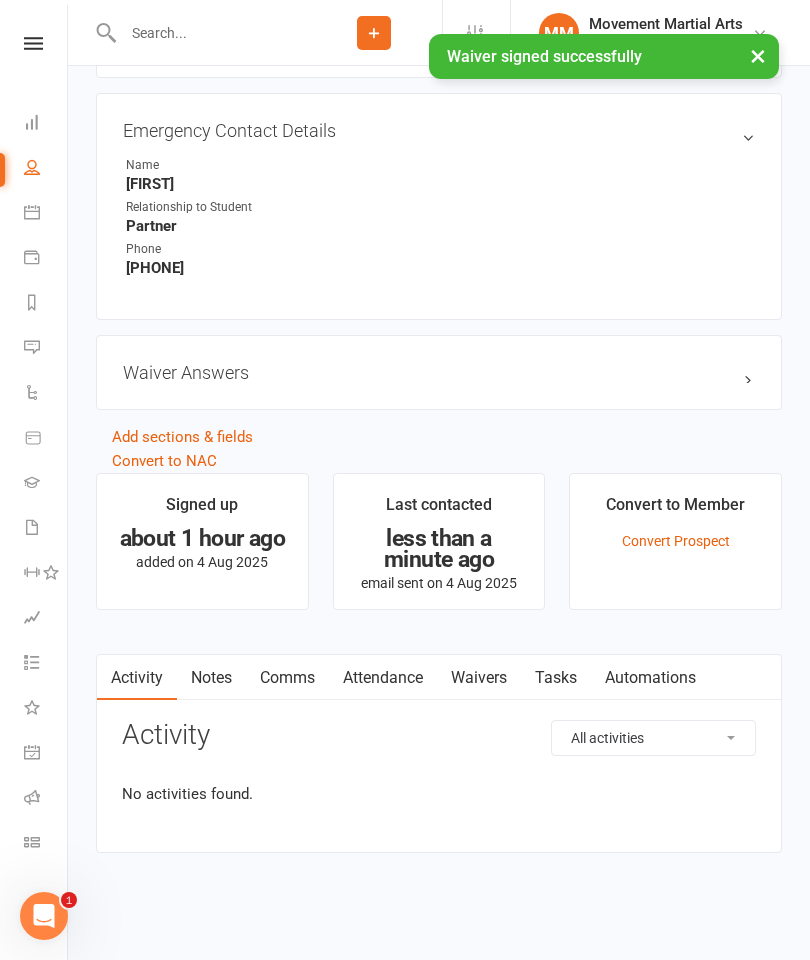scroll, scrollTop: 0, scrollLeft: 0, axis: both 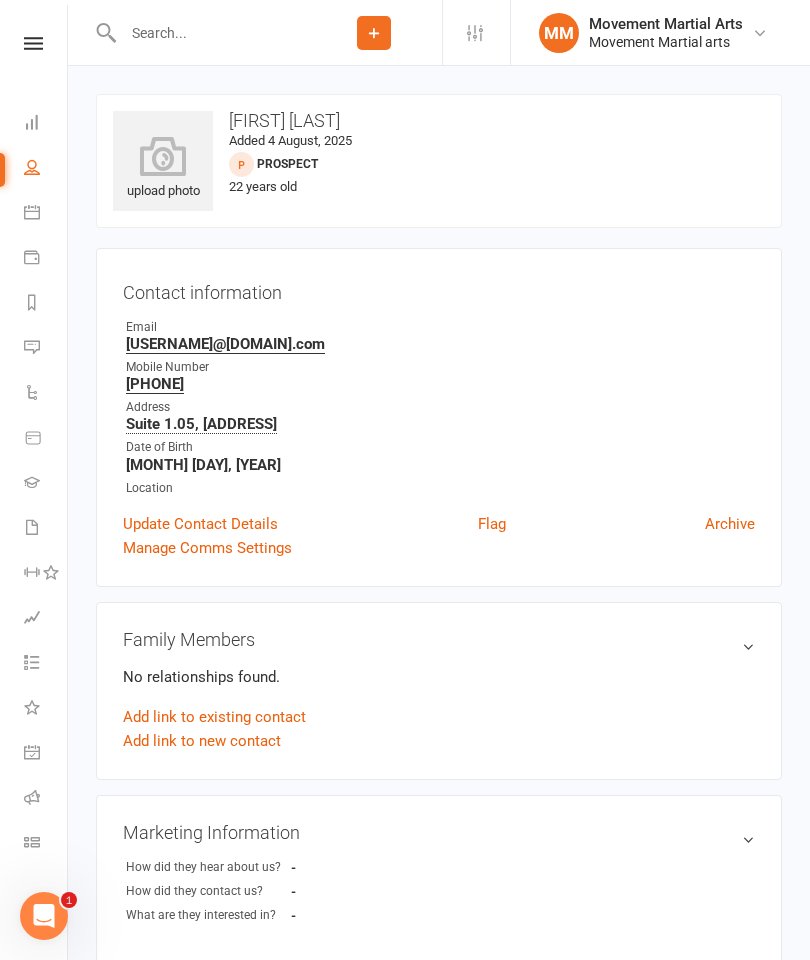 click at bounding box center (32, 122) 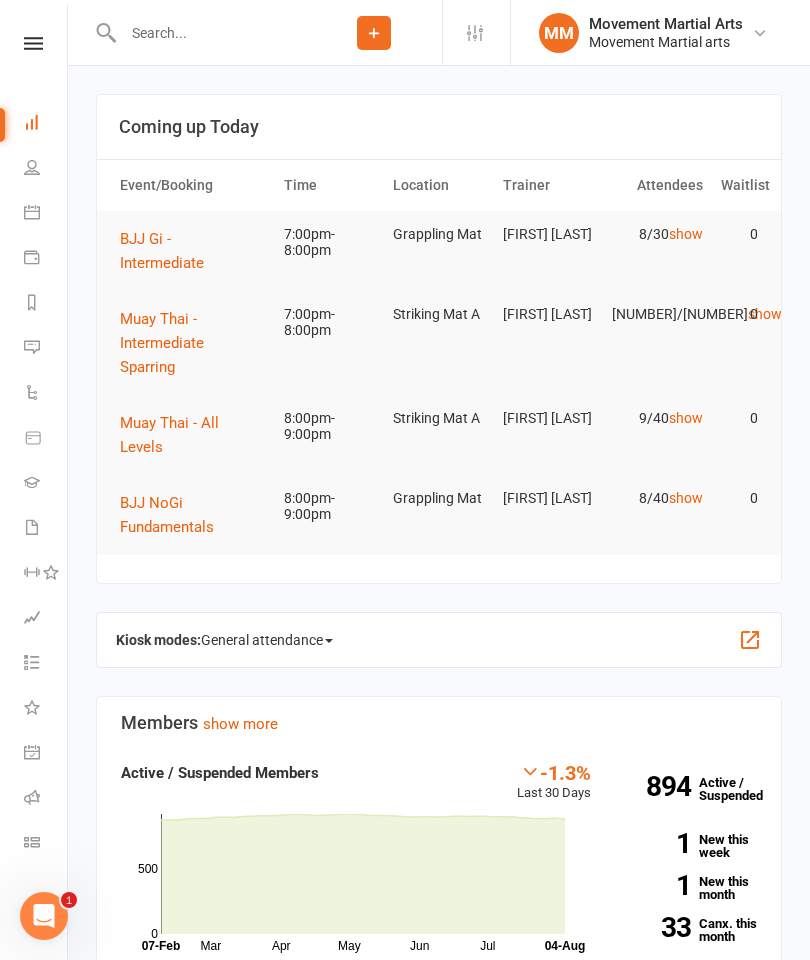 click on "BJJ Gi - Intermediate" at bounding box center (162, 251) 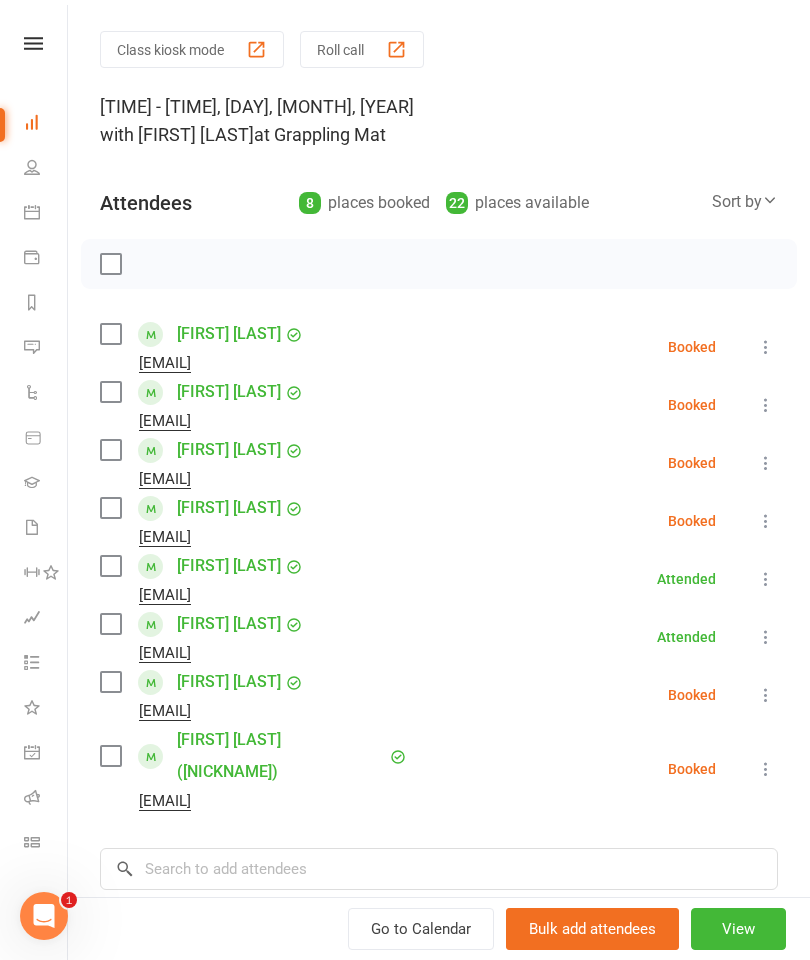 scroll, scrollTop: 92, scrollLeft: 0, axis: vertical 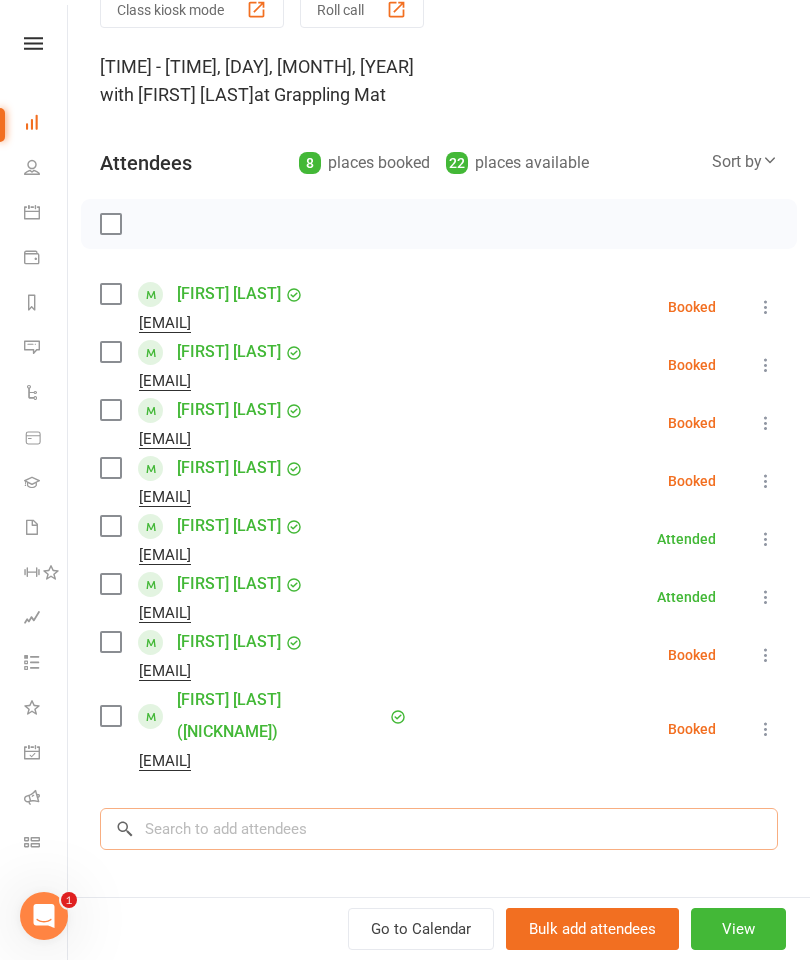 click at bounding box center [439, 829] 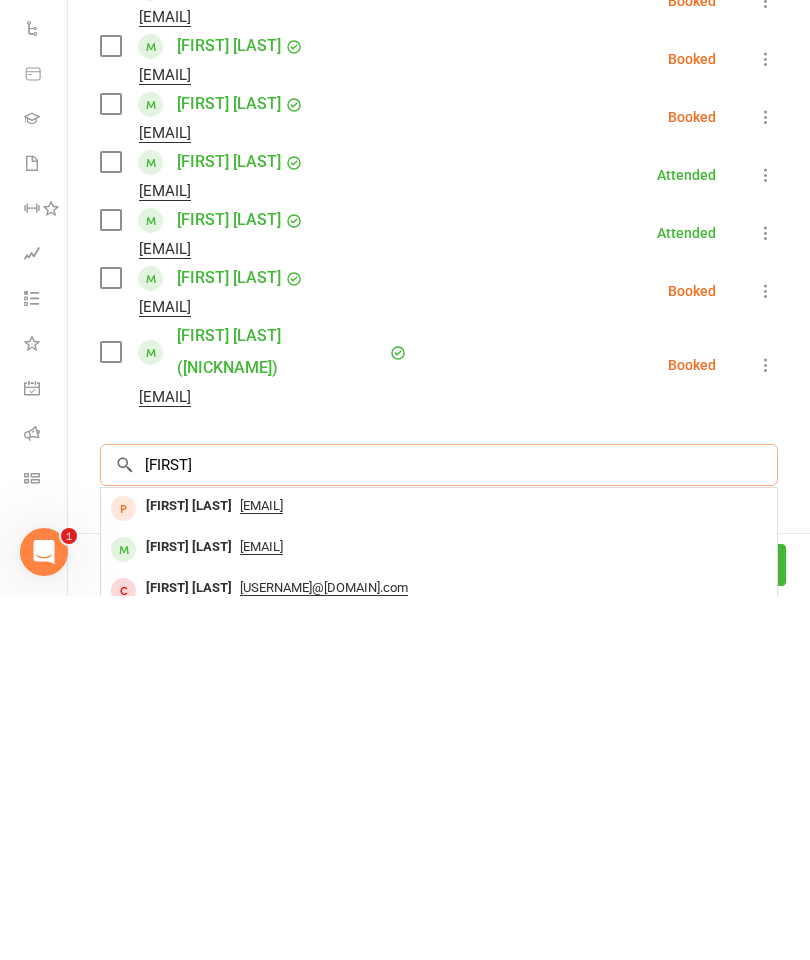 type on "[FIRST]" 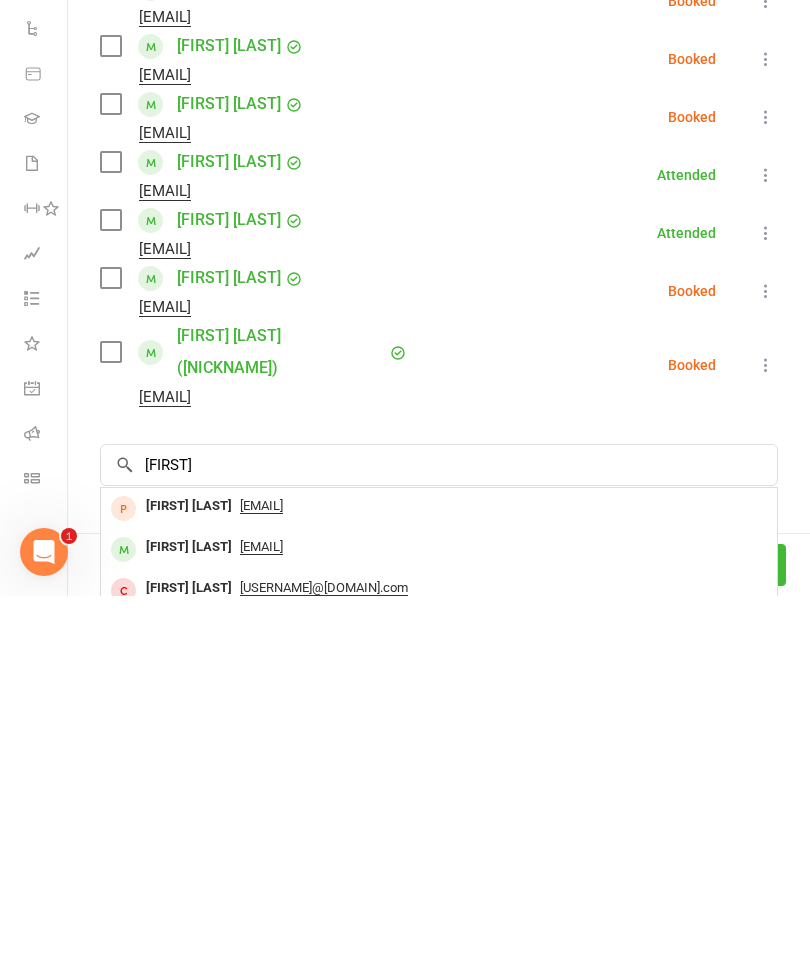 click on "[FIRST] [LAST]" at bounding box center (189, 911) 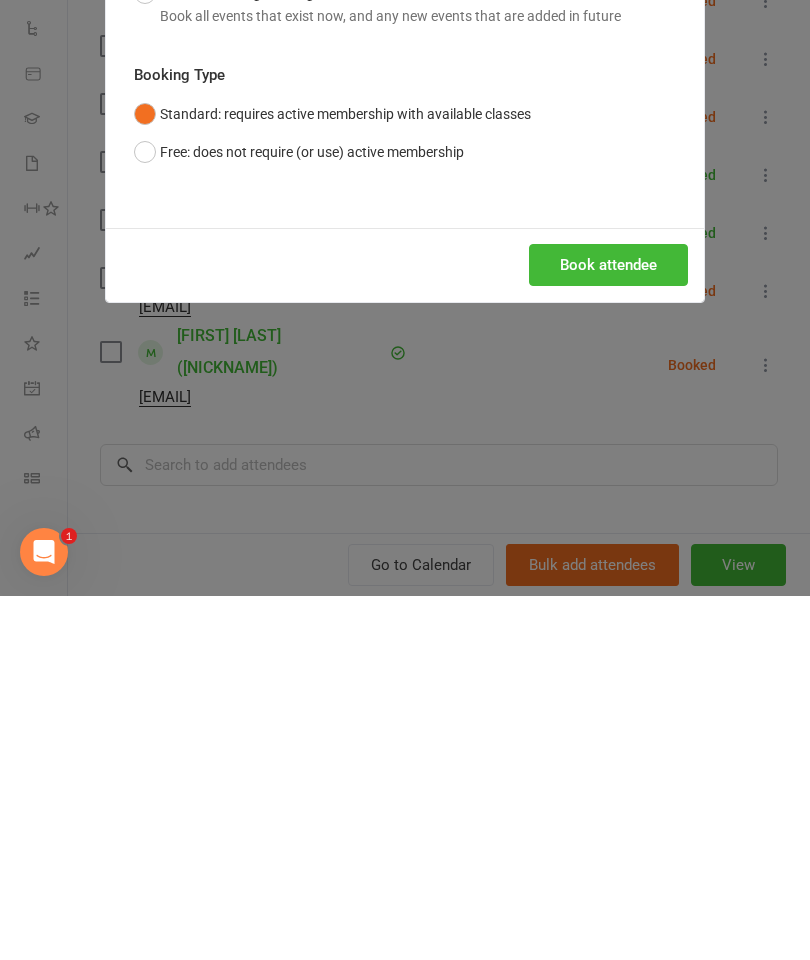 scroll, scrollTop: 500, scrollLeft: 0, axis: vertical 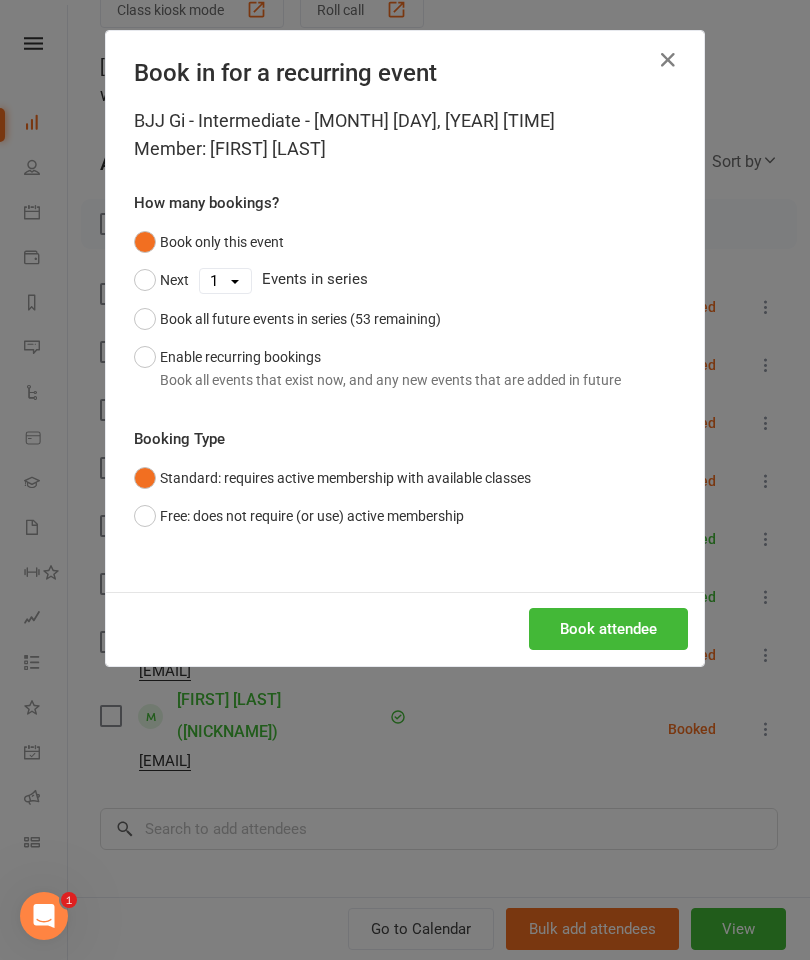 click on "Book attendee" at bounding box center [608, 629] 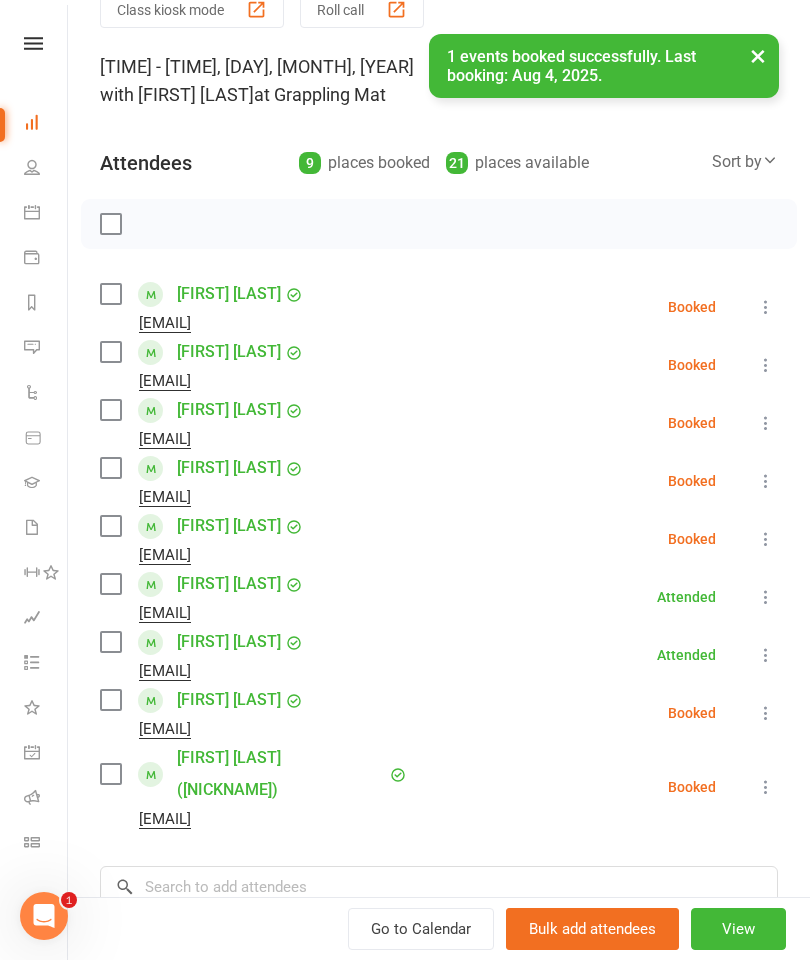 click at bounding box center (110, 468) 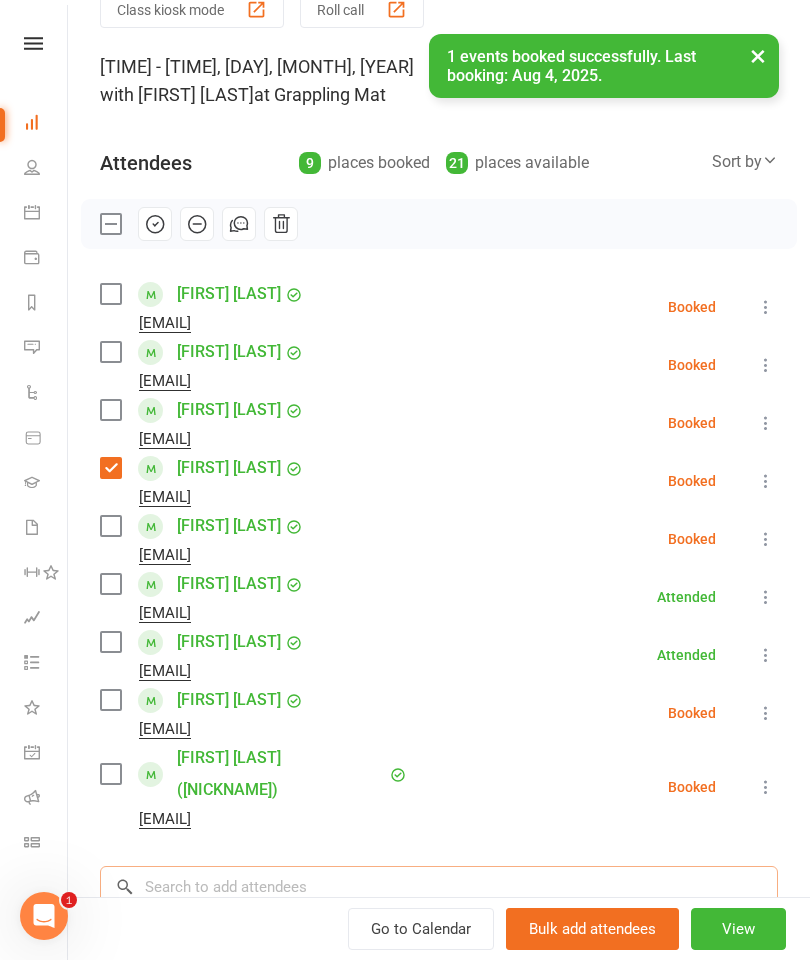 click at bounding box center [439, 887] 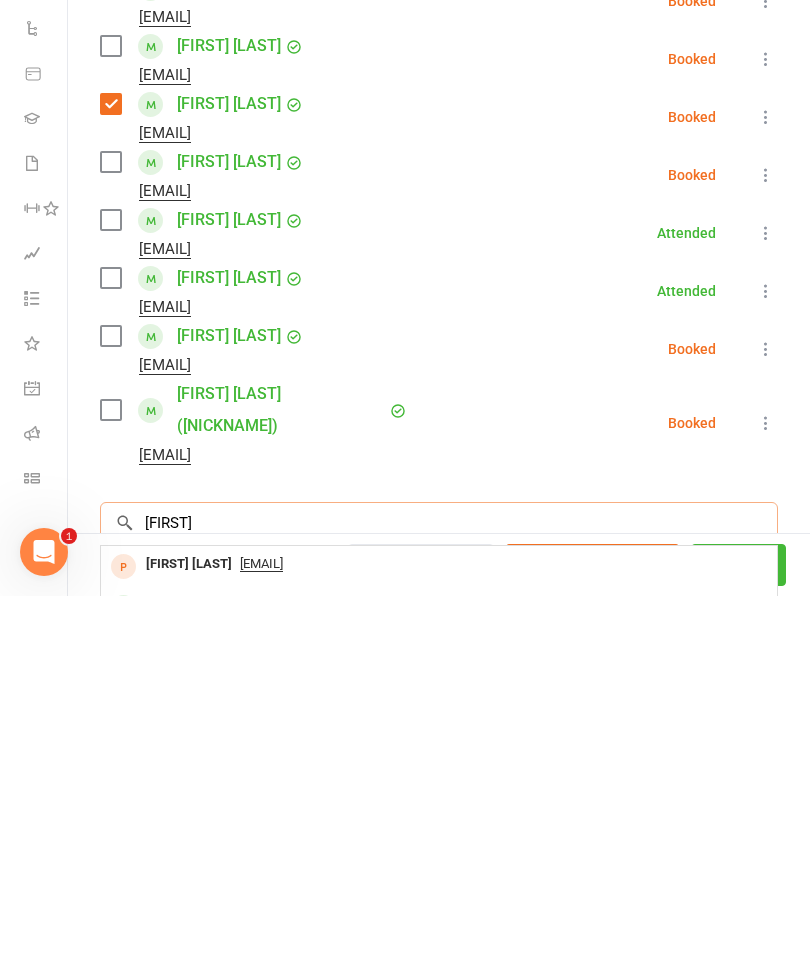 scroll, scrollTop: 694, scrollLeft: 0, axis: vertical 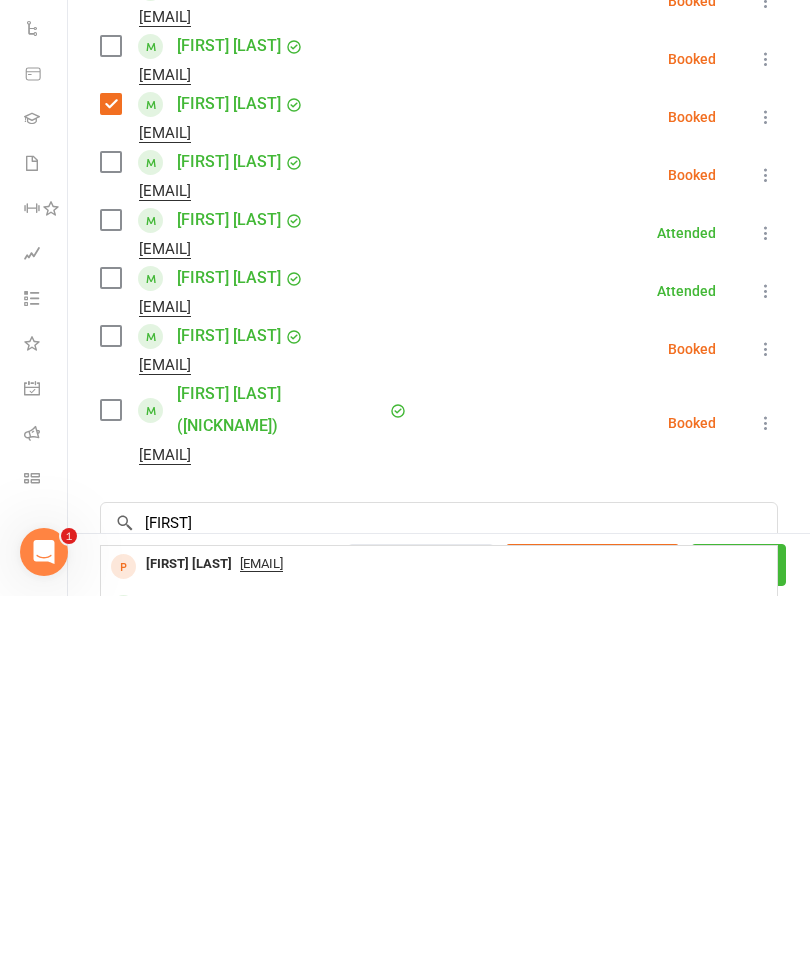 click on "[FIRST] [LAST]" at bounding box center [189, 969] 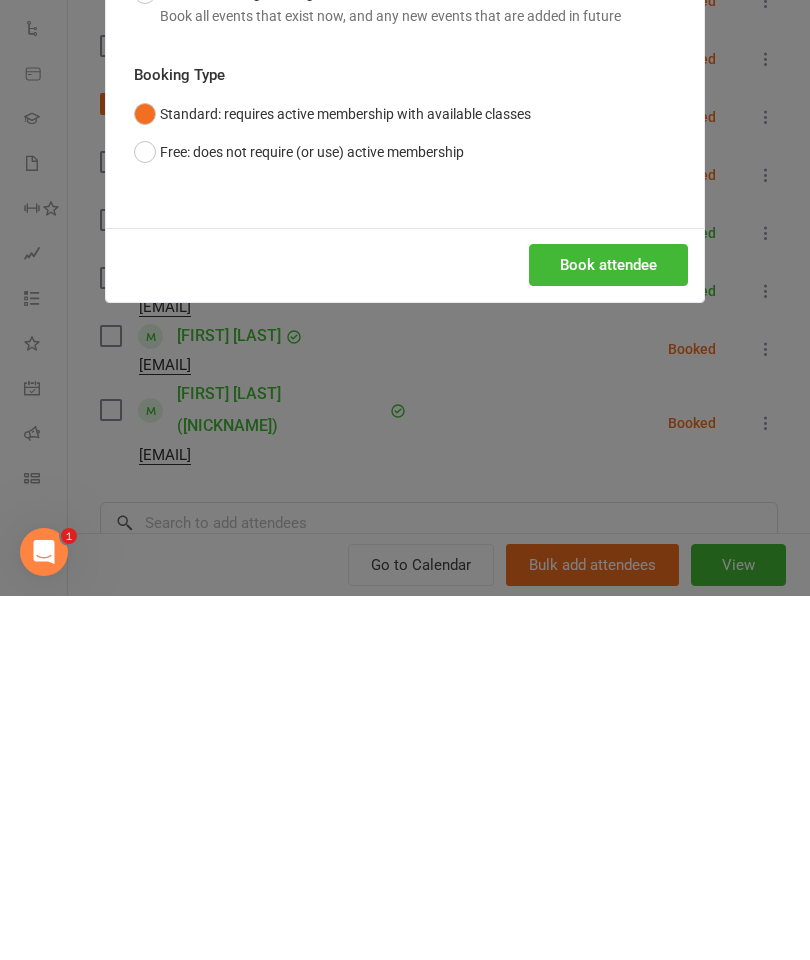 scroll, scrollTop: 1058, scrollLeft: 0, axis: vertical 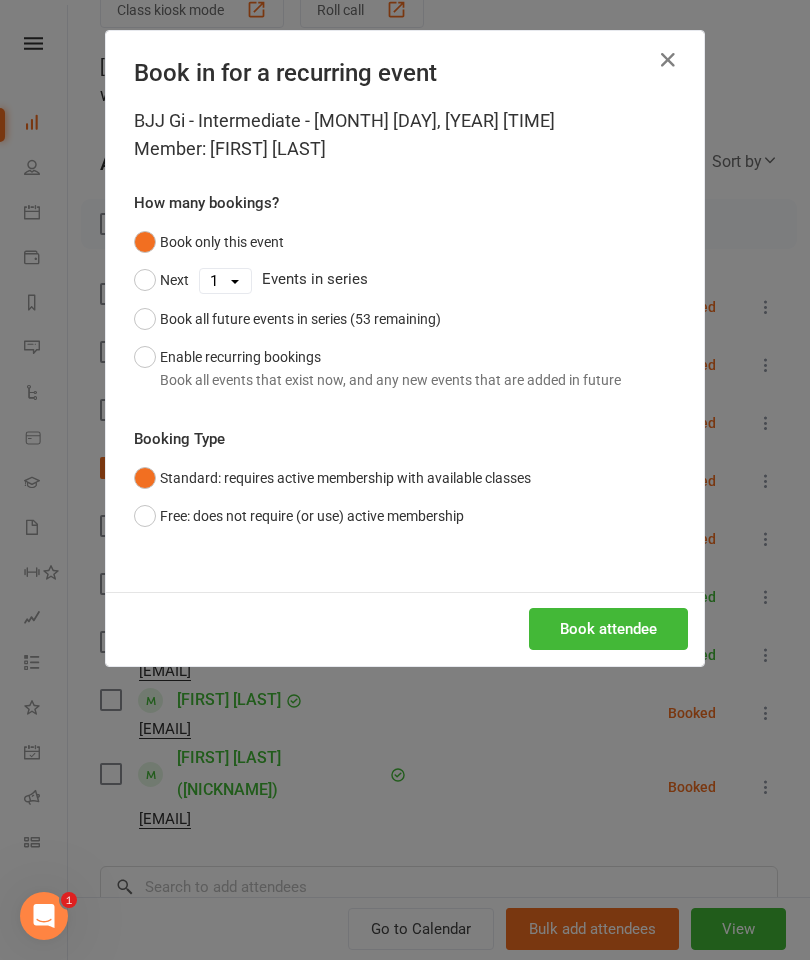 click on "Book attendee" at bounding box center [608, 629] 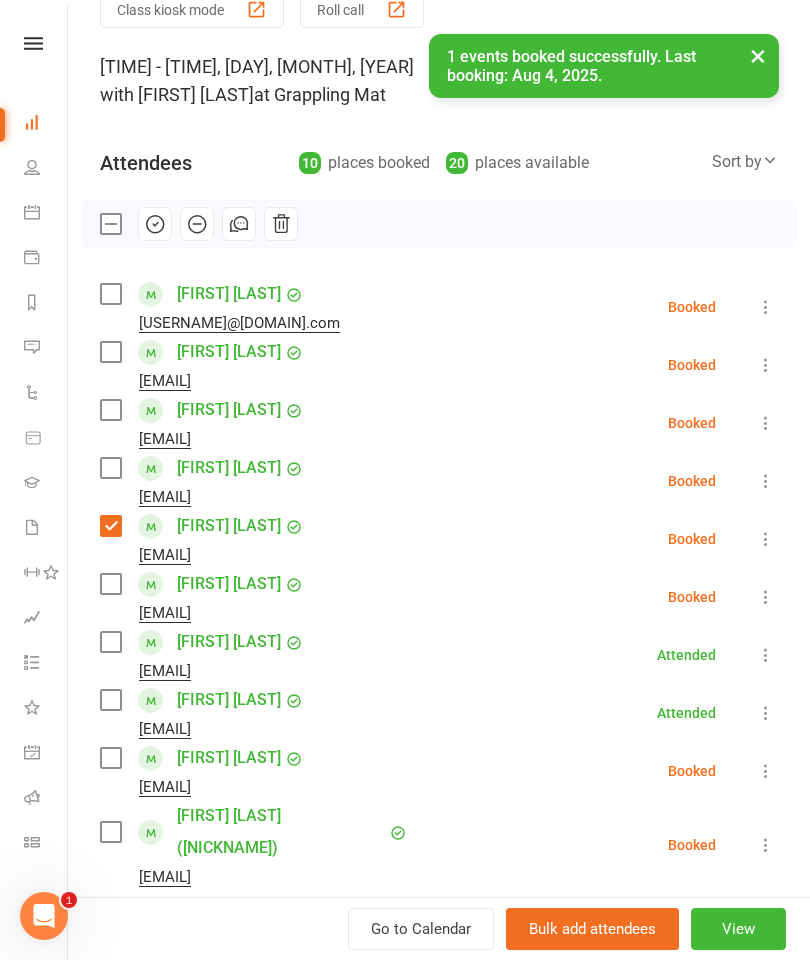 click at bounding box center [110, 352] 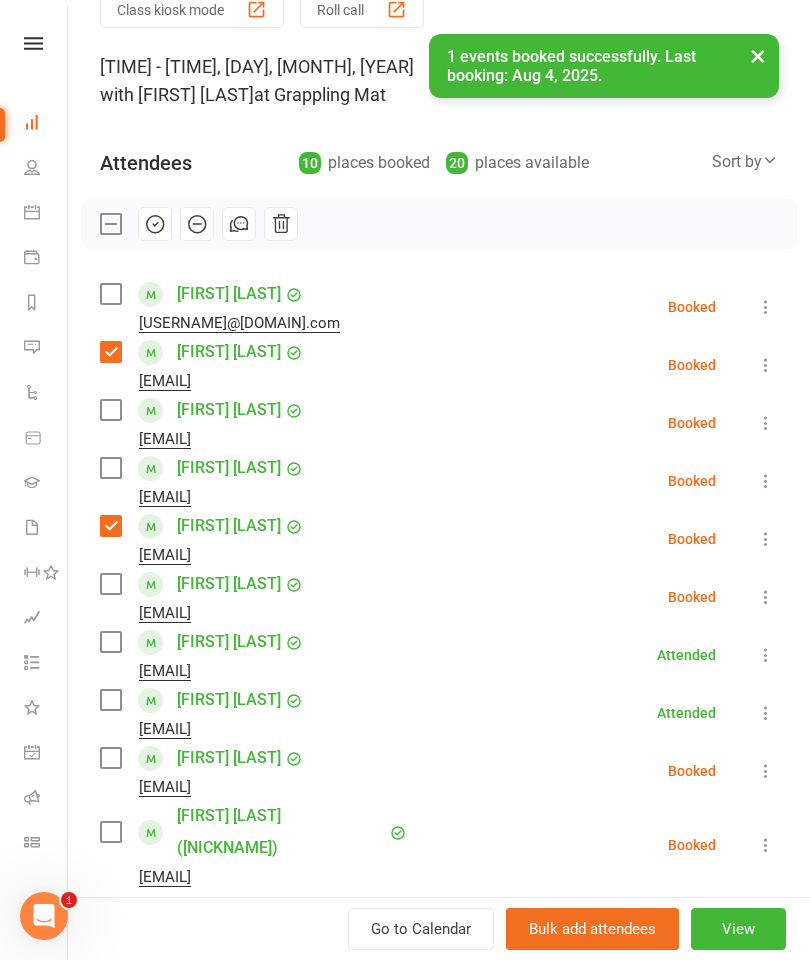 click at bounding box center [110, 294] 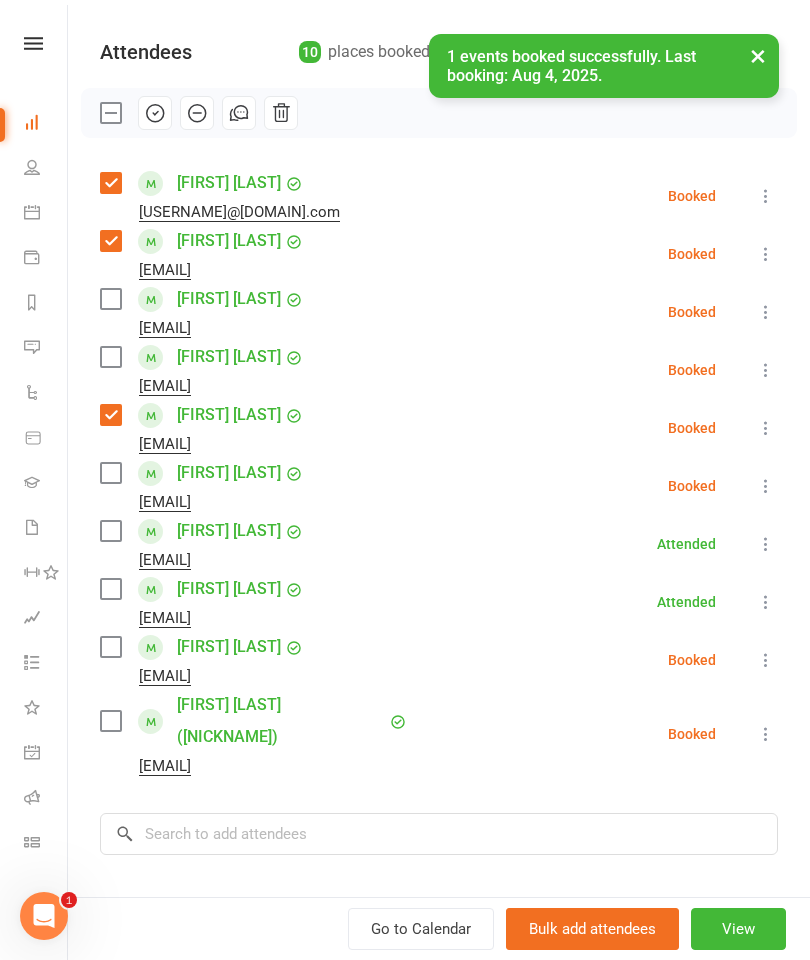 scroll, scrollTop: 198, scrollLeft: 0, axis: vertical 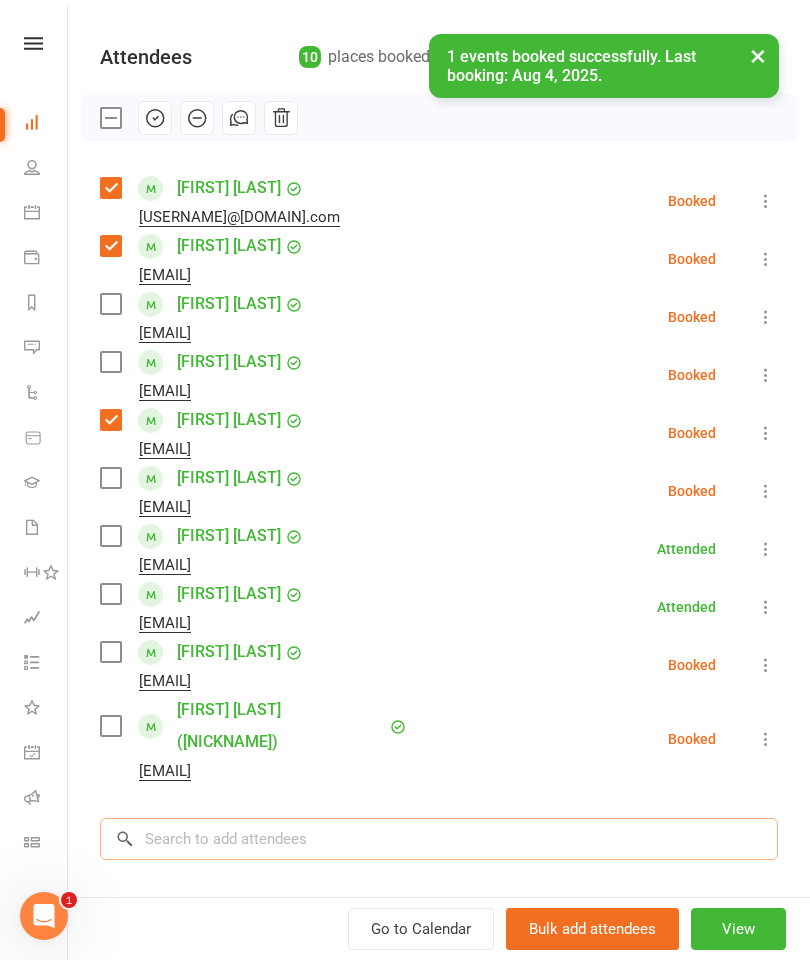 click at bounding box center [439, 839] 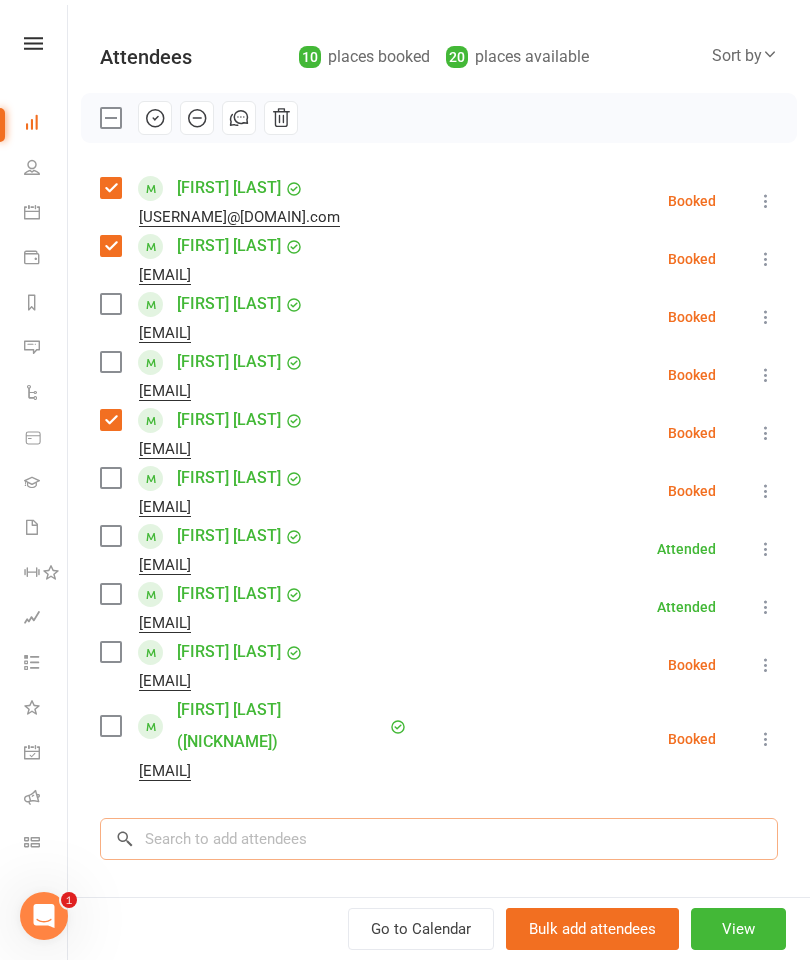 scroll, scrollTop: 1203, scrollLeft: 0, axis: vertical 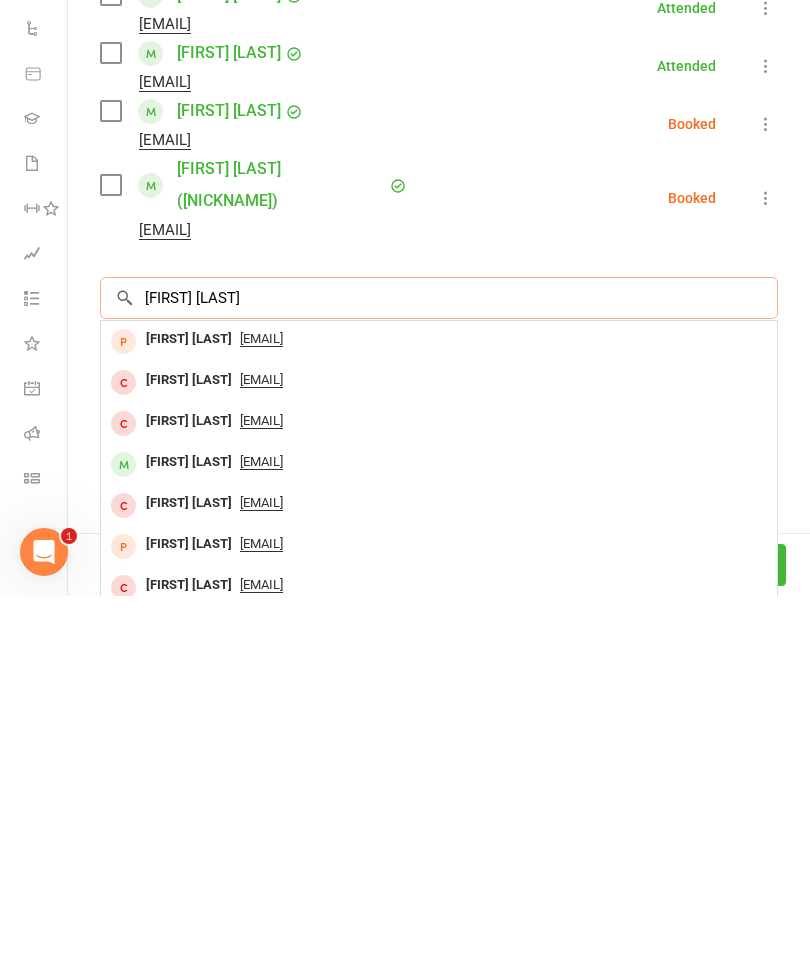 type on "[FIRST] [LAST]" 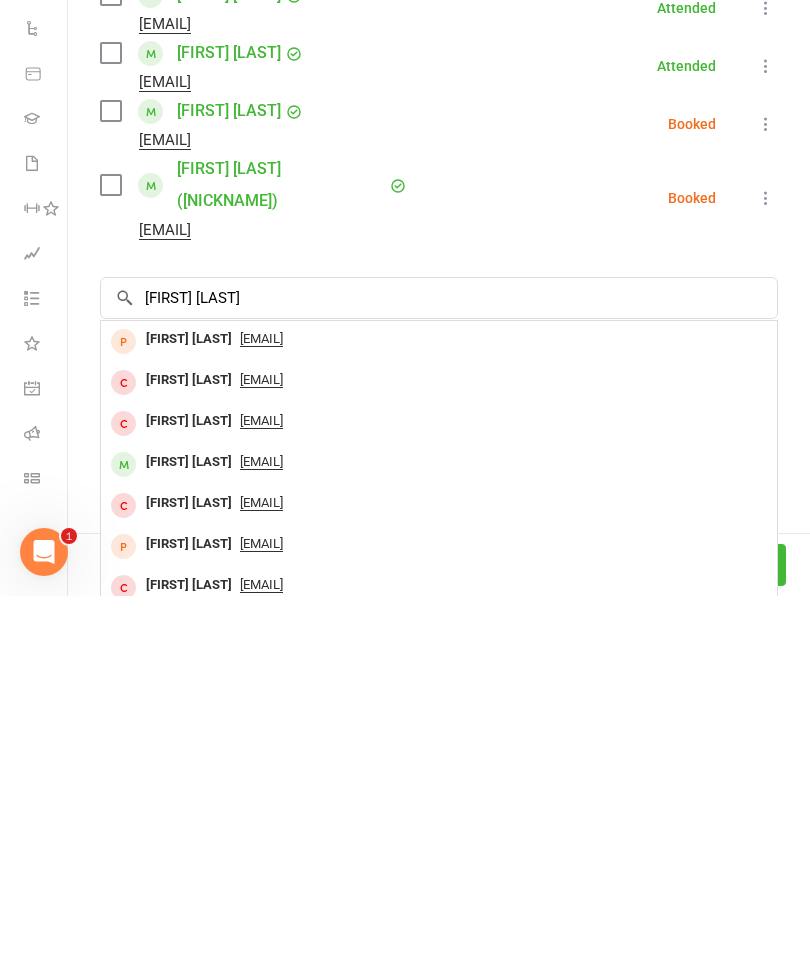 click on "[FIRST] [LAST]" at bounding box center [189, 826] 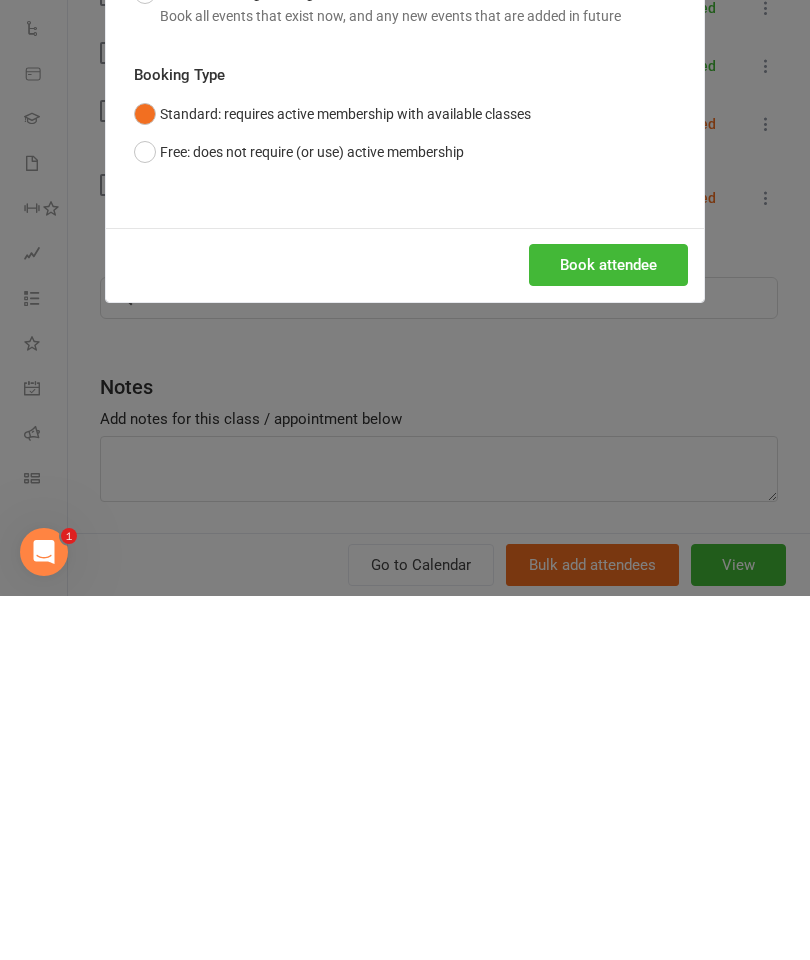 scroll, scrollTop: 1568, scrollLeft: 0, axis: vertical 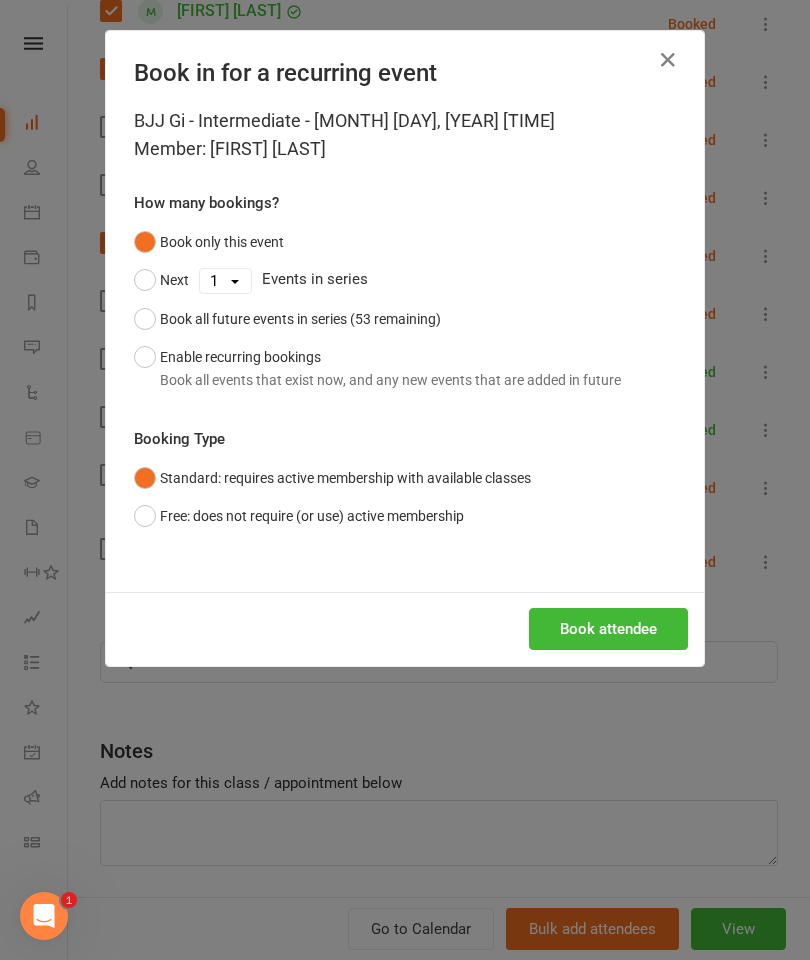 click on "Book attendee" at bounding box center (608, 629) 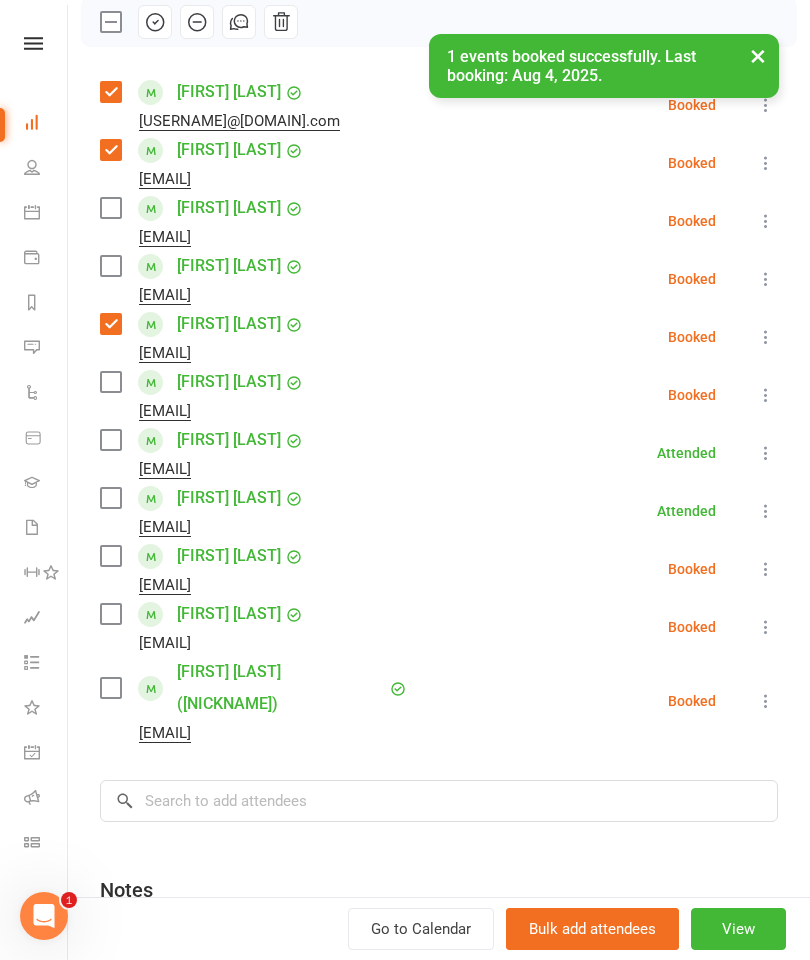 scroll, scrollTop: 286, scrollLeft: 0, axis: vertical 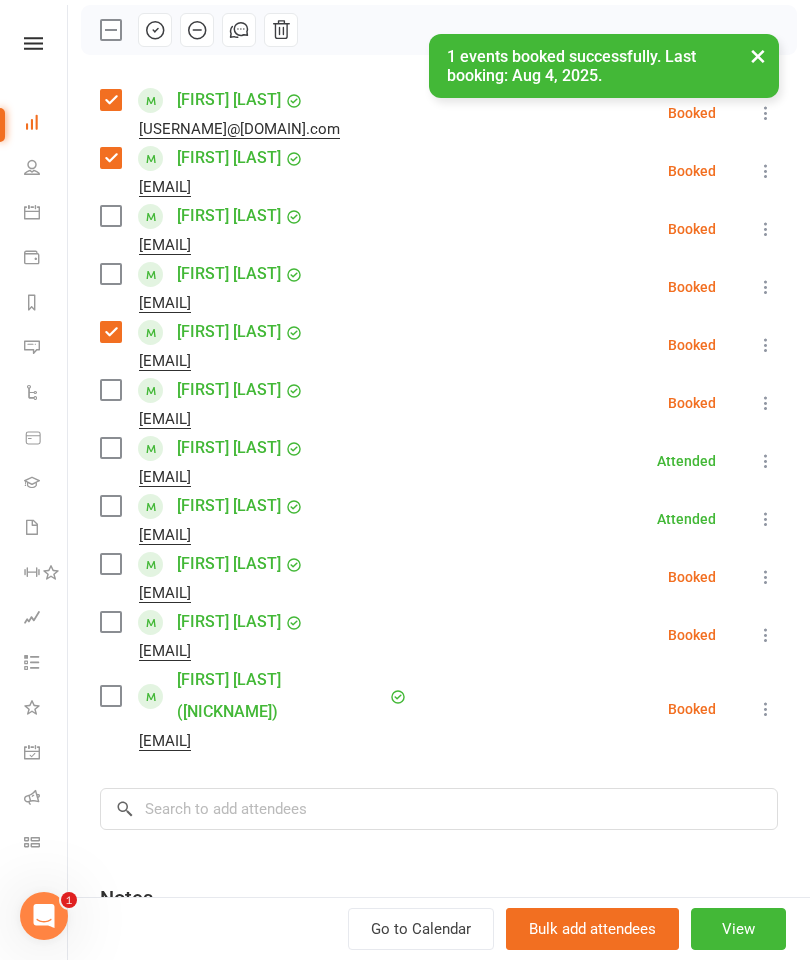 click at bounding box center [110, 622] 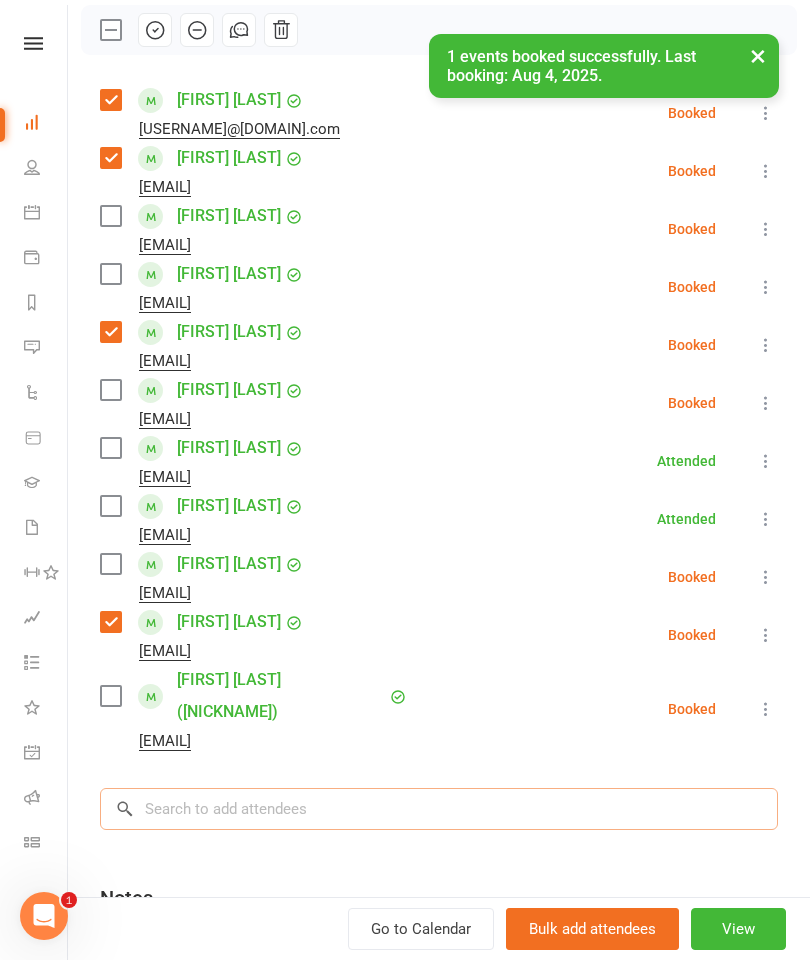 click at bounding box center [439, 809] 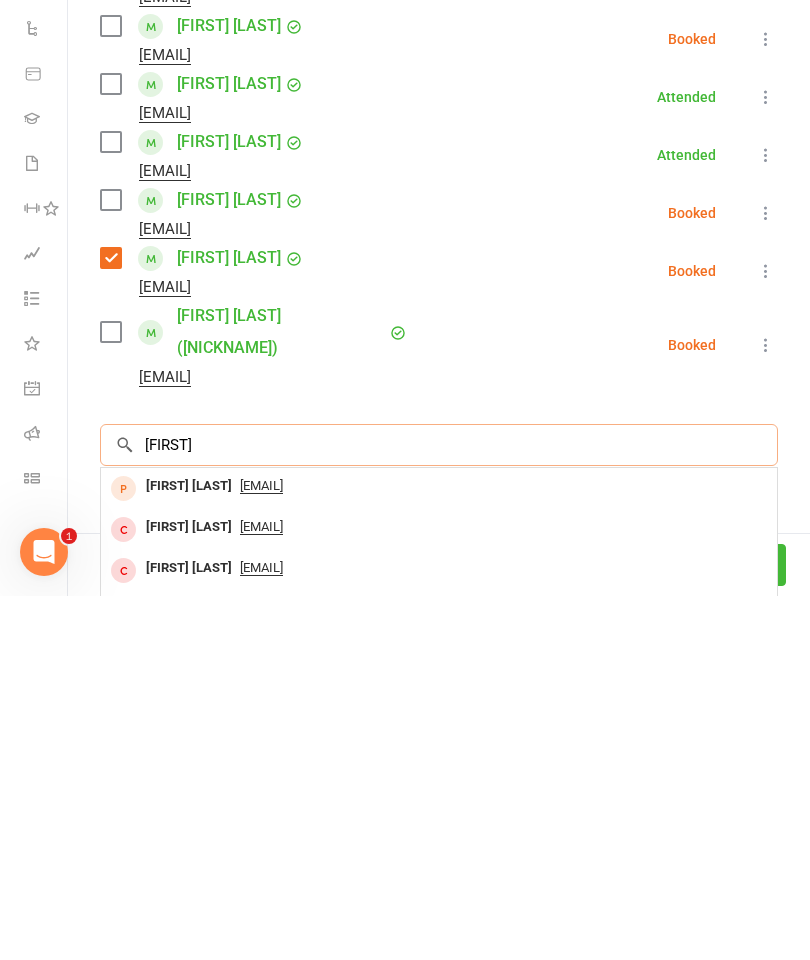 scroll, scrollTop: 1684, scrollLeft: 0, axis: vertical 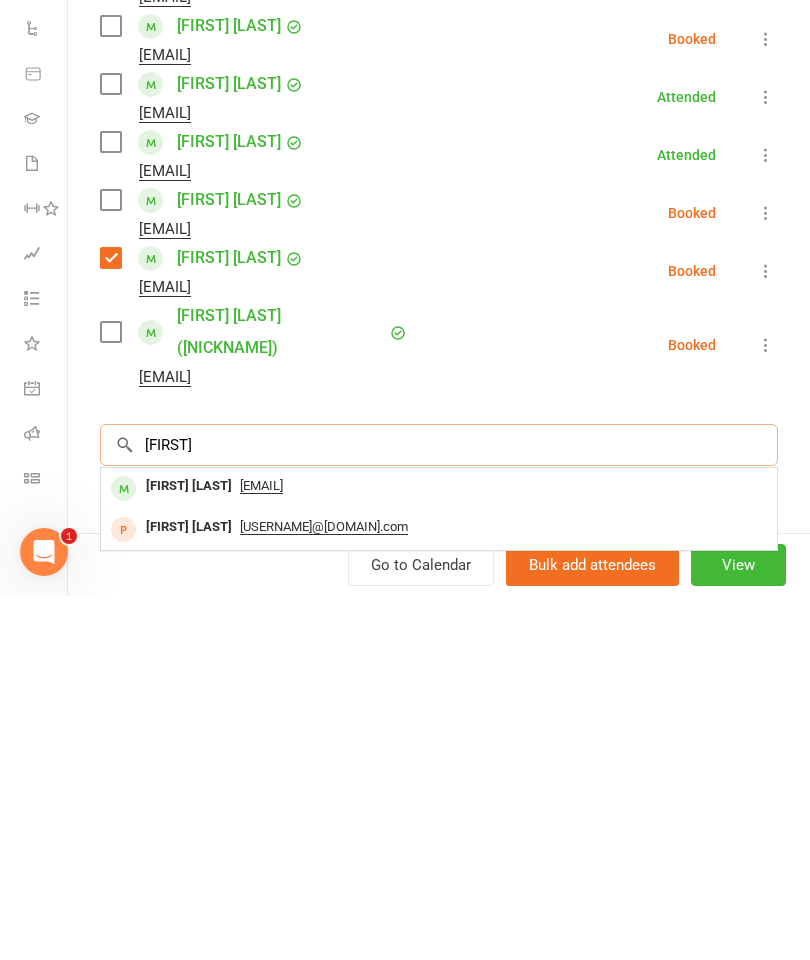 type on "[FIRST]" 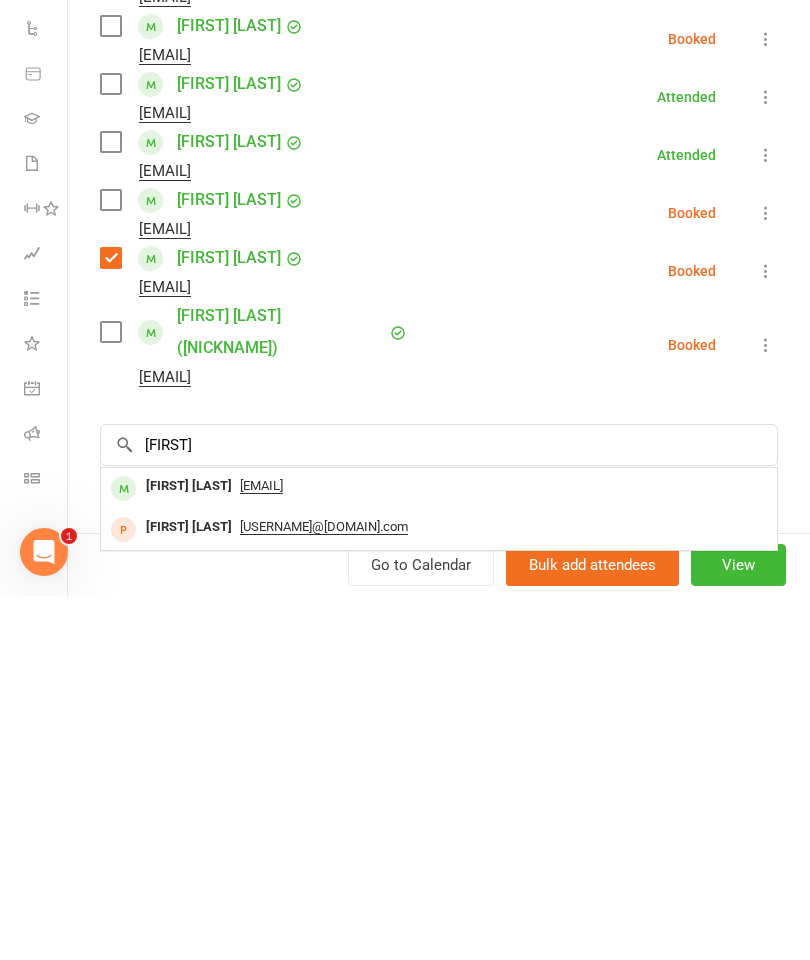 click on "[FIRST] [LAST]" at bounding box center [189, 850] 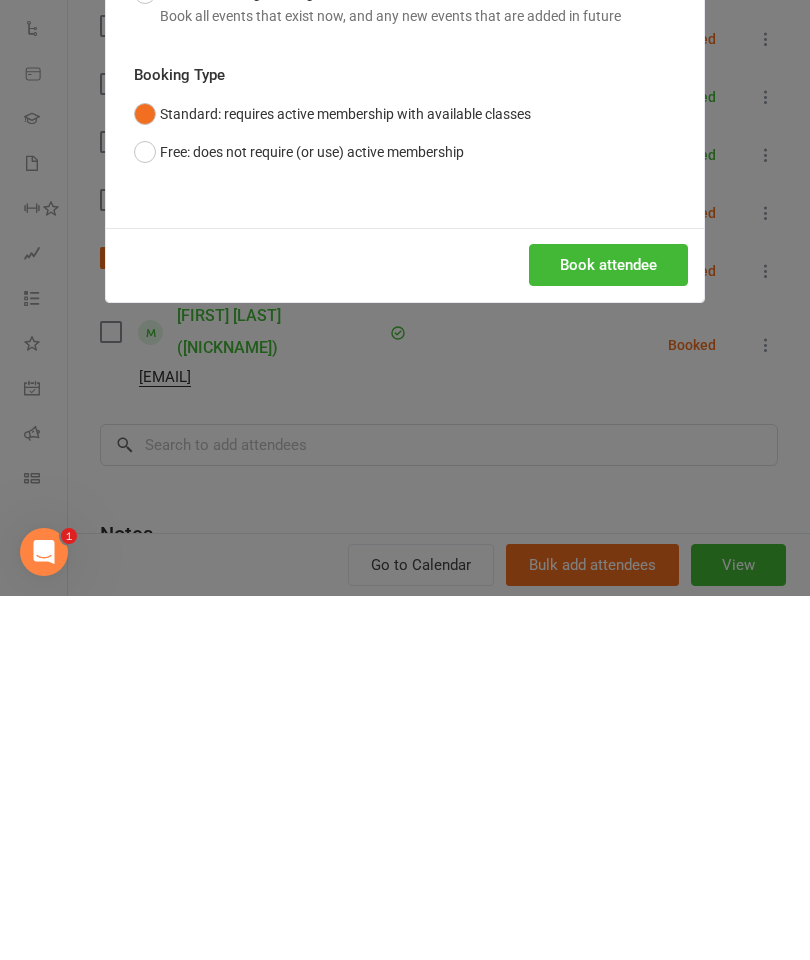 scroll, scrollTop: 2048, scrollLeft: 0, axis: vertical 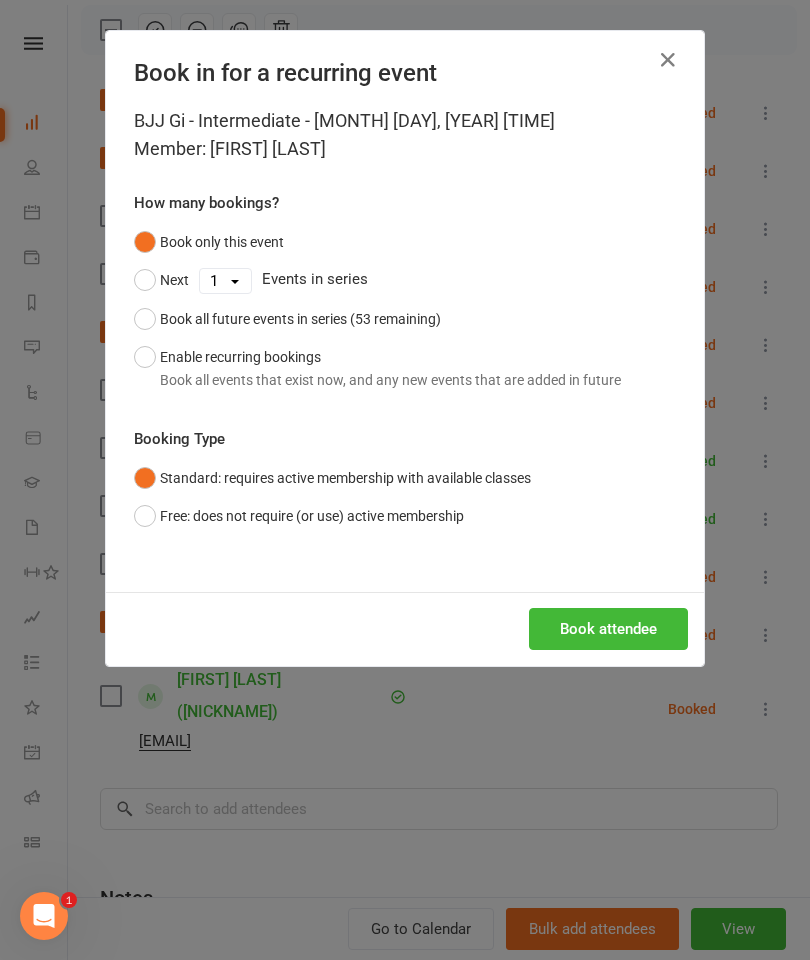 click on "Book attendee" at bounding box center (608, 629) 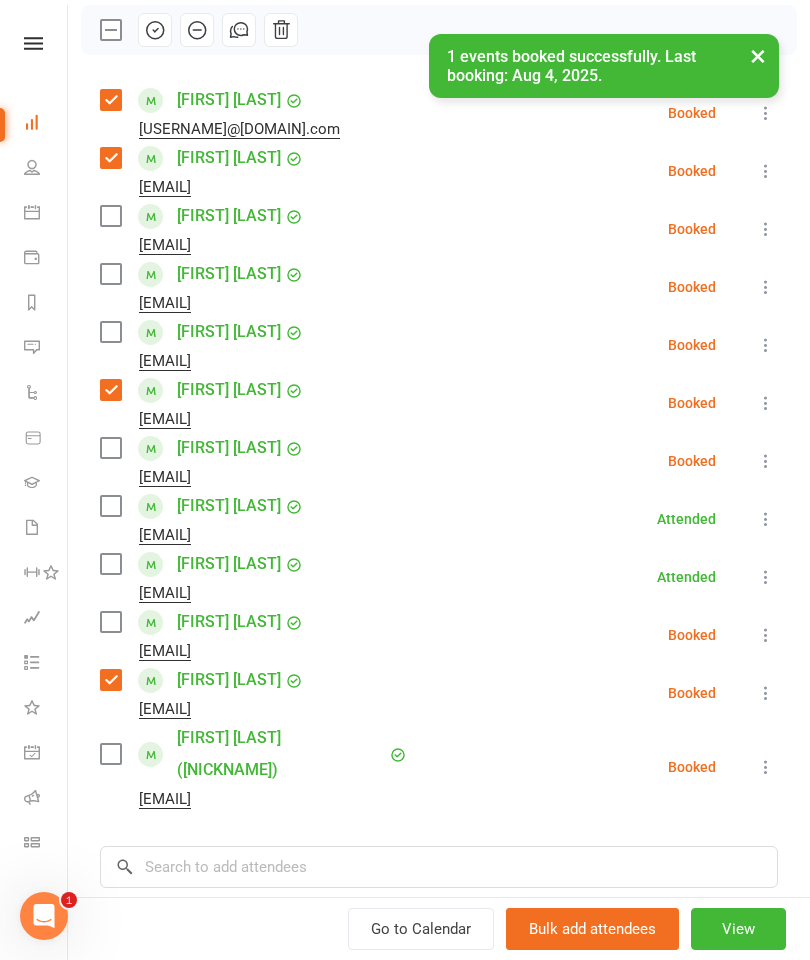 click at bounding box center [110, 564] 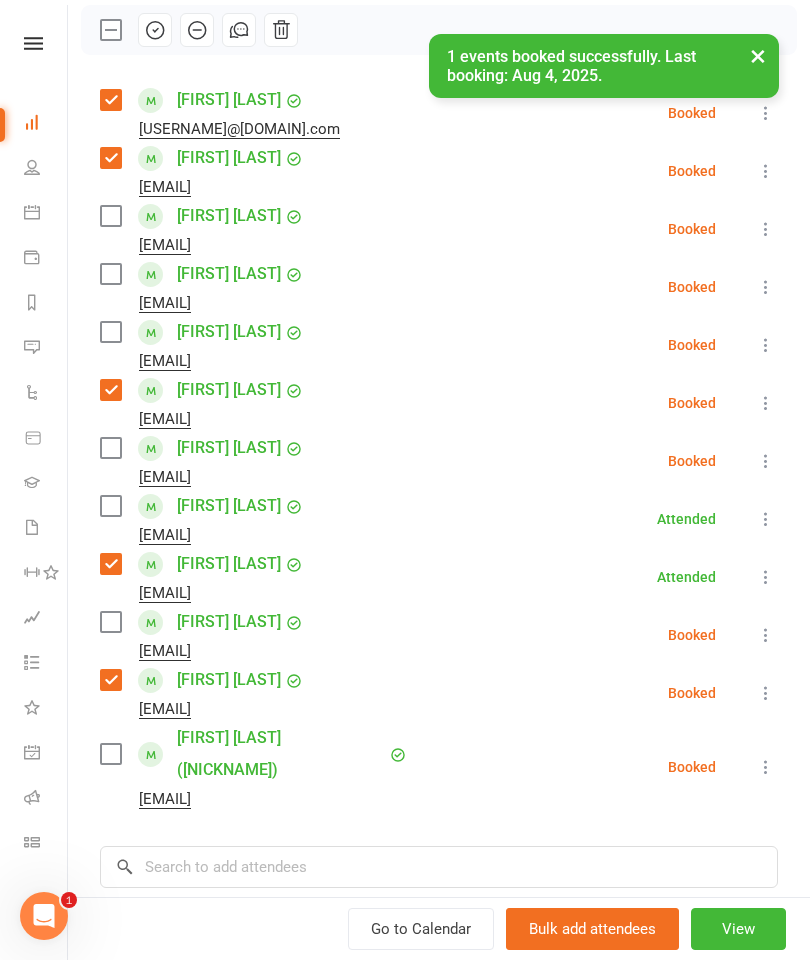 click at bounding box center (110, 274) 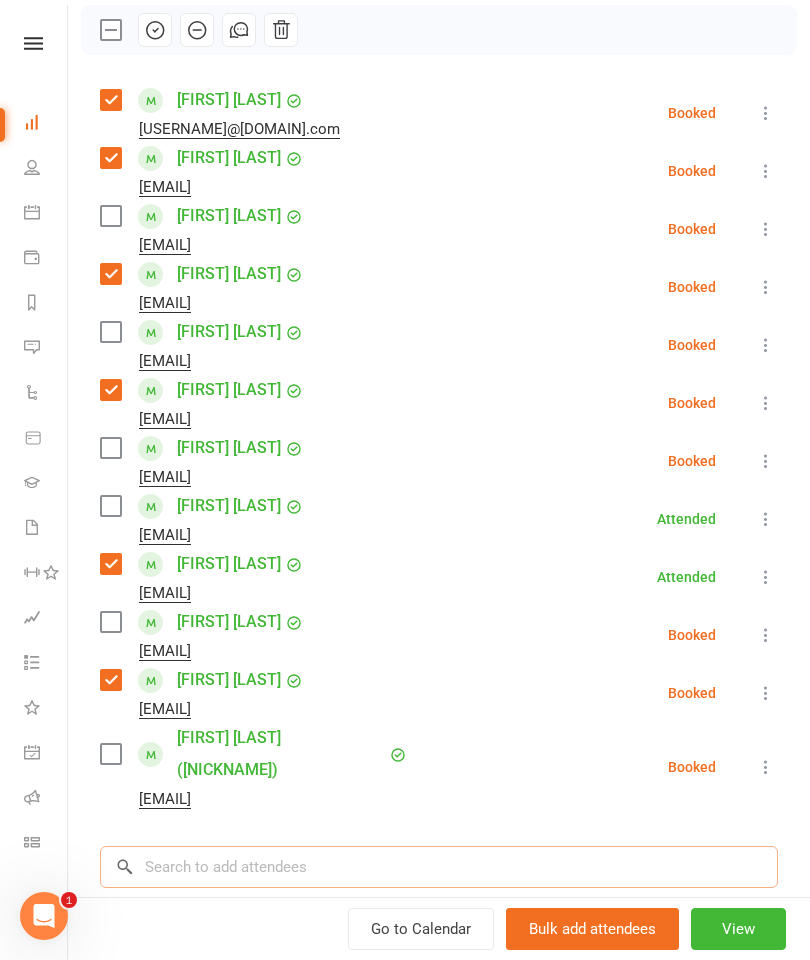 click at bounding box center [439, 867] 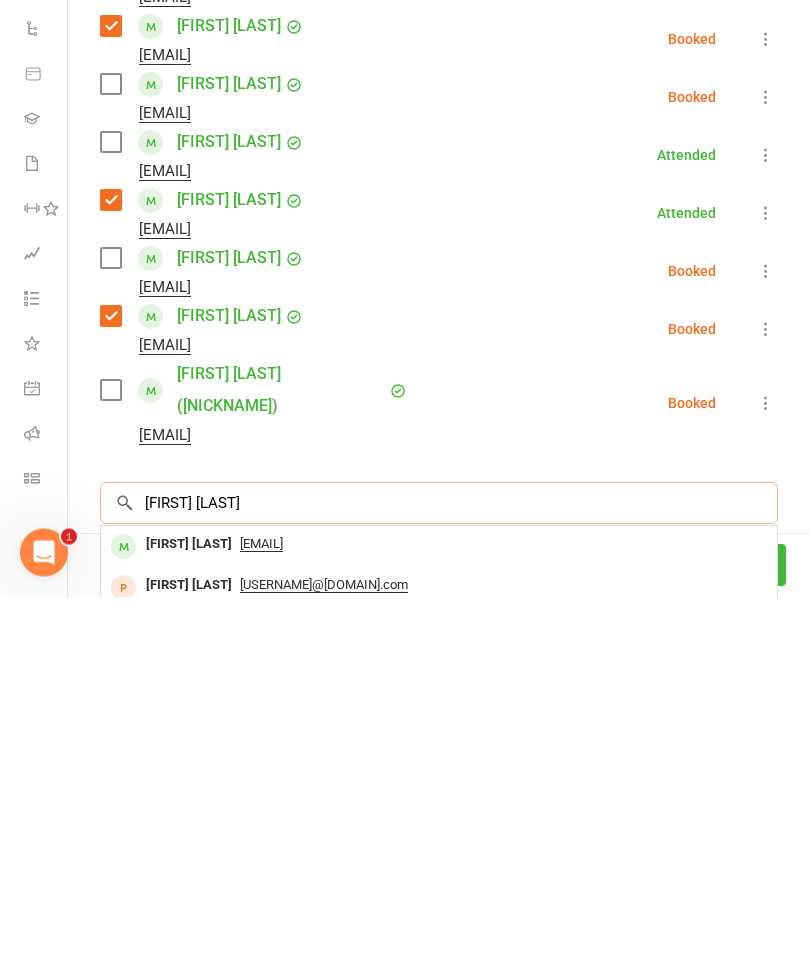 type on "[FIRST] [LAST]" 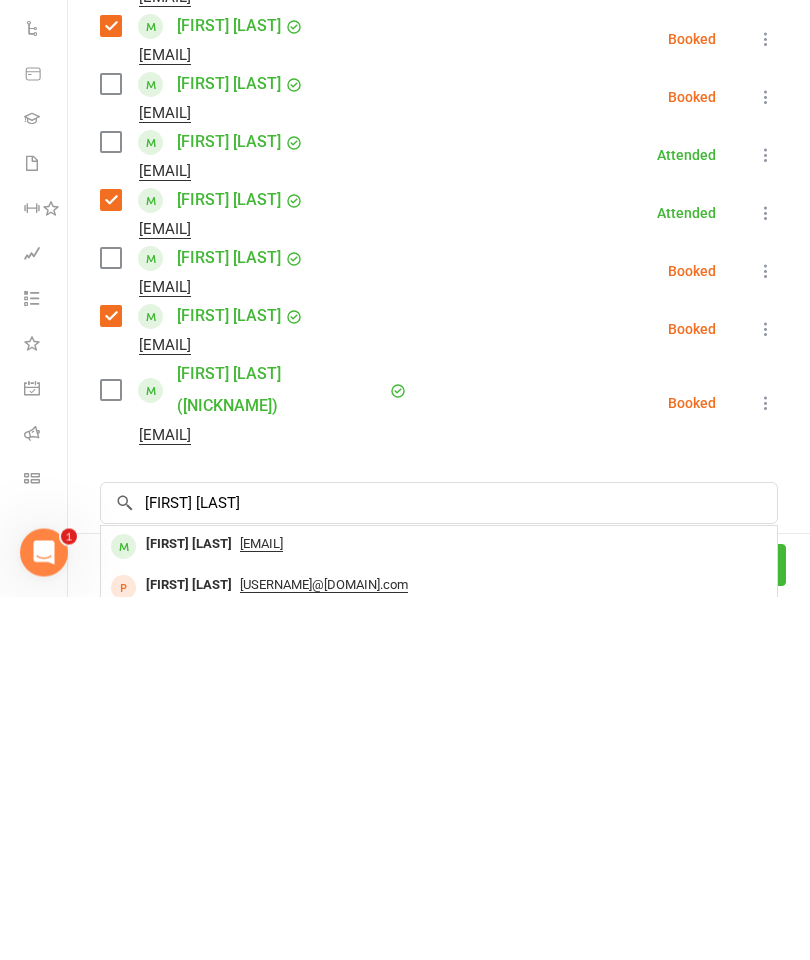 click on "[FIRST] [LAST]" at bounding box center (189, 908) 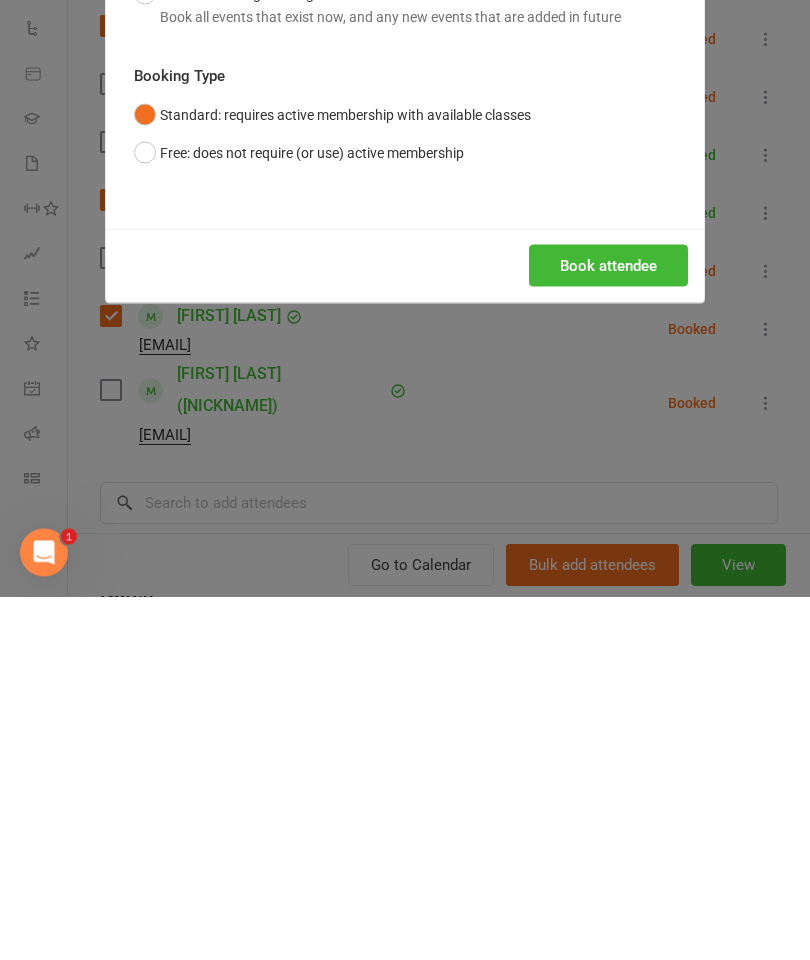 scroll, scrollTop: 2376, scrollLeft: 0, axis: vertical 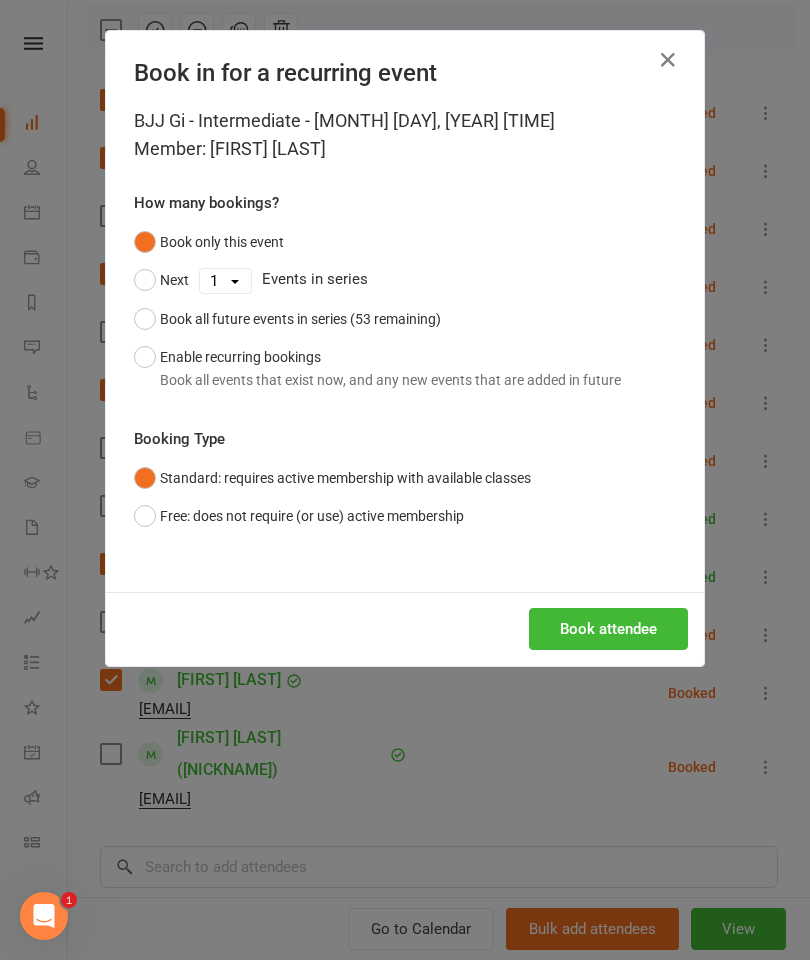 click on "Book attendee" at bounding box center [608, 629] 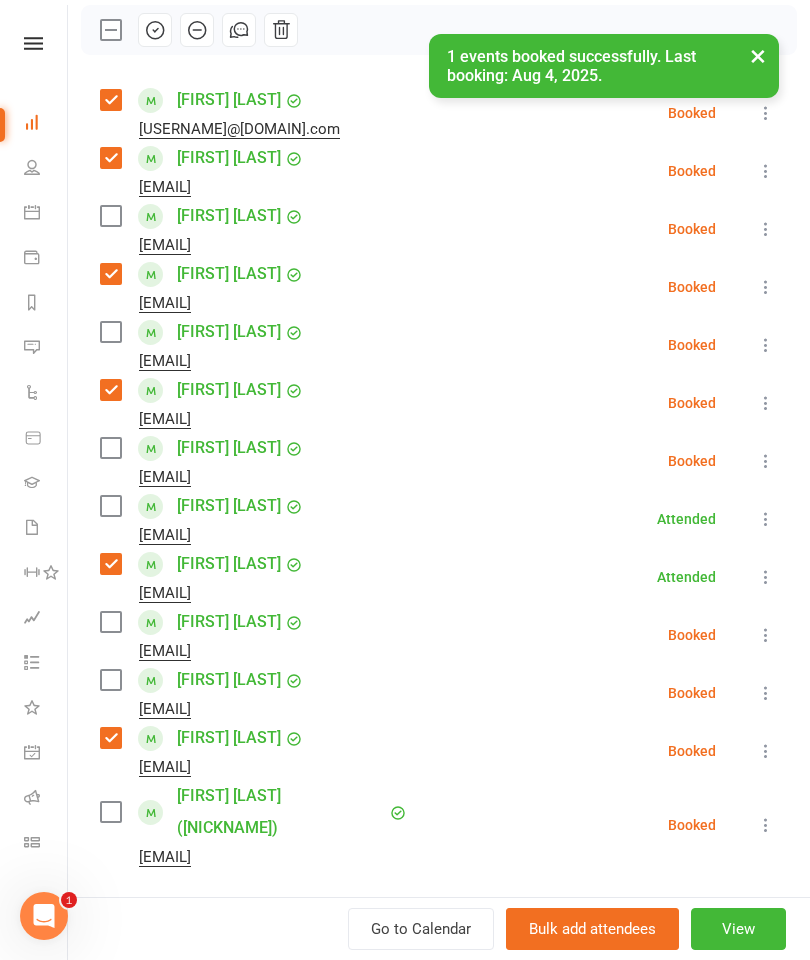click at bounding box center (110, 622) 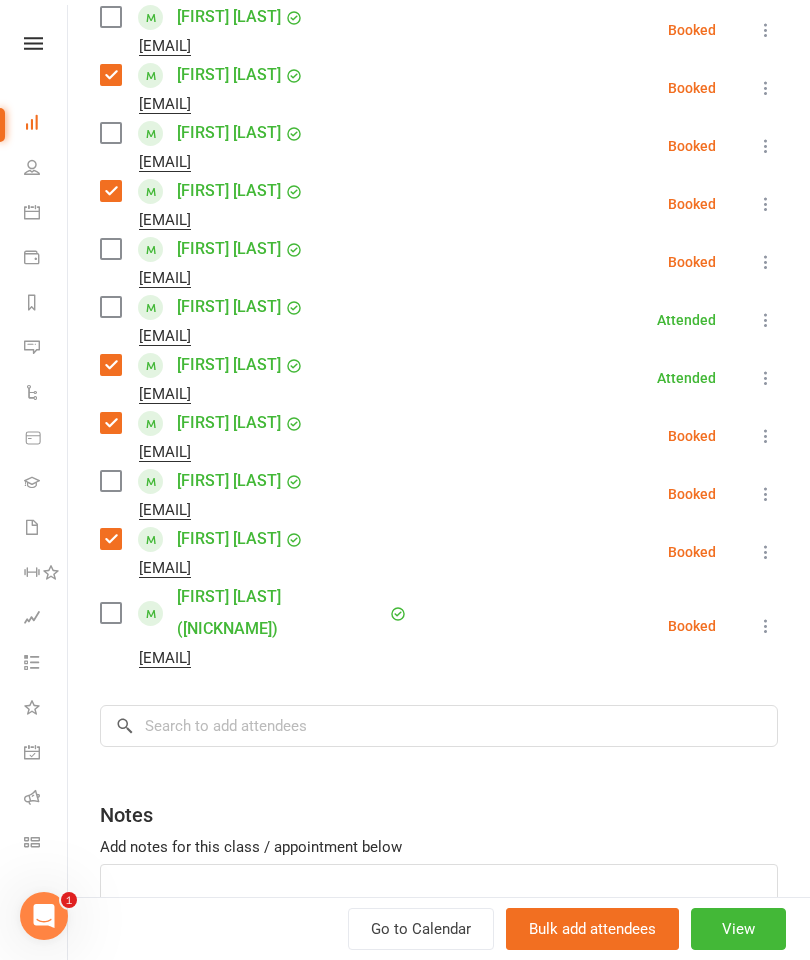 scroll, scrollTop: 491, scrollLeft: 0, axis: vertical 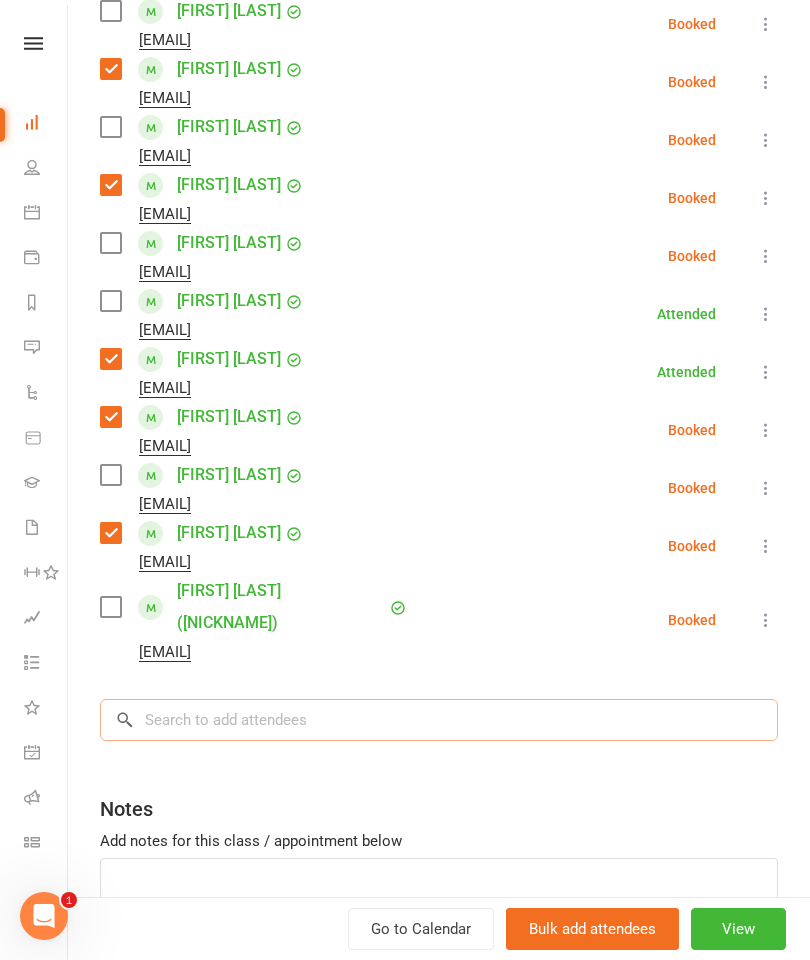 click at bounding box center [439, 720] 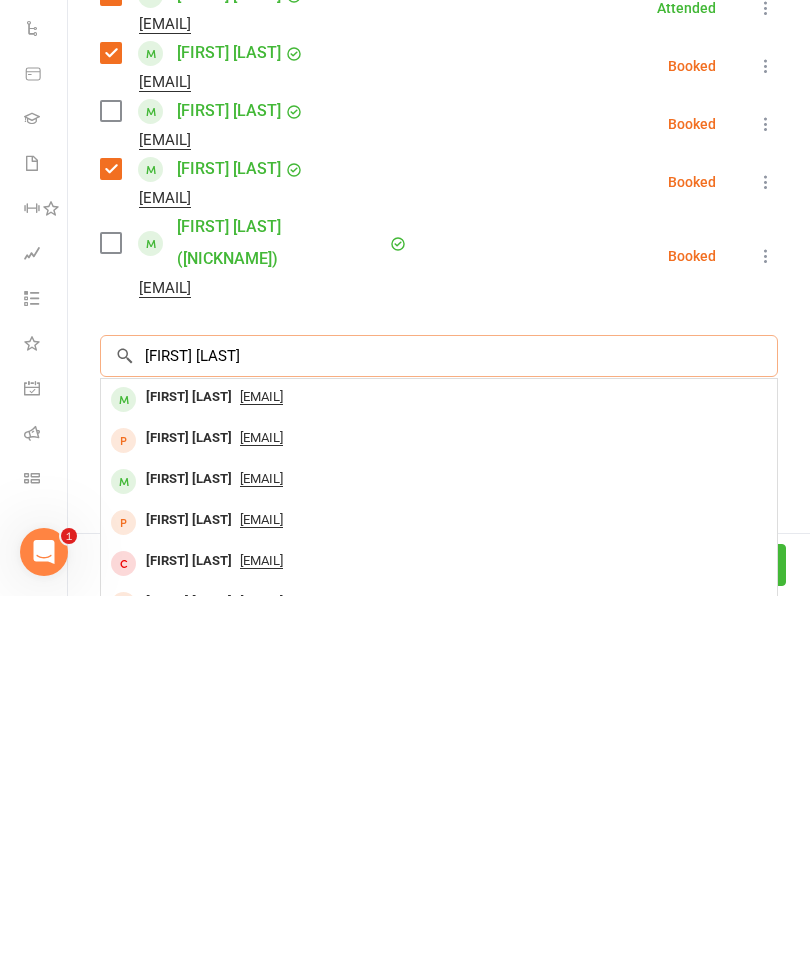 type on "[FIRST] [LAST]" 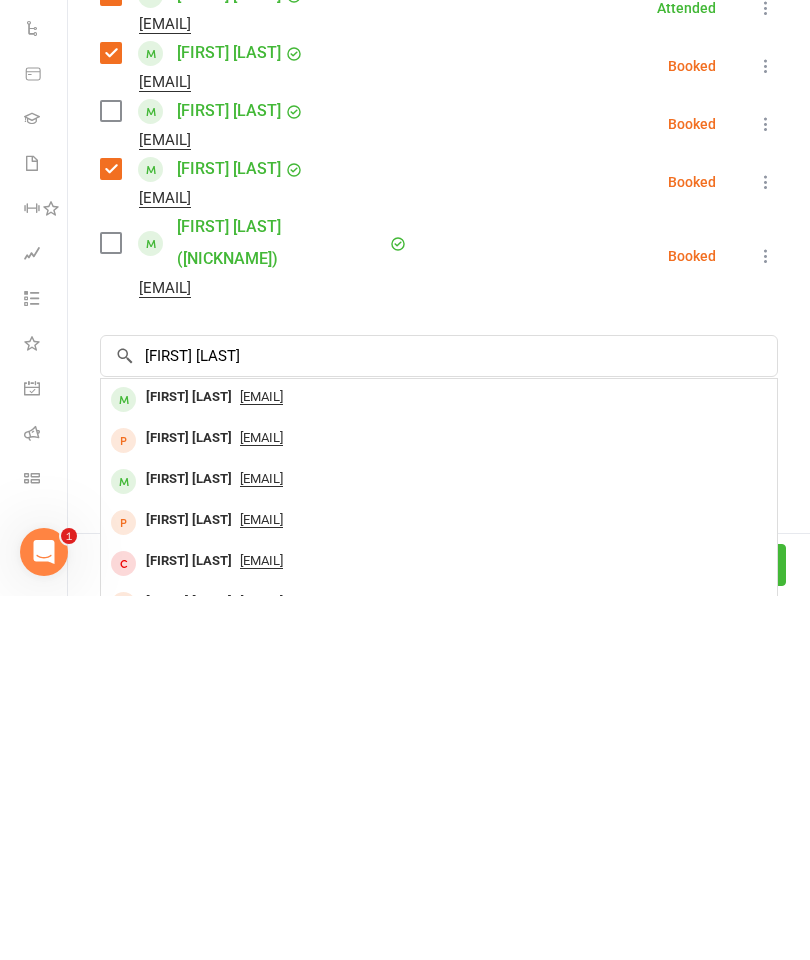 click on "[FIRST] [LAST]" at bounding box center [189, 761] 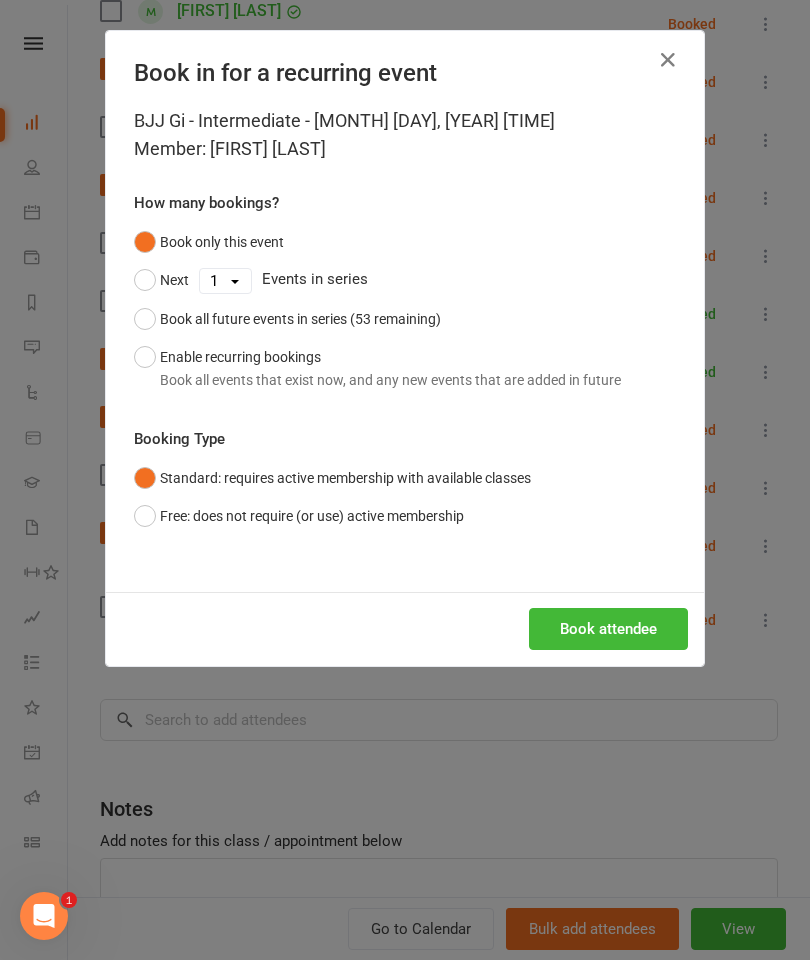 click on "Book attendee" at bounding box center (608, 629) 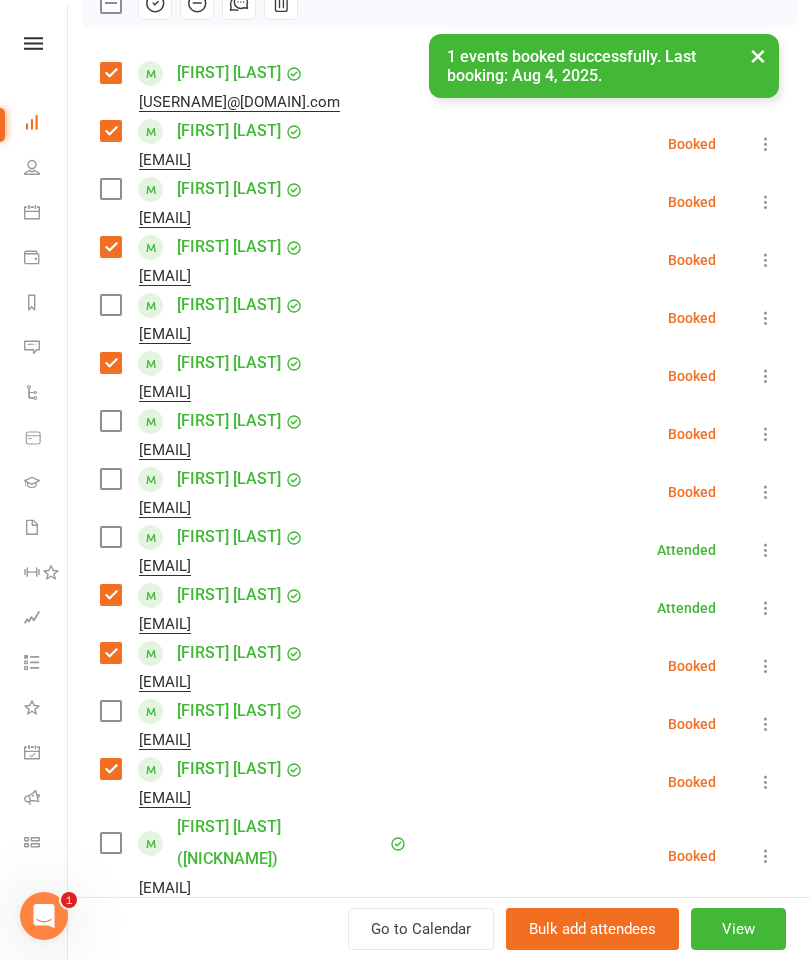 scroll, scrollTop: 314, scrollLeft: 0, axis: vertical 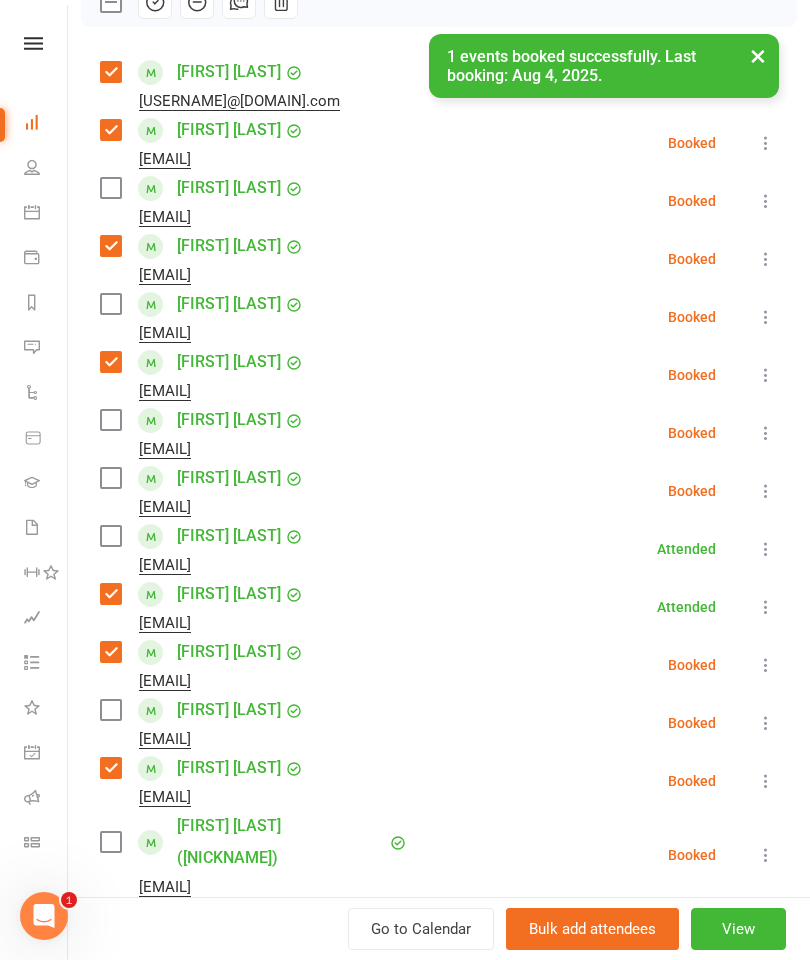 click on "Class kiosk mode  Roll call  [TIME] - [TIME], [DAY_OF_WEEK], [MONTH], [YEAR] with [FIRST] [LAST]  at  Grappling Mat  Attendees  14  places booked 16  places available Sort by  Last name  First name  Booking created    [FIRST] [LAST]  [EMAIL] Booked More info  Remove  Check in  Mark absent  Send message  Enable recurring bookings  All bookings for series    [FIRST] [LAST]  [EMAIL] Booked More info  Remove  Check in  Mark absent  Send message  Enable recurring bookings  All bookings for series    [FIRST] [LAST]  [EMAIL] Booked More info  Remove  Check in  Mark absent  Send message  Enable recurring bookings  All bookings for series    [FIRST] [LAST]  [EMAIL] Booked More info  Remove  Check in  Mark absent  Send message  Enable recurring bookings  All bookings for series    [FIRST] [LAST]  [EMAIL] Booked More info  Remove  Check in  Mark absent  Send message  Enable recurring bookings  All bookings for series    [FIRST] [LAST]  [EMAIL]" at bounding box center (439, 514) 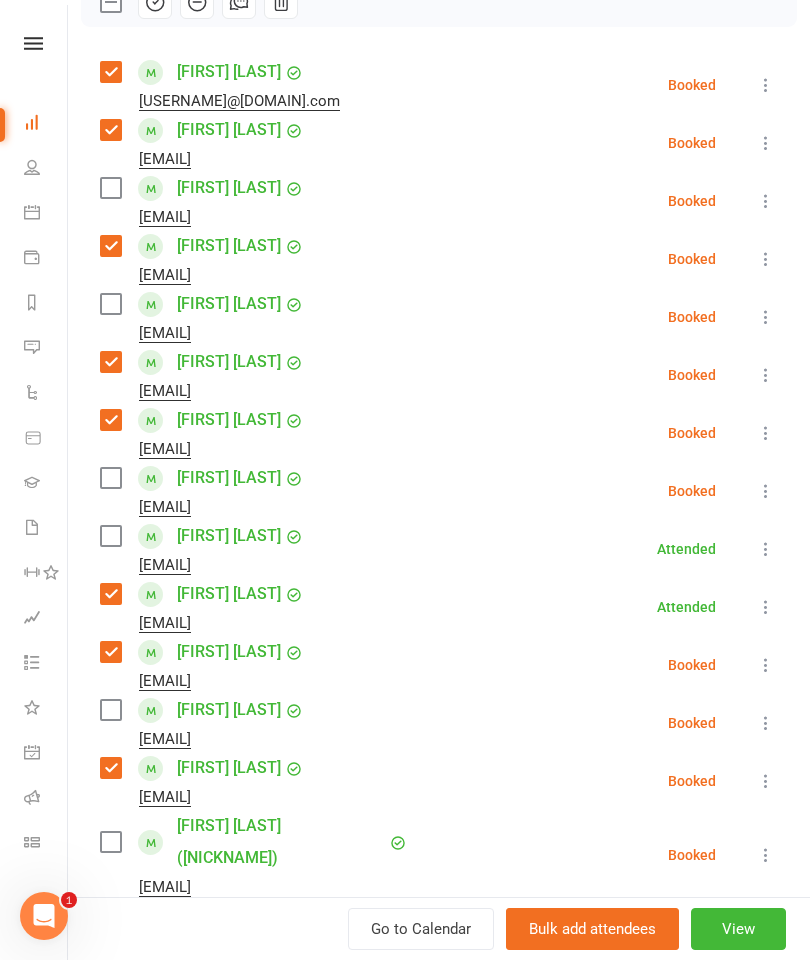 click at bounding box center [110, 478] 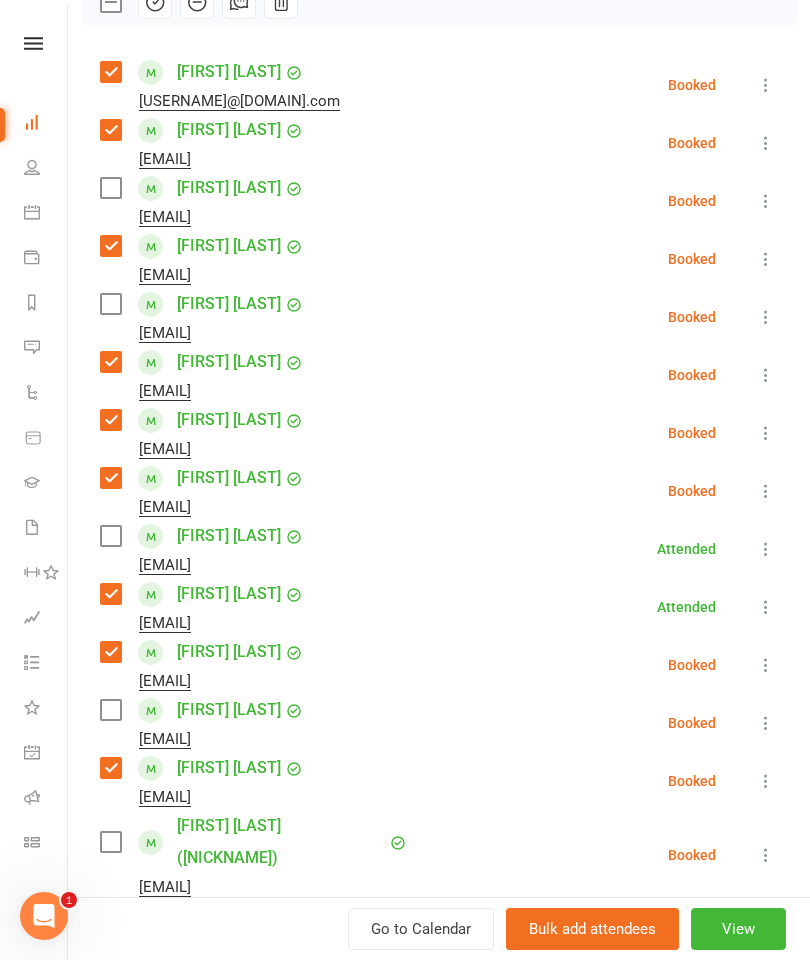click at bounding box center (110, 188) 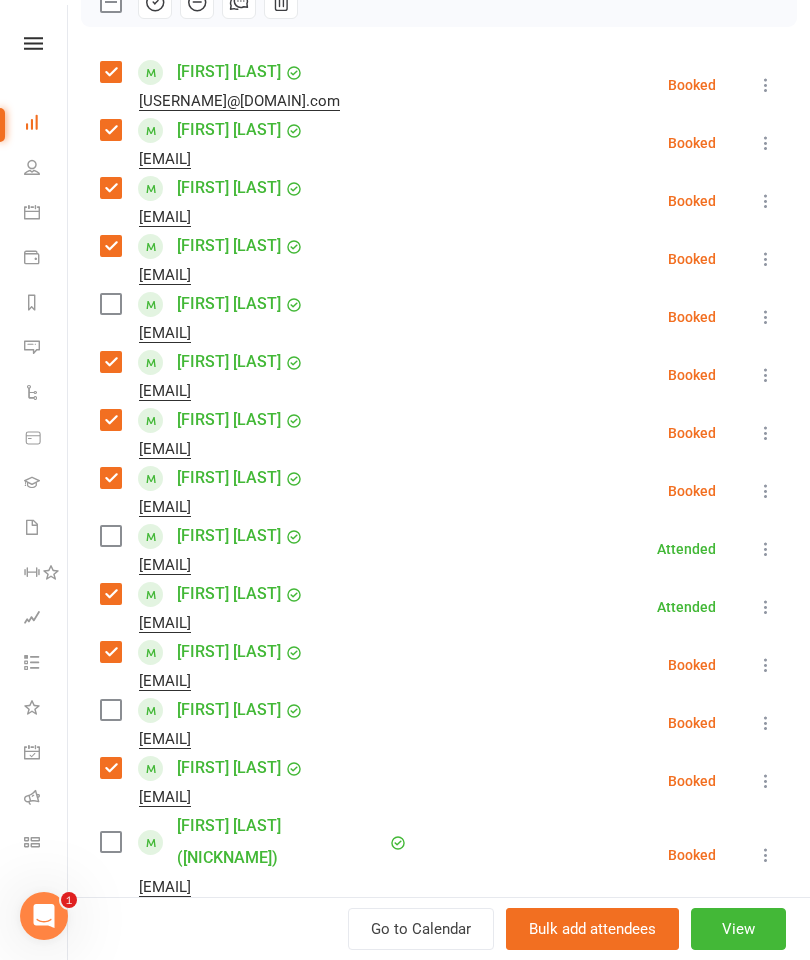 click at bounding box center [110, 842] 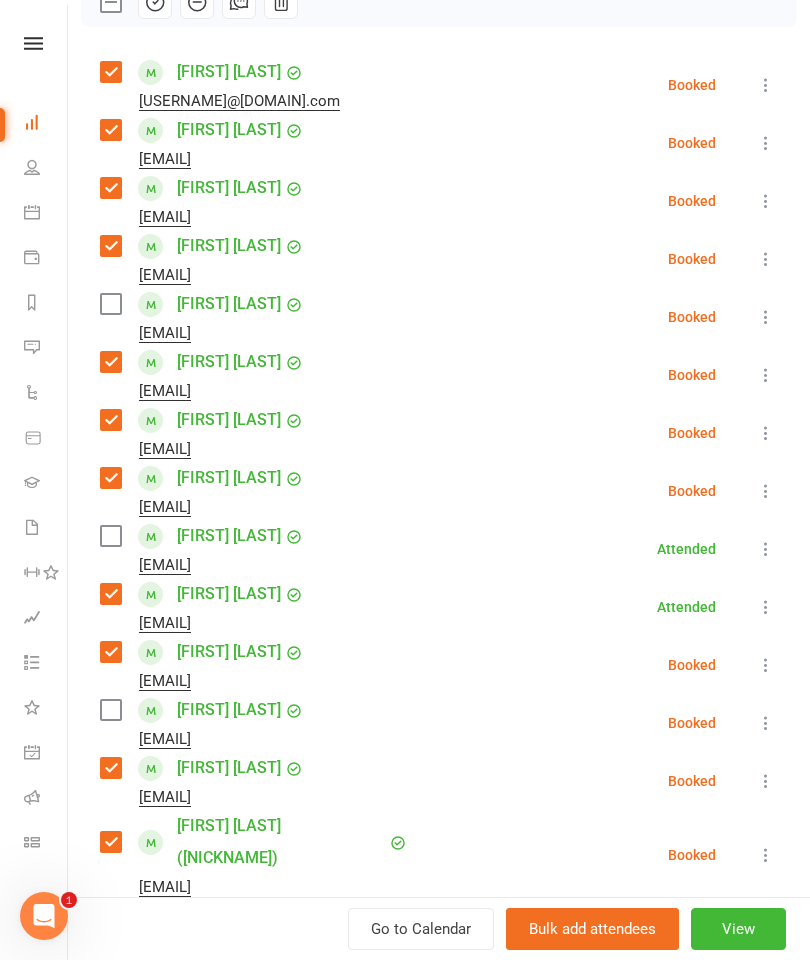 scroll, scrollTop: 335, scrollLeft: 0, axis: vertical 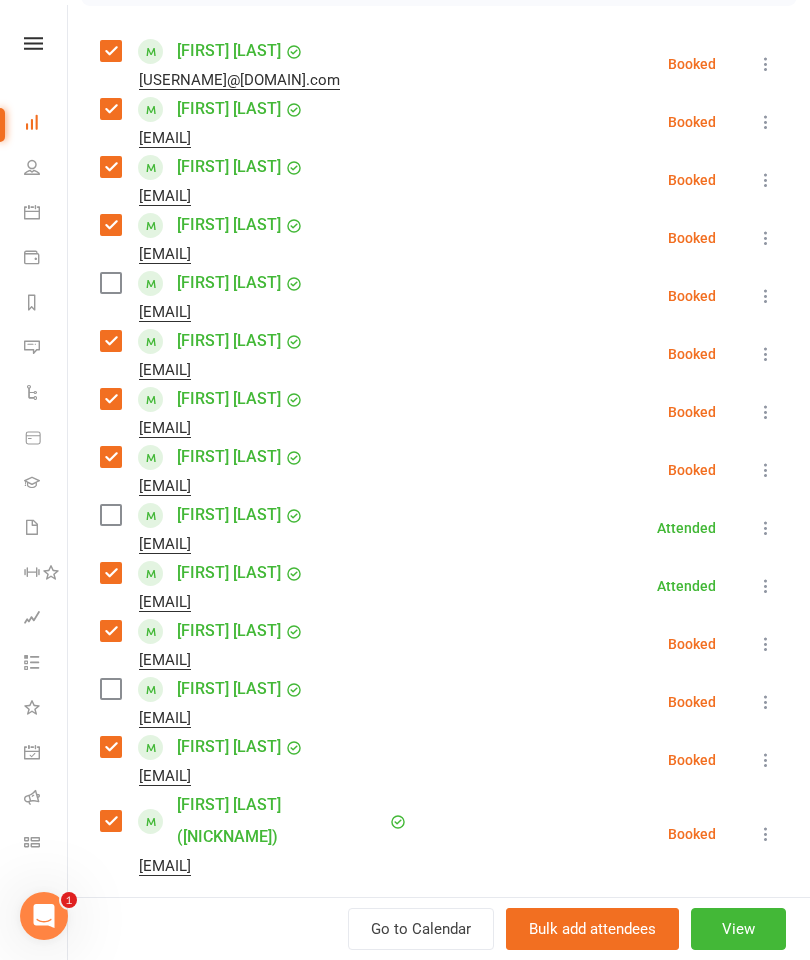 click on "[FIRST] [LAST]  [EMAIL]" at bounding box center [206, 528] 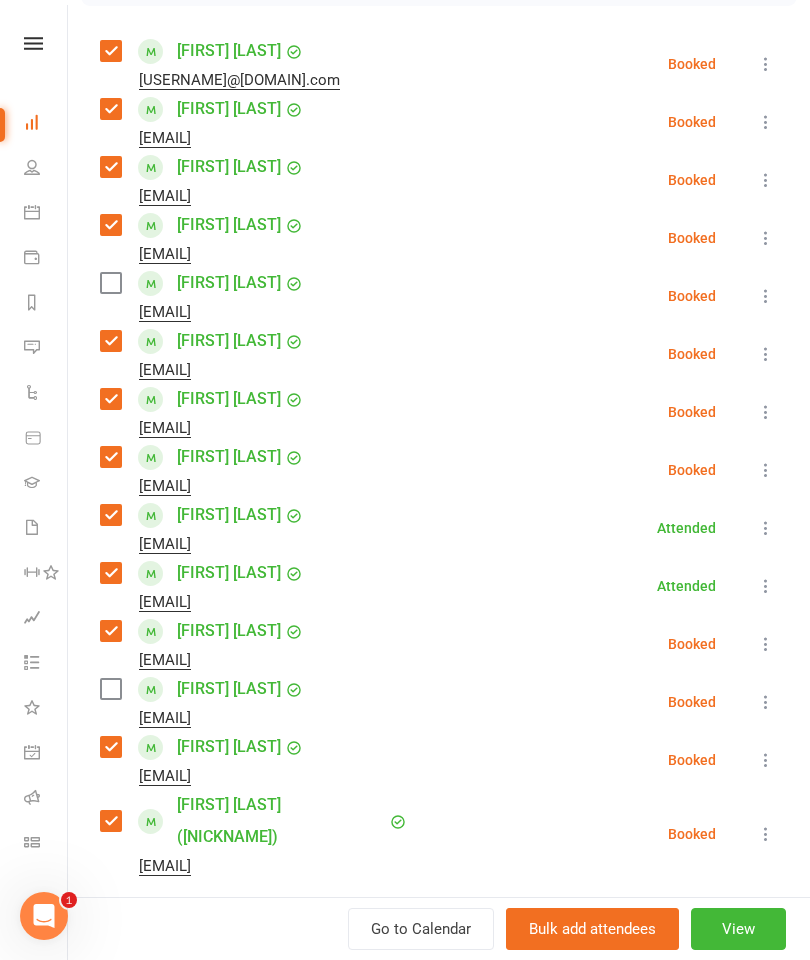 click at bounding box center [766, 296] 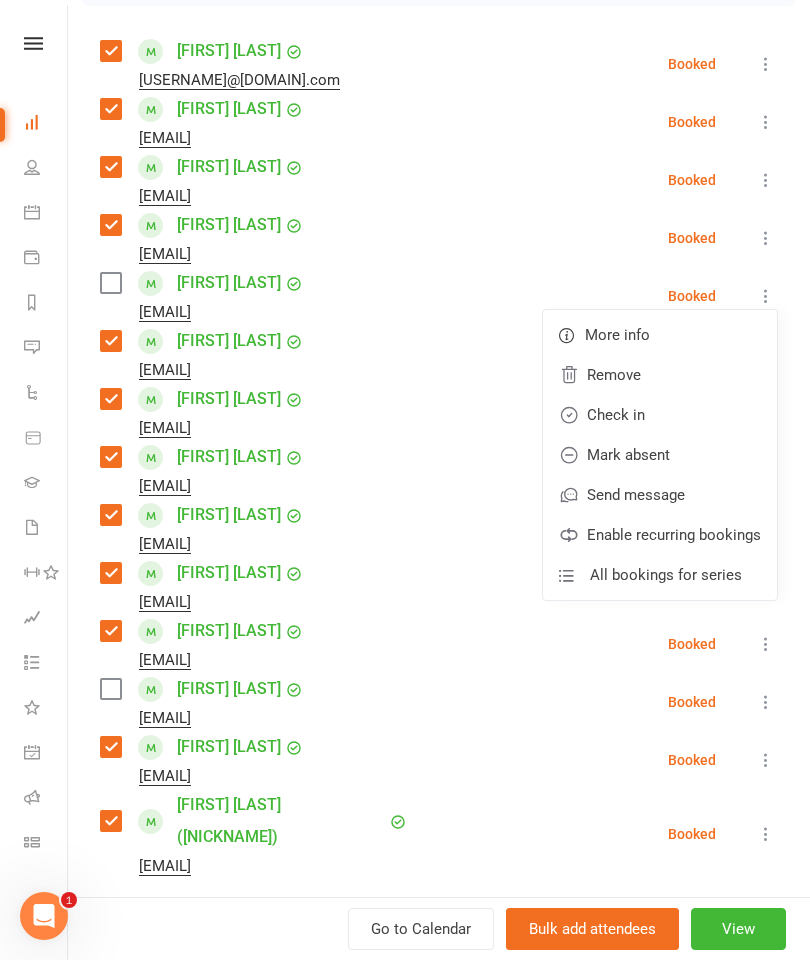 click on "Remove" at bounding box center (660, 375) 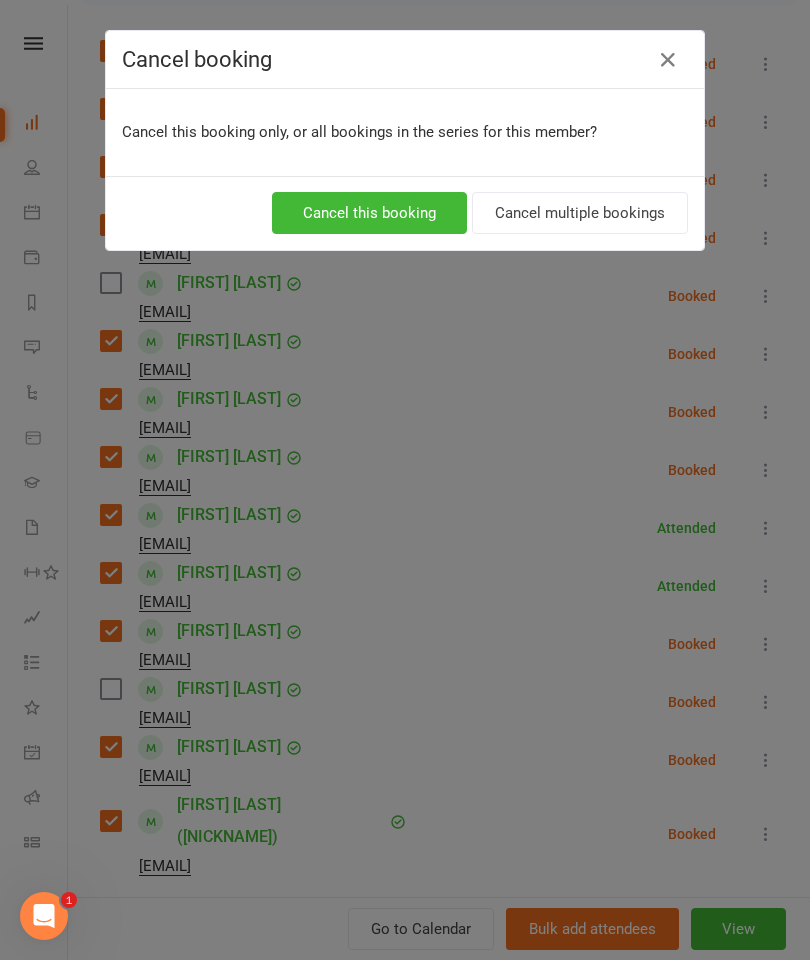 click on "Cancel this booking" at bounding box center (369, 213) 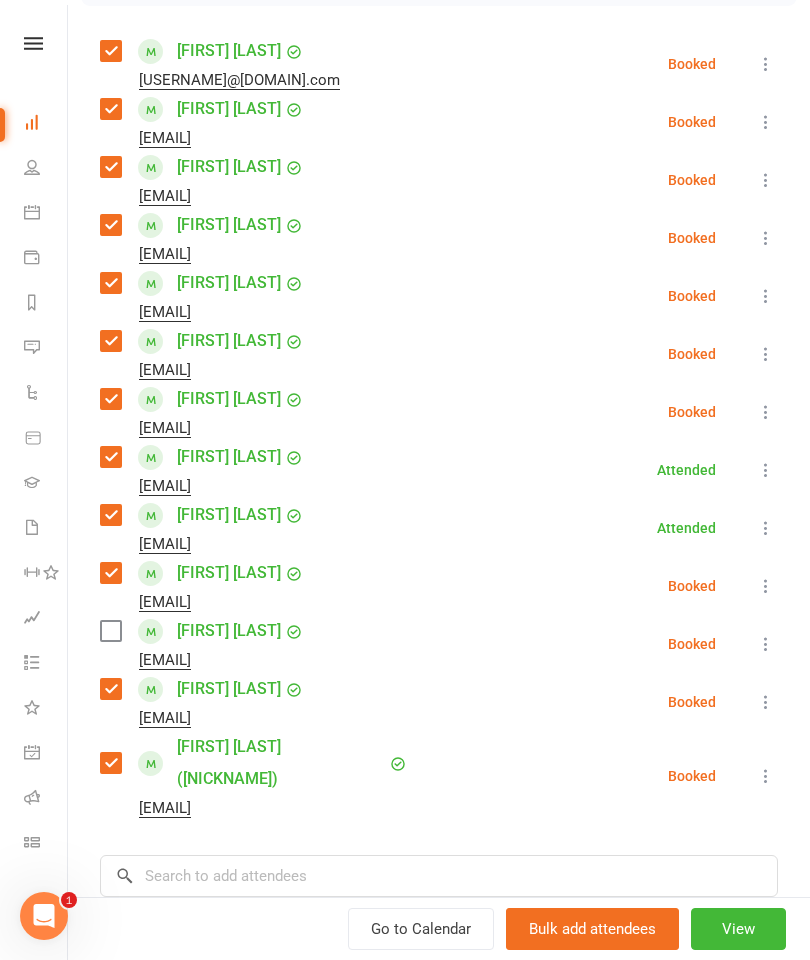 click at bounding box center (766, 644) 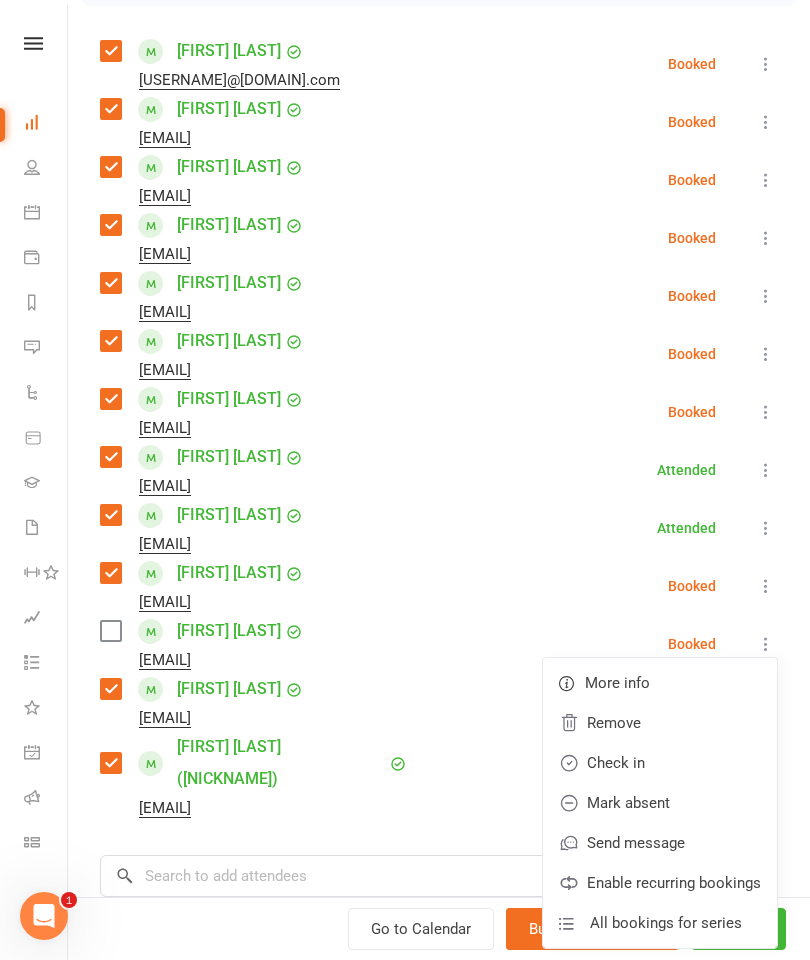 click on "Remove" at bounding box center [660, 723] 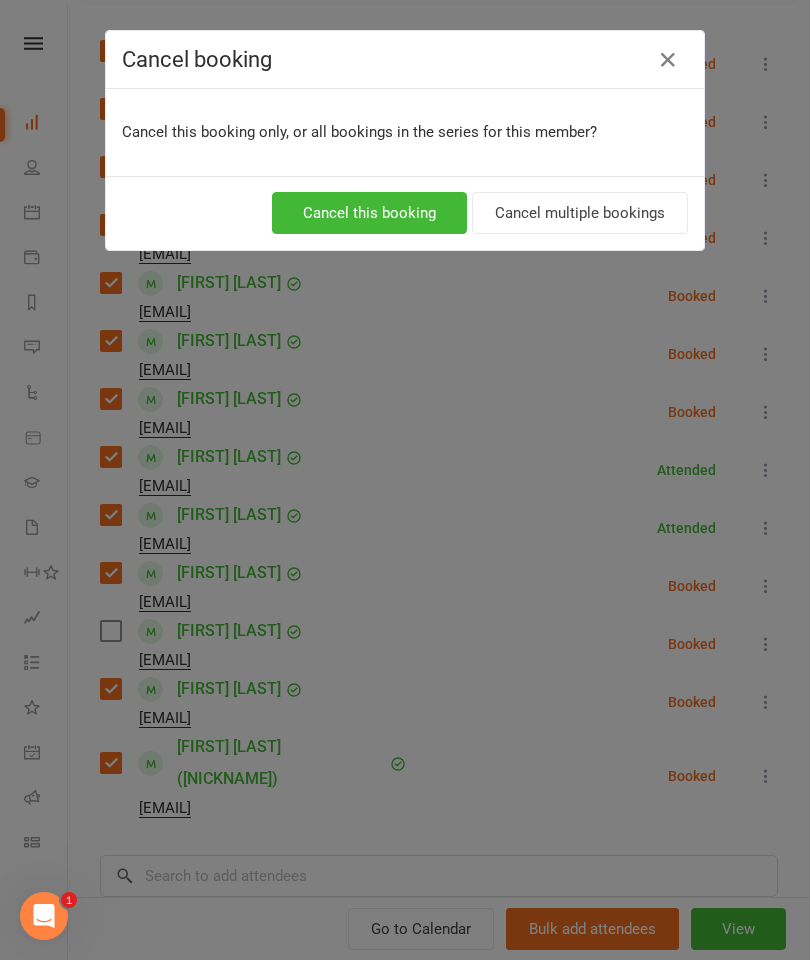 click on "Cancel this booking" at bounding box center (369, 213) 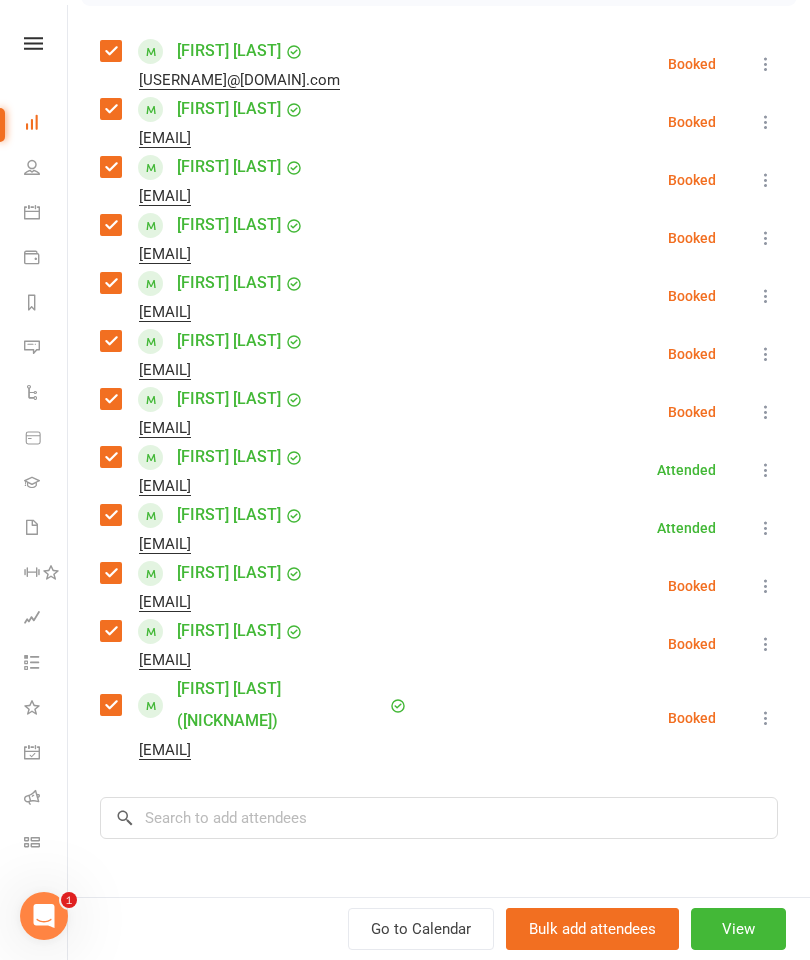 click on "Class kiosk mode  Roll call  7:00 PM - 8:00 PM, Monday, August, 4, 2025 with [FIRST] [LAST]  at  Grappling Mat  Attendees  12  places booked 18  places available Sort by  Last name  First name  Booking created    [FIRST] [LAST]  [EMAIL] Booked More info  Remove  Check in  Mark absent  Send message  Enable recurring bookings  All bookings for series    [FIRST] [LAST]  [EMAIL] Booked More info  Remove  Check in  Mark absent  Send message  Enable recurring bookings  All bookings for series    [FIRST] [LAST]  [EMAIL] Booked More info  Remove  Check in  Mark absent  Send message  Enable recurring bookings  All bookings for series    [FIRST] [LAST]  [EMAIL] Booked More info  Remove  Check in  Mark absent  Send message  Enable recurring bookings  All bookings for series    [FIRST] [LAST]  [EMAIL] Booked More info  Remove  Check in  Mark absent  Send message  Enable recurring bookings  All bookings for series    [FIRST] [LAST]  [EMAIL] Booked" at bounding box center [439, 435] 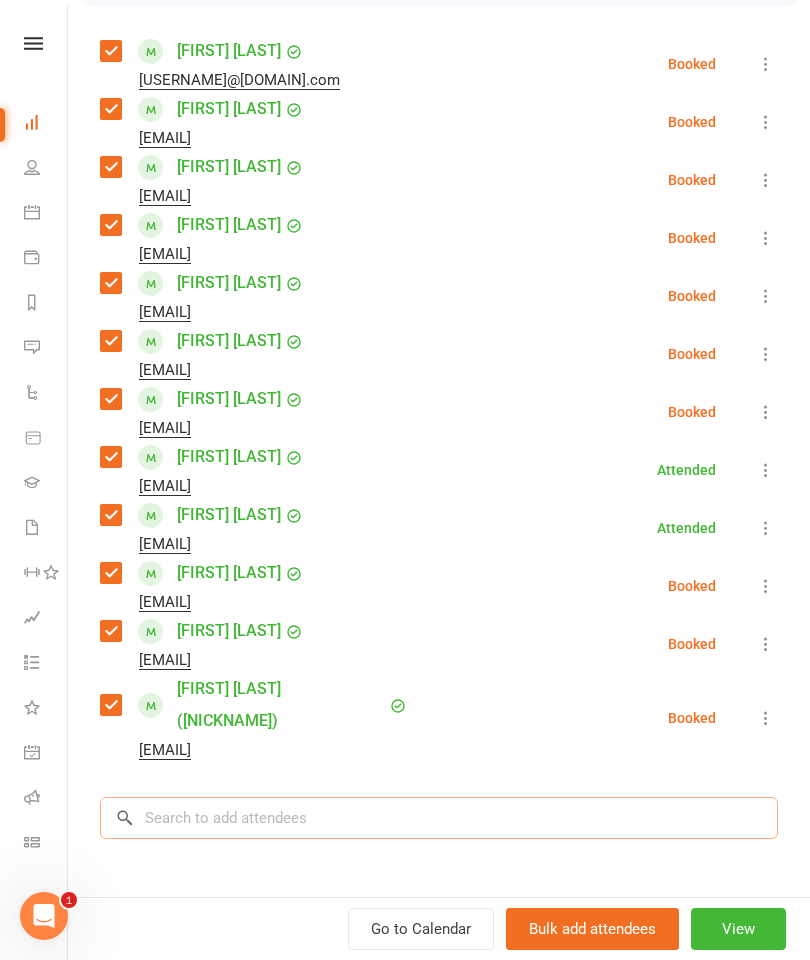 click at bounding box center (439, 818) 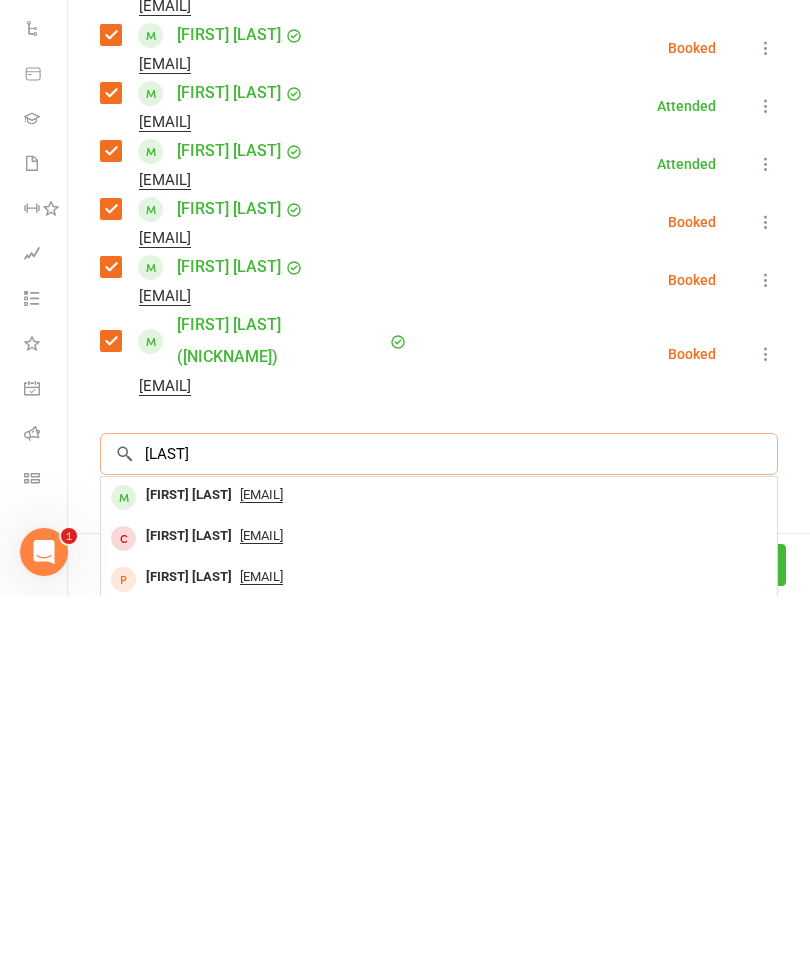 type on "[LAST]" 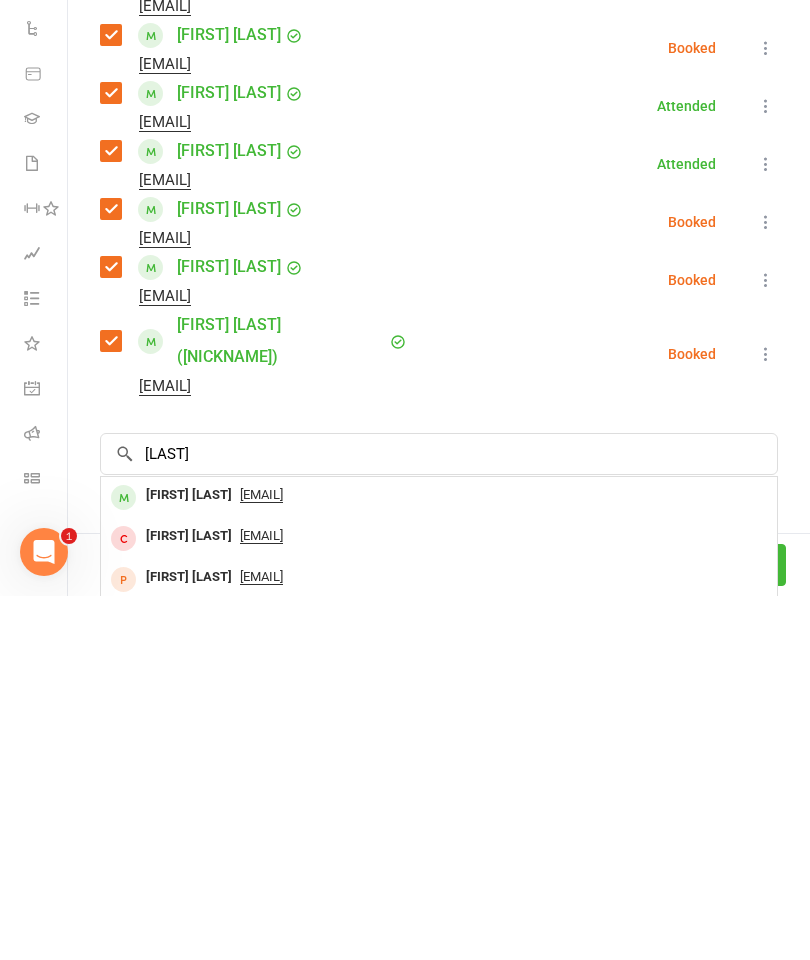 click on "[FIRST] [LAST]" at bounding box center [189, 859] 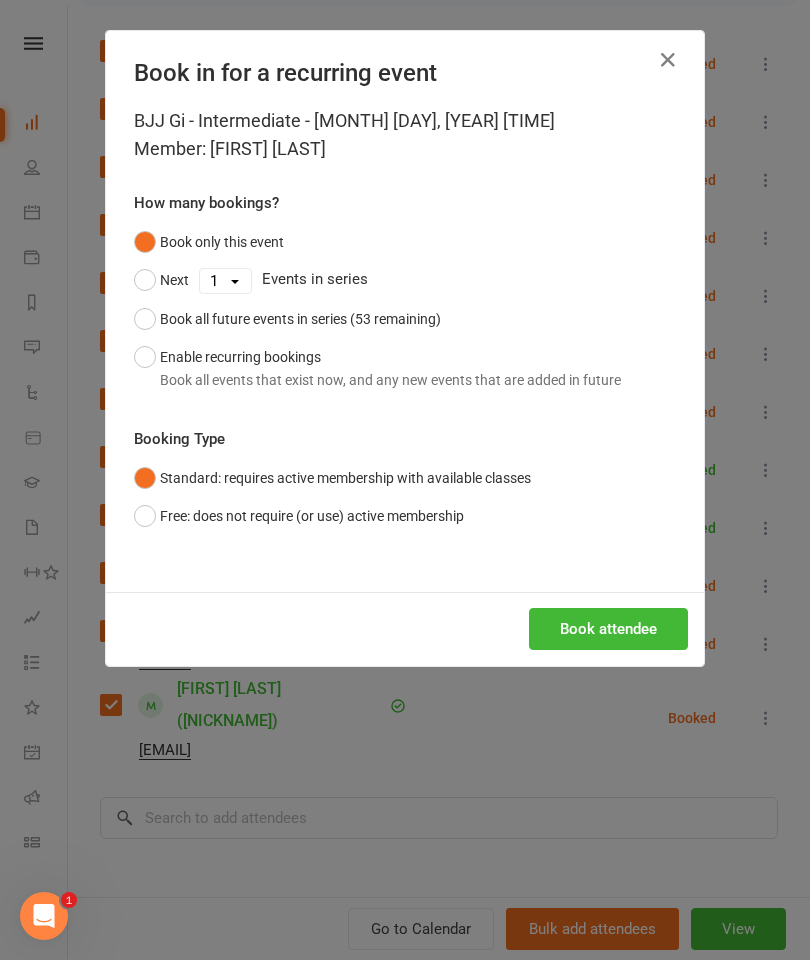 click on "Book attendee" at bounding box center (608, 629) 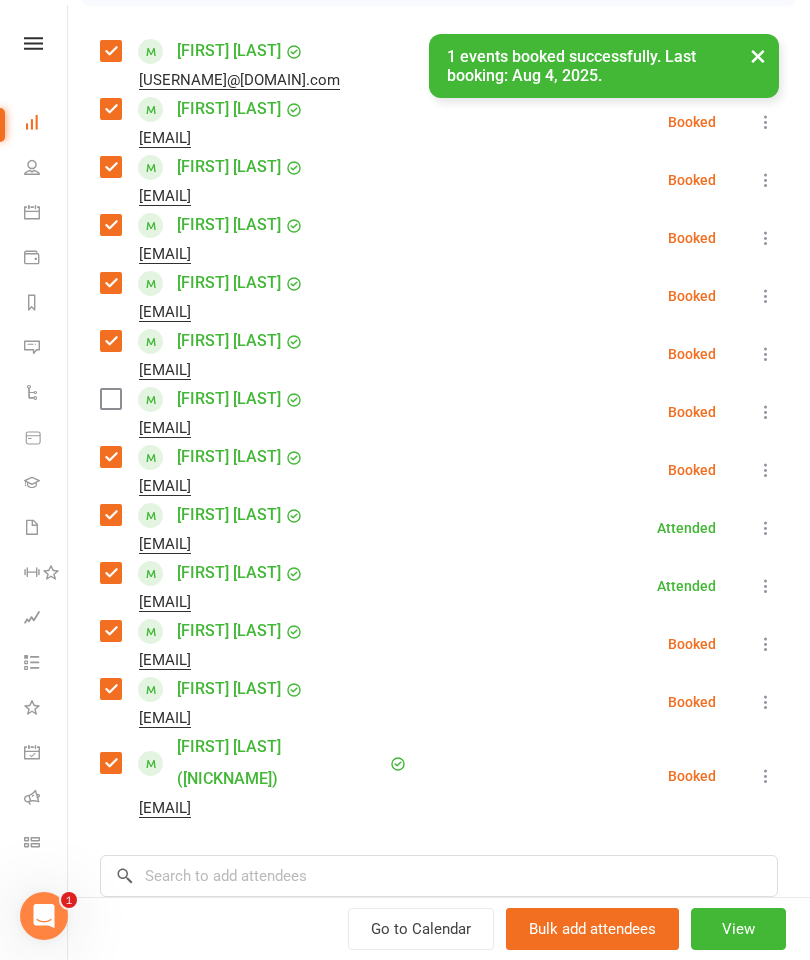 click at bounding box center (110, 399) 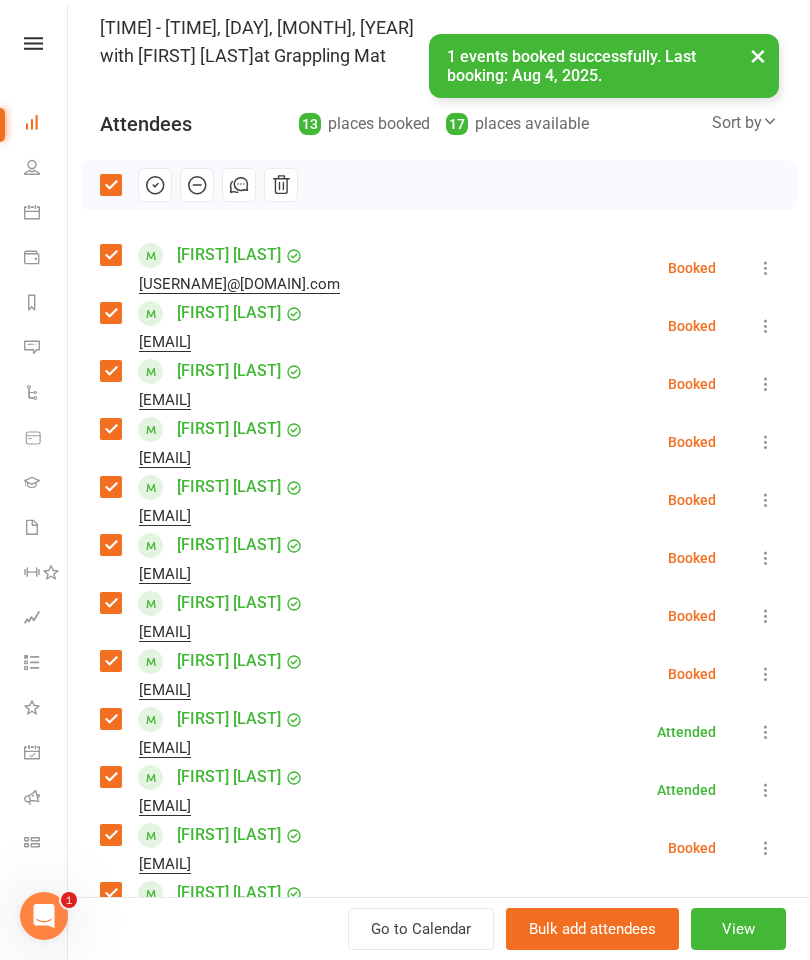 scroll, scrollTop: 116, scrollLeft: 0, axis: vertical 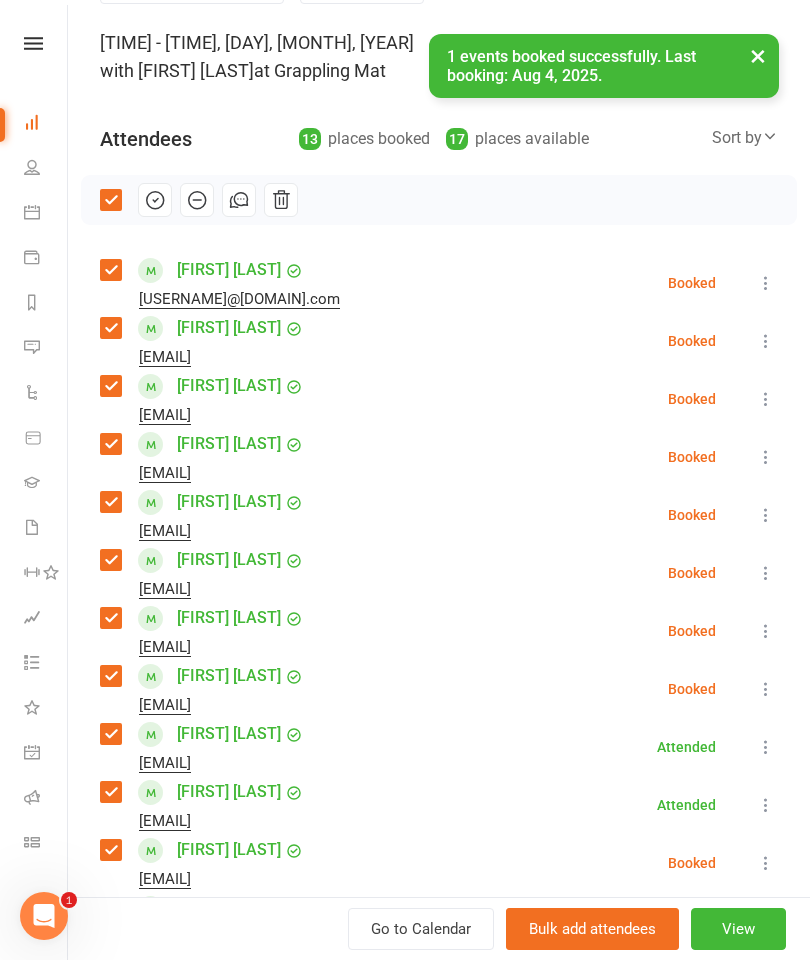 click 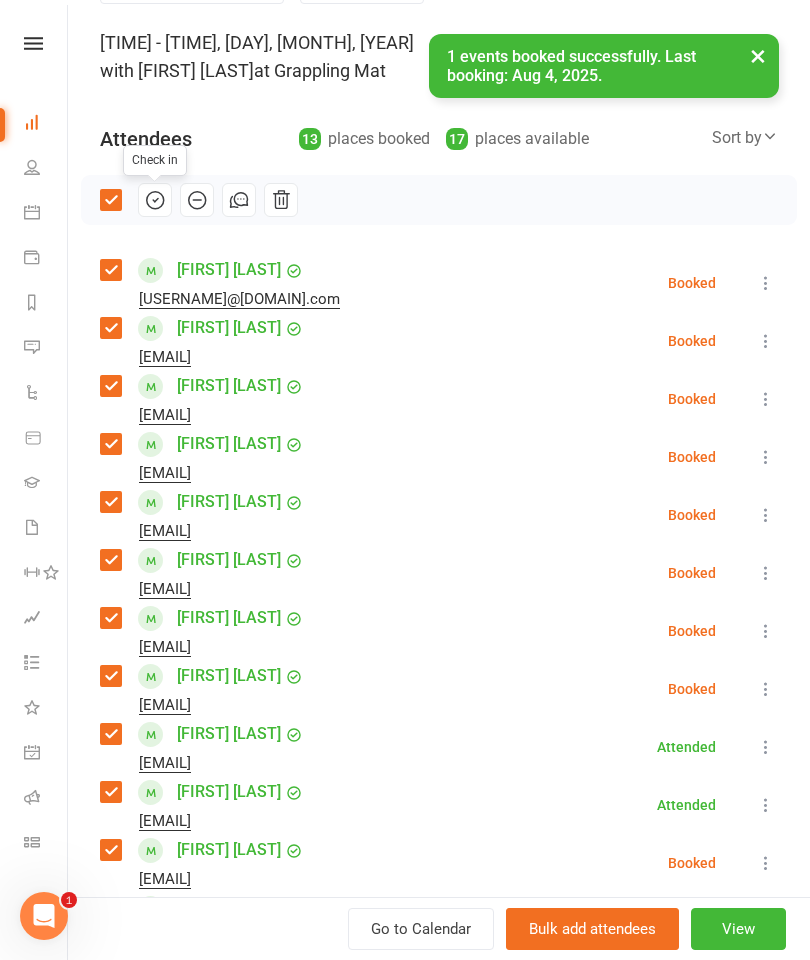 click on "×" at bounding box center [758, 55] 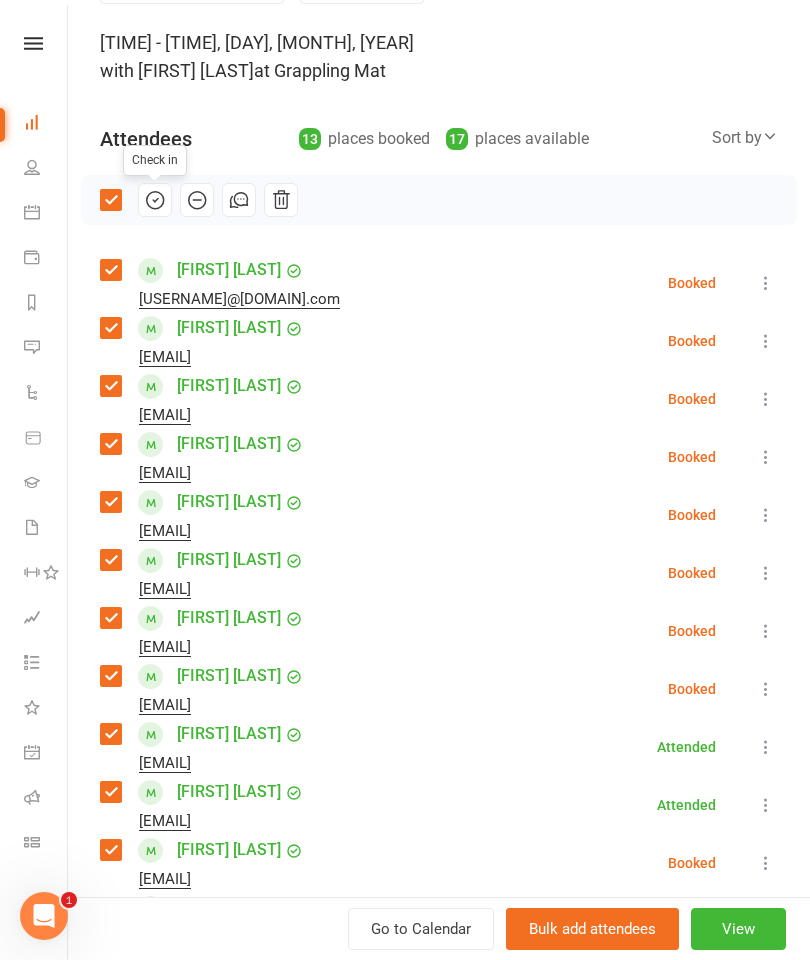 click on "[TIME] - [TIME], [DAY], [MONTH], [YEAR] with [FIRST] [LAST]  at  [LOCATION]" at bounding box center (439, 57) 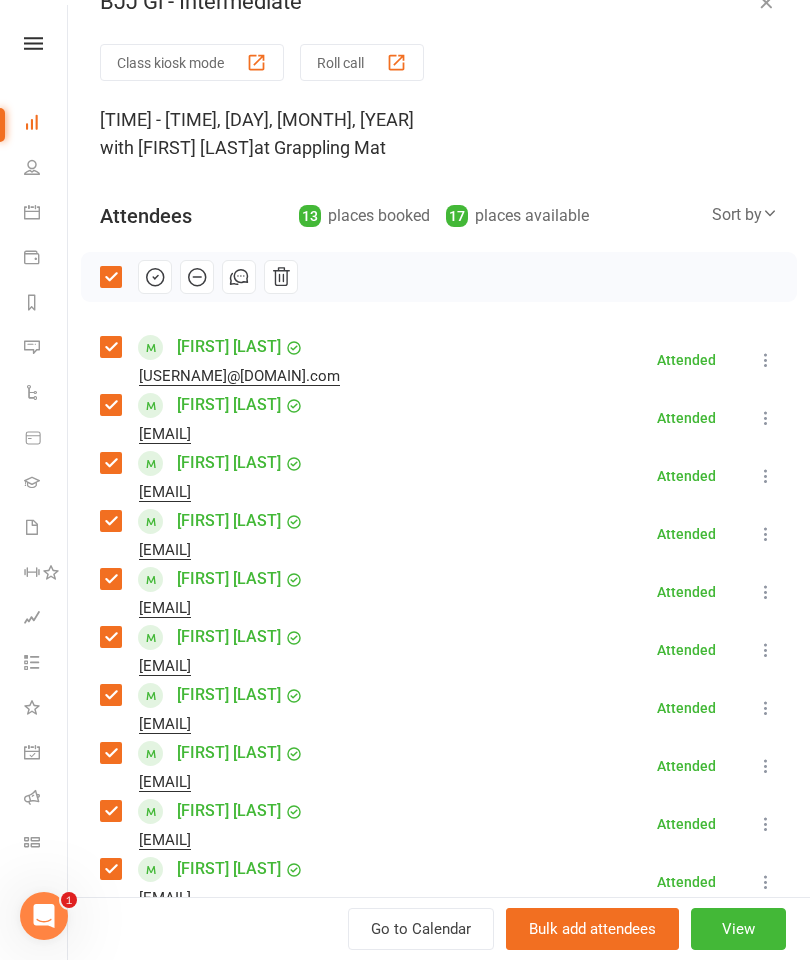 scroll, scrollTop: 36, scrollLeft: 0, axis: vertical 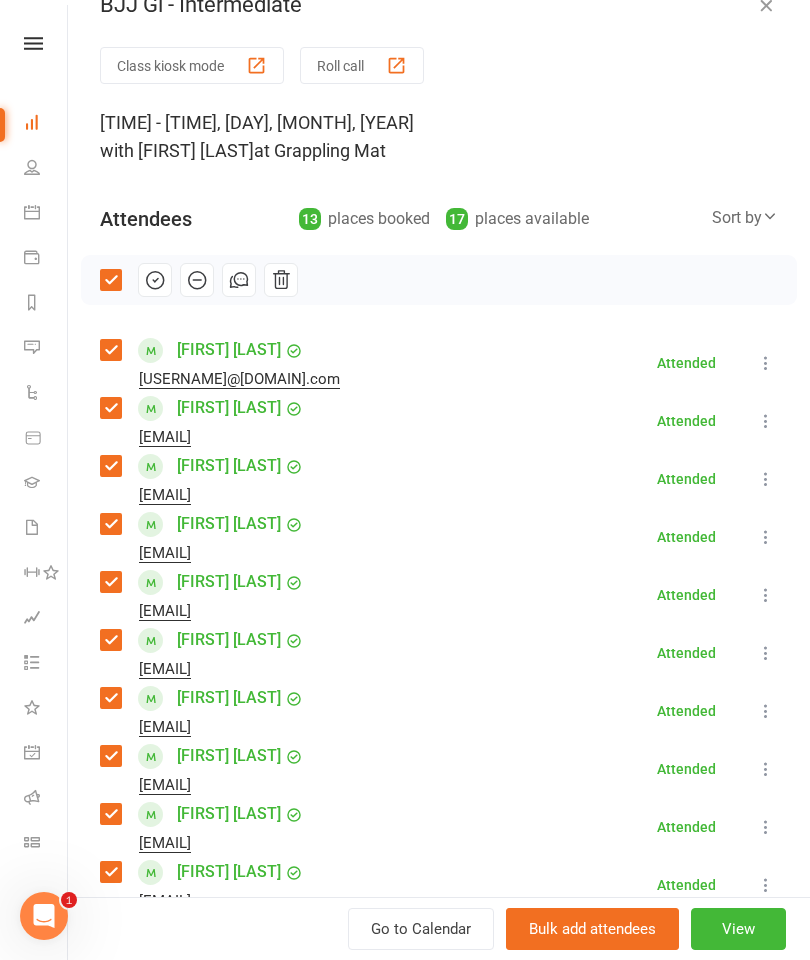 click at bounding box center [766, 5] 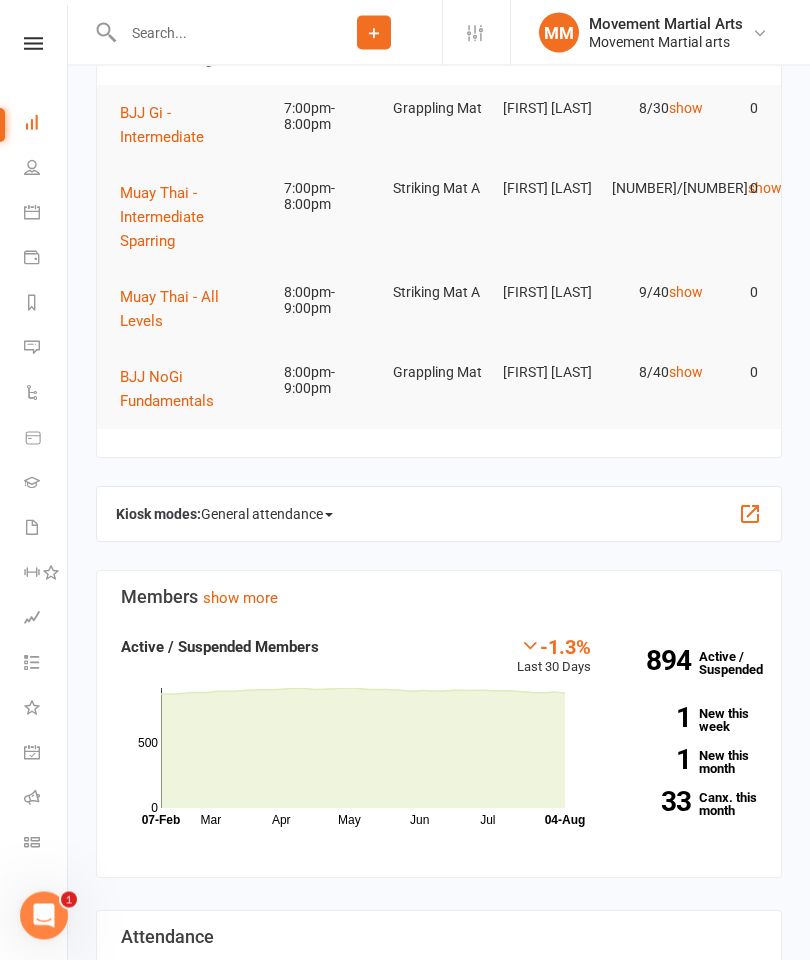 scroll, scrollTop: 0, scrollLeft: 0, axis: both 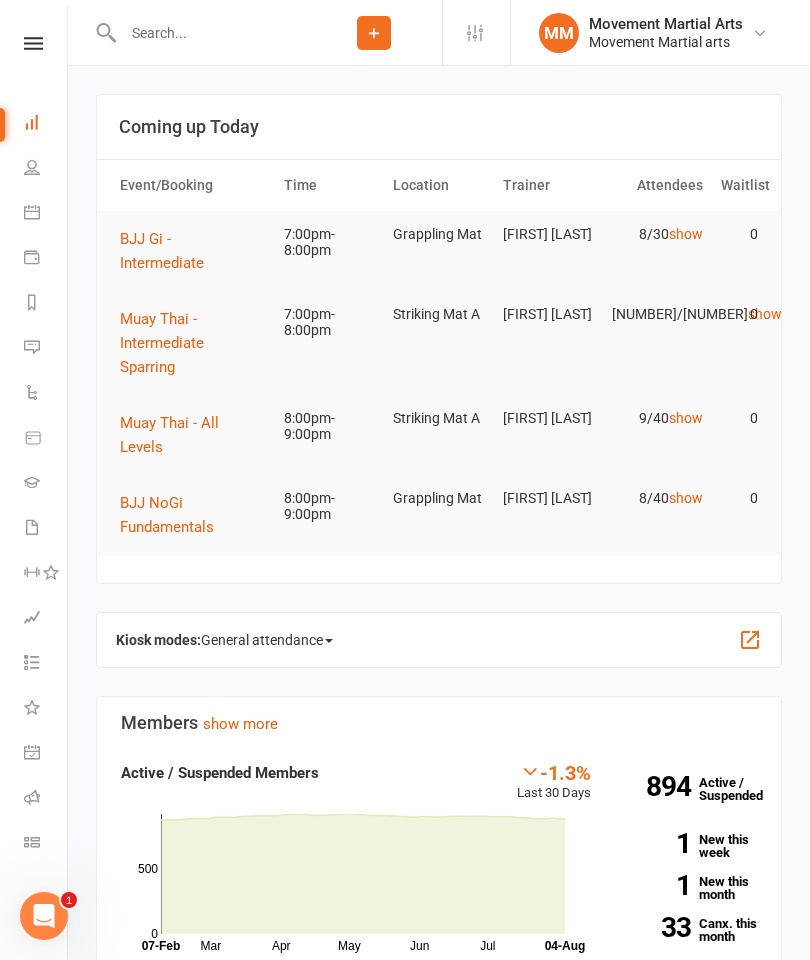 click on "Muay Thai - Intermediate Sparring" at bounding box center (193, 343) 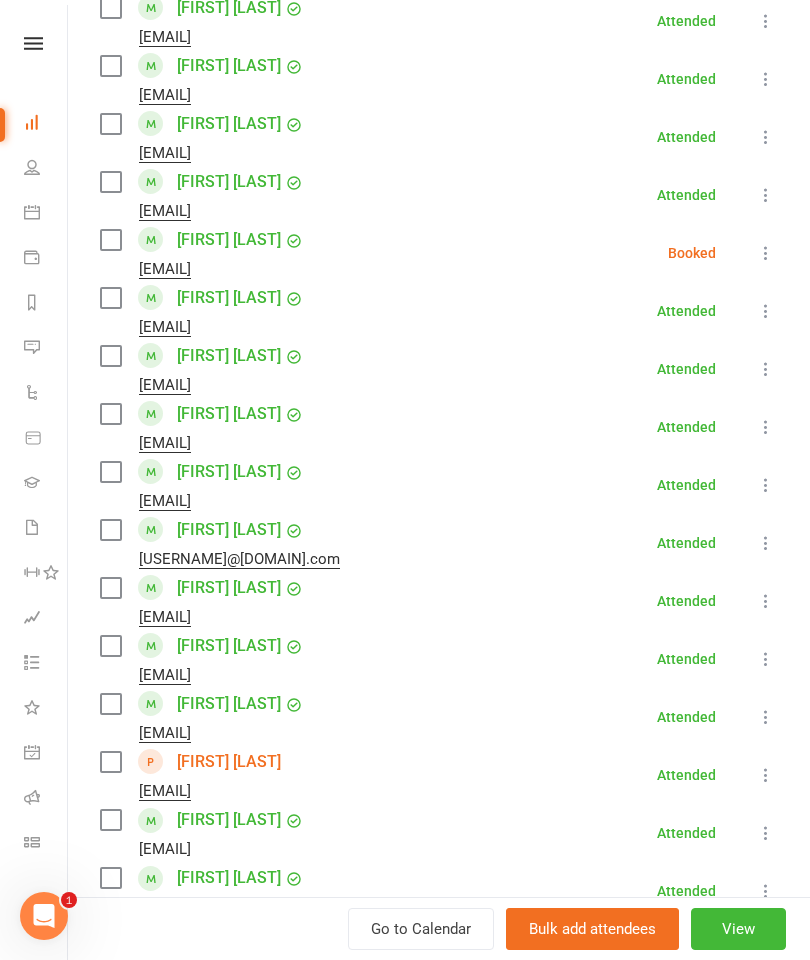scroll, scrollTop: 1438, scrollLeft: 0, axis: vertical 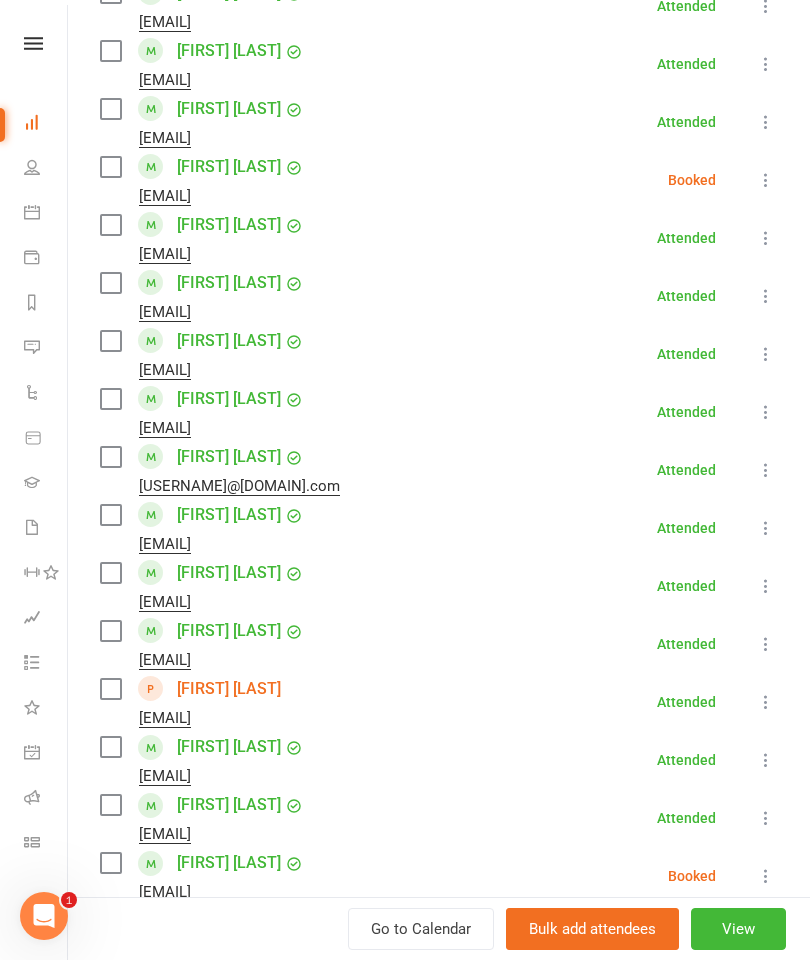 click at bounding box center (766, 702) 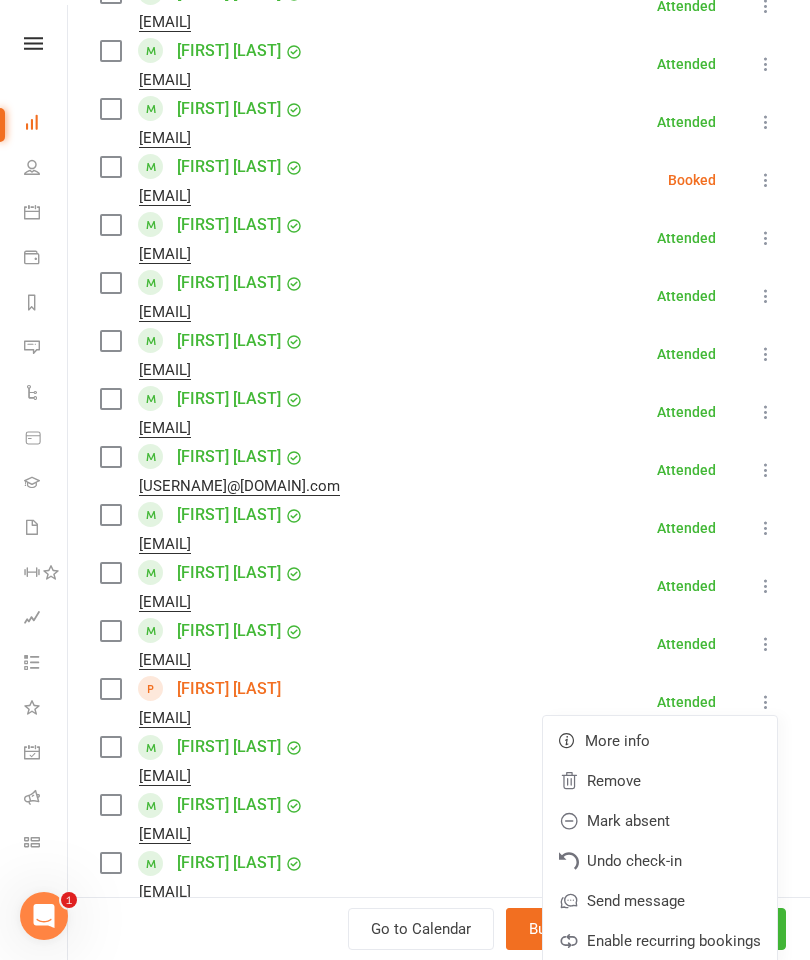 click on "Remove" at bounding box center (660, 781) 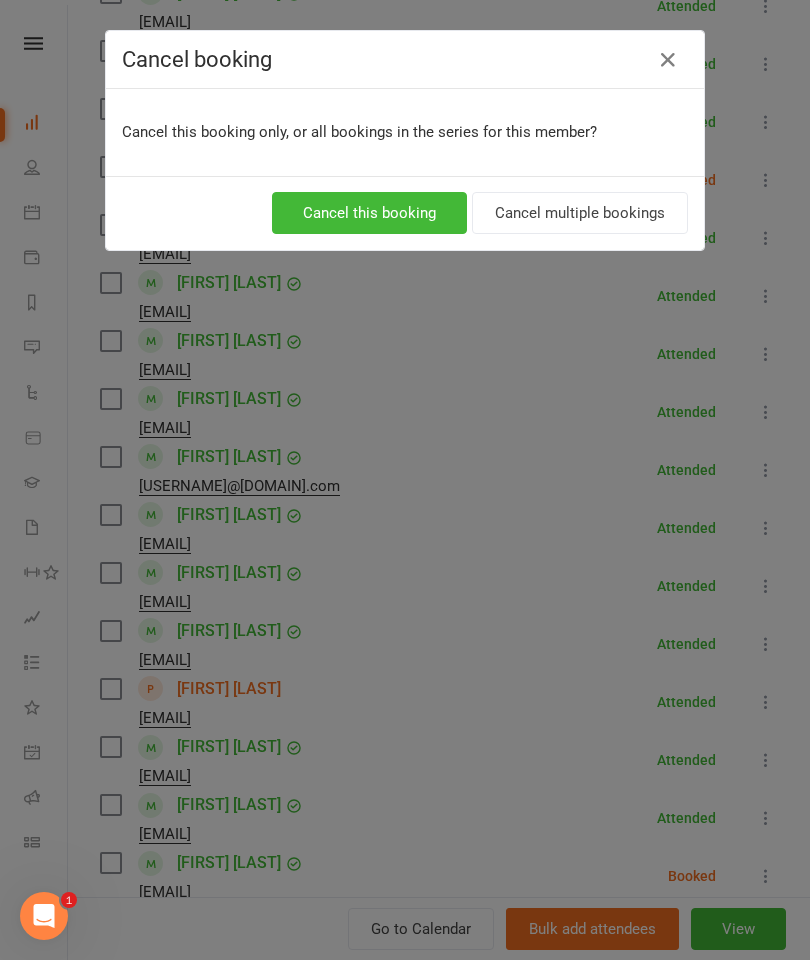 click on "Cancel this booking" at bounding box center [369, 213] 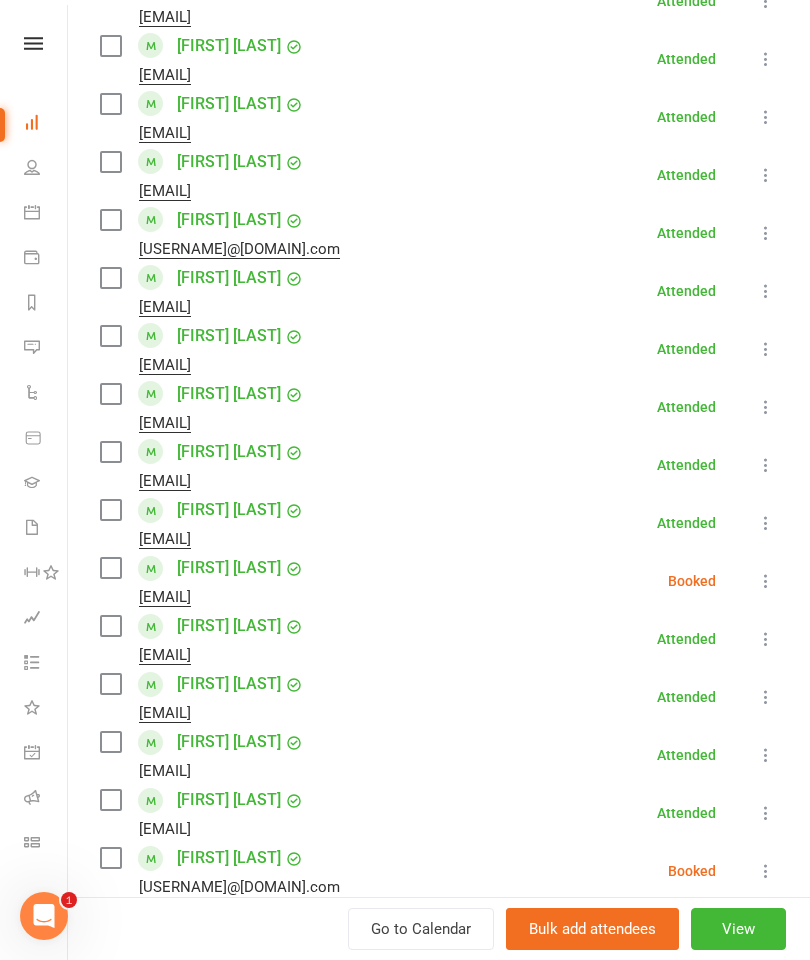 scroll, scrollTop: 1630, scrollLeft: 0, axis: vertical 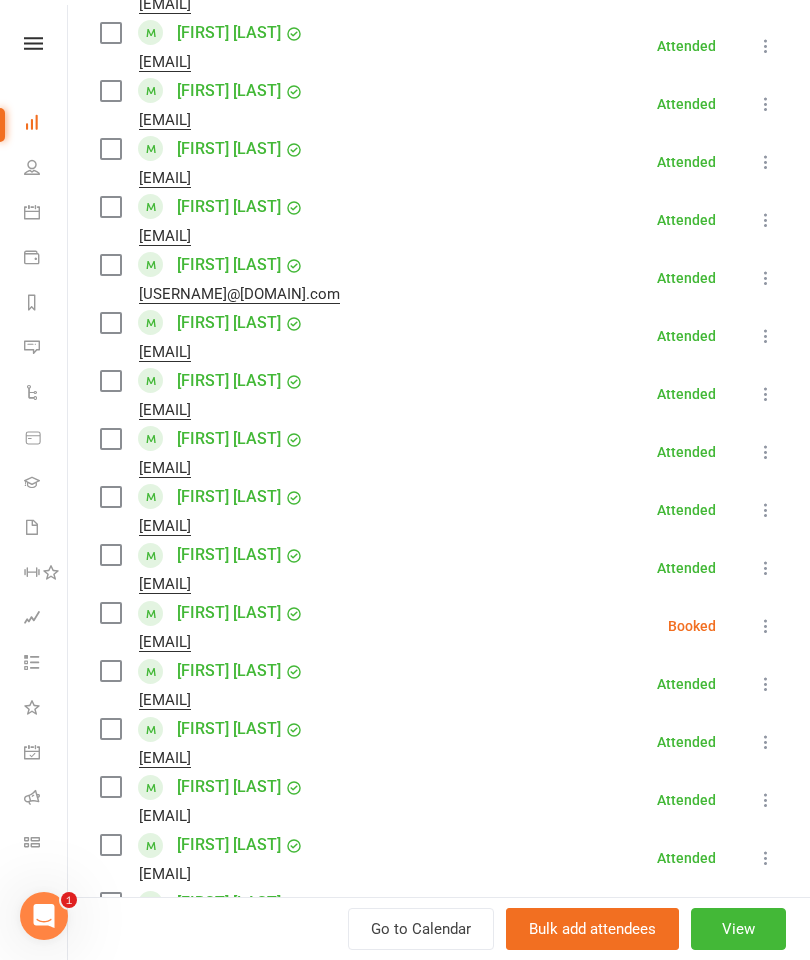 click at bounding box center (110, 381) 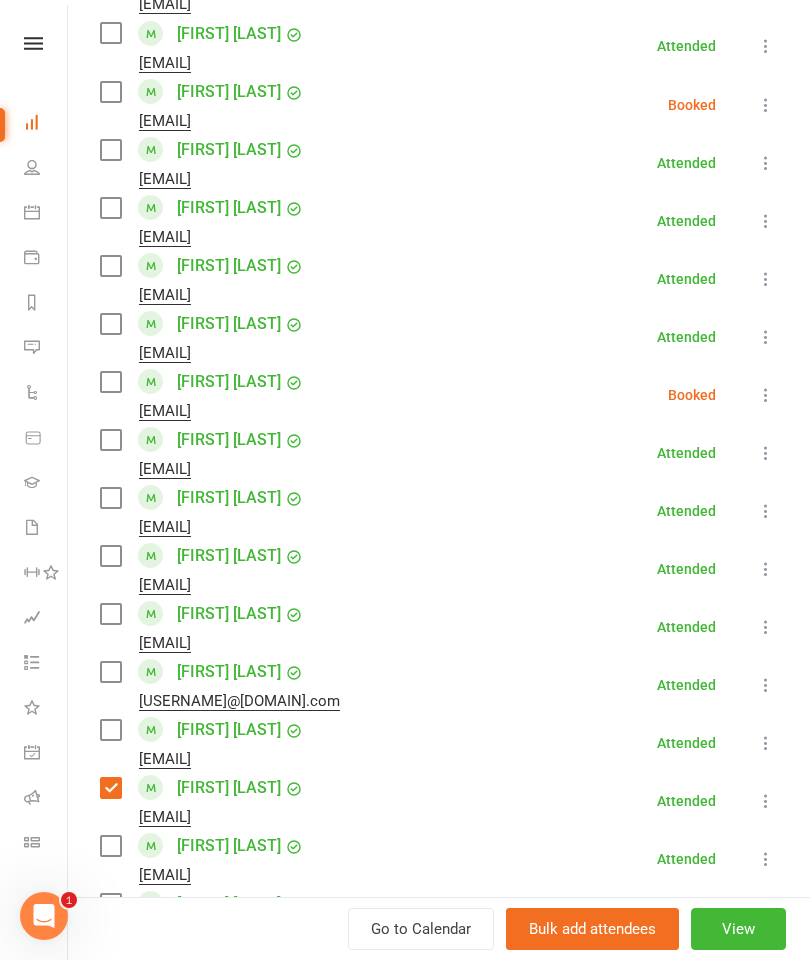 scroll, scrollTop: 1199, scrollLeft: 0, axis: vertical 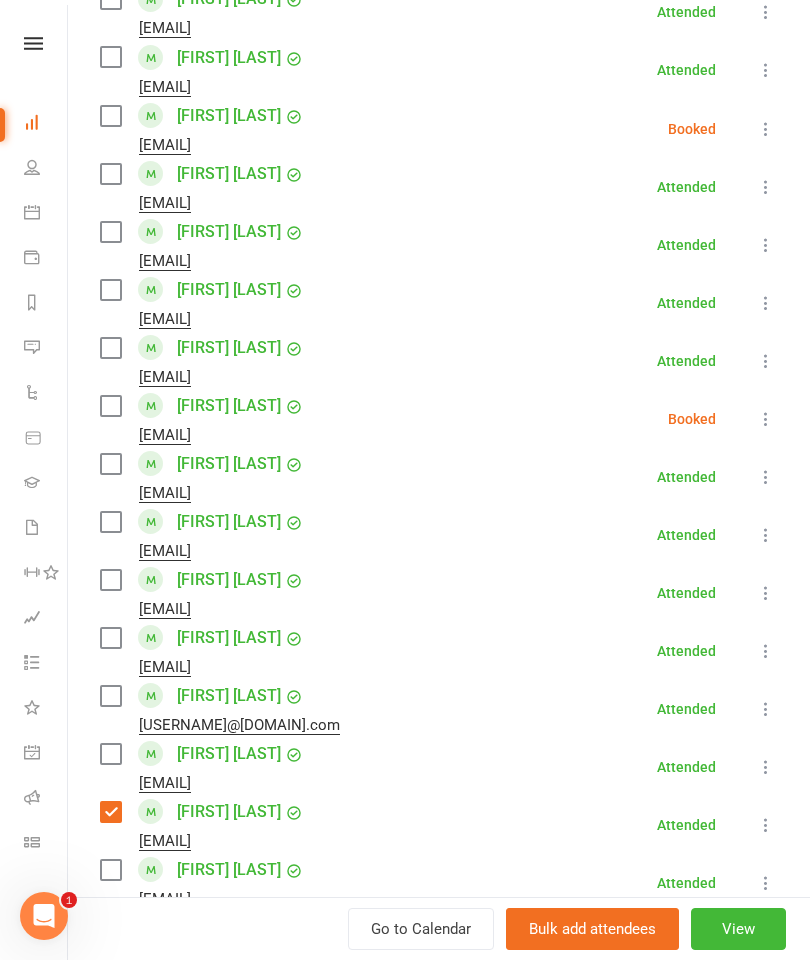 click at bounding box center [110, 290] 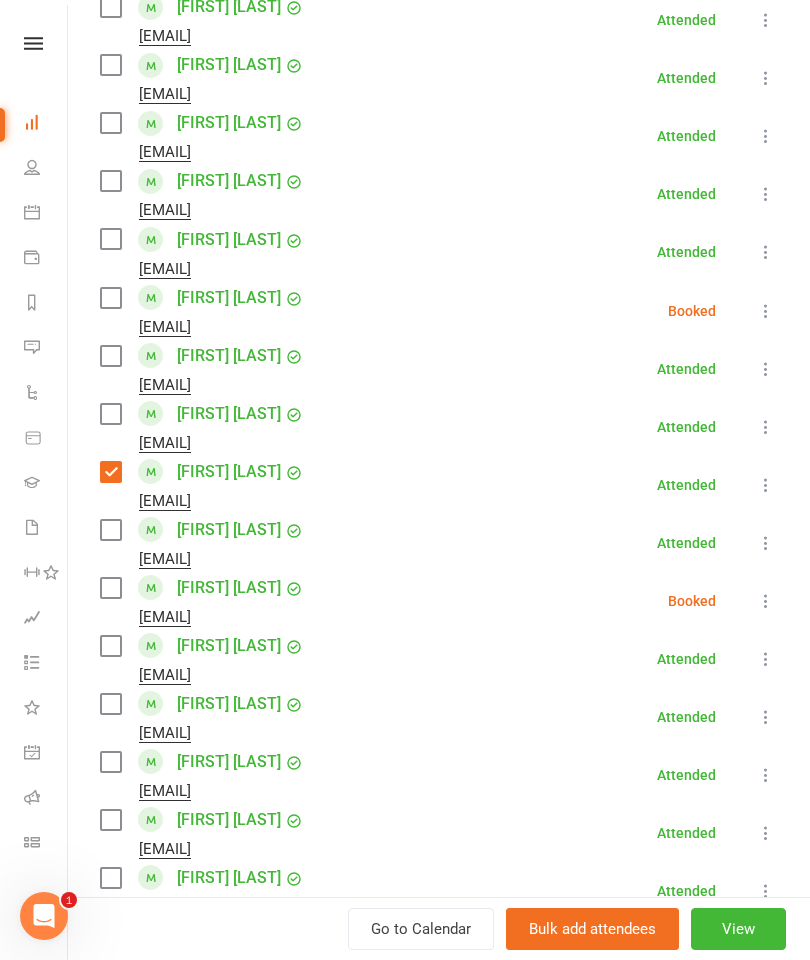 scroll, scrollTop: 1005, scrollLeft: 0, axis: vertical 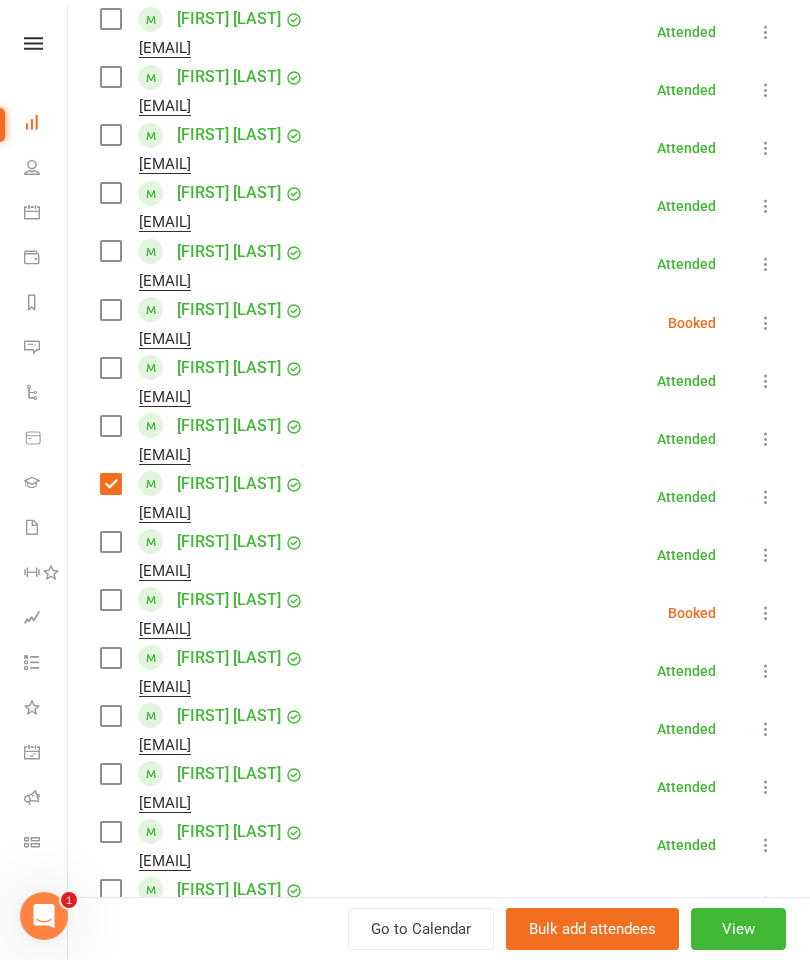 click at bounding box center (110, 310) 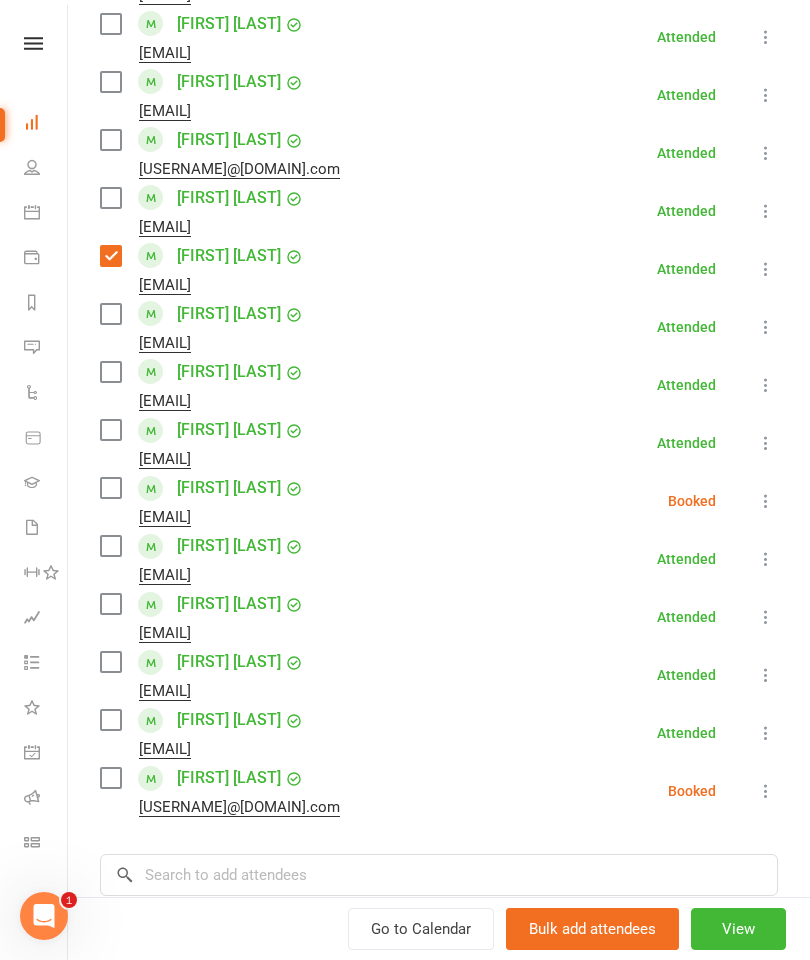 scroll, scrollTop: 1991, scrollLeft: 0, axis: vertical 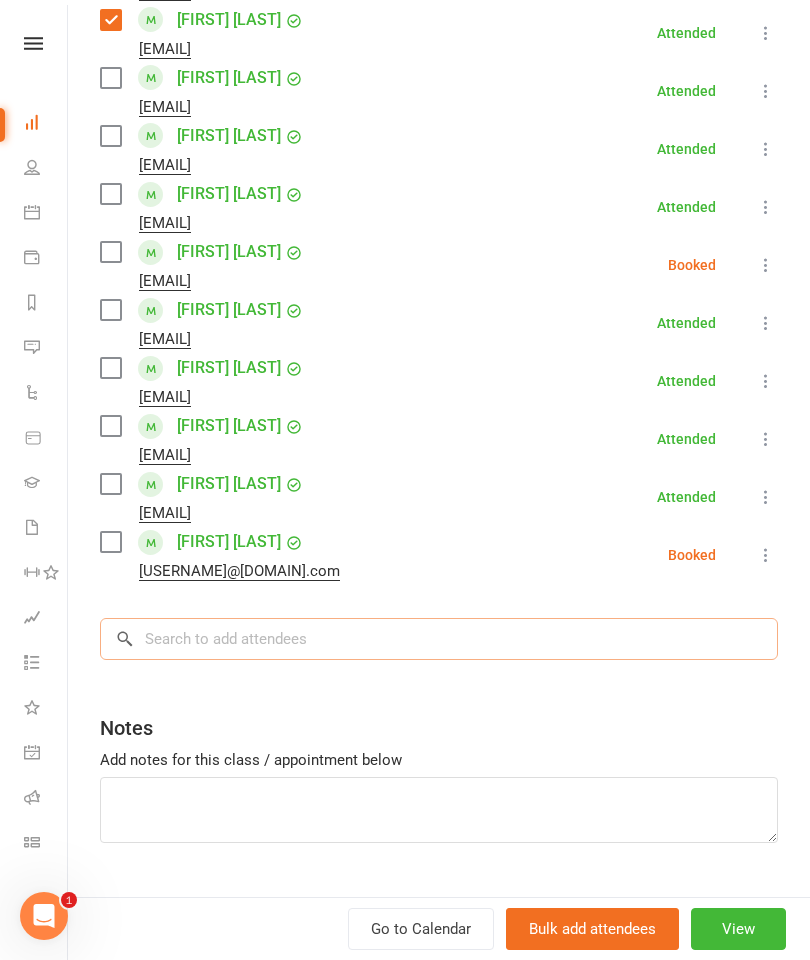 click at bounding box center [439, 639] 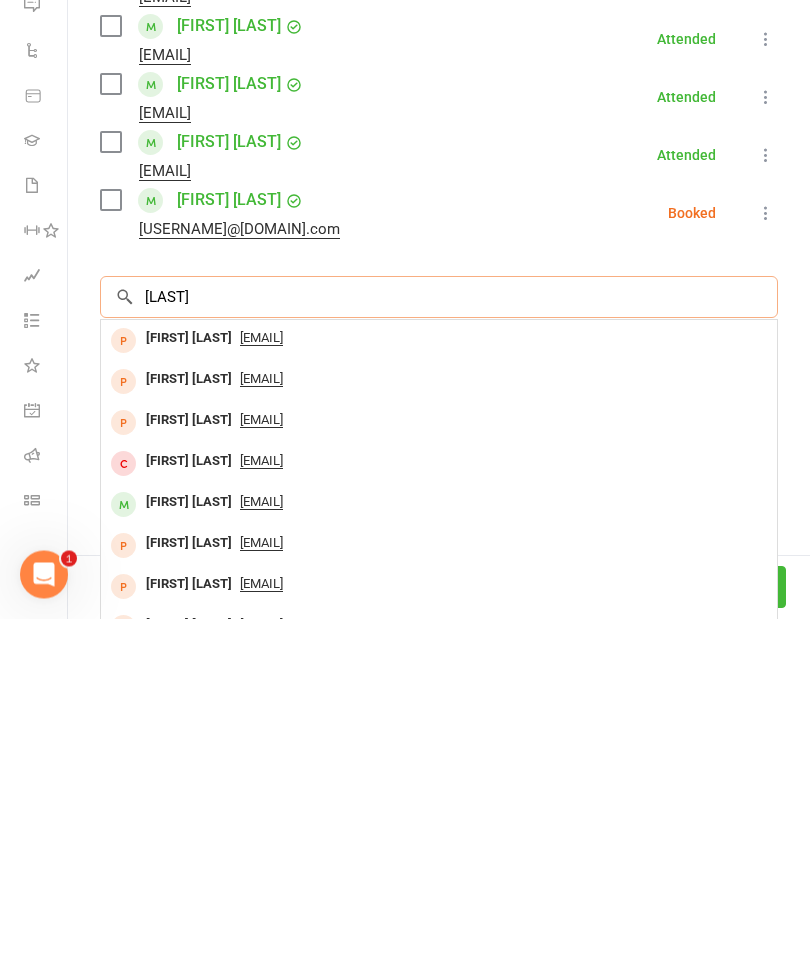 type on "[LAST]" 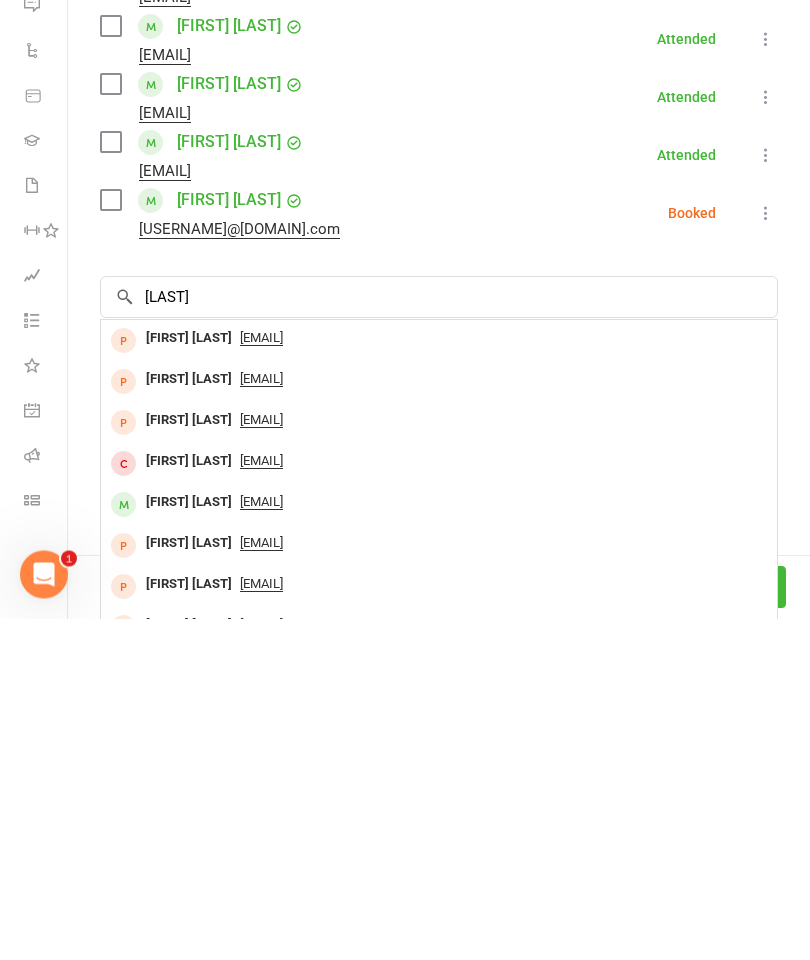 click on "[FIRST] [LAST]" at bounding box center (189, 844) 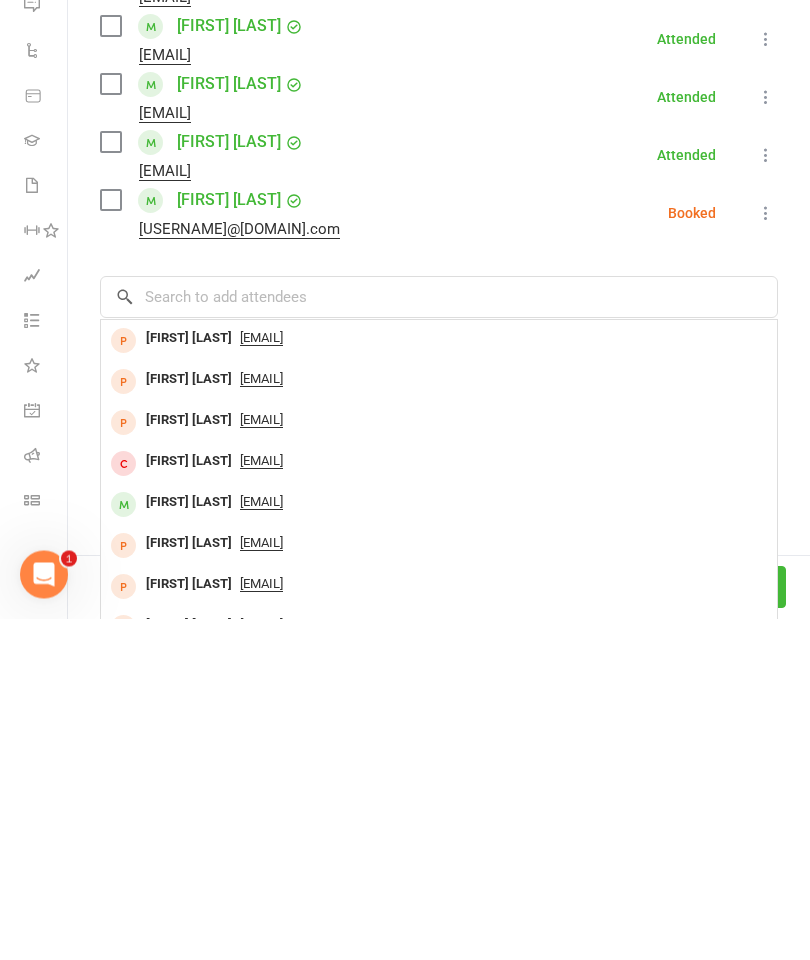 scroll, scrollTop: 342, scrollLeft: 0, axis: vertical 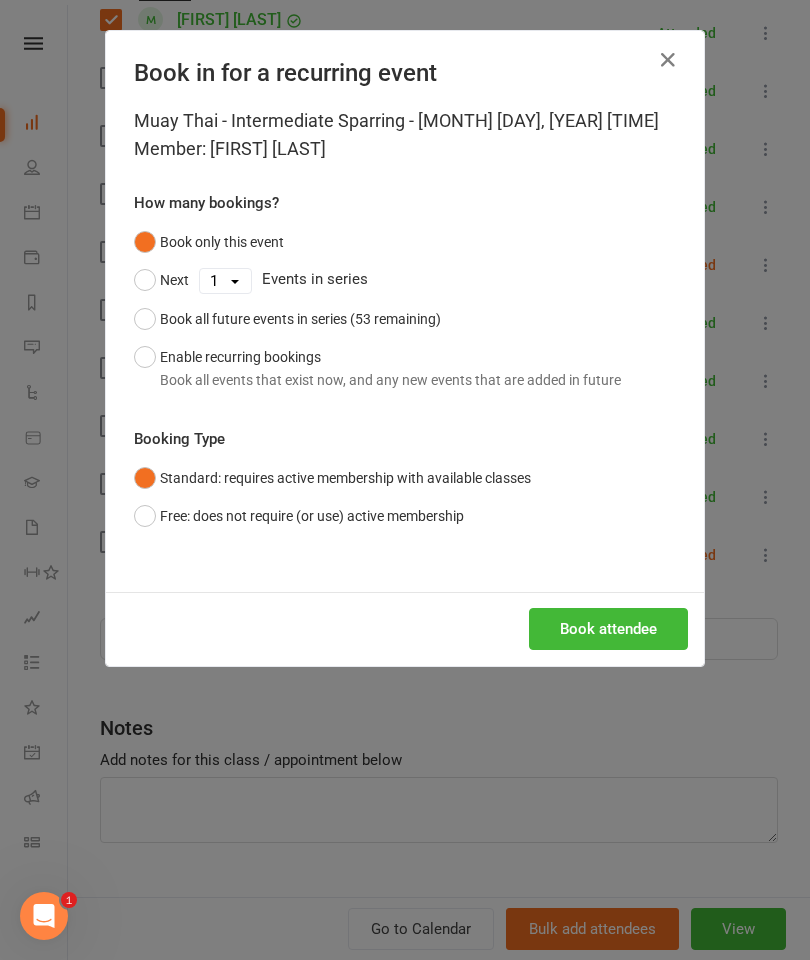 click on "Book attendee" at bounding box center [608, 629] 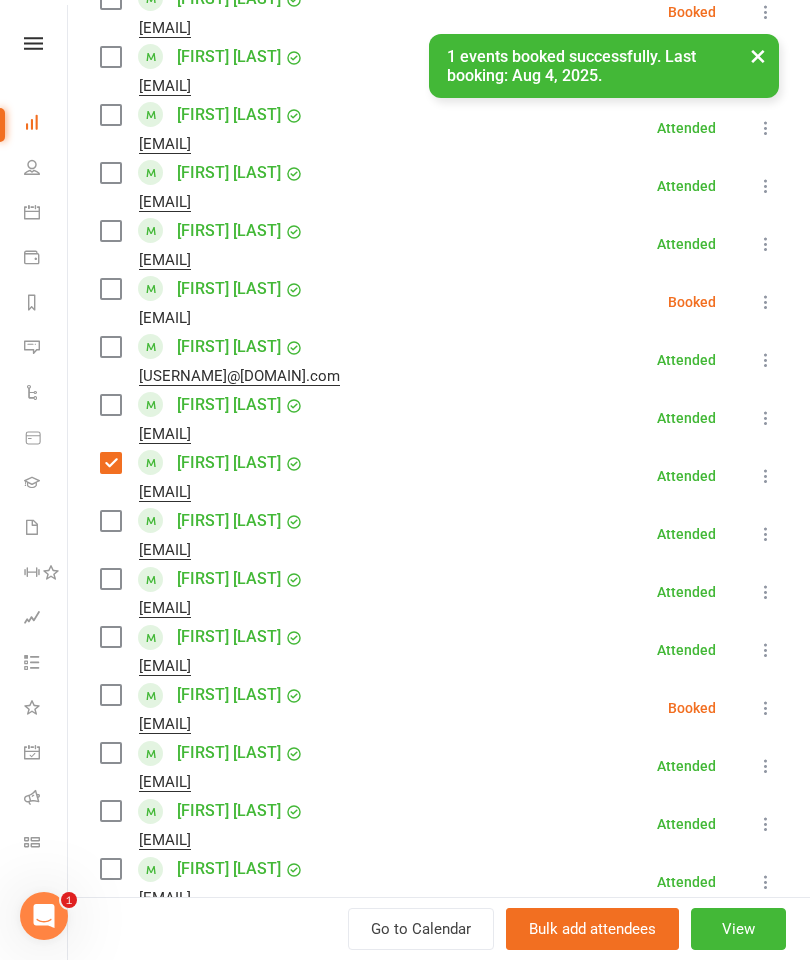 click at bounding box center [110, 289] 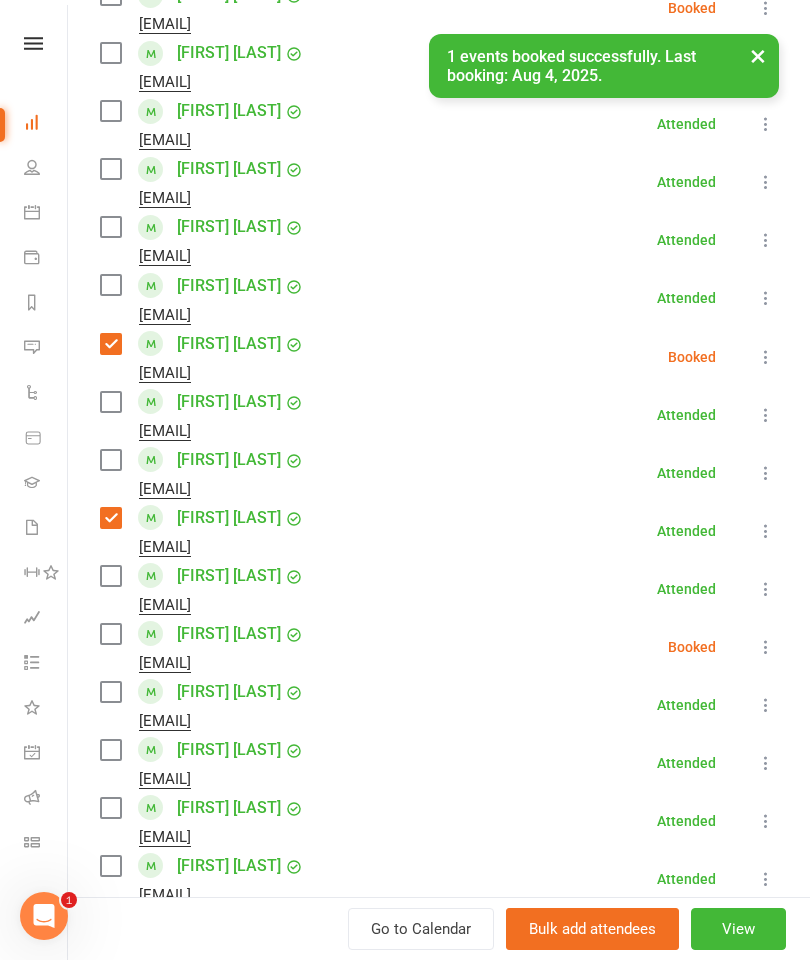 scroll, scrollTop: 970, scrollLeft: 0, axis: vertical 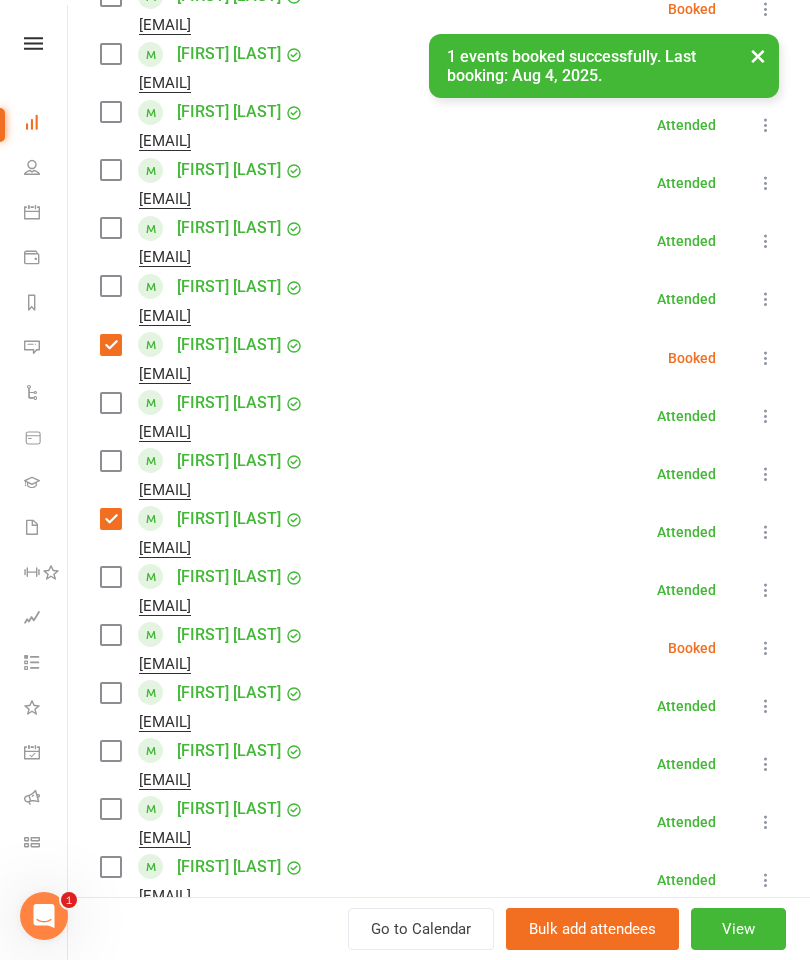 click at bounding box center [110, 170] 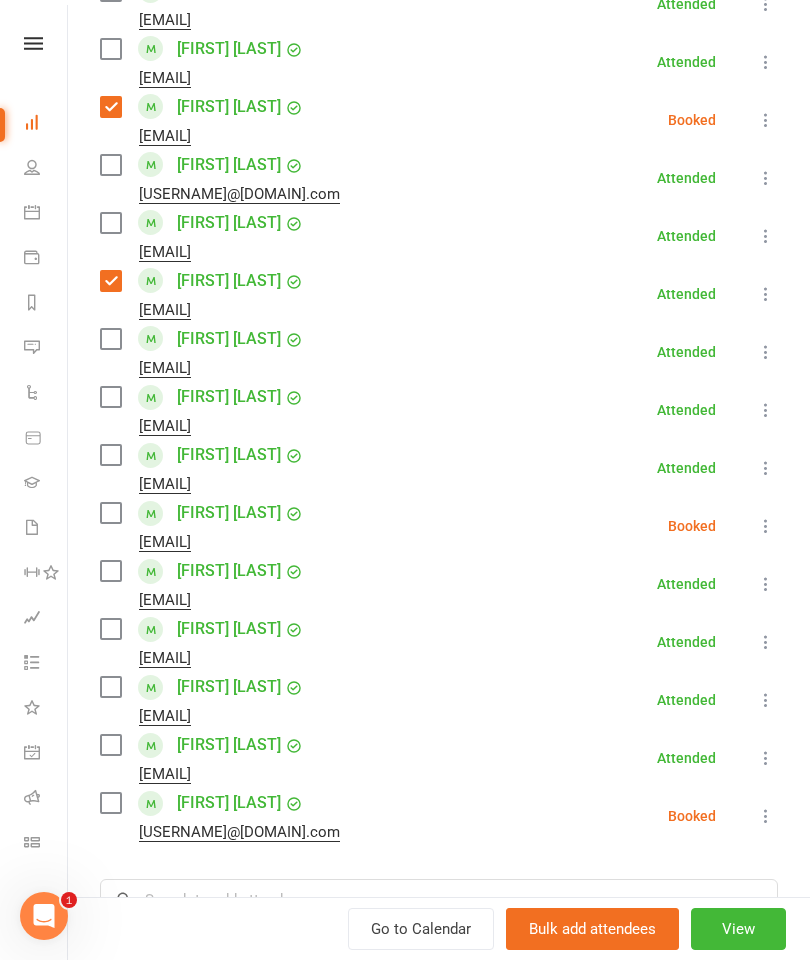 scroll, scrollTop: 1816, scrollLeft: 0, axis: vertical 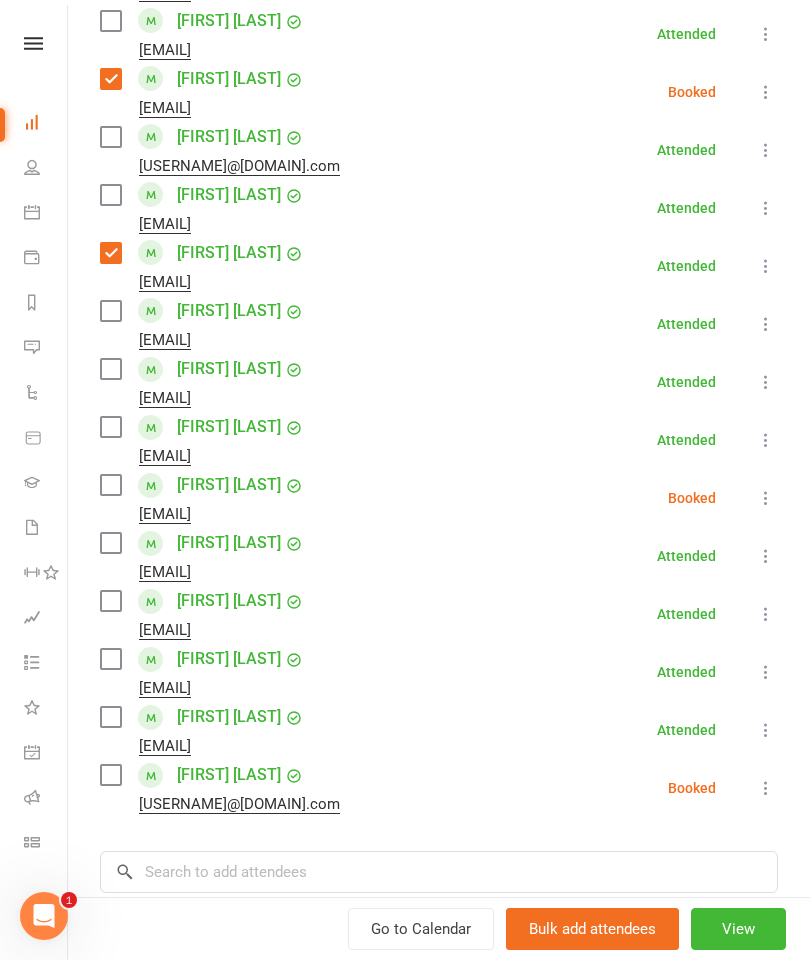 click at bounding box center [110, 717] 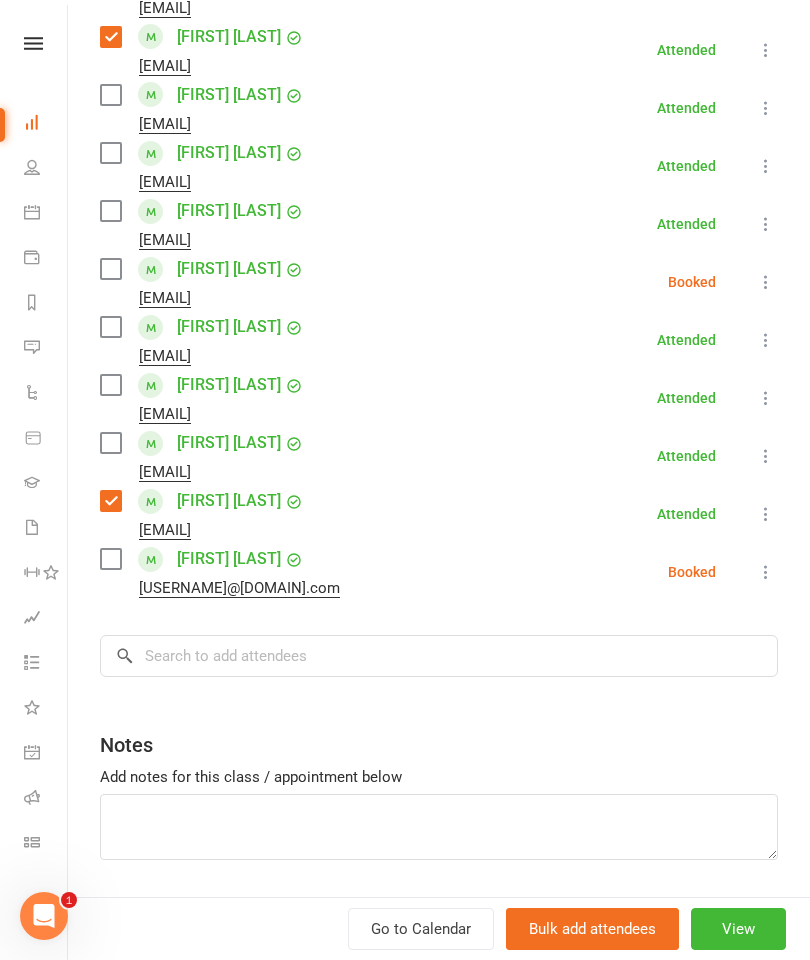 scroll, scrollTop: 2043, scrollLeft: 0, axis: vertical 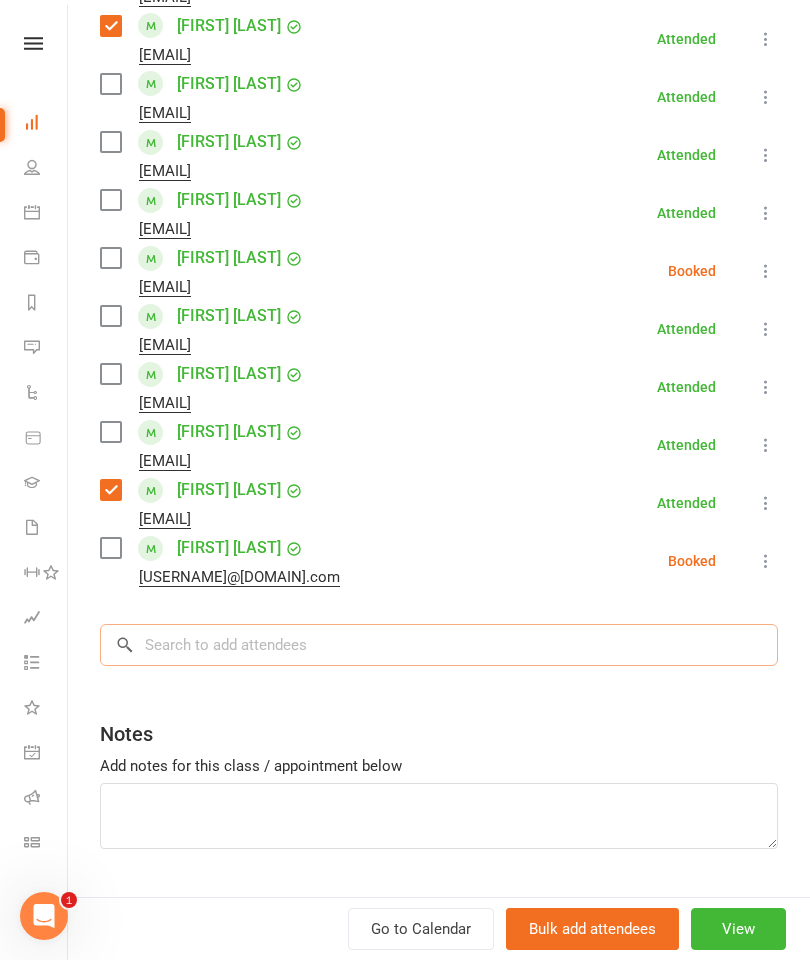 click at bounding box center (439, 645) 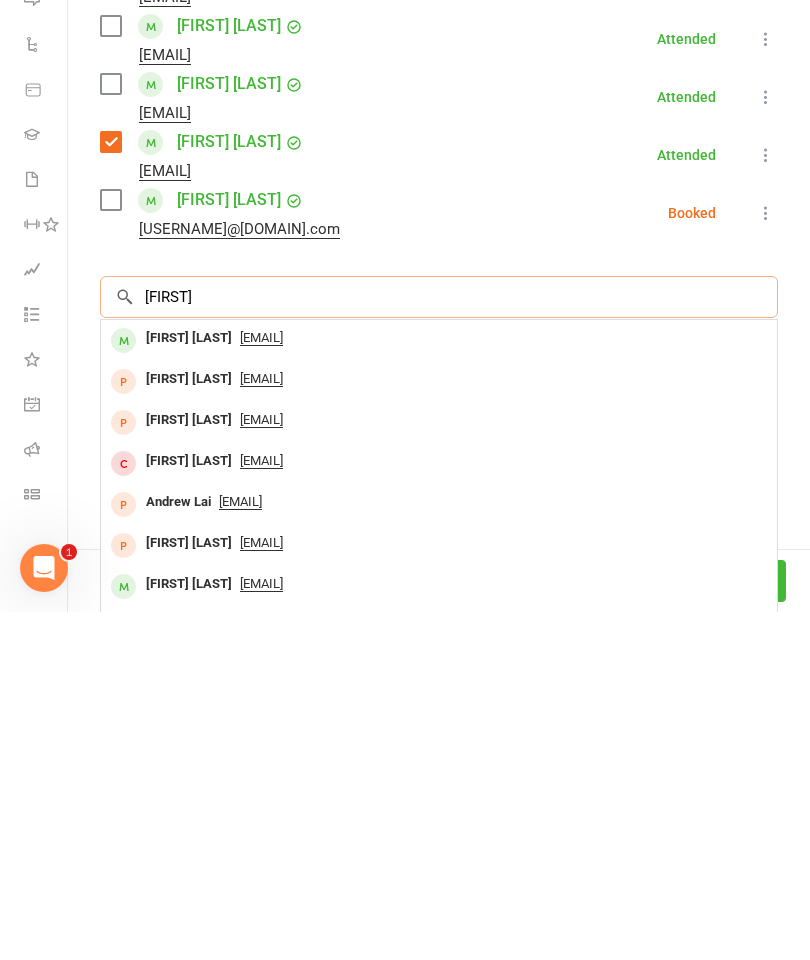 type on "[FIRST]" 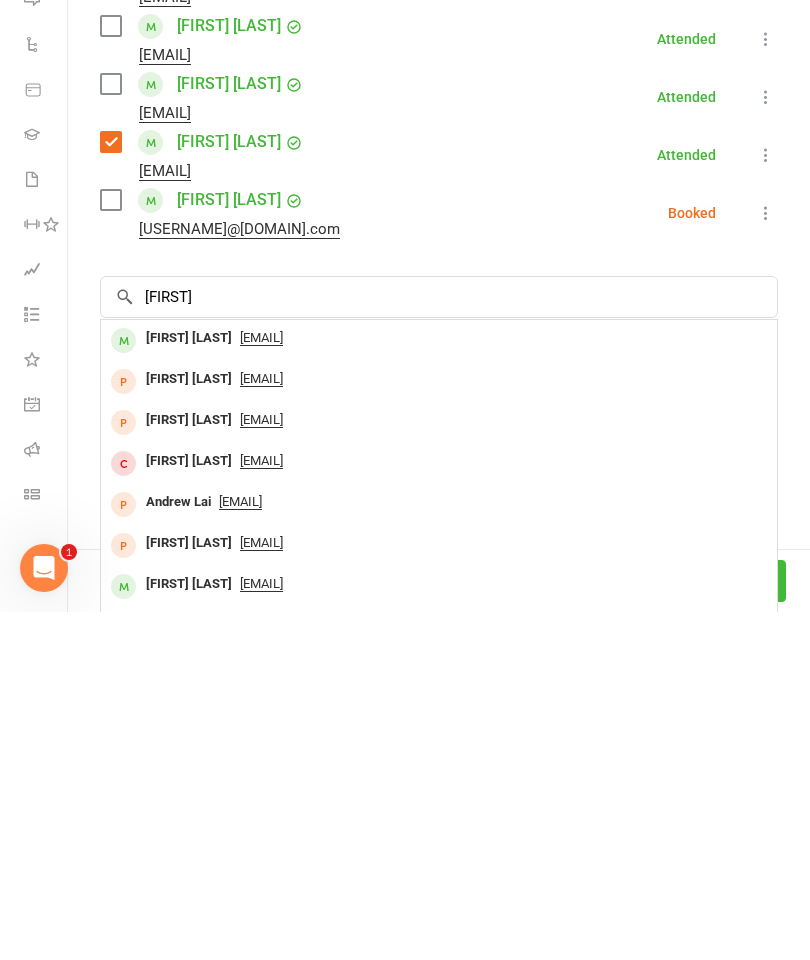 click on "[FIRST] [LAST]" at bounding box center [189, 686] 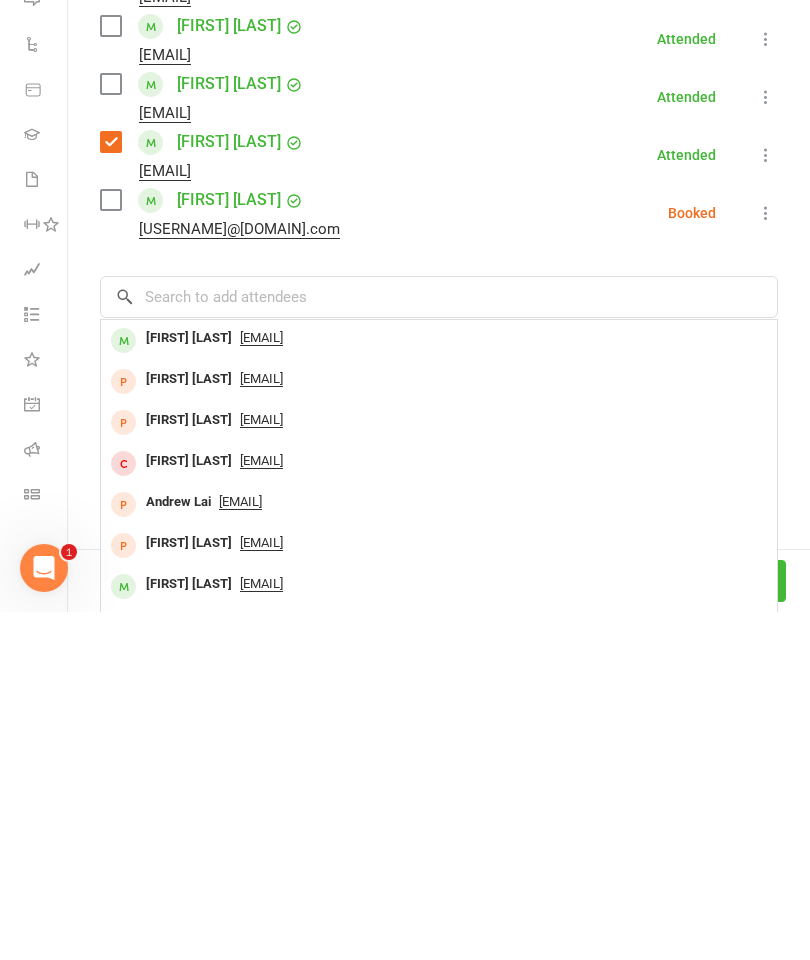 scroll, scrollTop: 690, scrollLeft: 0, axis: vertical 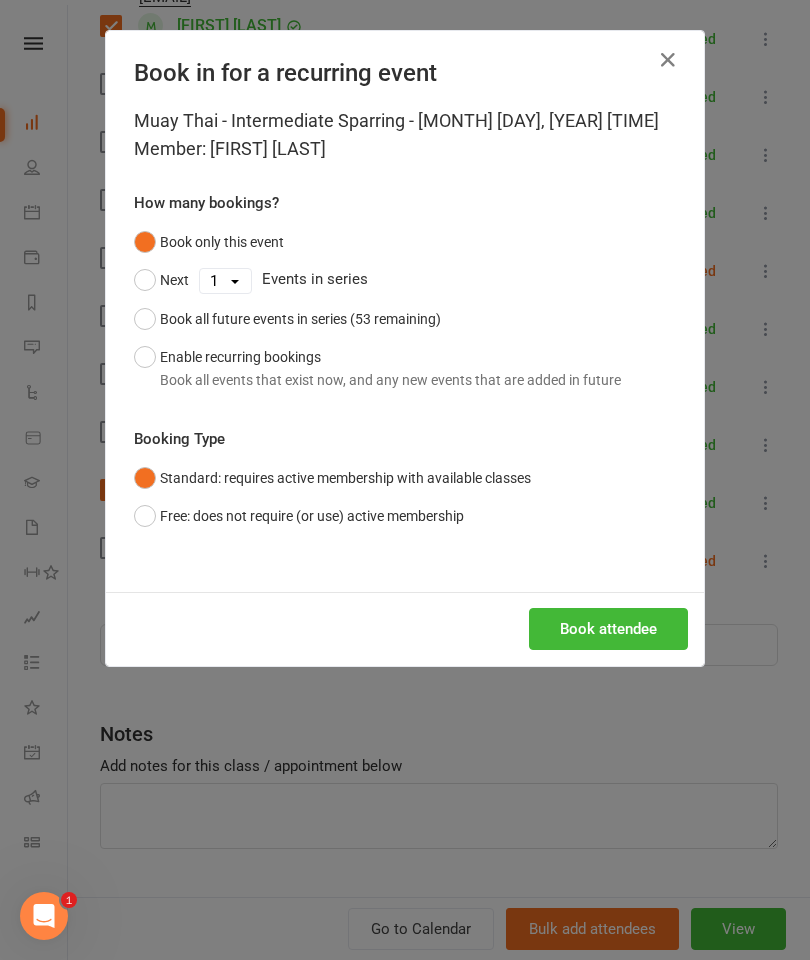 click on "Book attendee" at bounding box center [608, 629] 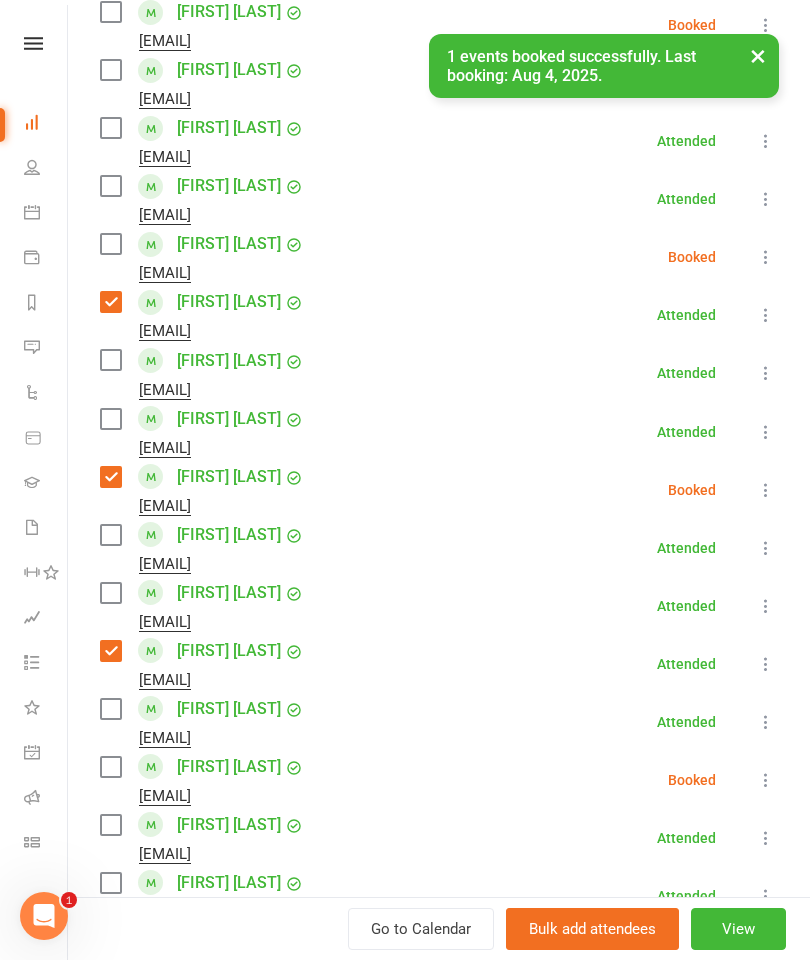 scroll, scrollTop: 875, scrollLeft: 0, axis: vertical 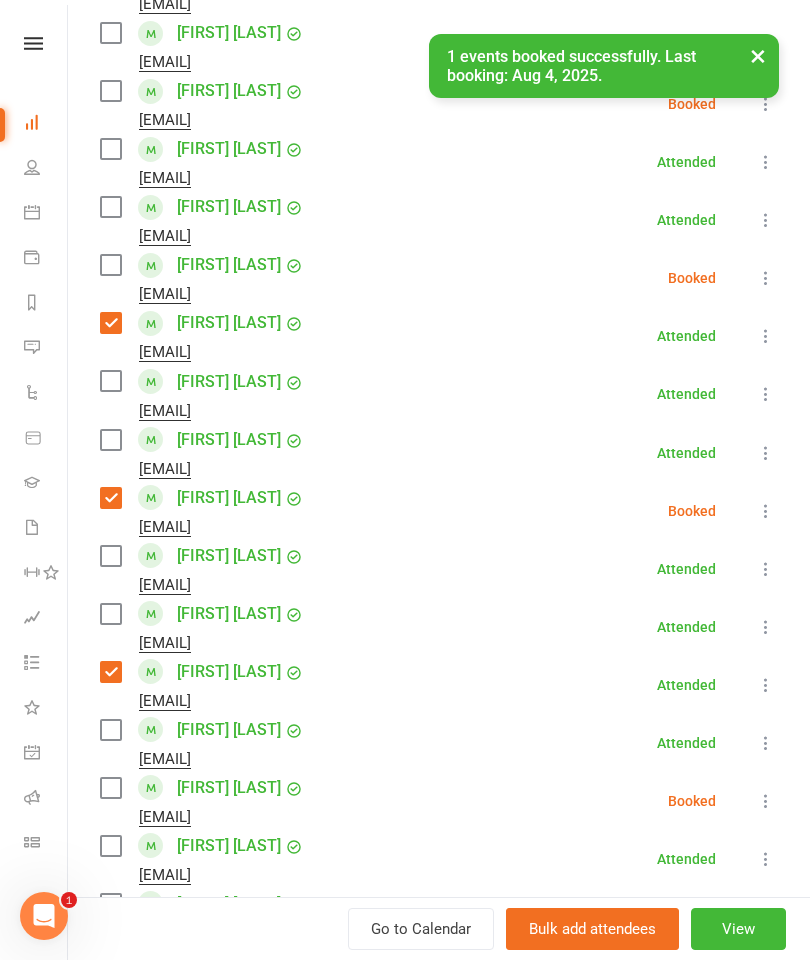 click at bounding box center [110, 265] 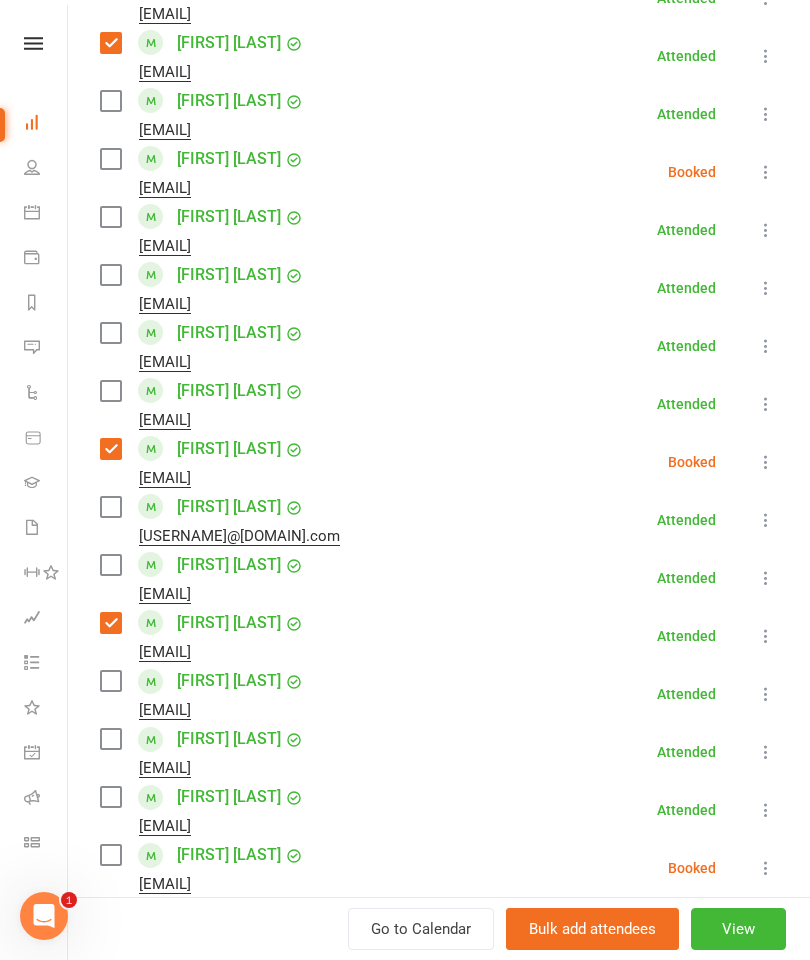 scroll, scrollTop: 1506, scrollLeft: 0, axis: vertical 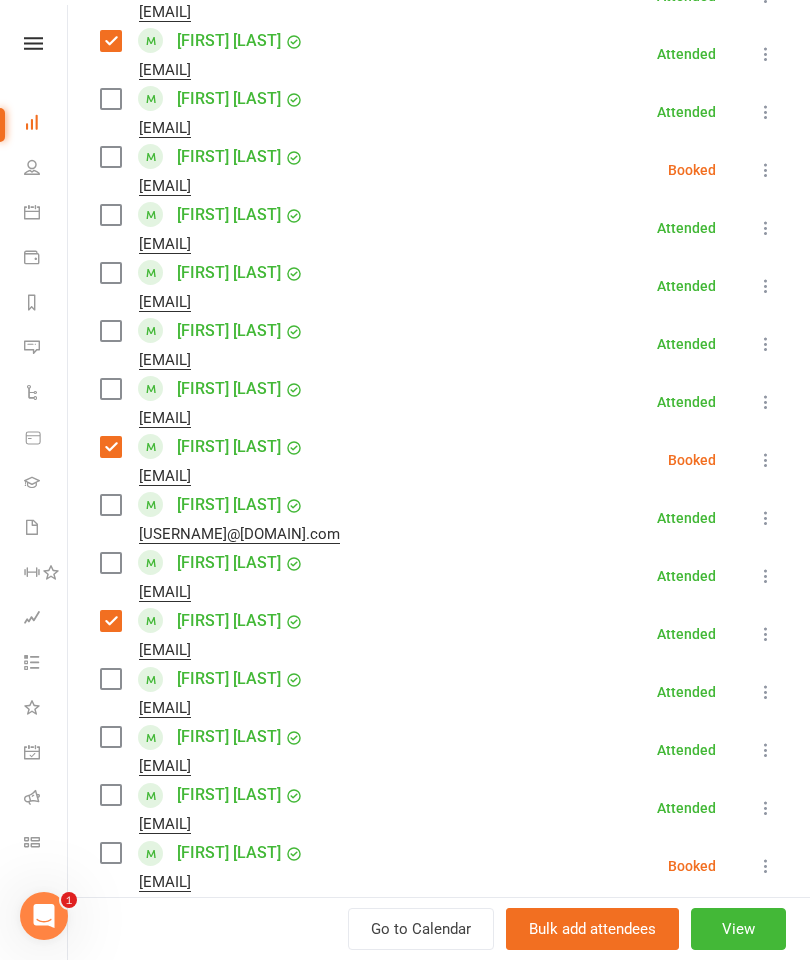 click at bounding box center [110, 679] 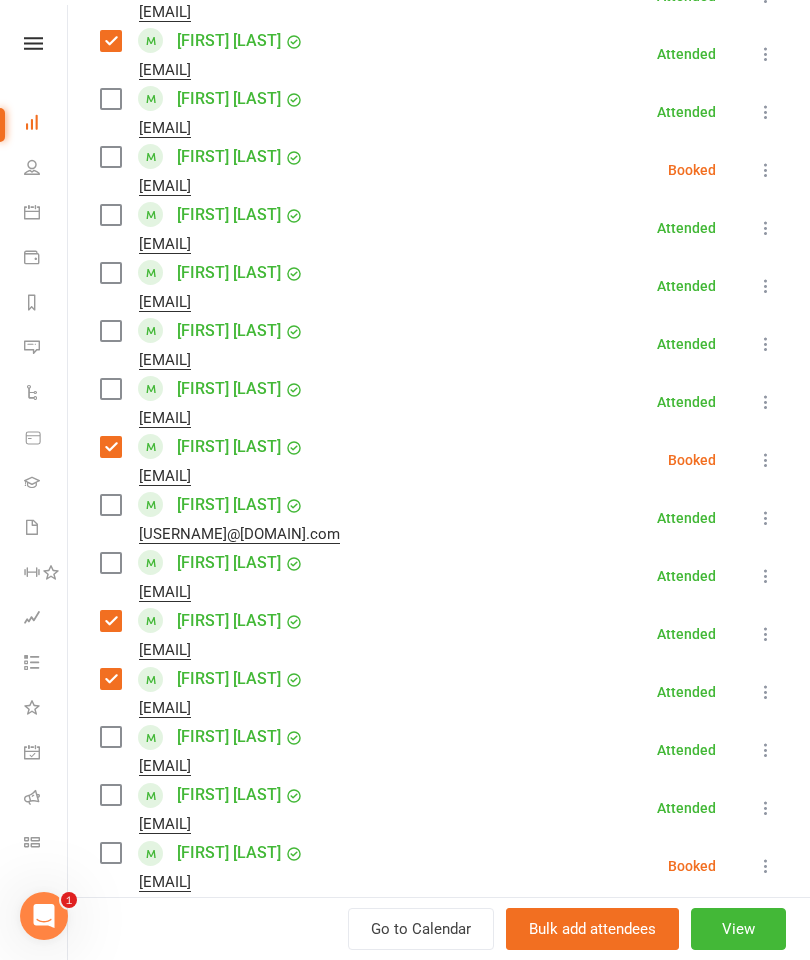 scroll, scrollTop: 1905, scrollLeft: 0, axis: vertical 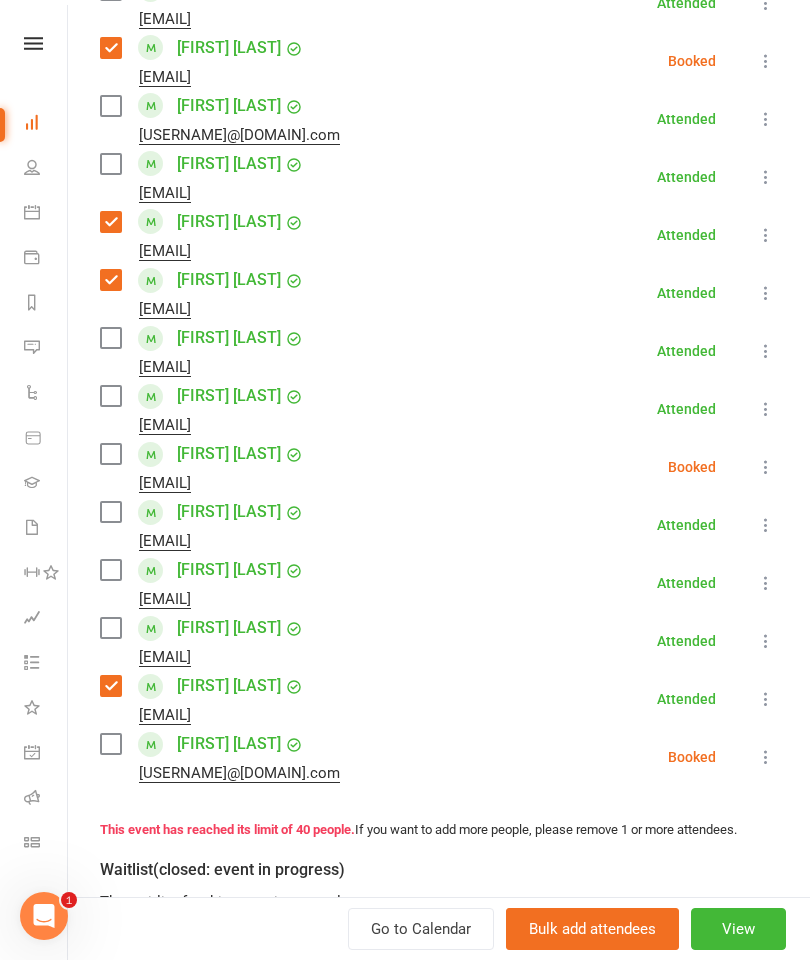 click at bounding box center (110, 744) 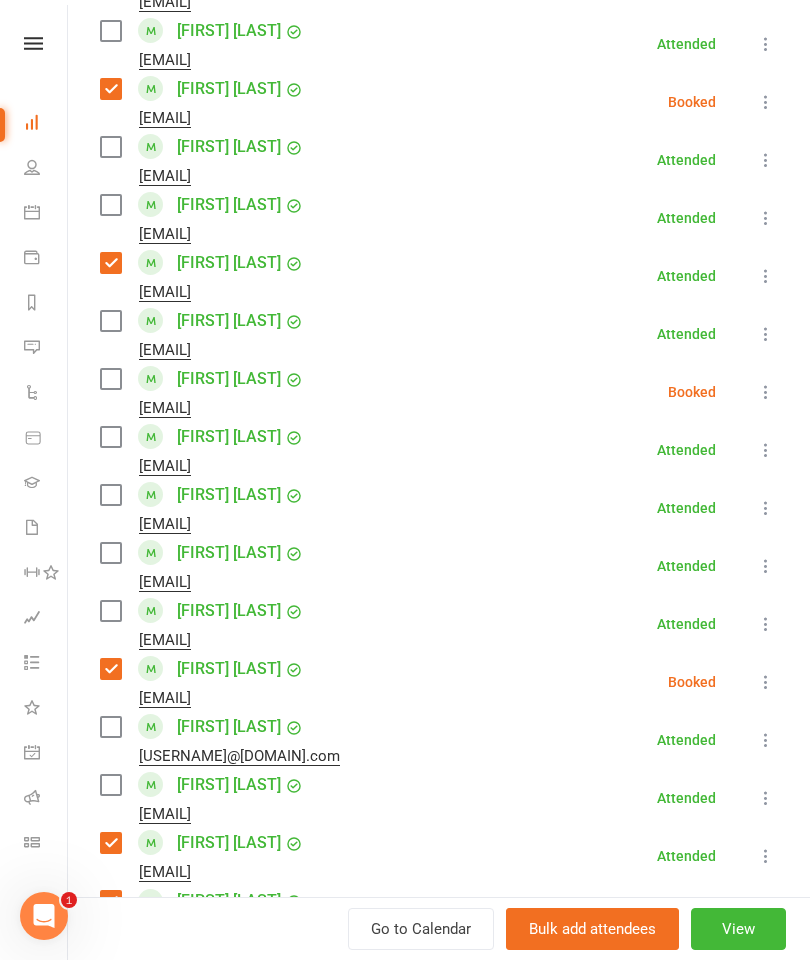 scroll, scrollTop: 1283, scrollLeft: 0, axis: vertical 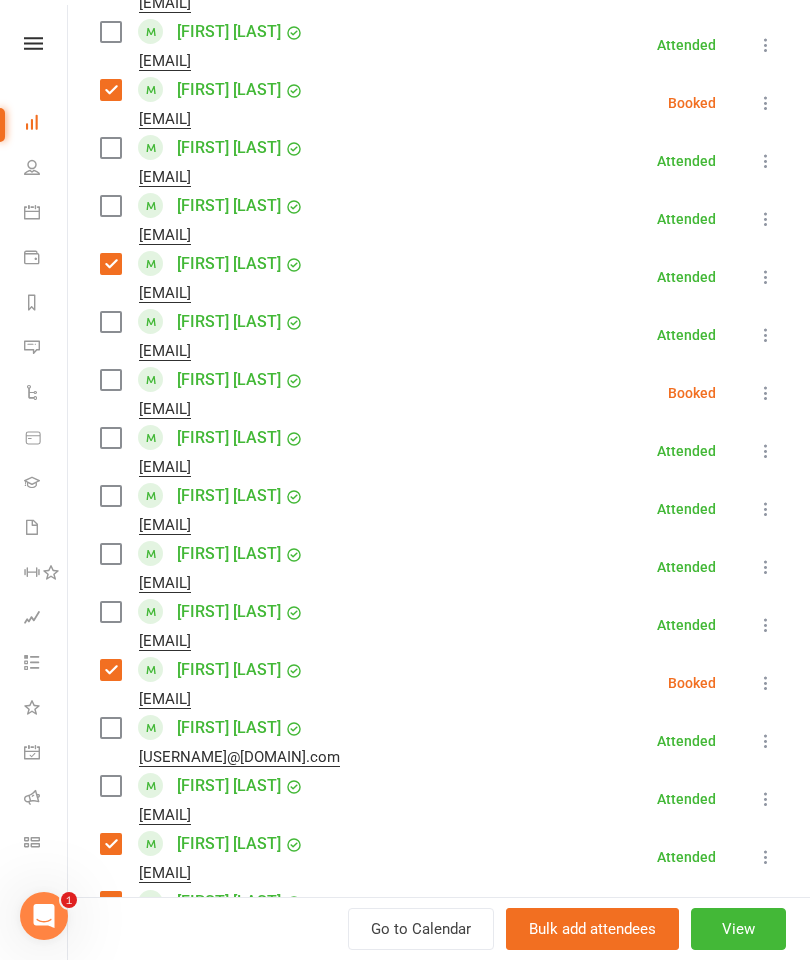 click at bounding box center [110, 554] 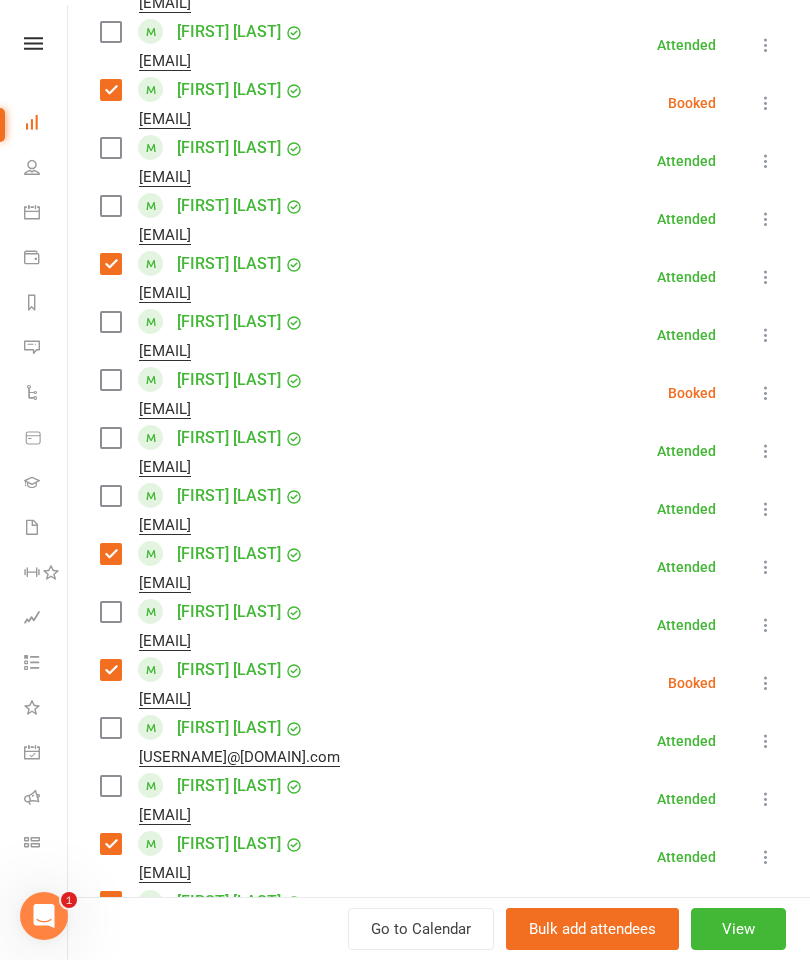 click on "[EMAIL]" at bounding box center [206, 409] 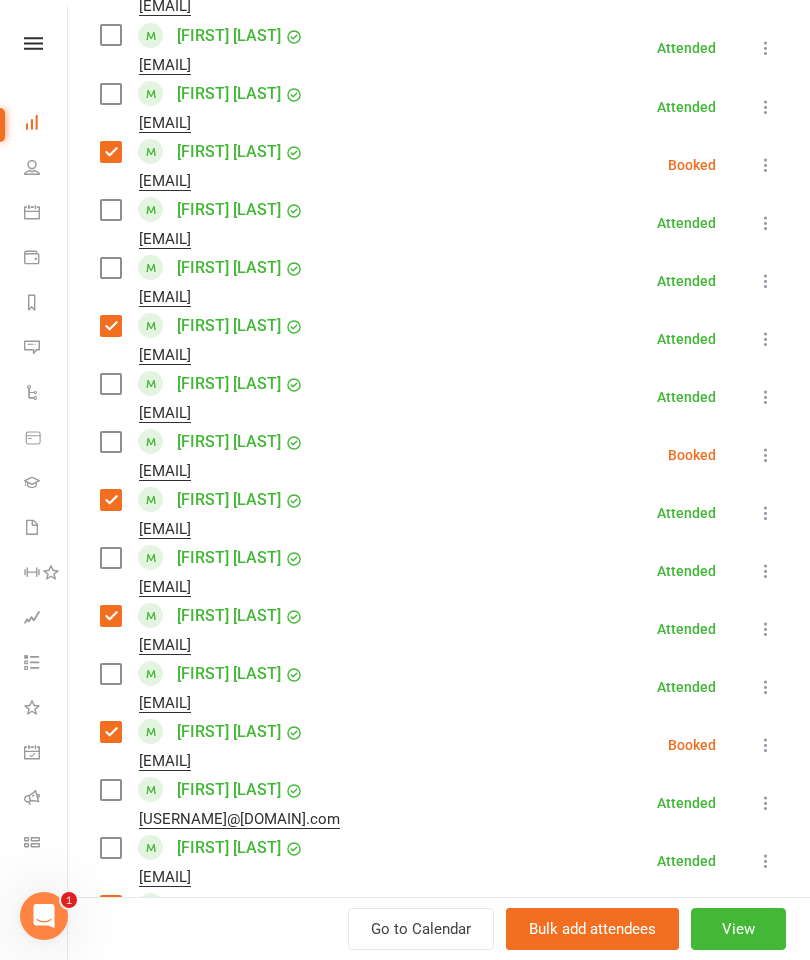 scroll, scrollTop: 1139, scrollLeft: 0, axis: vertical 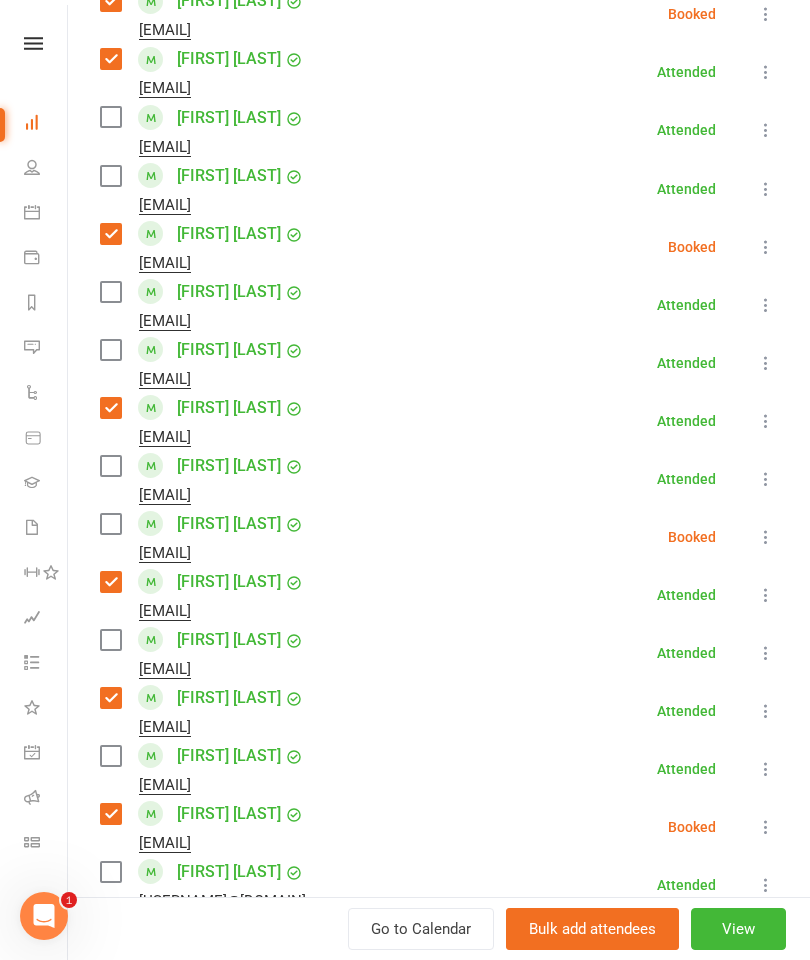 click at bounding box center (110, 292) 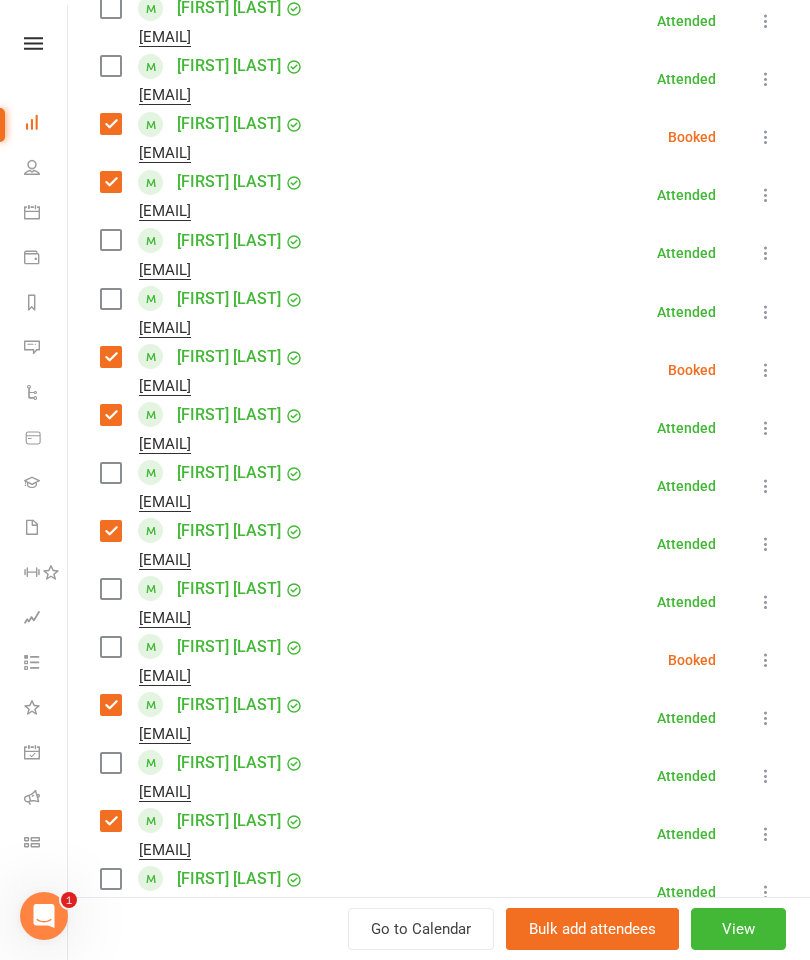 scroll, scrollTop: 991, scrollLeft: 0, axis: vertical 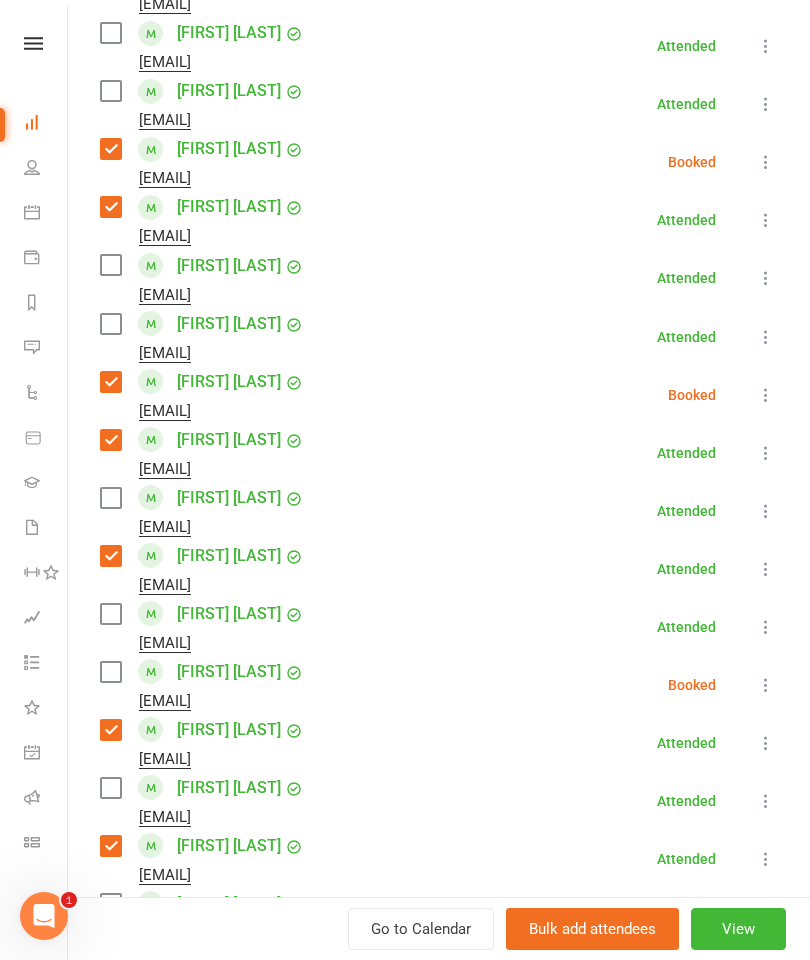click at bounding box center [110, 324] 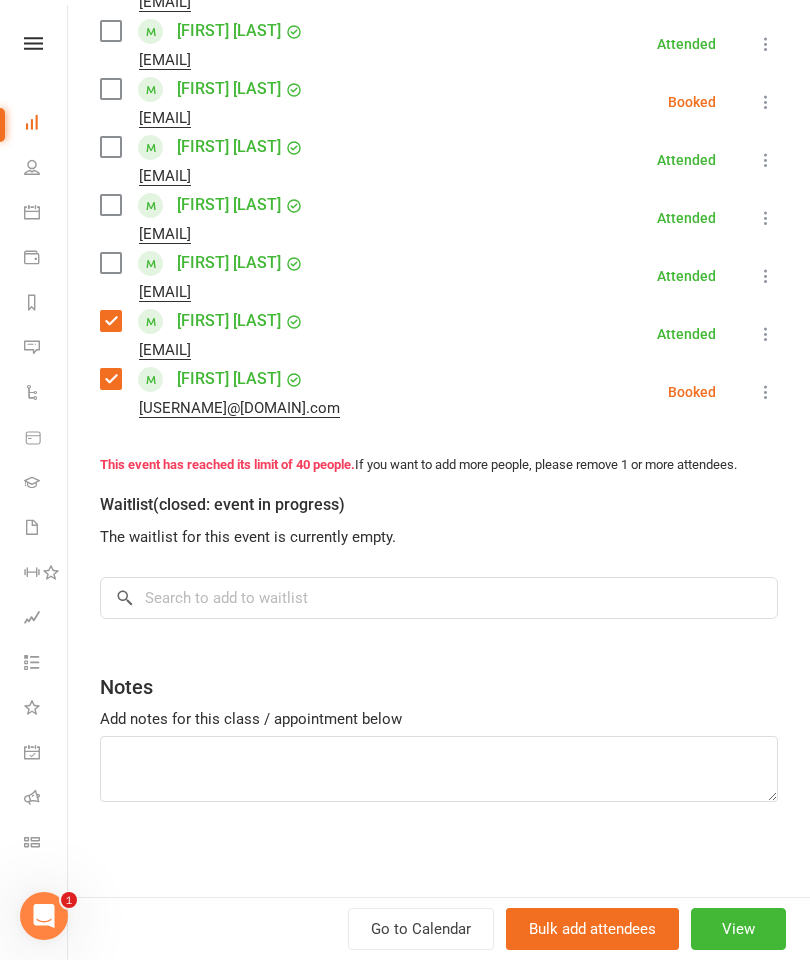 scroll, scrollTop: 2271, scrollLeft: 0, axis: vertical 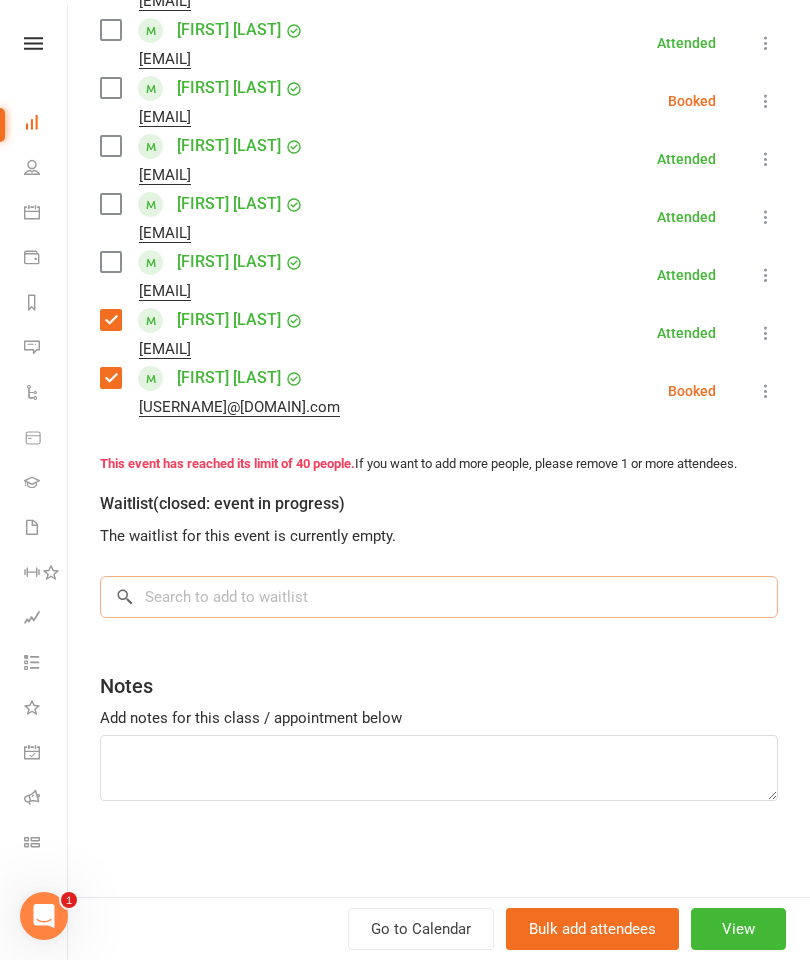 click at bounding box center (439, 597) 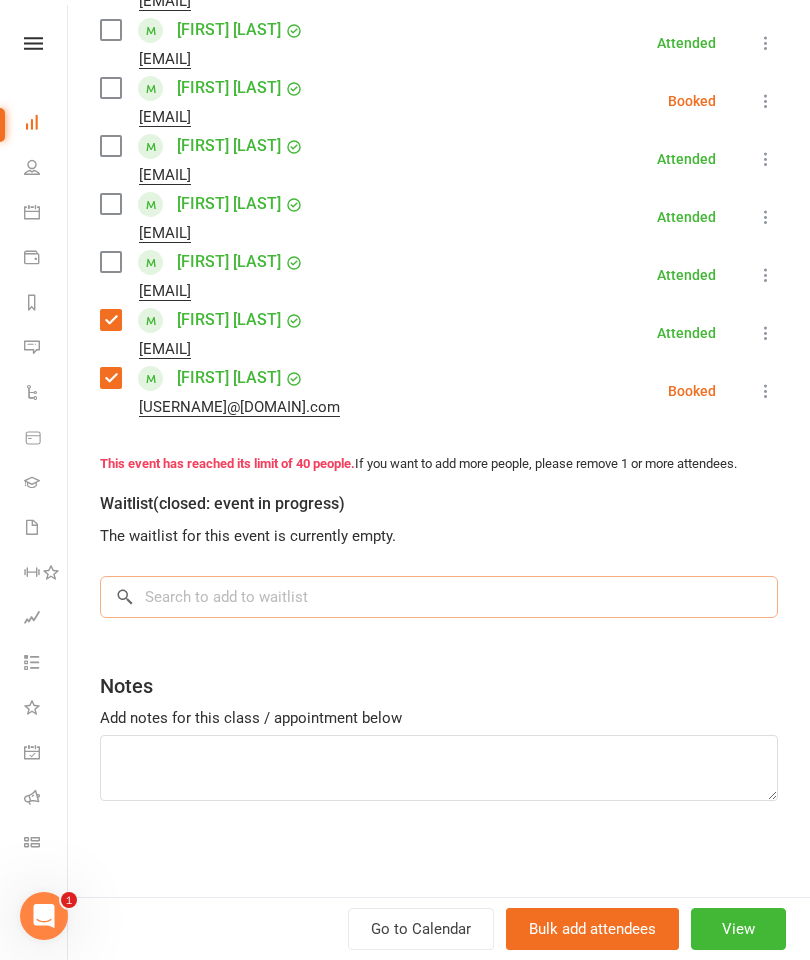 scroll, scrollTop: 689, scrollLeft: 0, axis: vertical 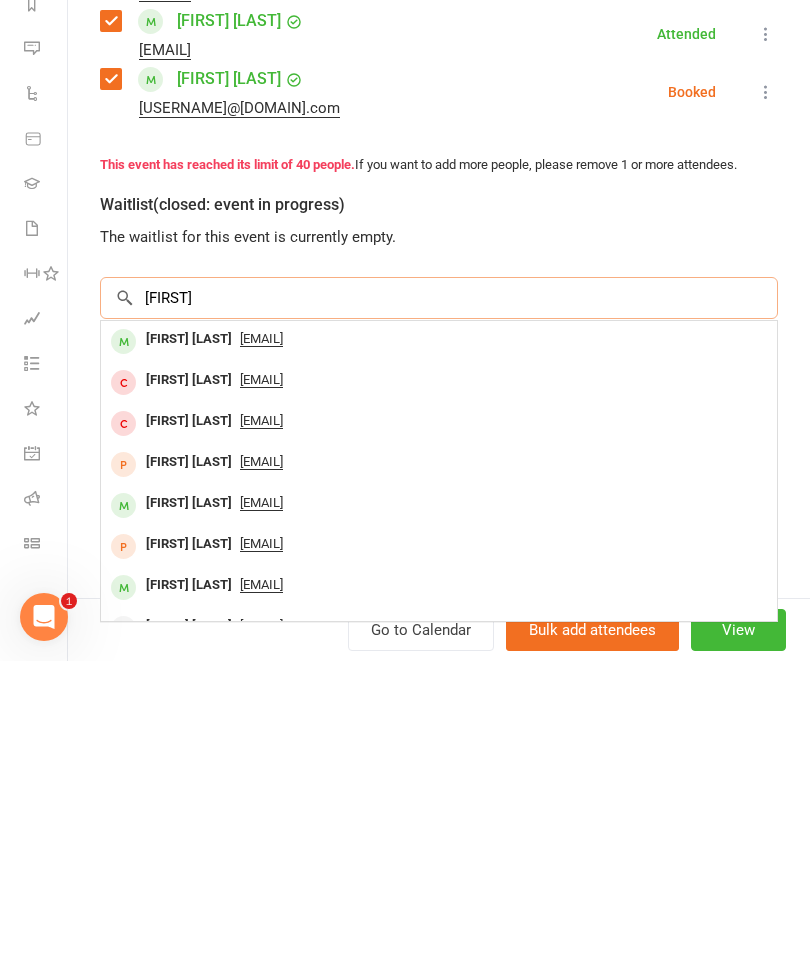 type on "[FIRST]" 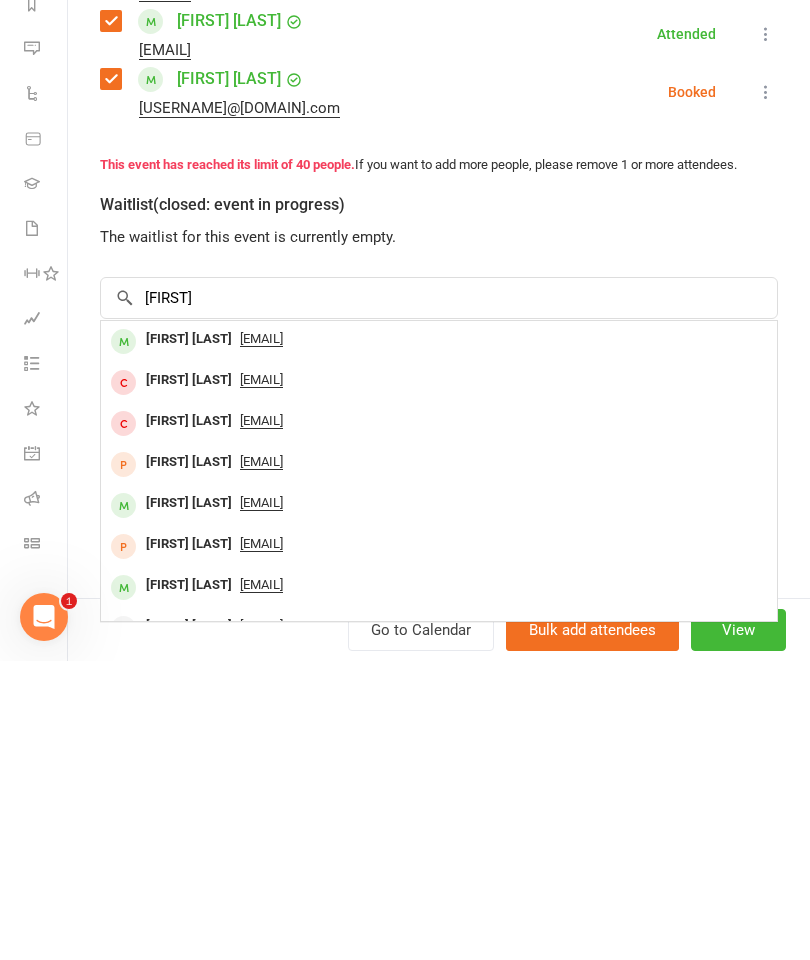 click on "[FIRST] [LAST]" at bounding box center [189, 638] 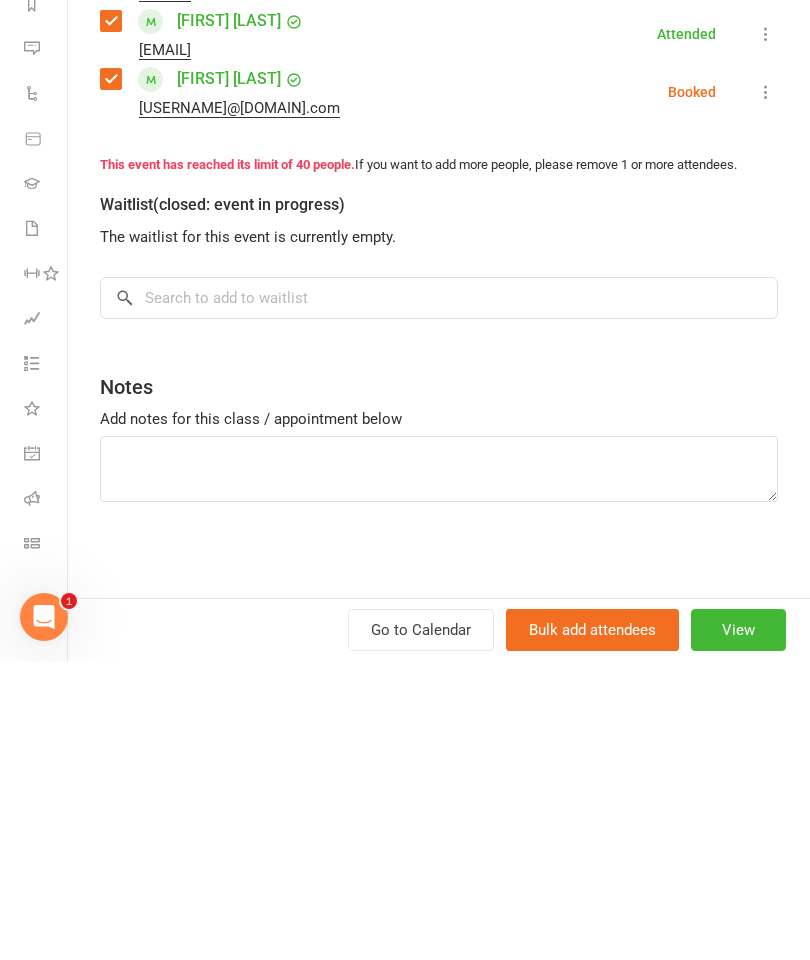 scroll, scrollTop: 989, scrollLeft: 0, axis: vertical 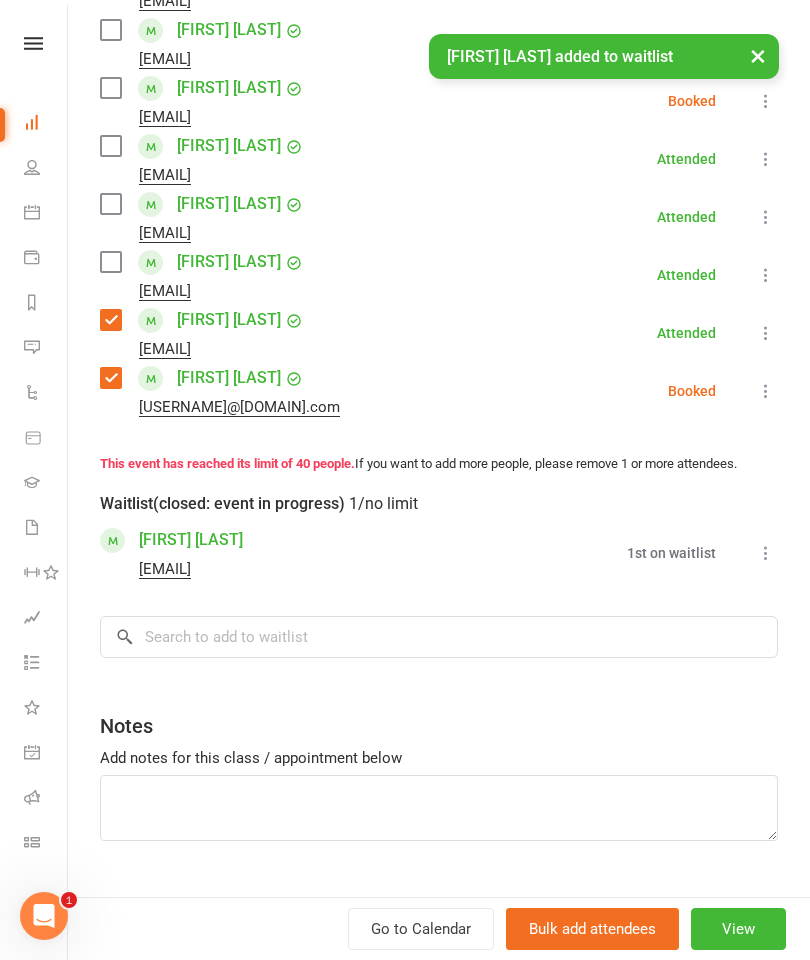 click at bounding box center [110, 204] 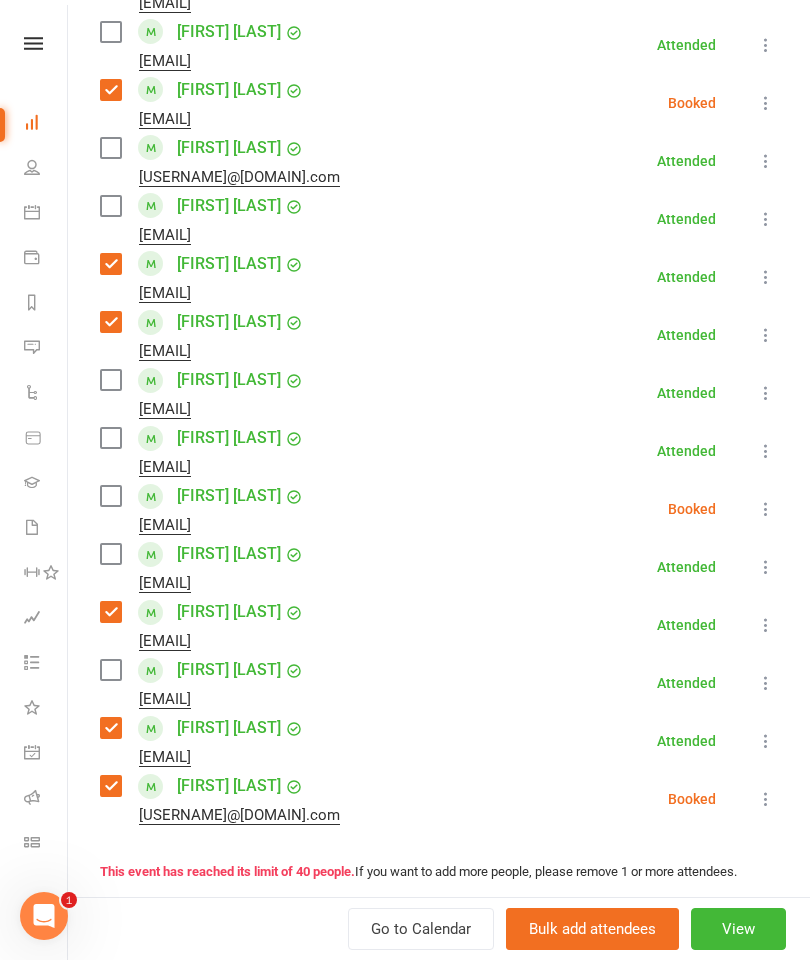 scroll, scrollTop: 1792, scrollLeft: 0, axis: vertical 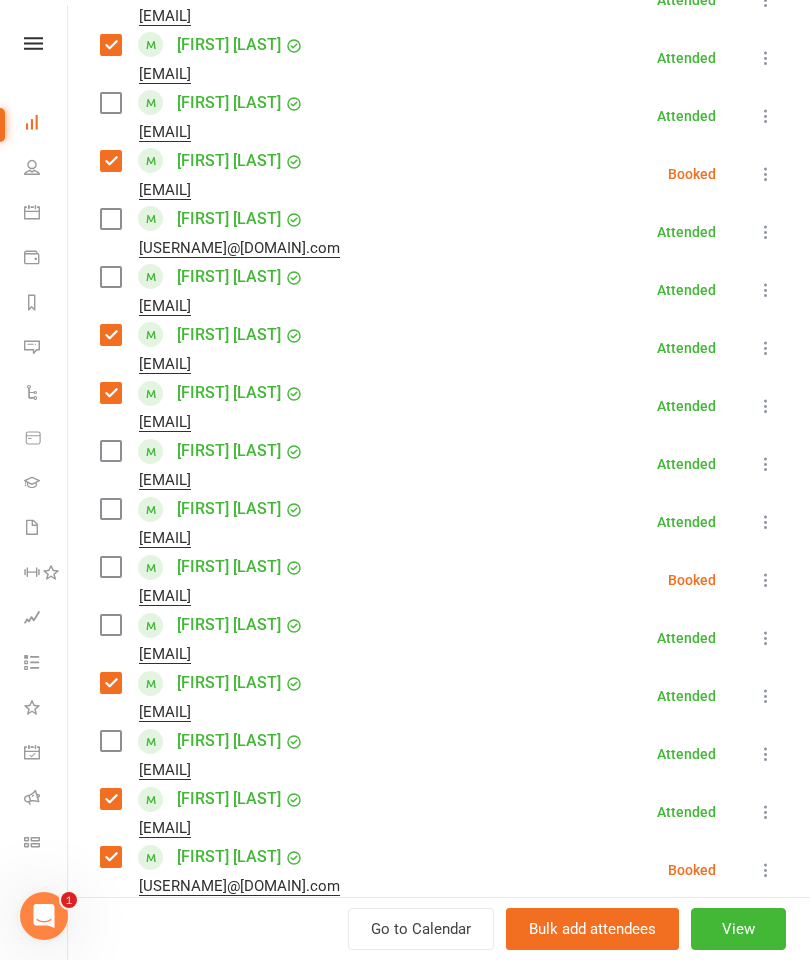 click at bounding box center (110, 277) 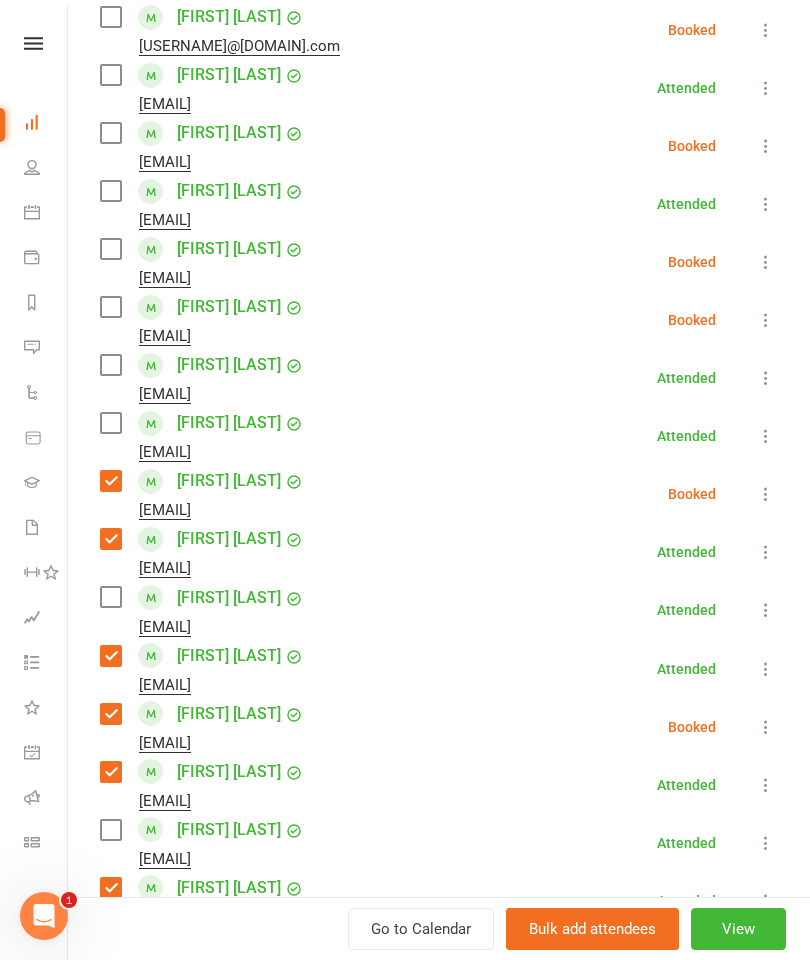 scroll, scrollTop: 661, scrollLeft: 0, axis: vertical 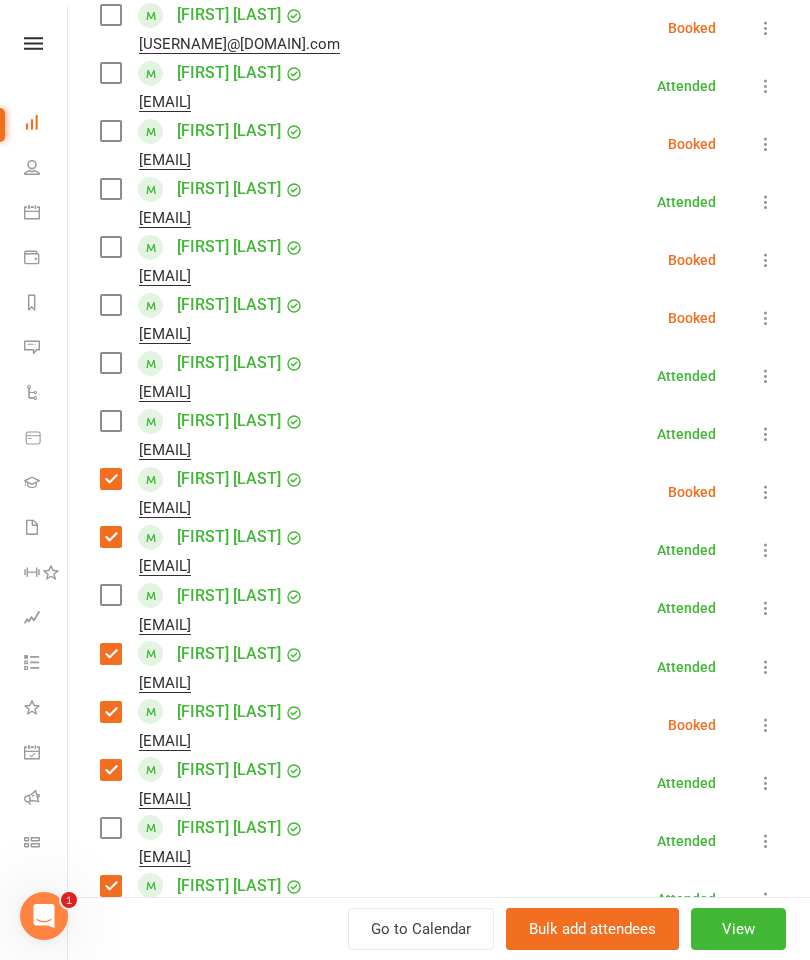click at bounding box center (110, 131) 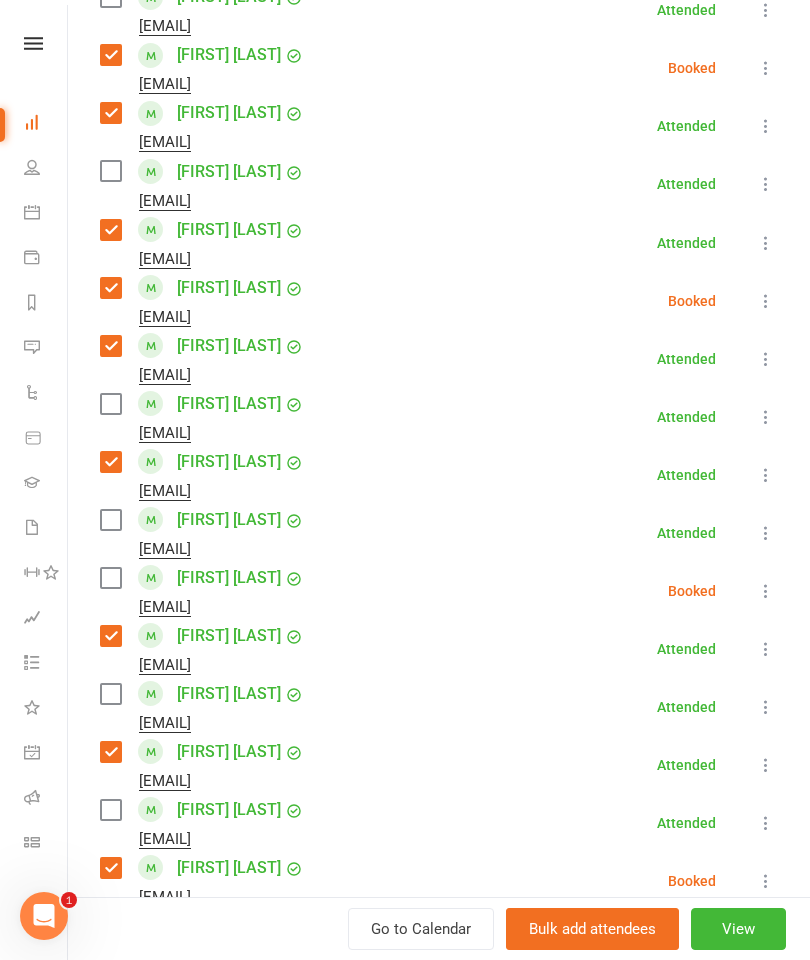 click at bounding box center (110, 404) 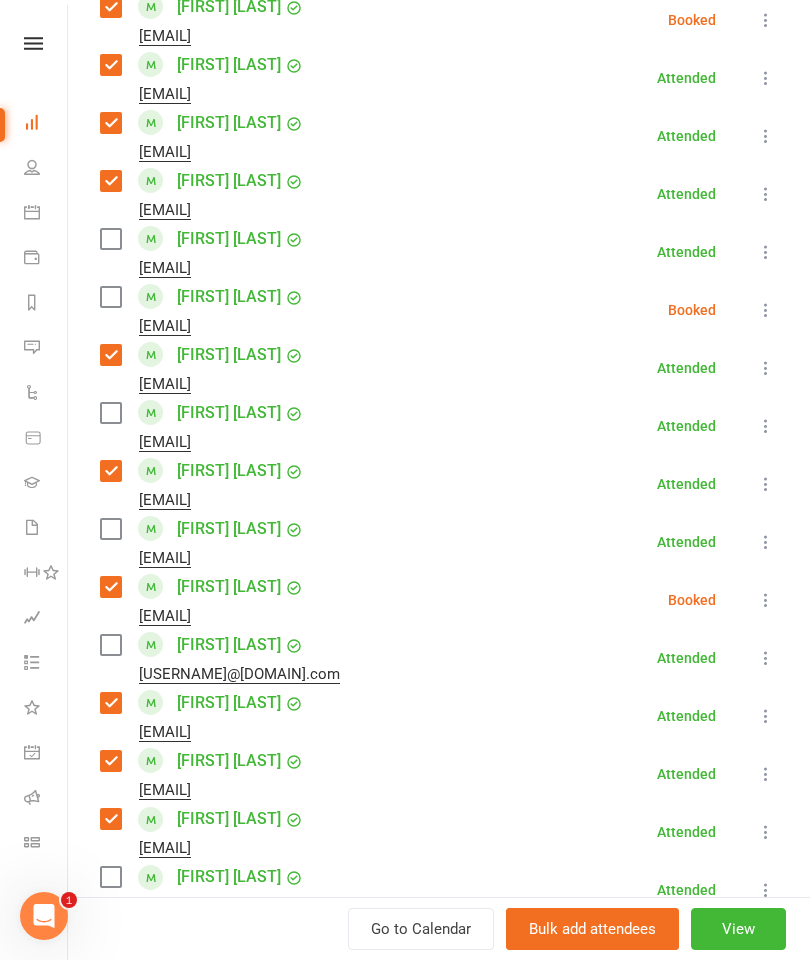 scroll, scrollTop: 1368, scrollLeft: 0, axis: vertical 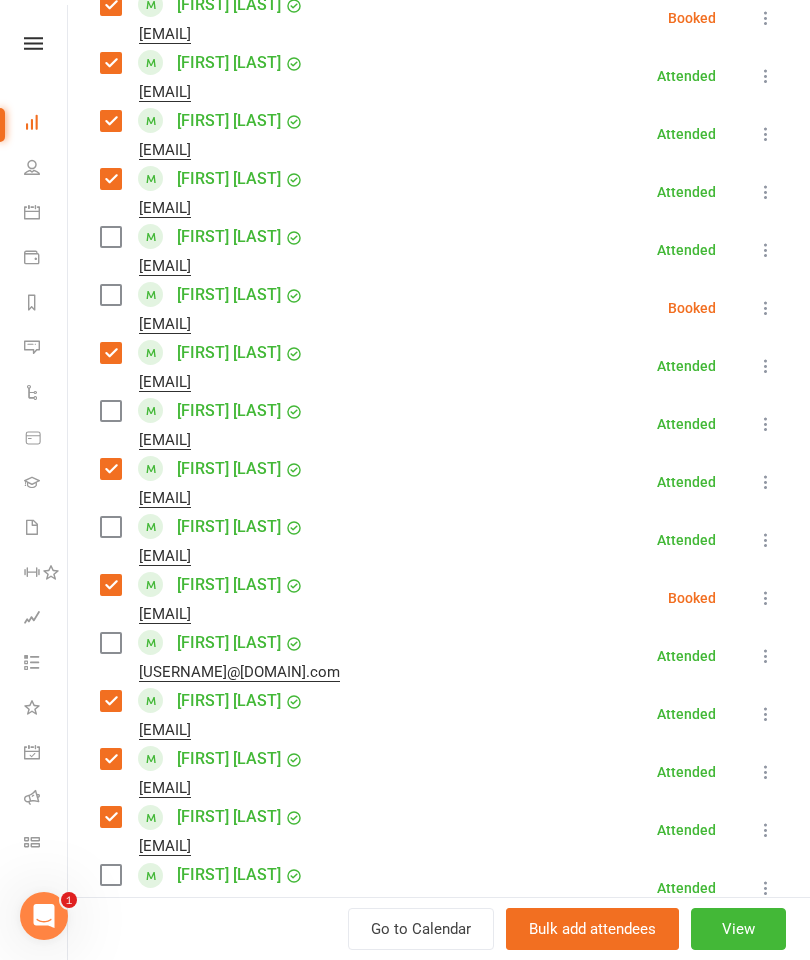 click at bounding box center [110, 643] 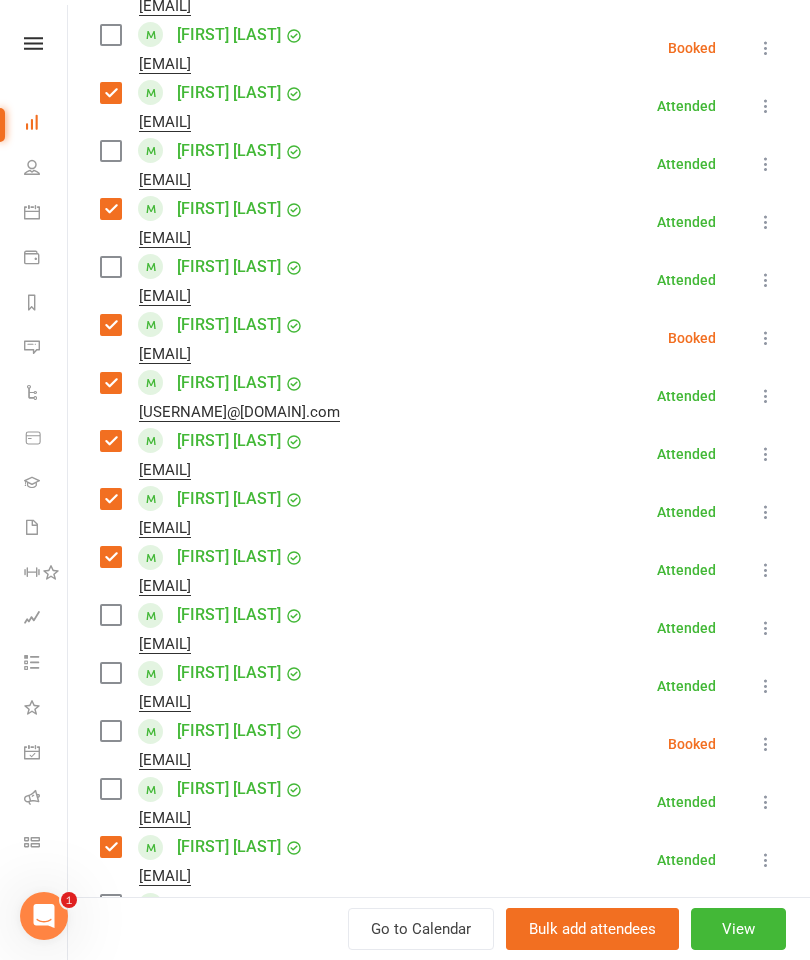 scroll, scrollTop: 1644, scrollLeft: 0, axis: vertical 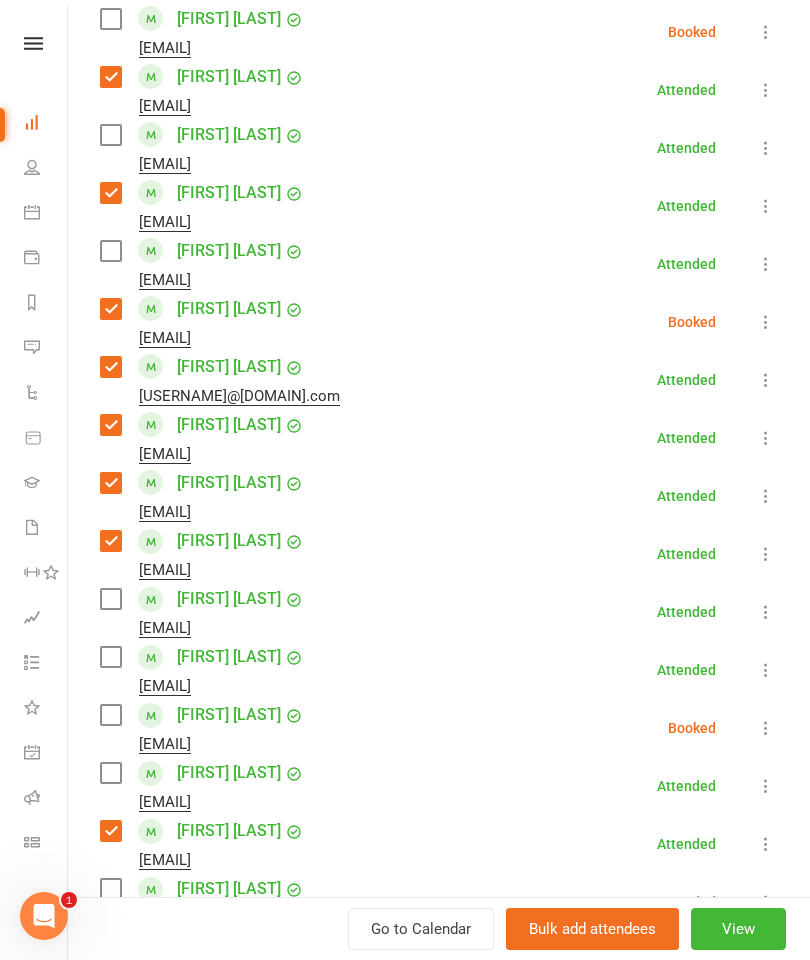 click at bounding box center [110, 715] 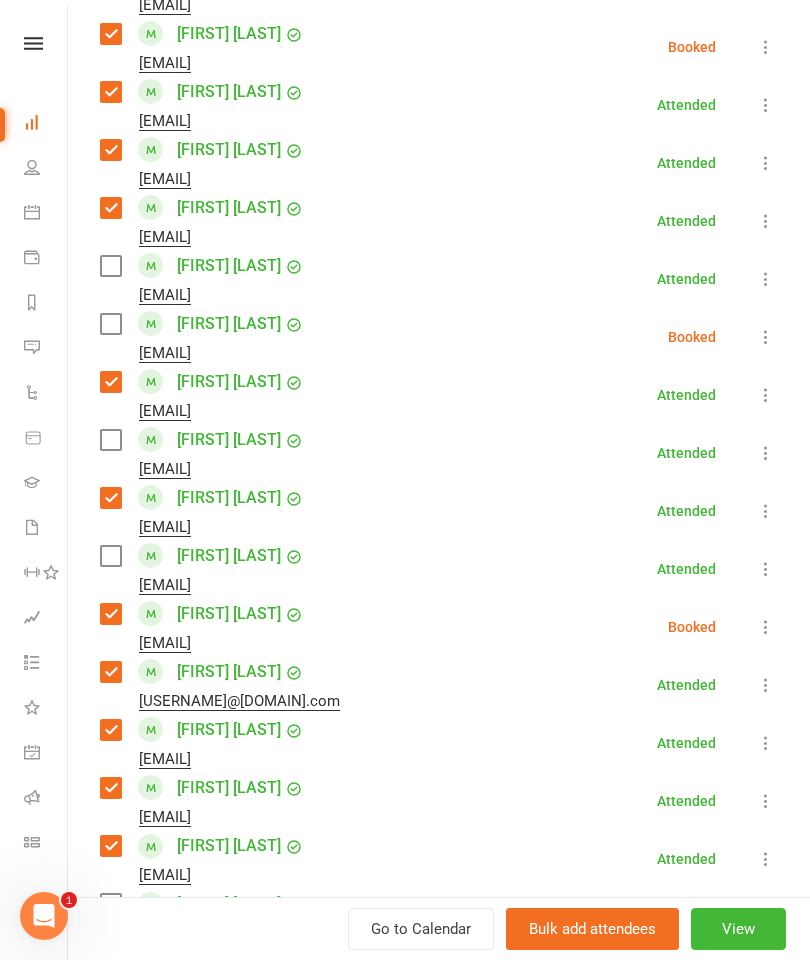 scroll, scrollTop: 1307, scrollLeft: 0, axis: vertical 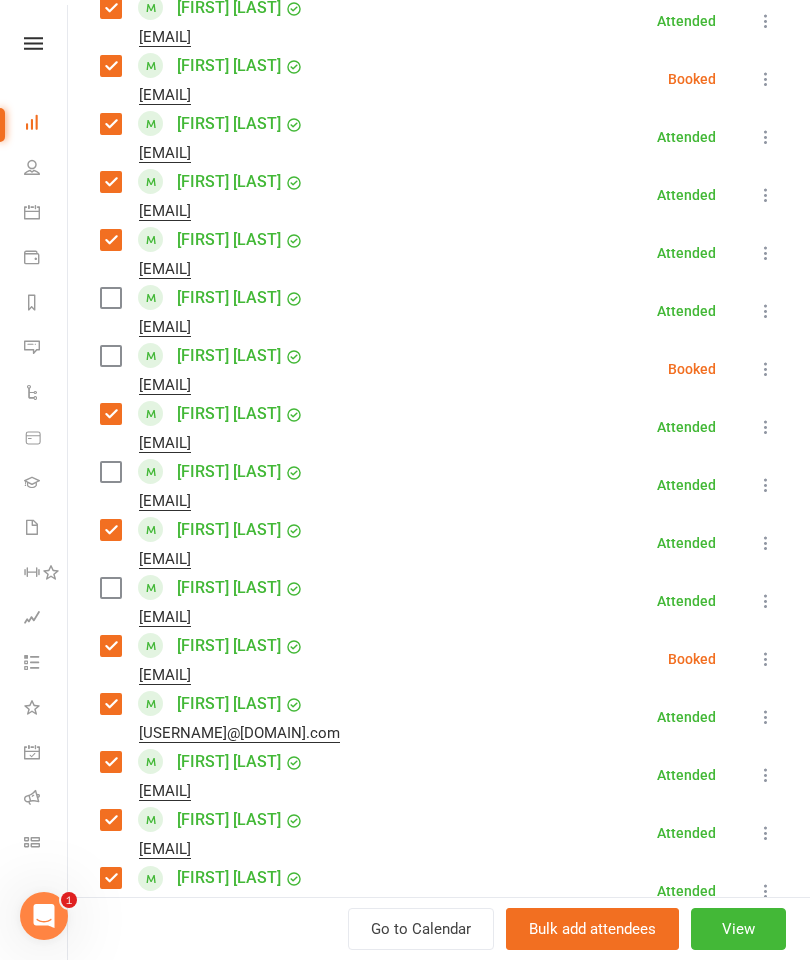 click at bounding box center [110, 588] 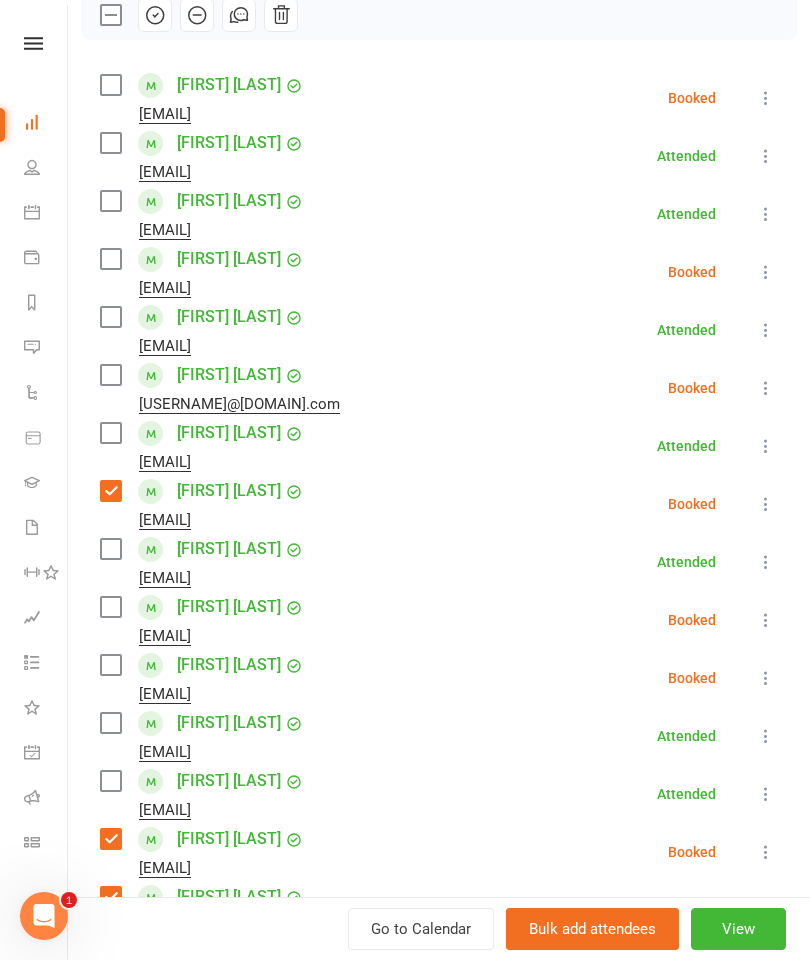 scroll, scrollTop: 306, scrollLeft: 0, axis: vertical 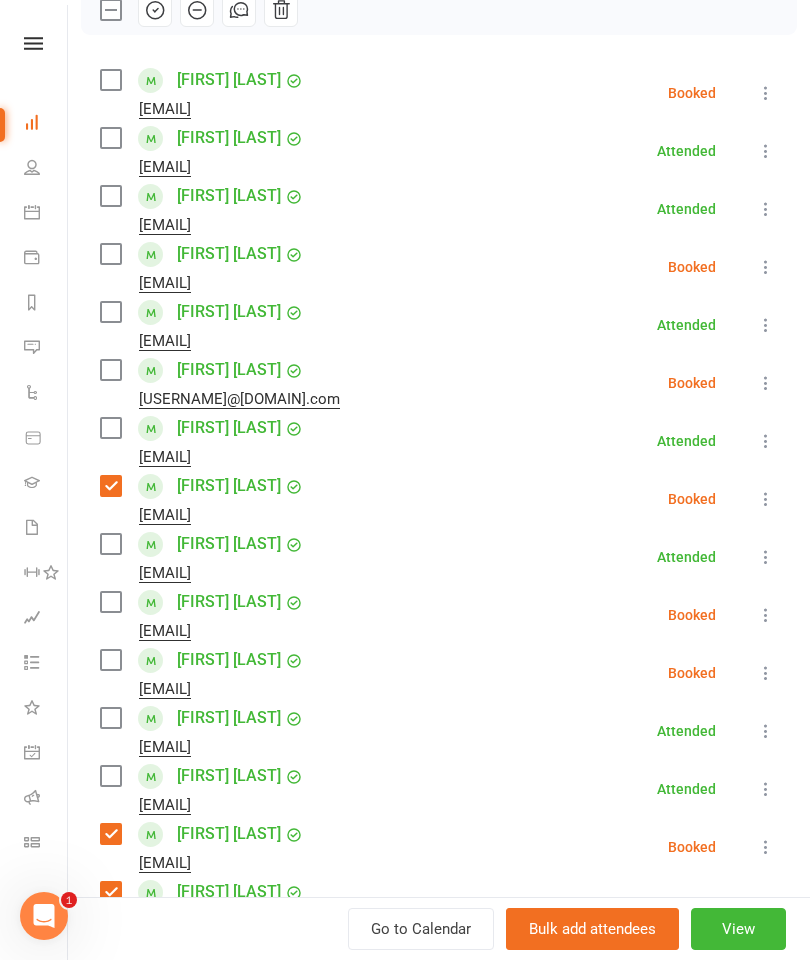 click at bounding box center (110, 80) 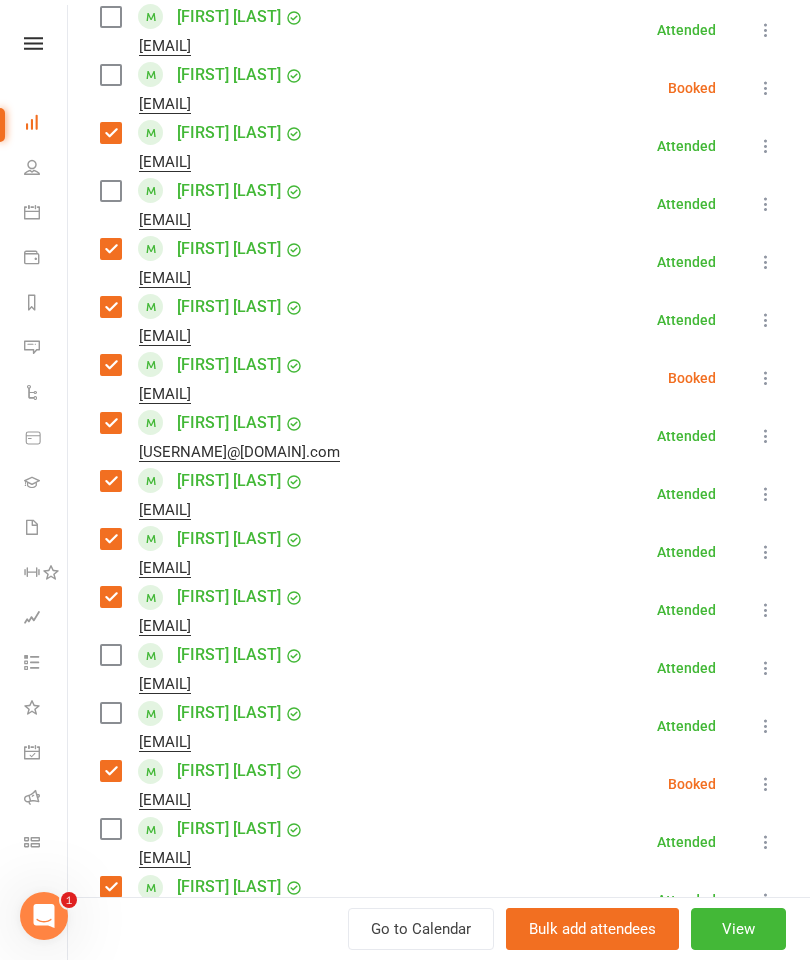 scroll, scrollTop: 1701, scrollLeft: 0, axis: vertical 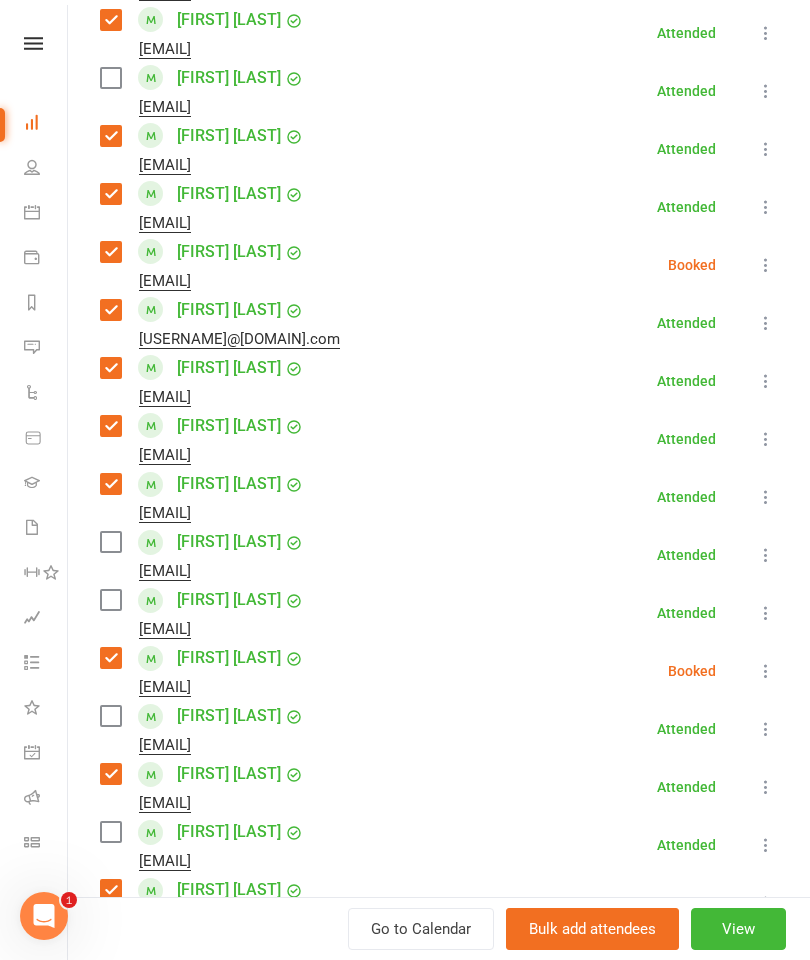 click at bounding box center (110, 542) 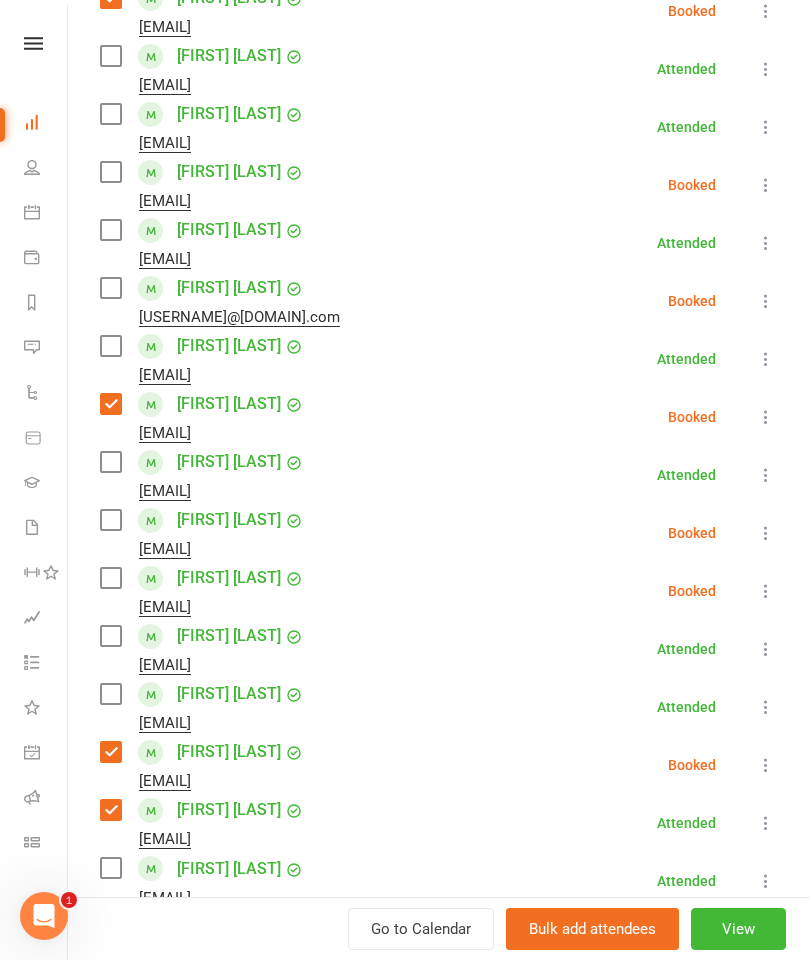 scroll, scrollTop: 271, scrollLeft: 0, axis: vertical 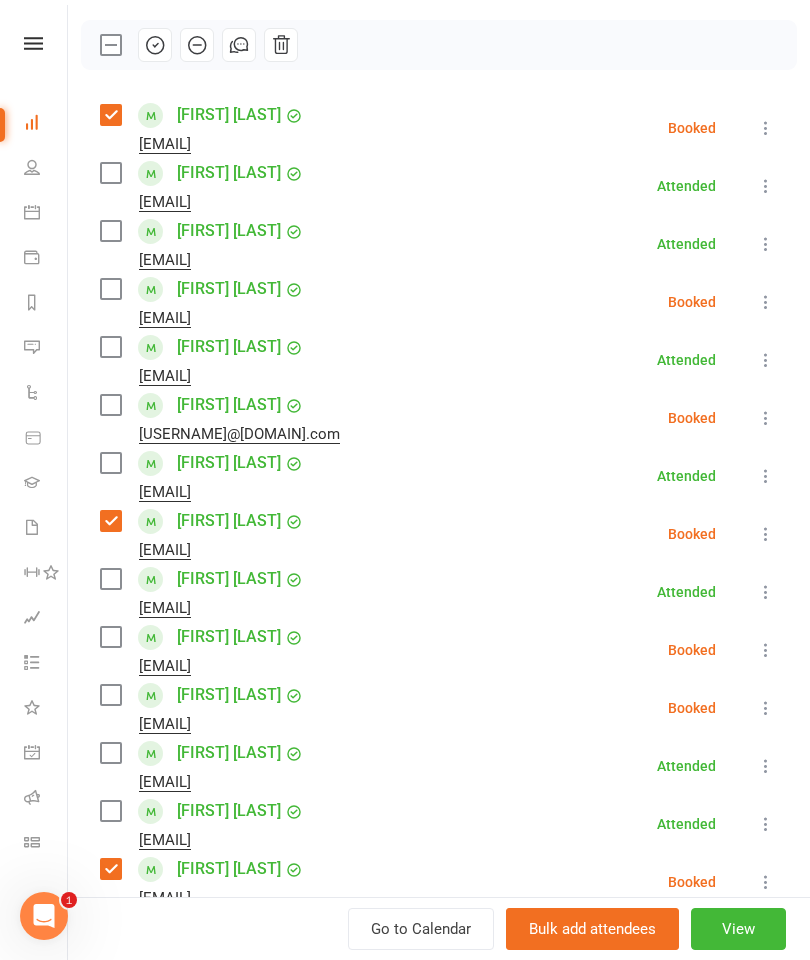click at bounding box center [110, 173] 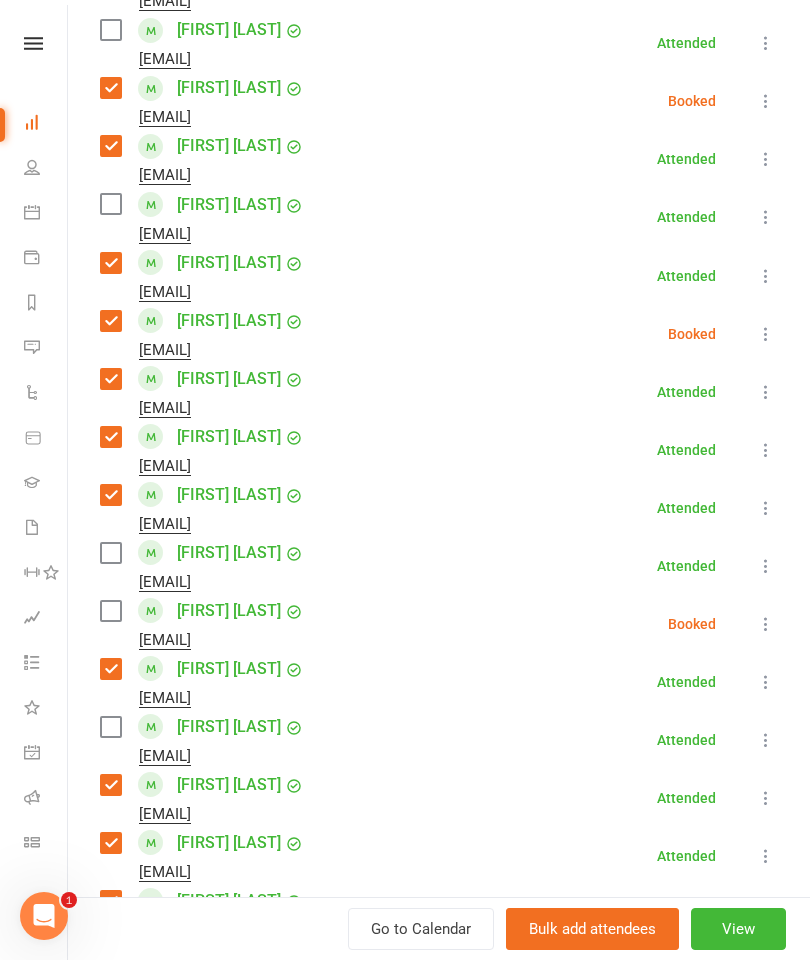 scroll, scrollTop: 1056, scrollLeft: 0, axis: vertical 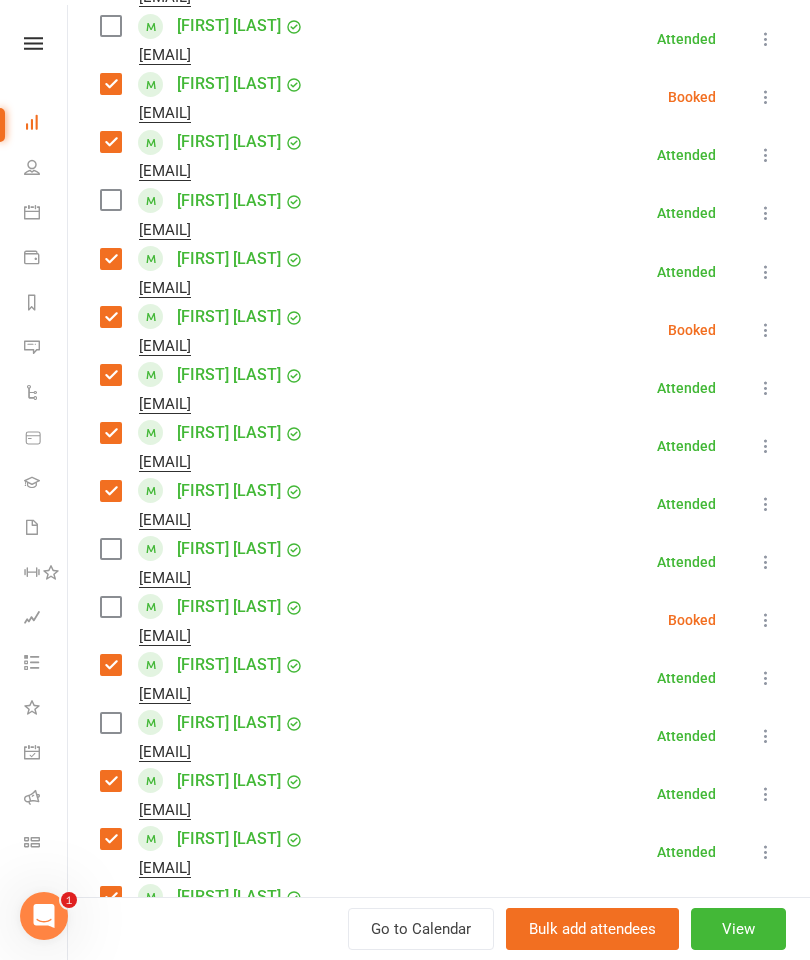 click at bounding box center [110, 549] 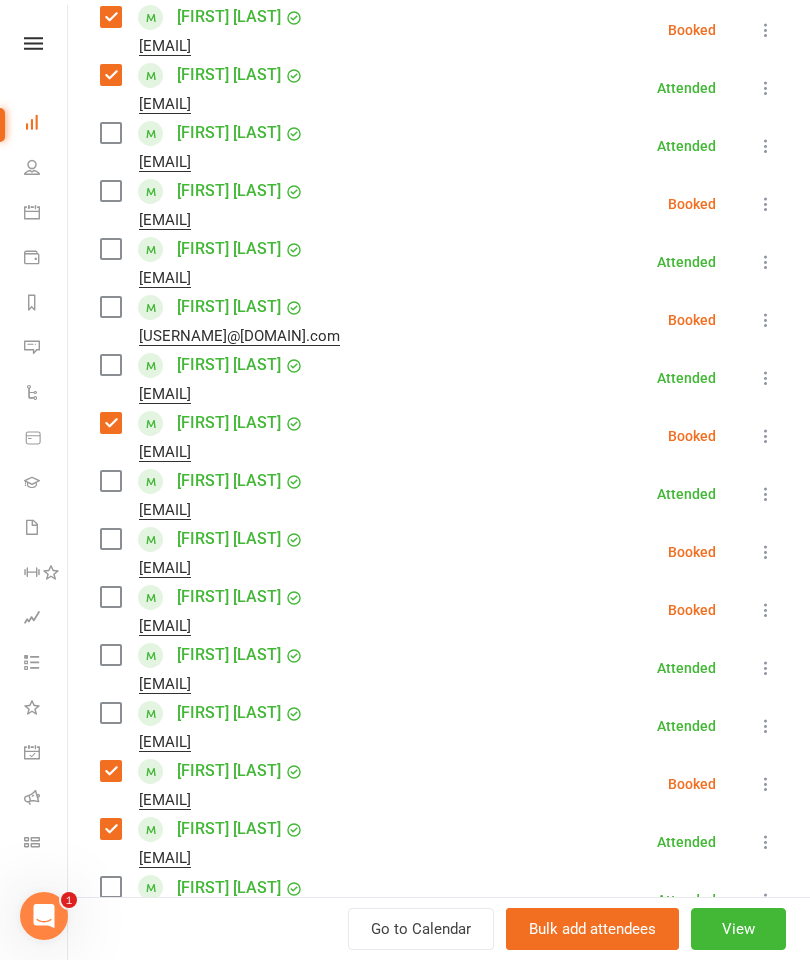 scroll, scrollTop: 287, scrollLeft: 0, axis: vertical 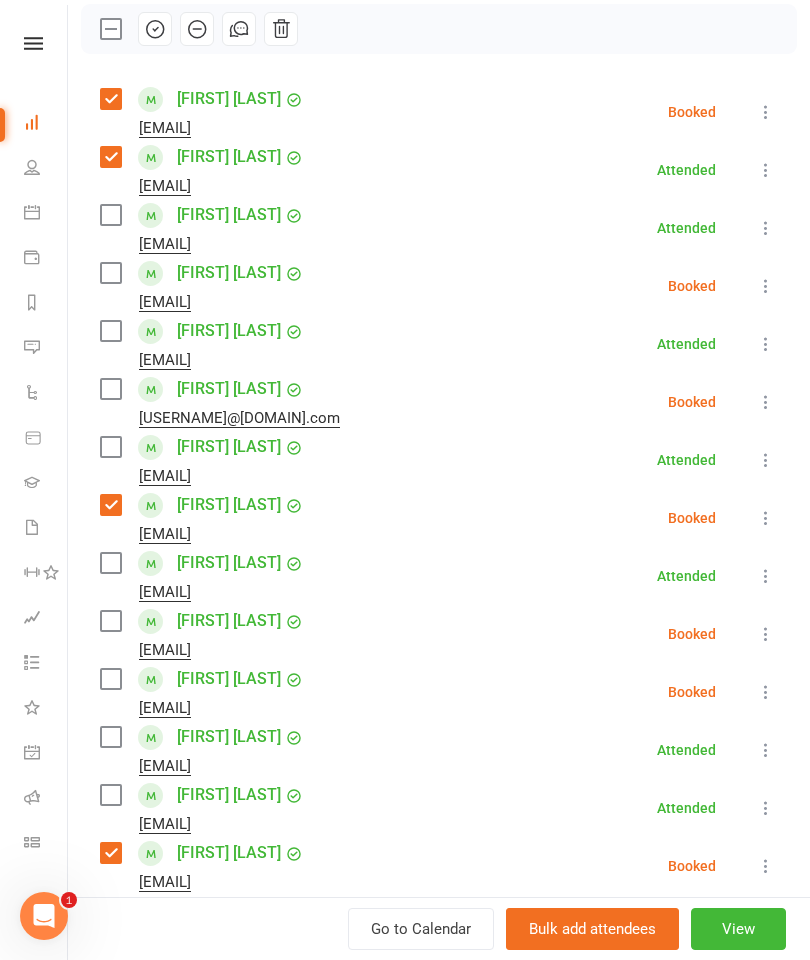 click at bounding box center (110, 215) 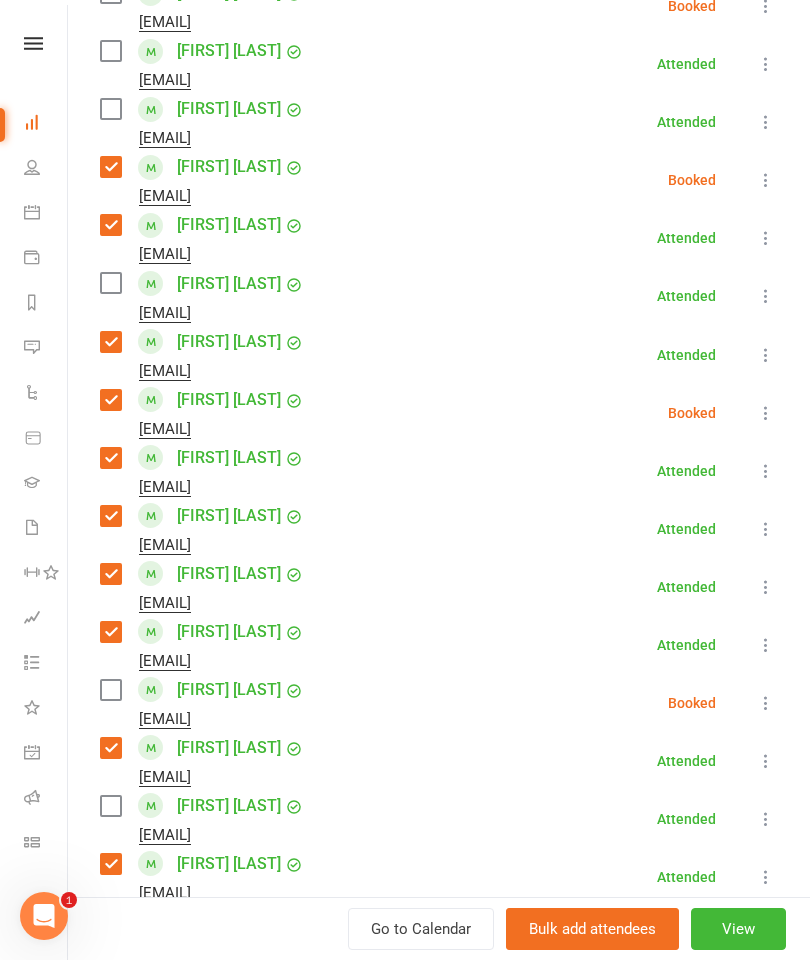 scroll, scrollTop: 954, scrollLeft: 0, axis: vertical 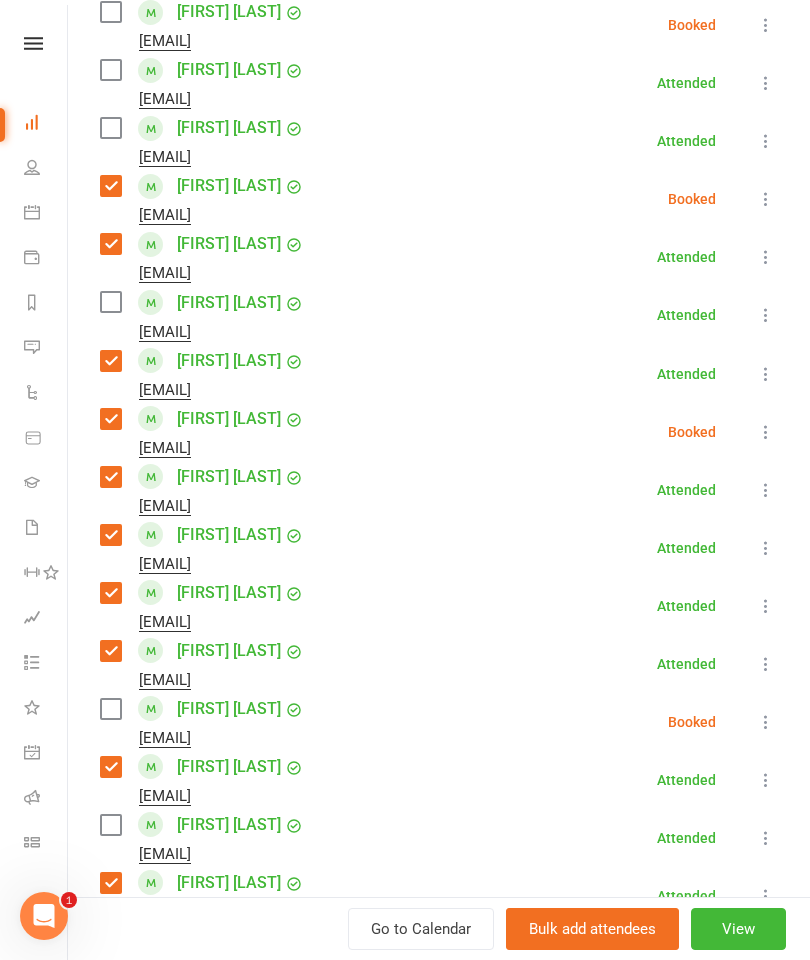 click at bounding box center [110, 302] 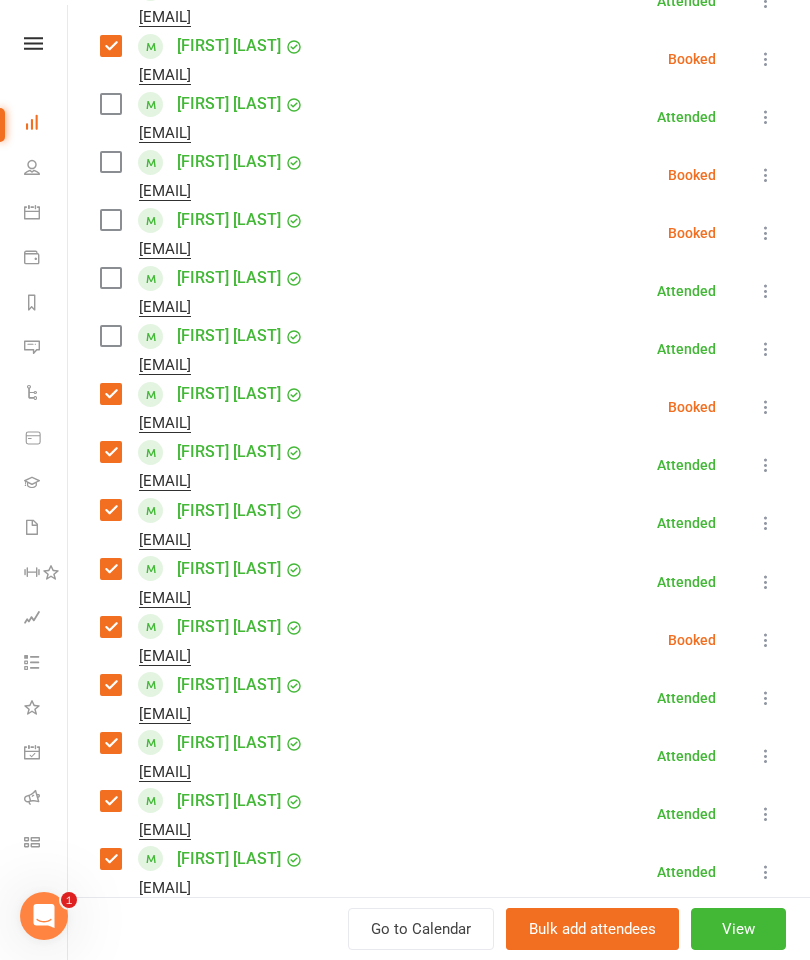 scroll, scrollTop: 741, scrollLeft: 0, axis: vertical 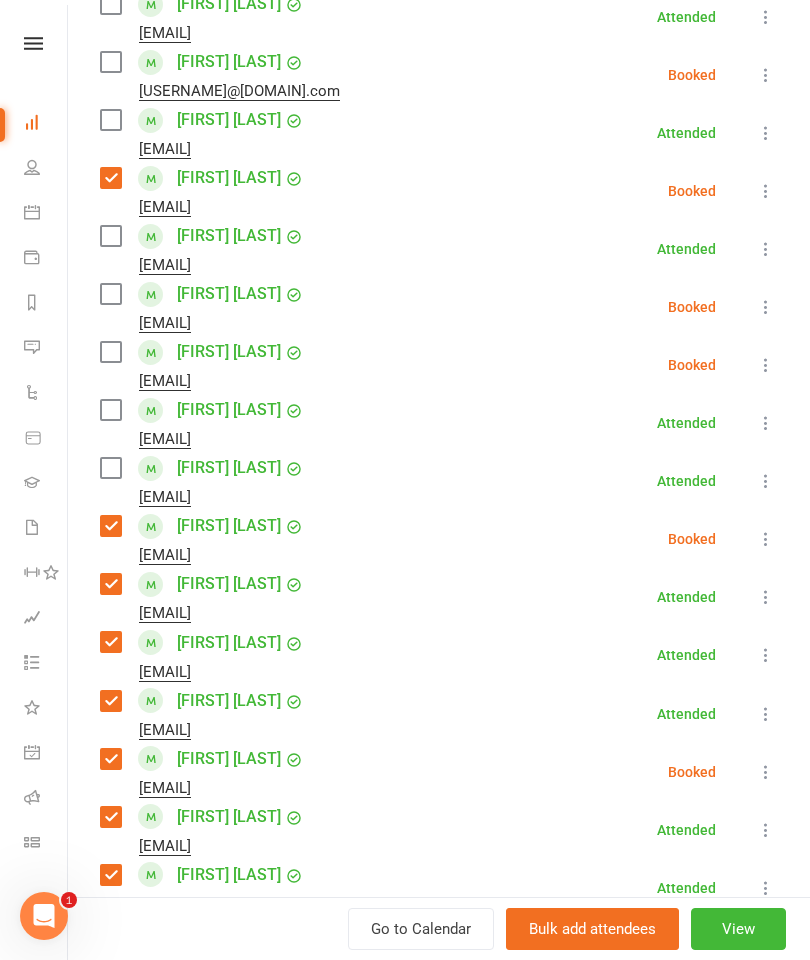 click at bounding box center [110, 120] 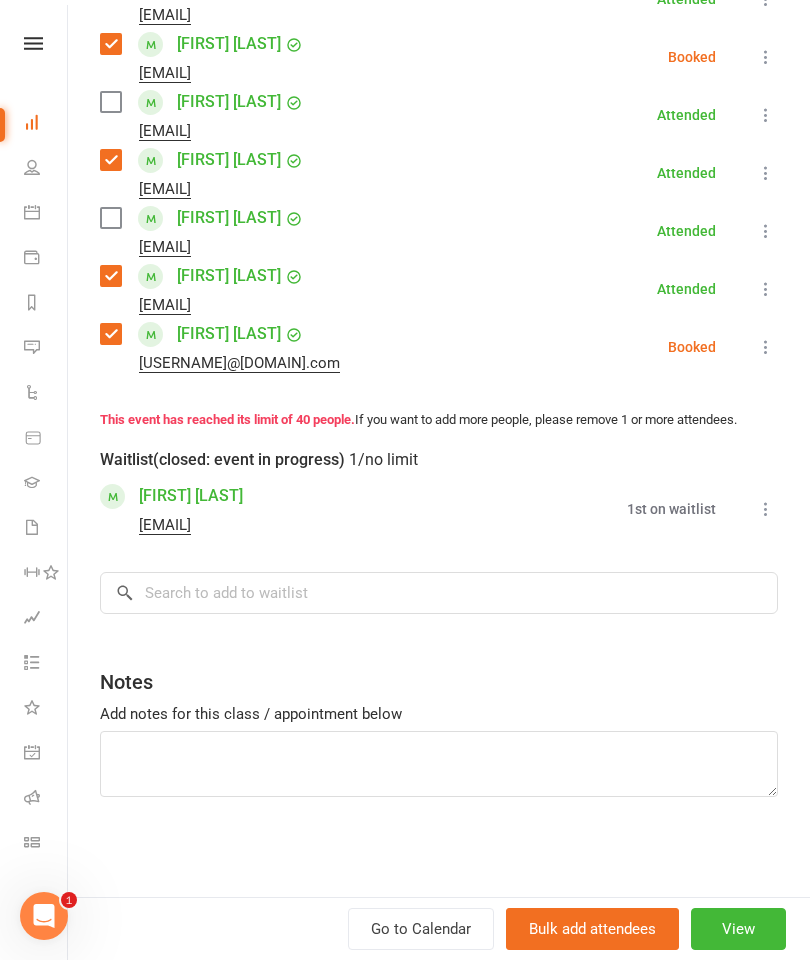 scroll, scrollTop: 2314, scrollLeft: 0, axis: vertical 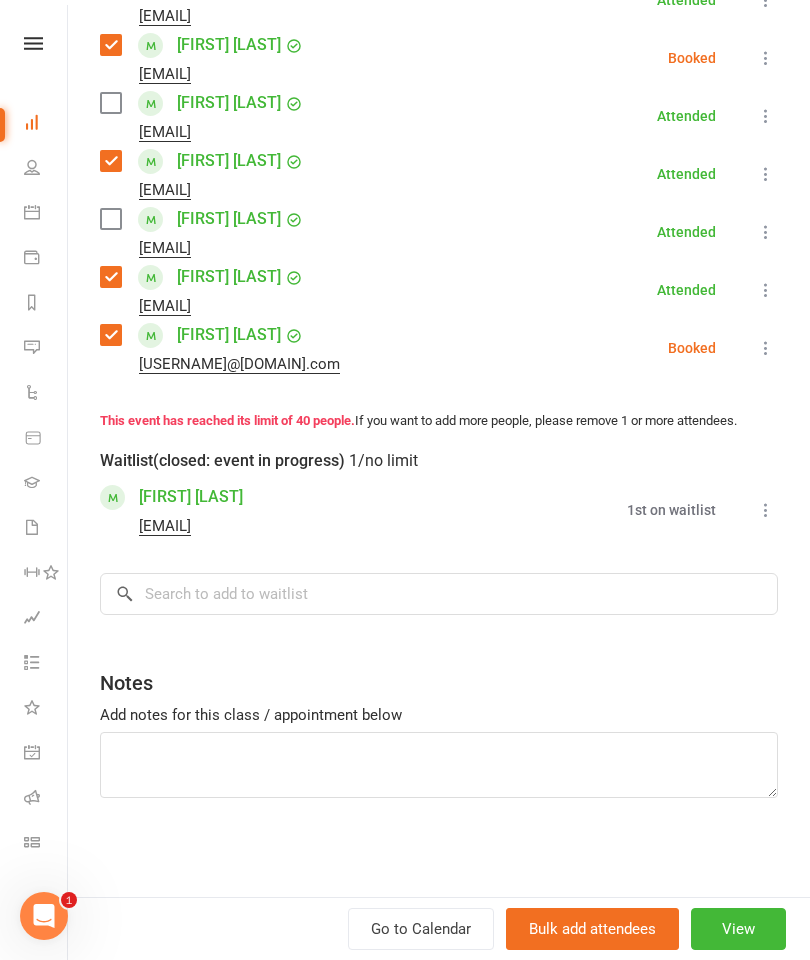 click at bounding box center (110, 219) 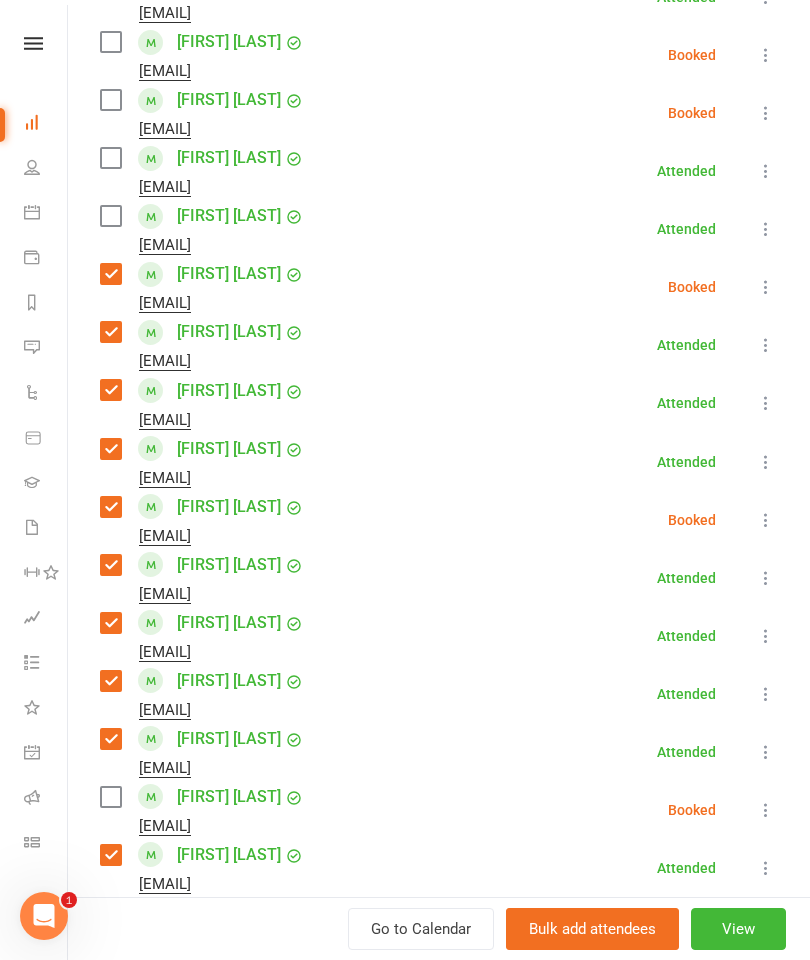 scroll, scrollTop: 865, scrollLeft: 0, axis: vertical 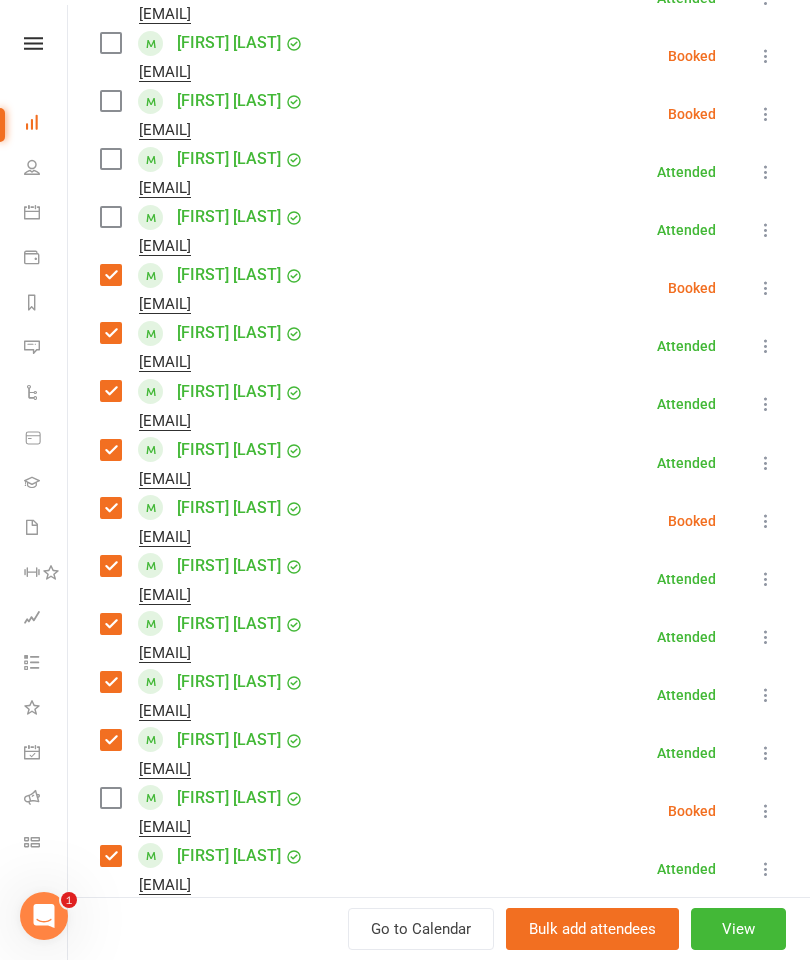 click at bounding box center [110, 101] 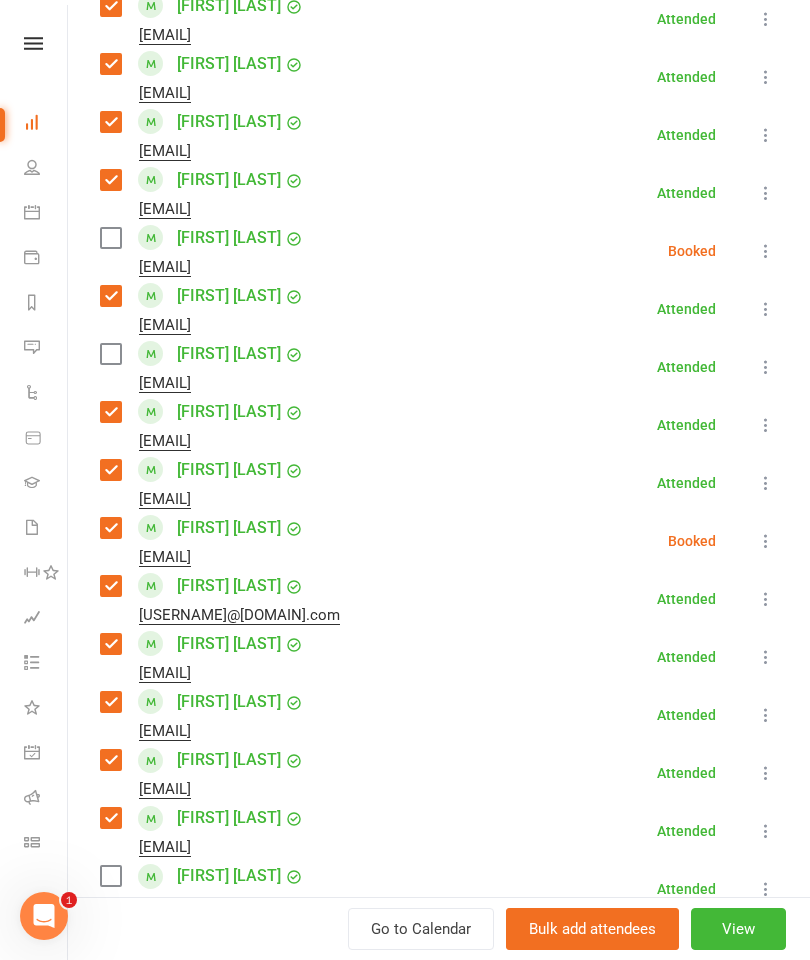 scroll, scrollTop: 1664, scrollLeft: 0, axis: vertical 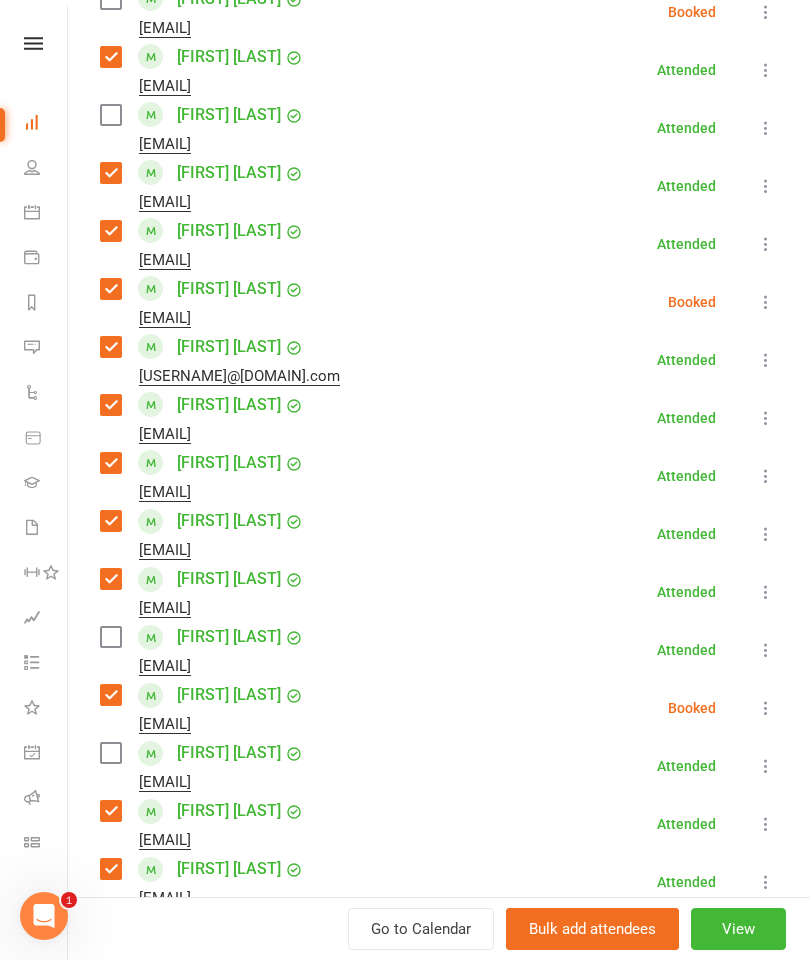 click on "[EMAIL]" at bounding box center (206, 666) 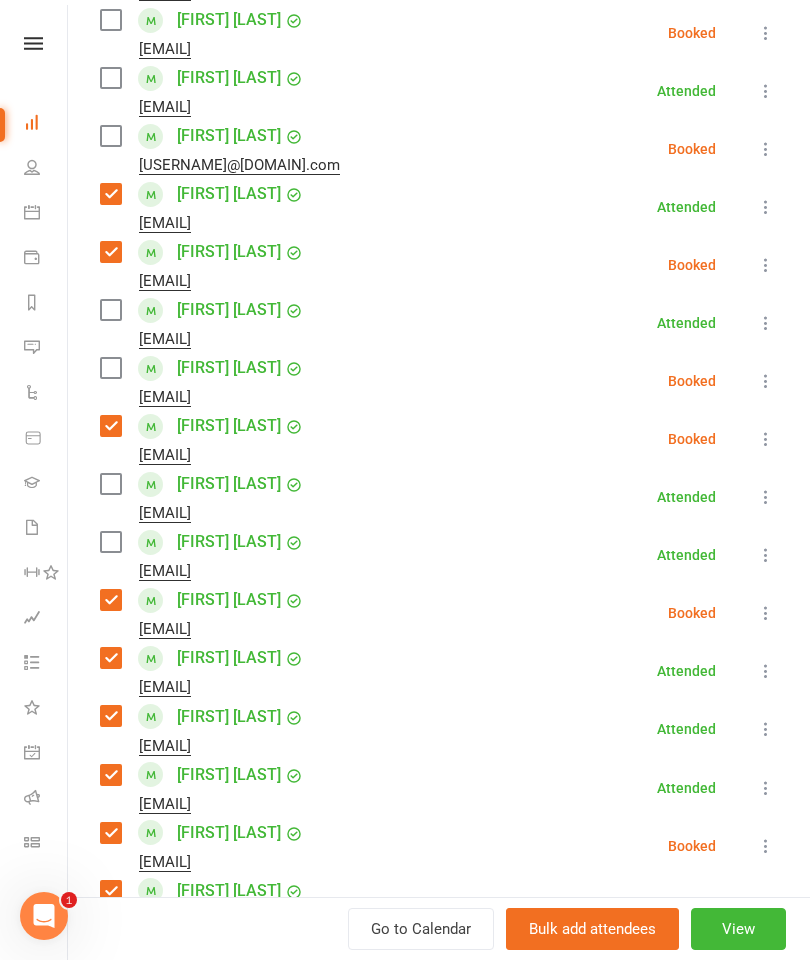 scroll, scrollTop: 375, scrollLeft: 0, axis: vertical 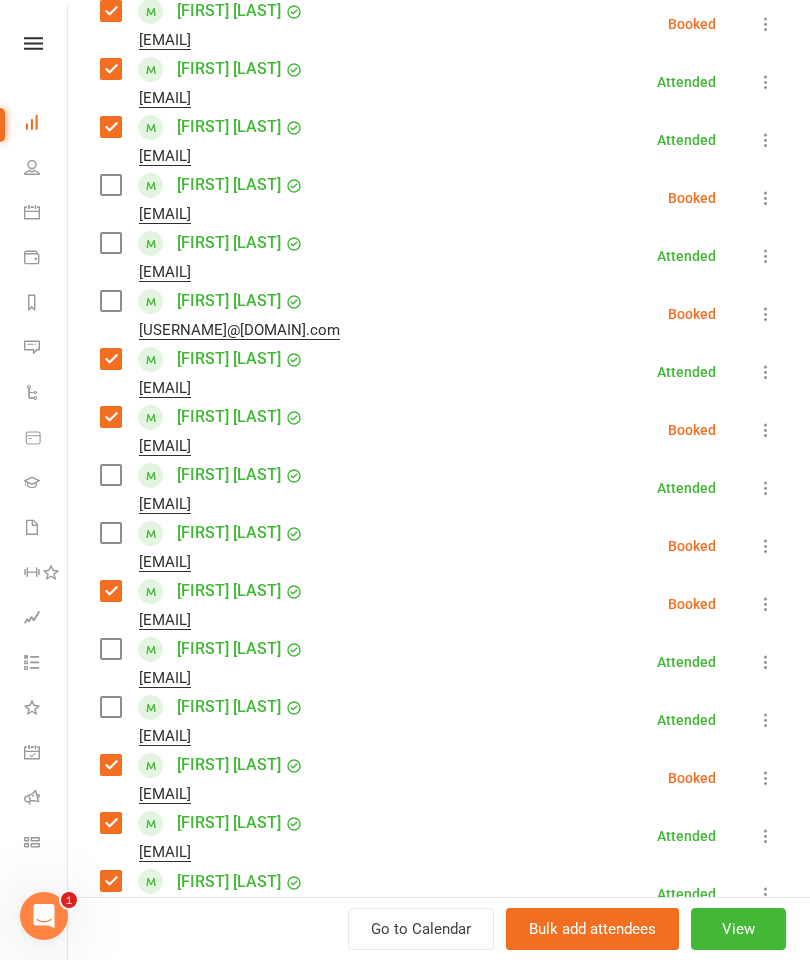 click at bounding box center (110, 185) 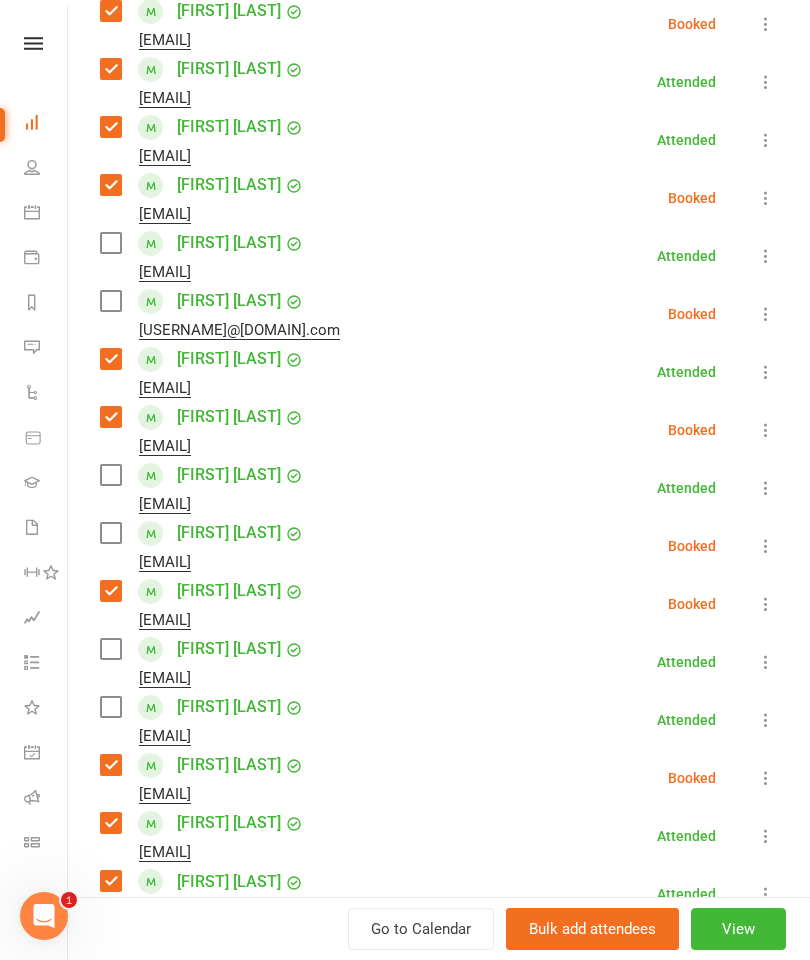 click at bounding box center [110, 301] 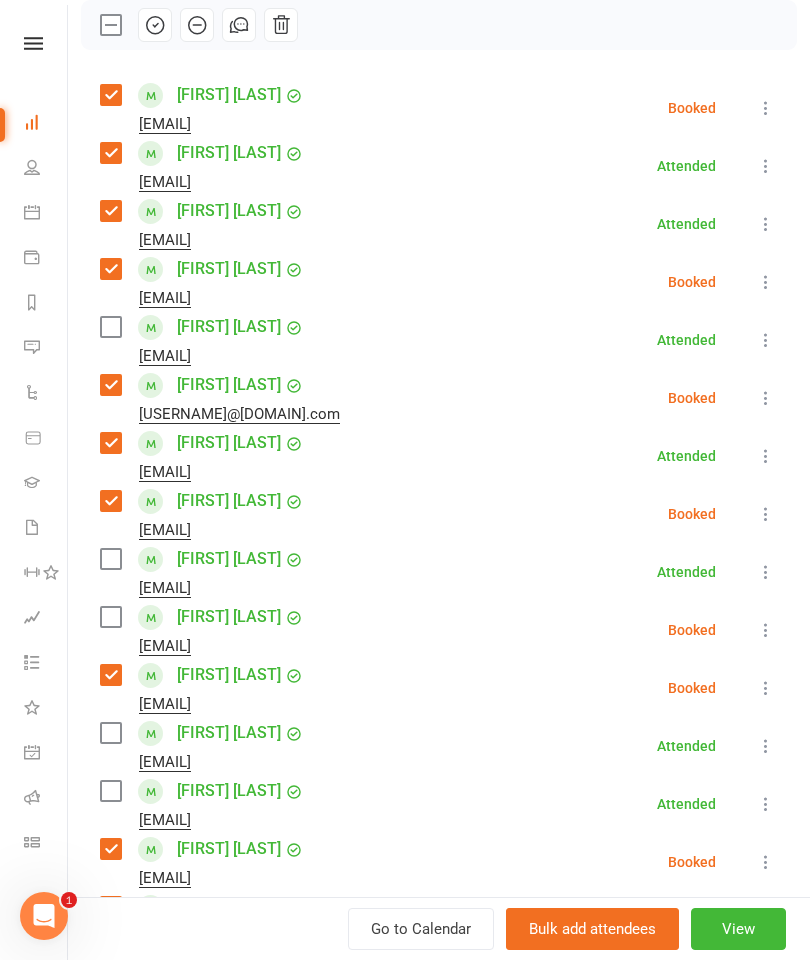 scroll, scrollTop: 289, scrollLeft: 0, axis: vertical 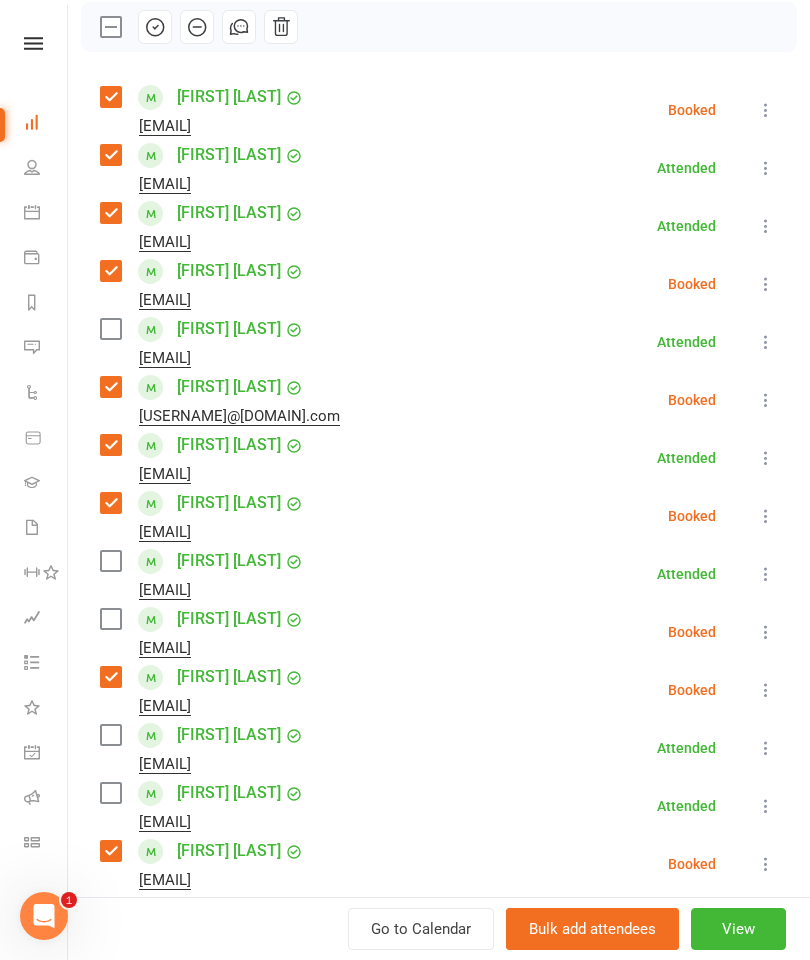 click on "Class kiosk mode  Roll call  [TIME] - [TIME], [DAY_OF_WEEK], [MONTH], [YEAR] with [FIRST] [LAST]  at  Striking Mat A  Attendees  40  places booked 0  places available 1  waiting Sort by  Last name  First name  Booking created    [FIRST] [LAST]  [EMAIL] Booked More info  Remove  Check in  Mark absent  Send message  Enable recurring bookings  All bookings for series    [FIRST] [LAST]  [EMAIL] Attended More info  Remove  Mark absent  Undo check-in  Send message  Enable recurring bookings  All bookings for series    [FIRST] [LAST]  [EMAIL] Attended More info  Remove  Mark absent  Undo check-in  Send message  Enable recurring bookings  All bookings for series    [FIRST] [LAST]  [EMAIL] Booked More info  Remove  Check in  Mark absent  Send message  Enable recurring bookings  All bookings for series    [FIRST] [LAST]  [EMAIL] Attended More info  Remove  Mark absent  Undo check-in  Send message  Enable recurring bookings  All bookings for series" at bounding box center (439, 1358) 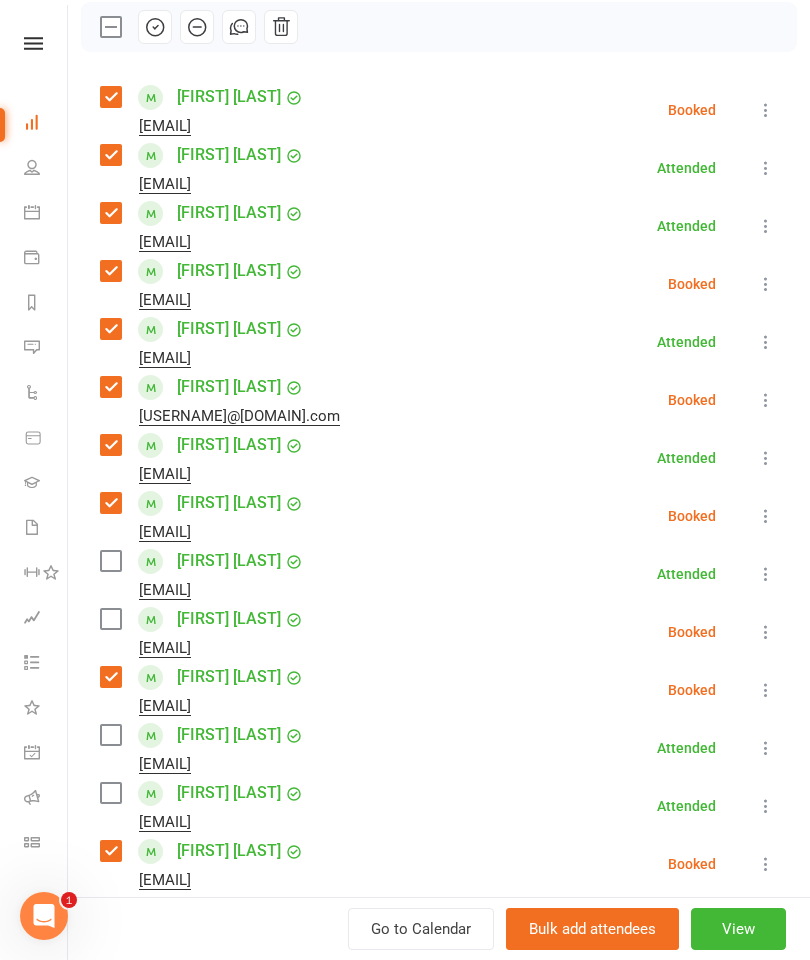 click at bounding box center (110, 735) 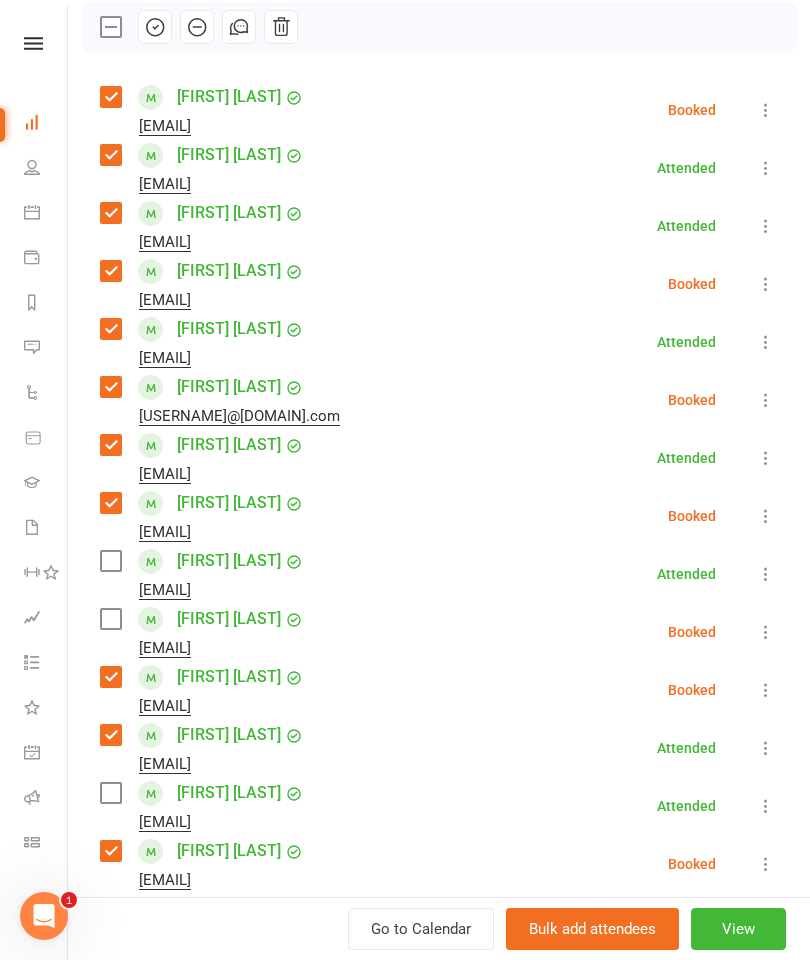 click at bounding box center [110, 619] 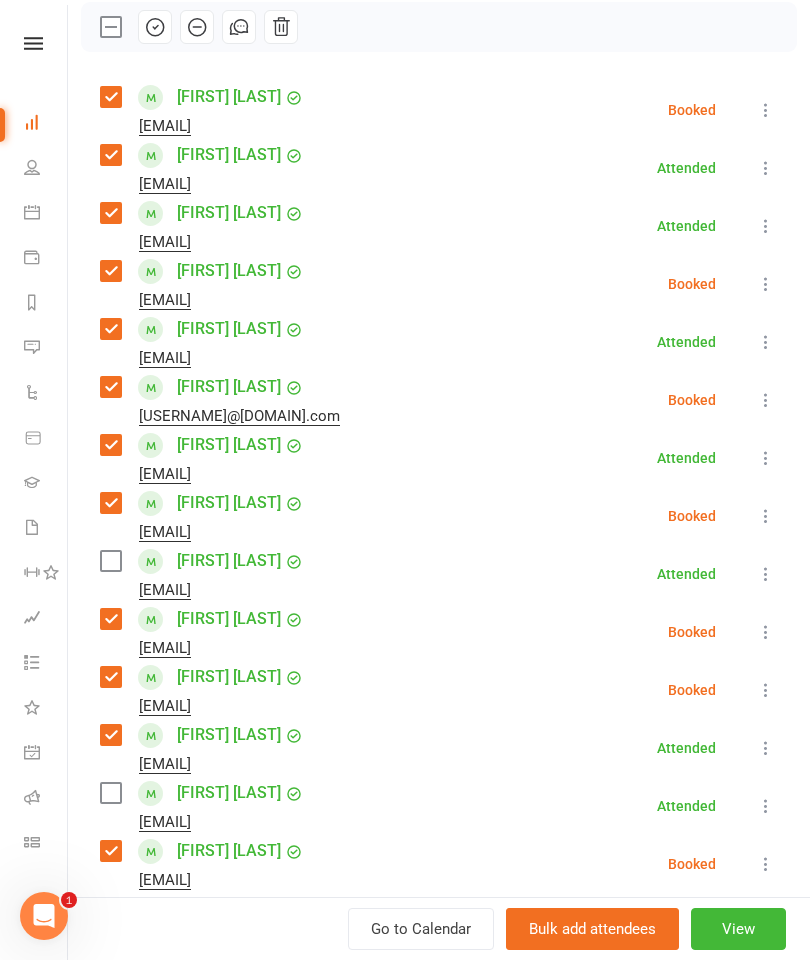 click at bounding box center (110, 561) 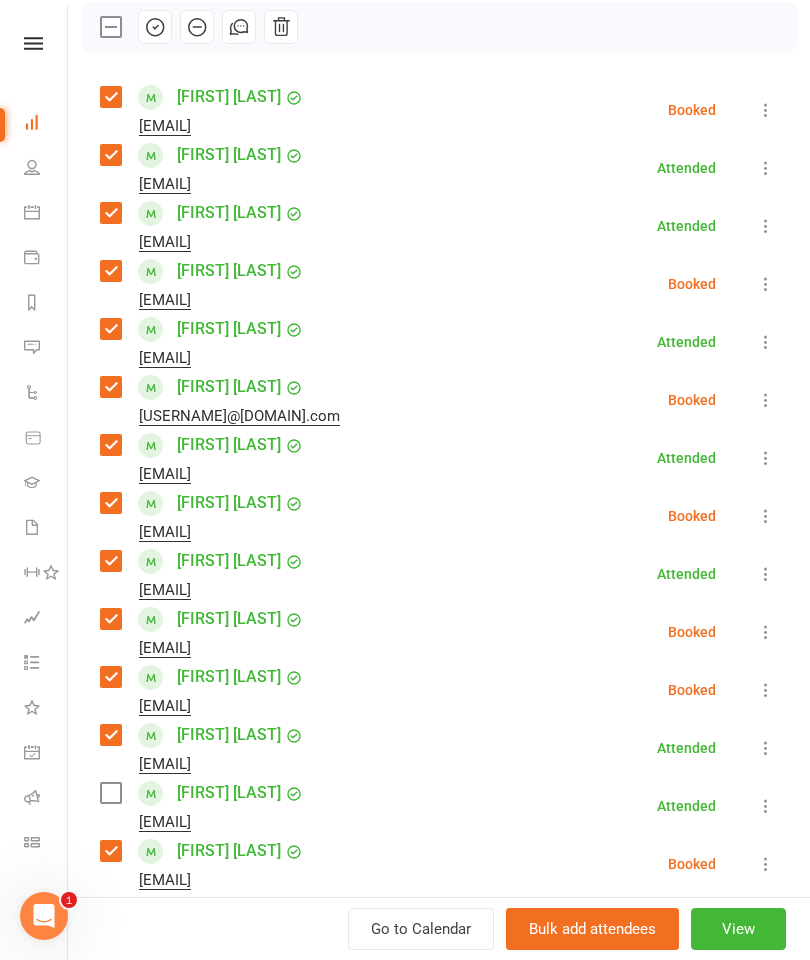 click at bounding box center (110, 793) 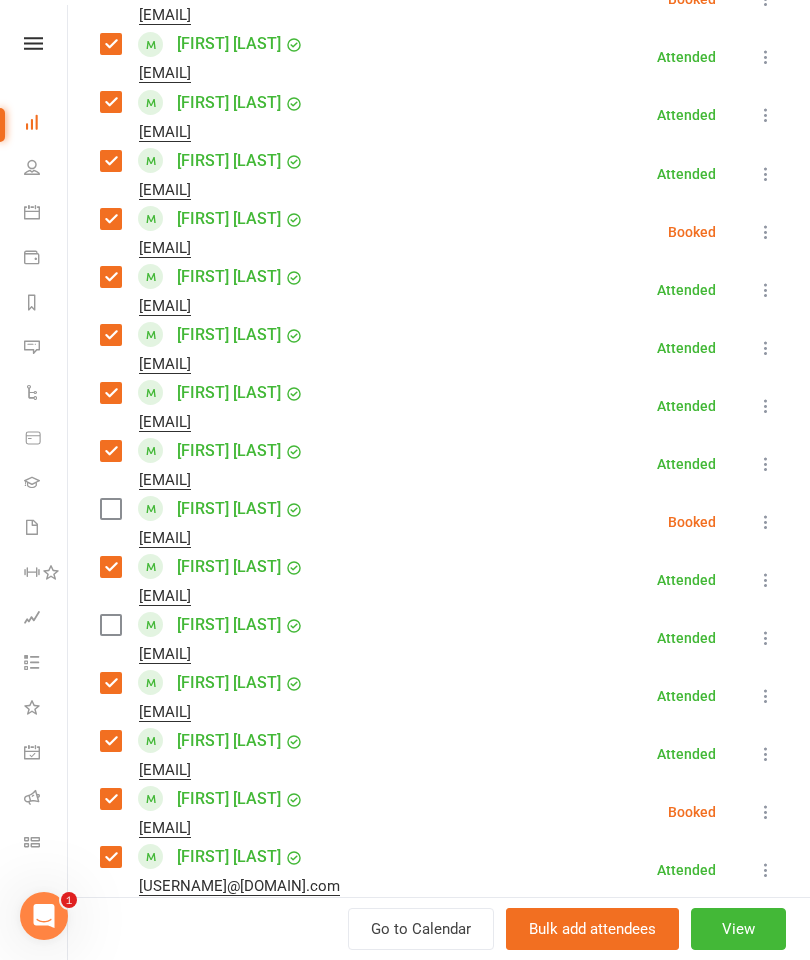 scroll, scrollTop: 1270, scrollLeft: 0, axis: vertical 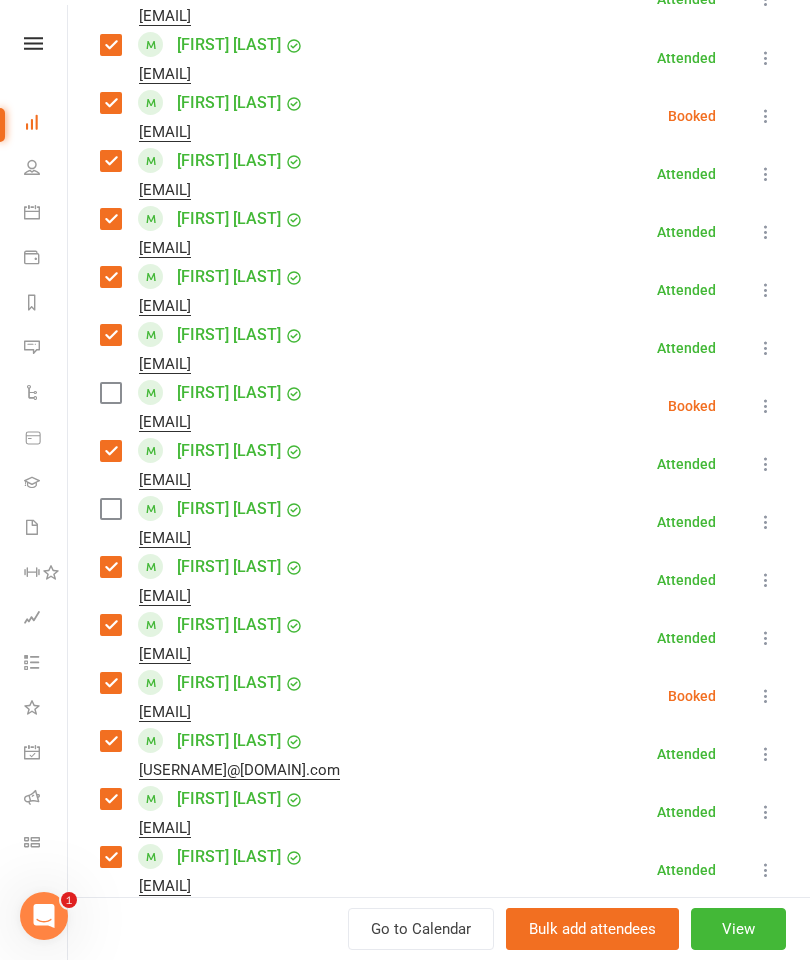 click at bounding box center (110, 393) 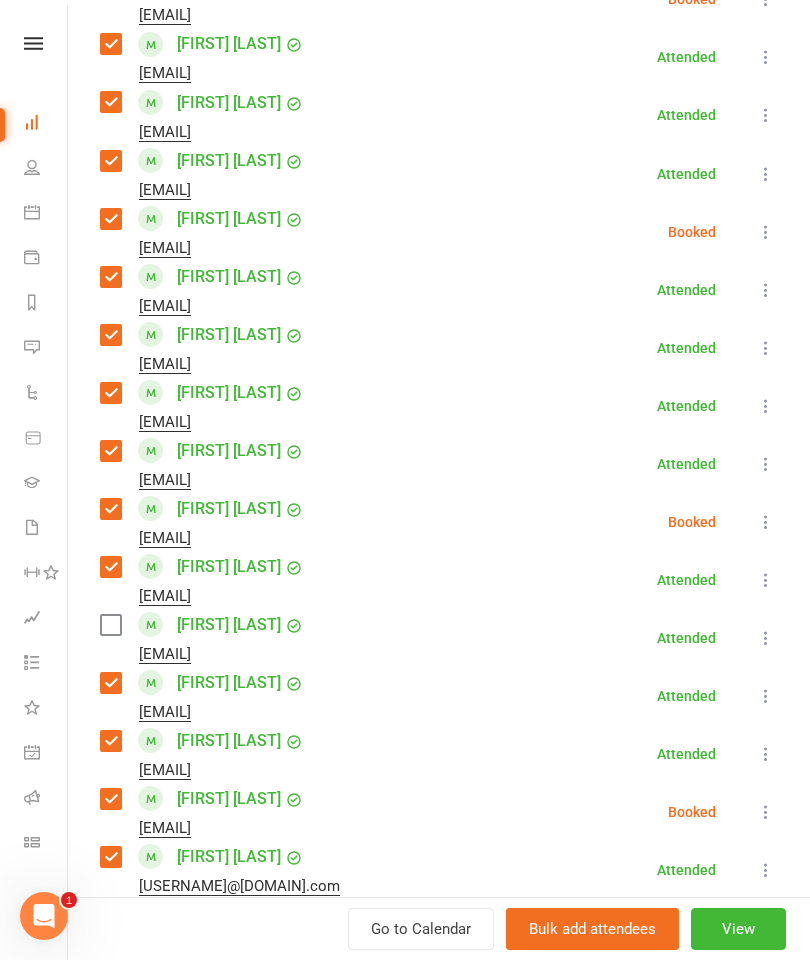 scroll, scrollTop: 1160, scrollLeft: 0, axis: vertical 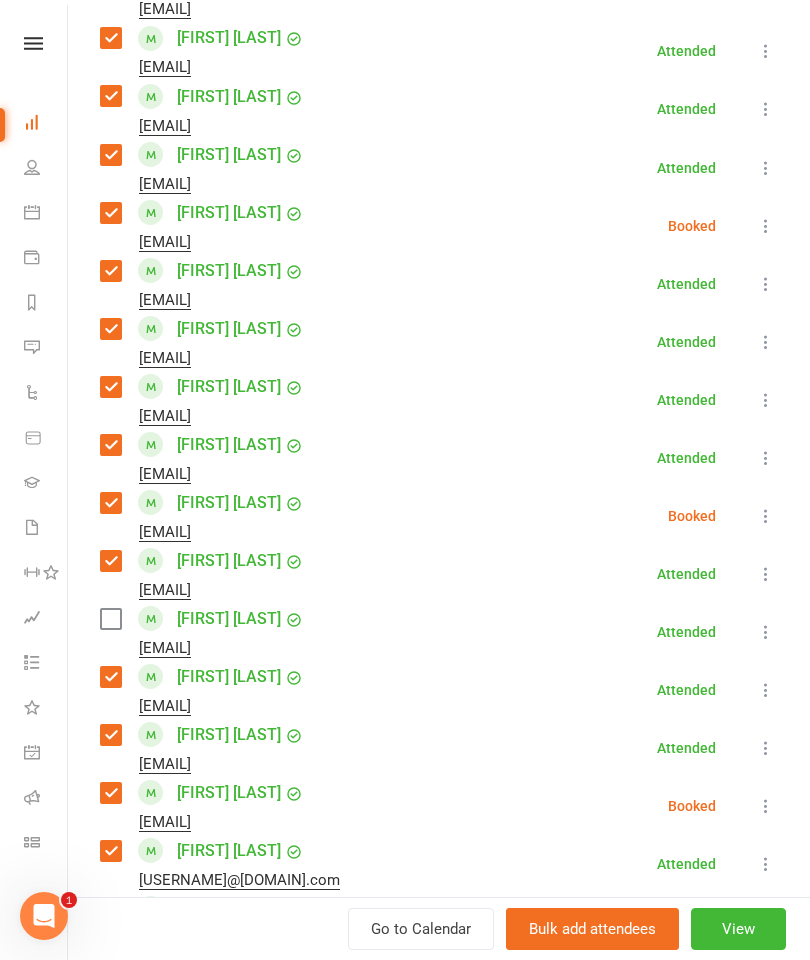 click at bounding box center (766, 632) 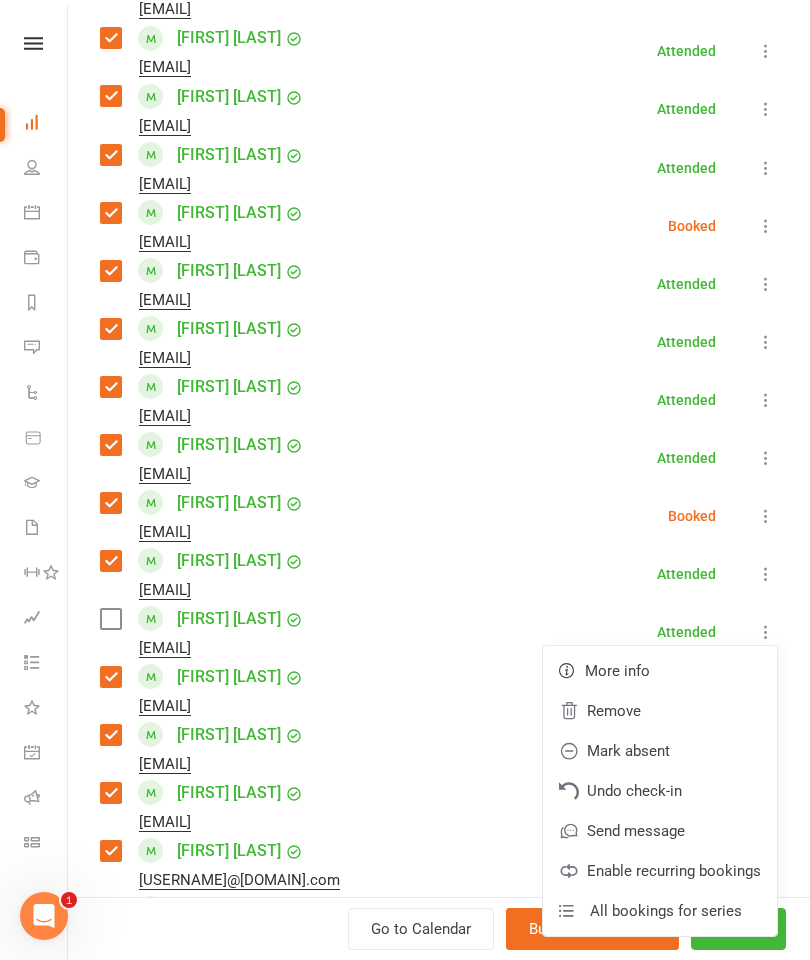 click on "Remove" at bounding box center [660, 711] 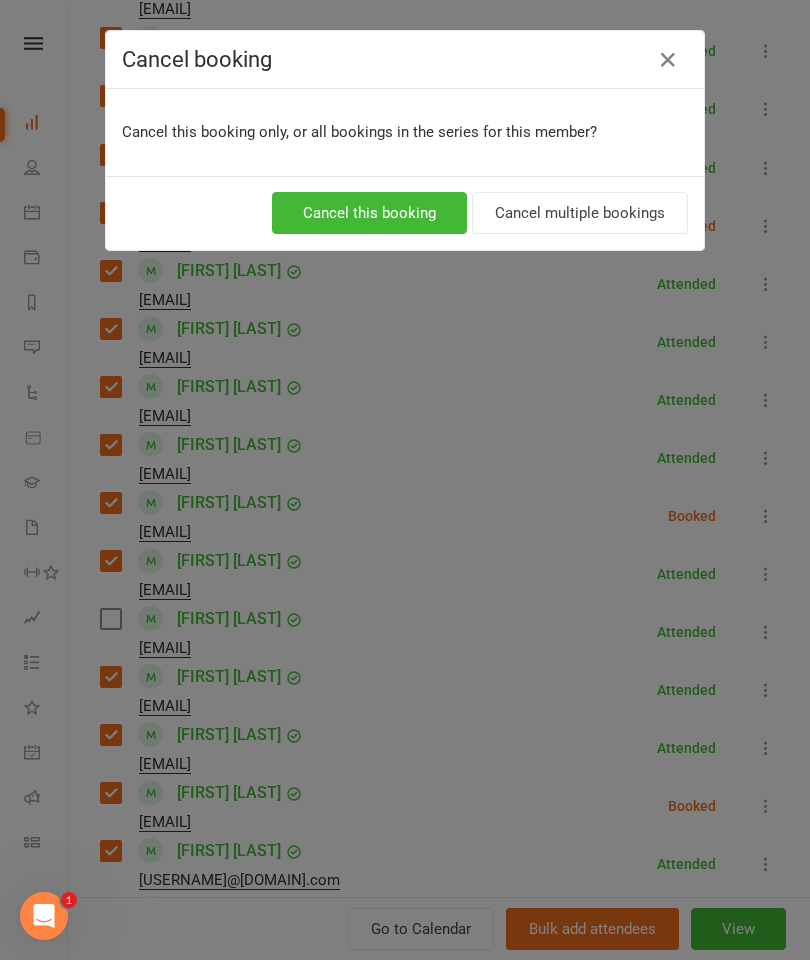 click on "Cancel this booking" at bounding box center [369, 213] 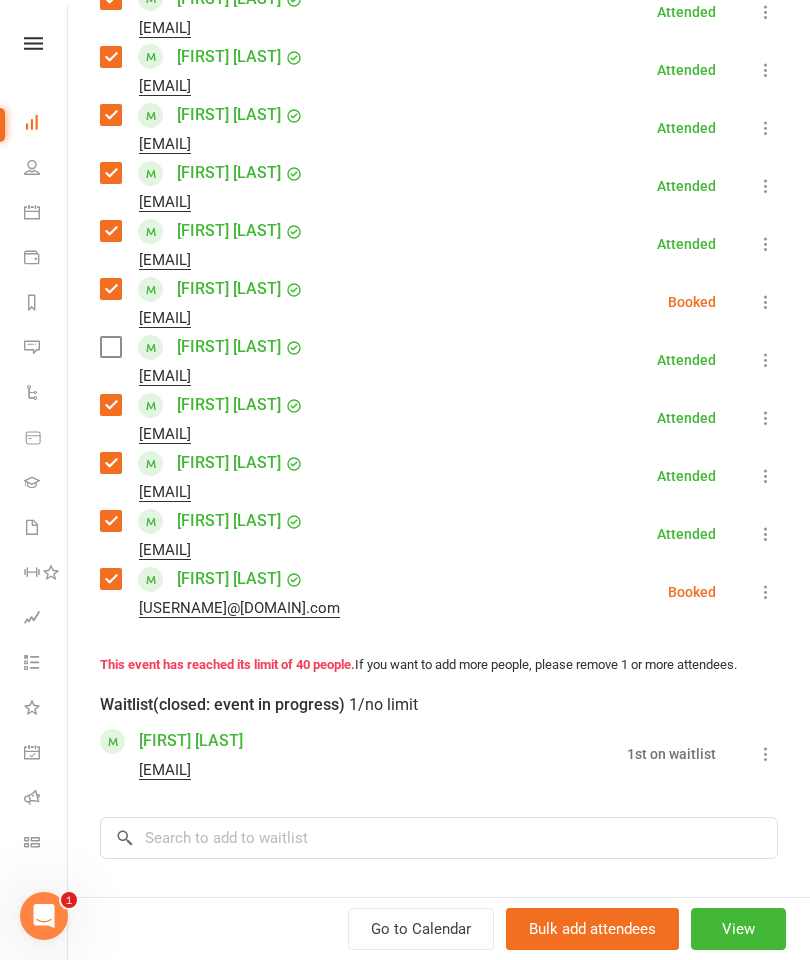 scroll, scrollTop: 2129, scrollLeft: 0, axis: vertical 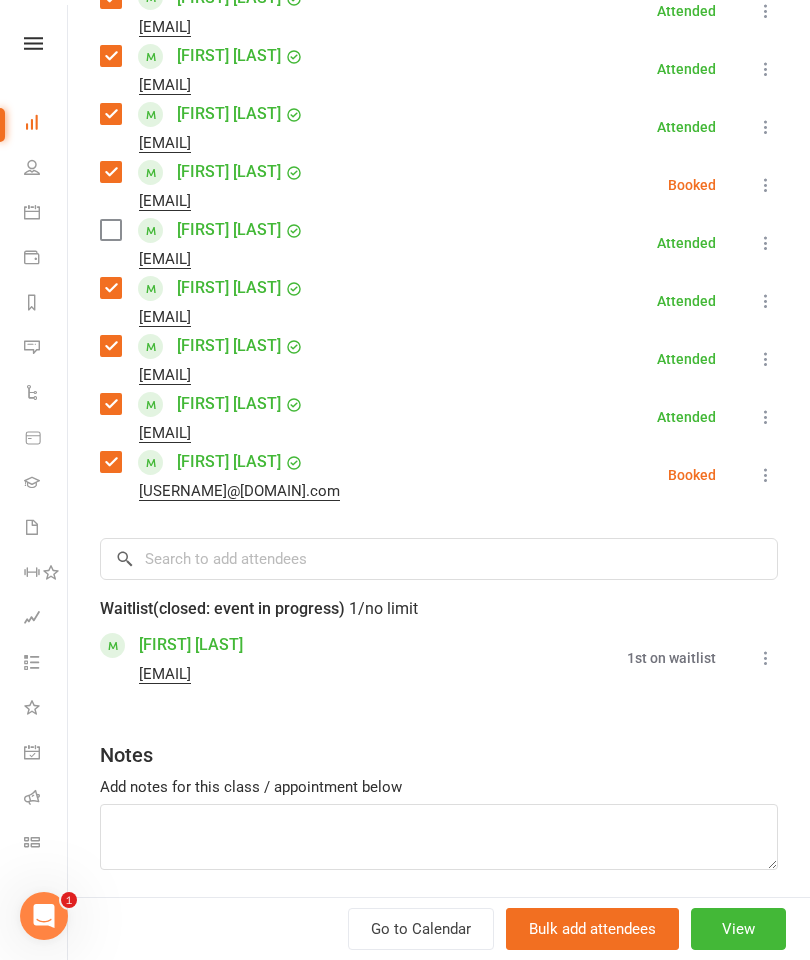 click at bounding box center [766, 243] 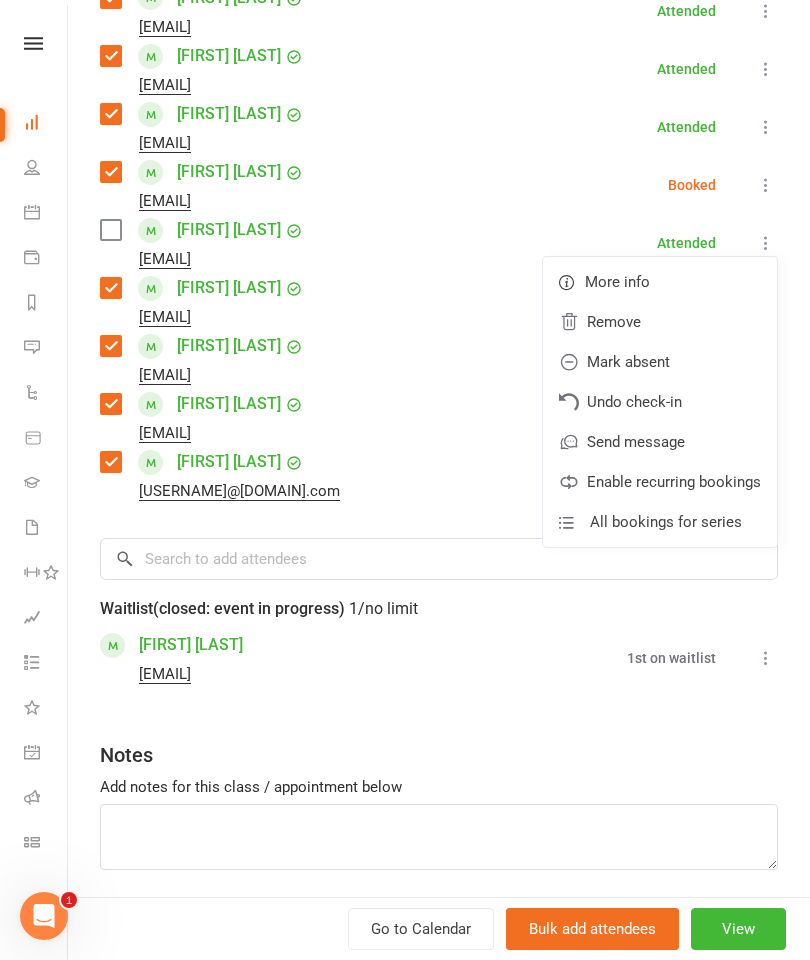 click on "Remove" at bounding box center (660, 322) 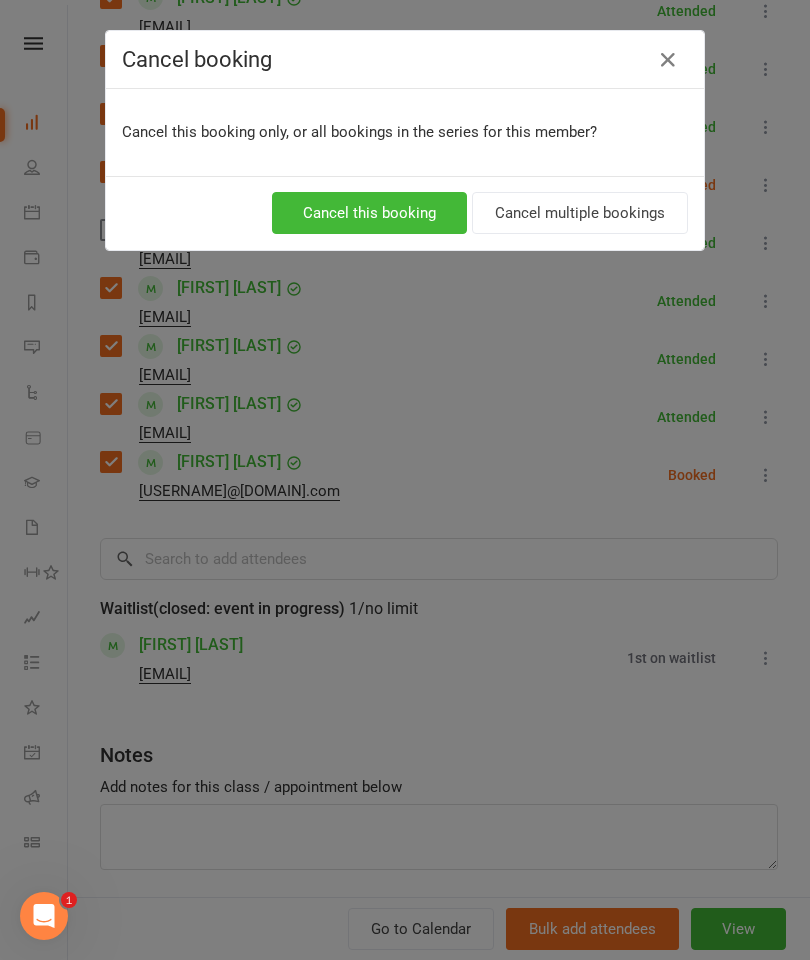 click on "Cancel this booking" at bounding box center (369, 213) 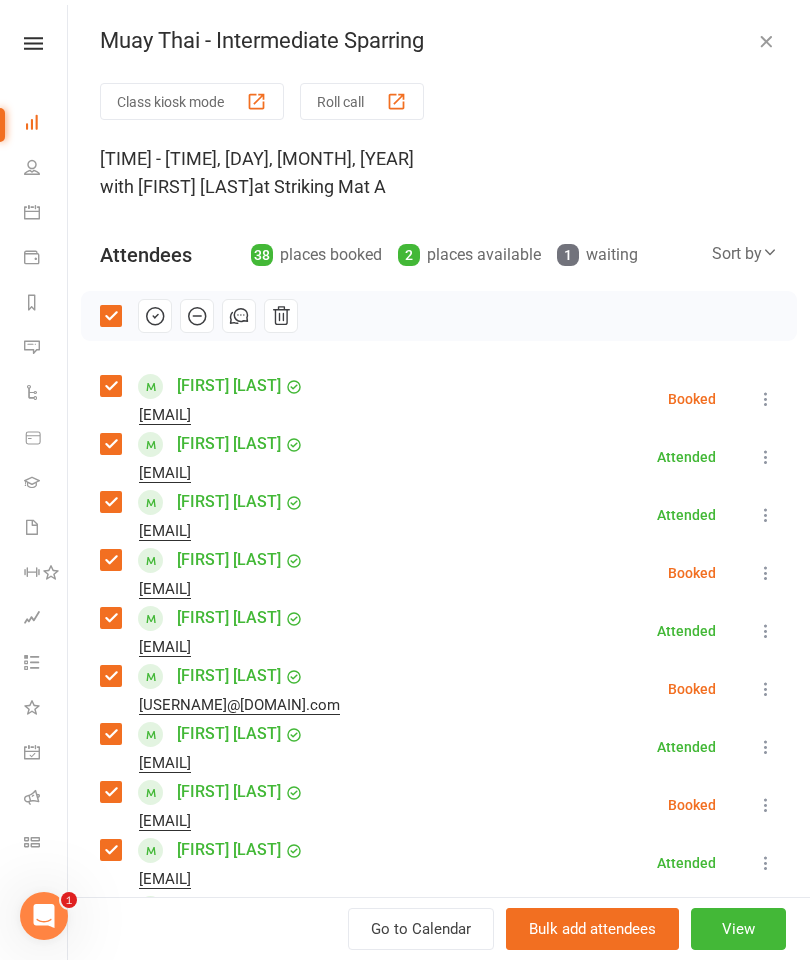 scroll, scrollTop: 0, scrollLeft: 0, axis: both 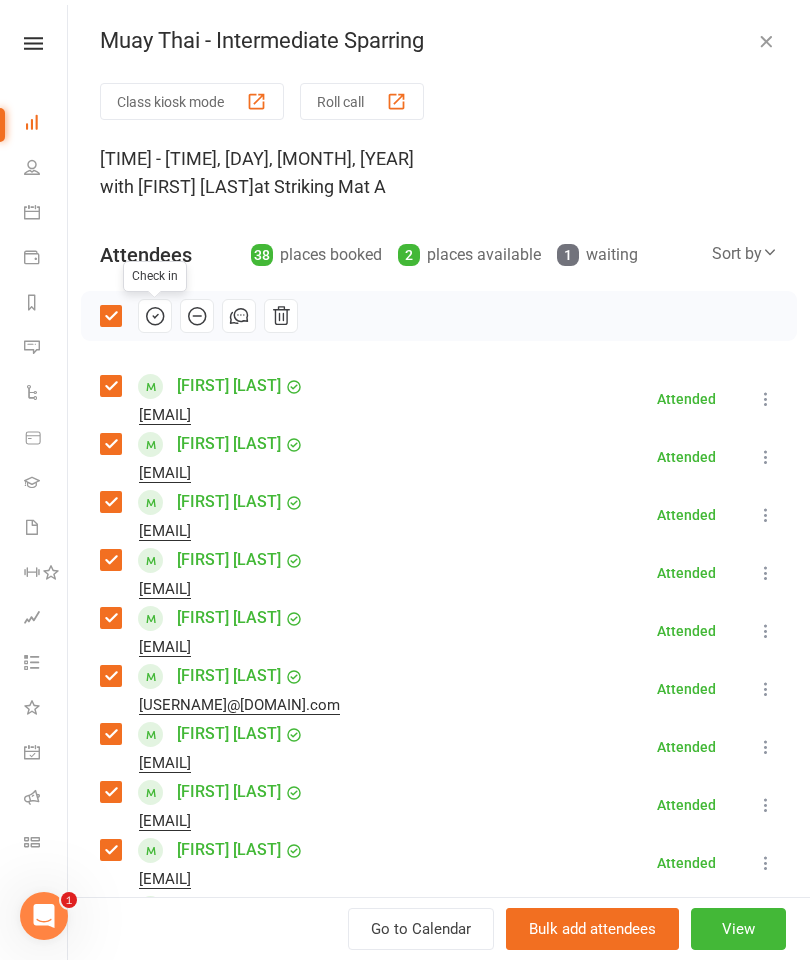 click at bounding box center [766, 41] 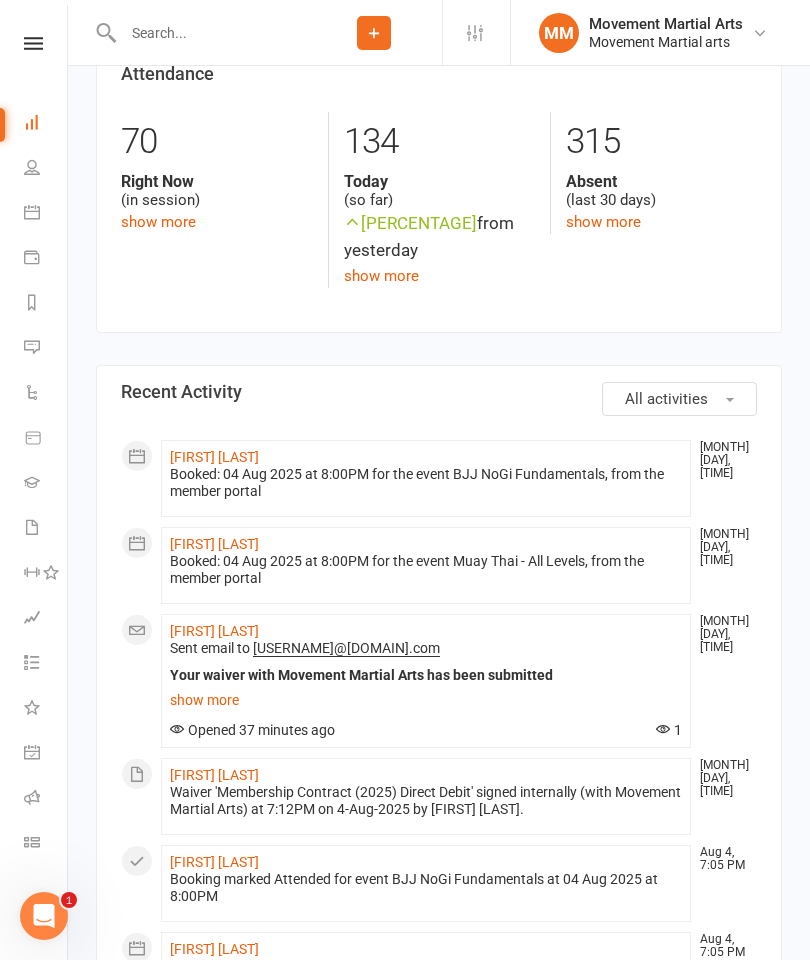 click at bounding box center (211, 33) 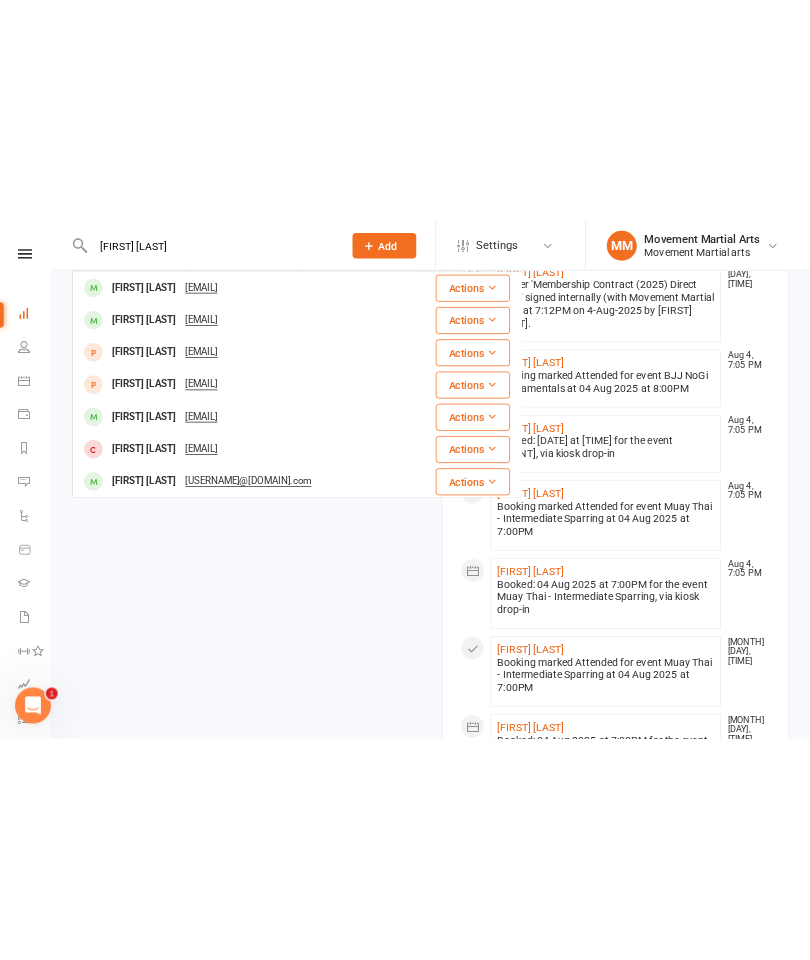 scroll, scrollTop: 988, scrollLeft: 0, axis: vertical 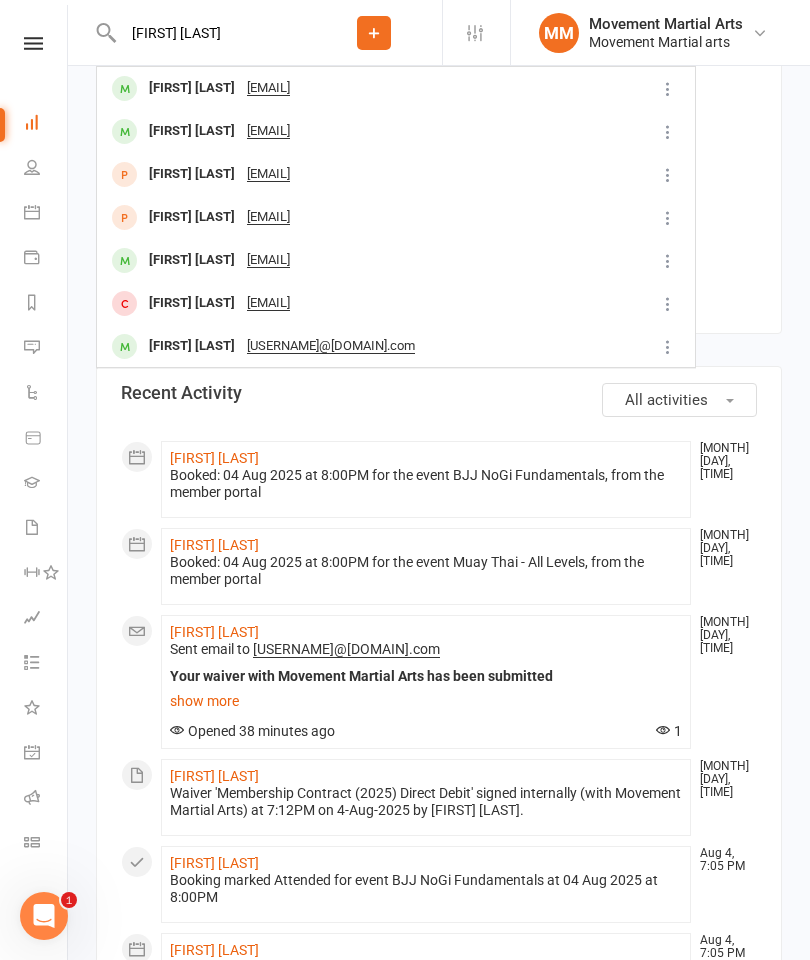 type on "[FIRST] [LAST]" 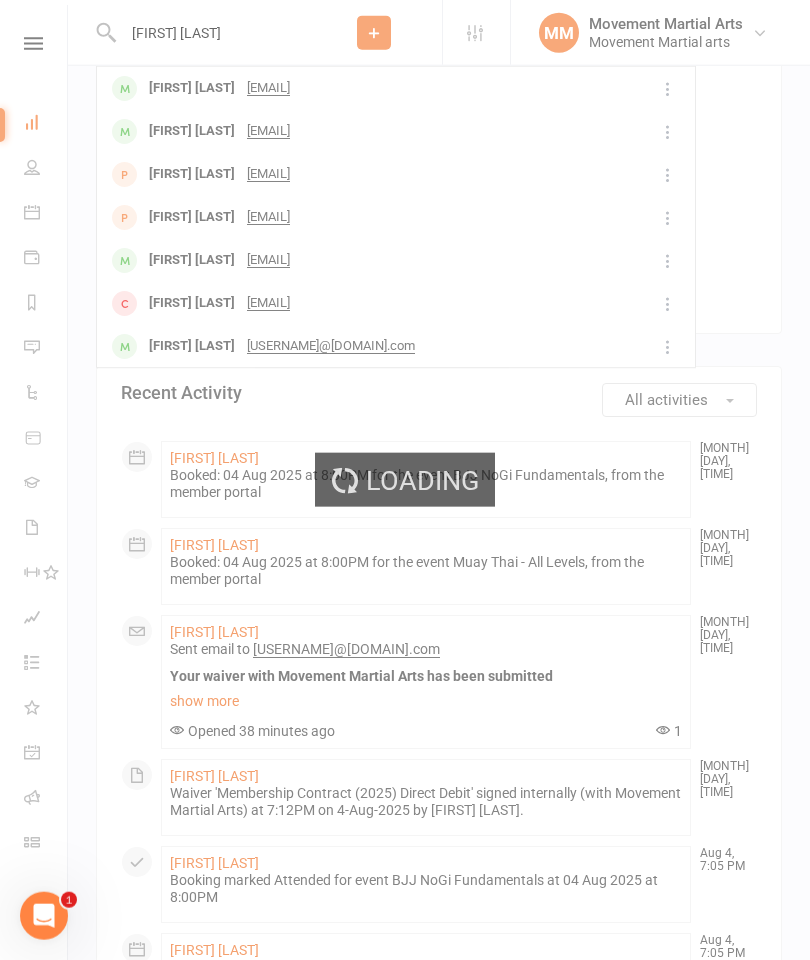 type 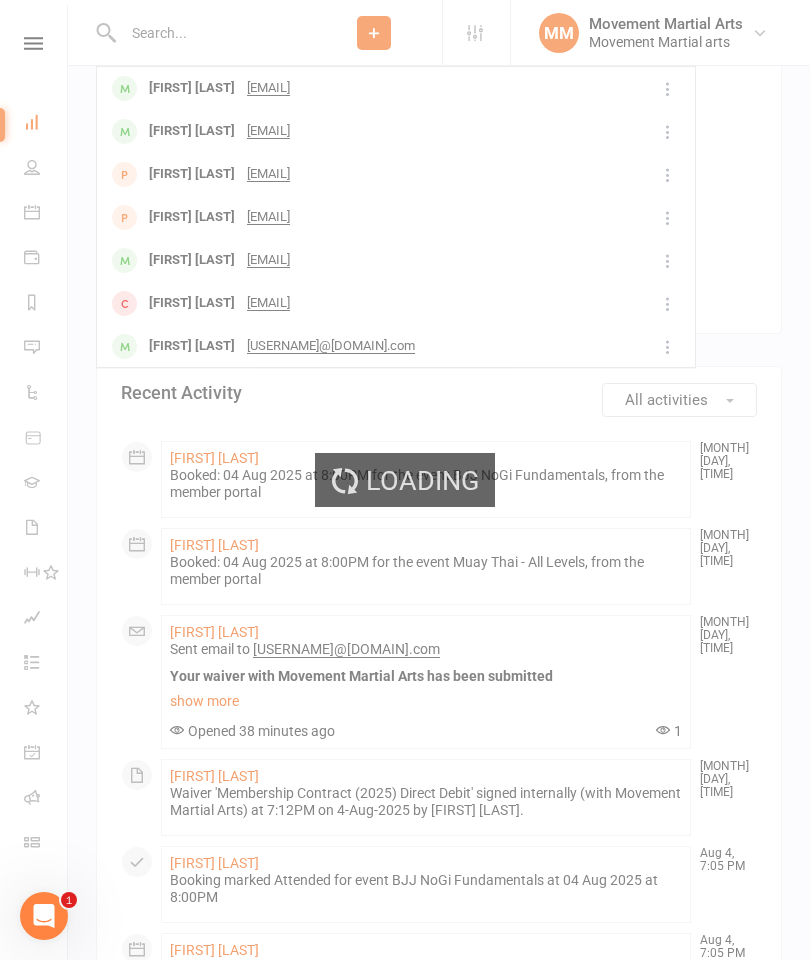 scroll, scrollTop: 989, scrollLeft: 0, axis: vertical 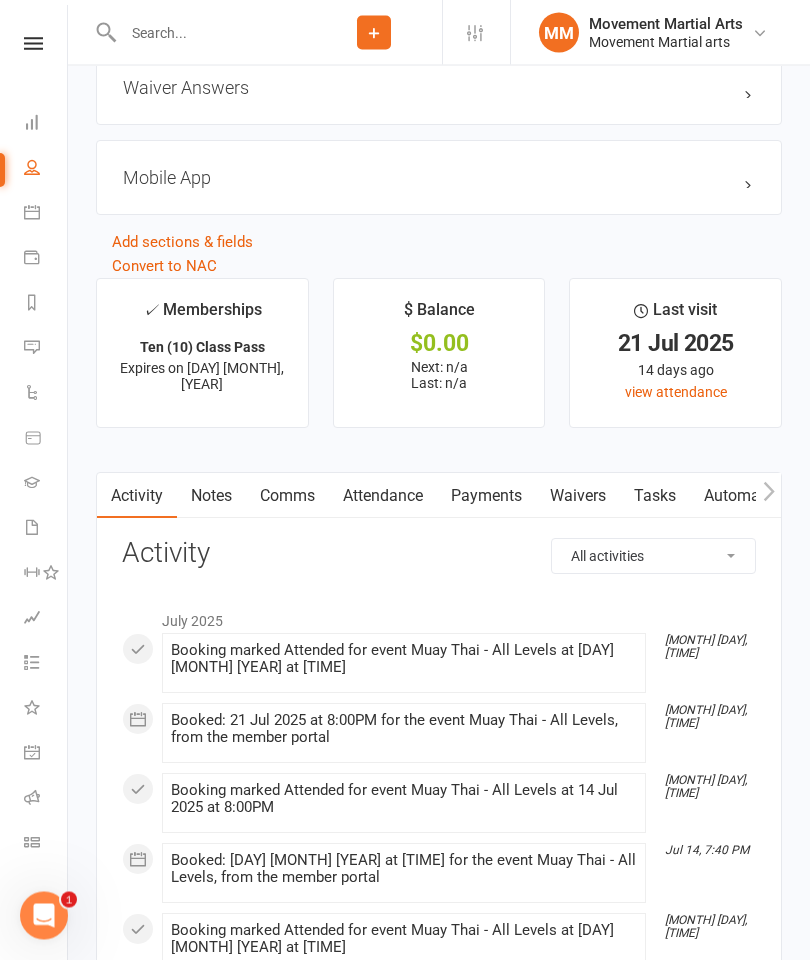 click on "Waivers" at bounding box center [578, 497] 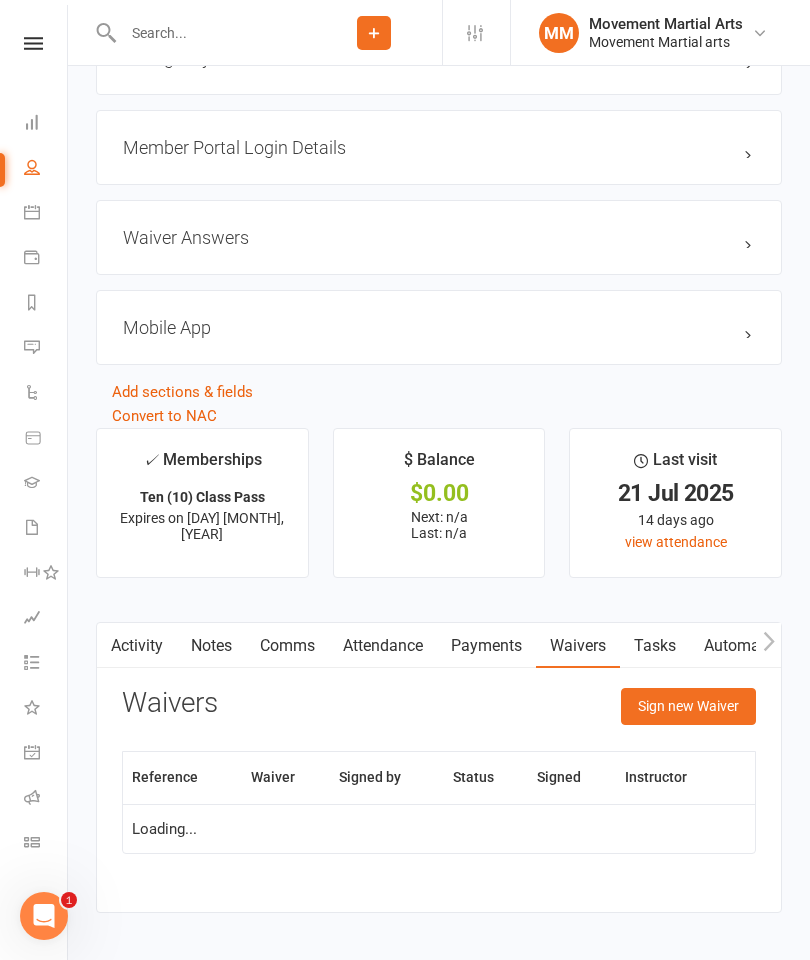click on "Sign new Waiver" at bounding box center (688, 706) 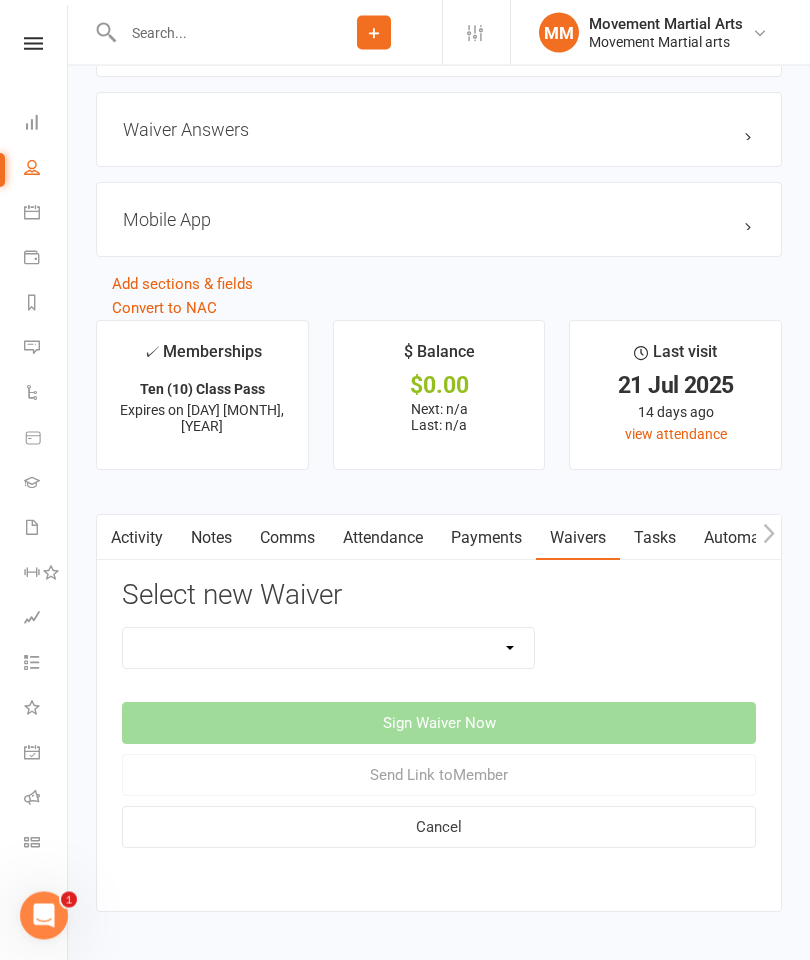 scroll, scrollTop: 1969, scrollLeft: 0, axis: vertical 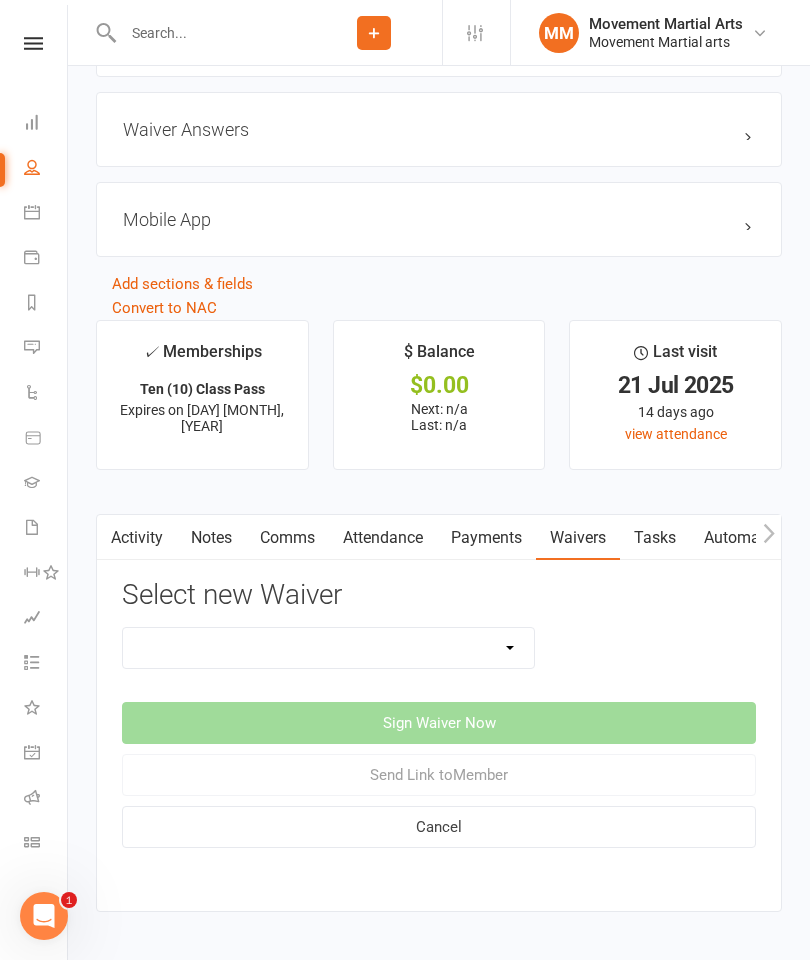 click on "Intro Student Waiver Membership Contract Membership Contract ([YEAR]) Direct Debit Membership Contract ([YEAR]) Up Front Membership Contract ([YEAR]) Direct Debit Membership Contract ([YEAR]) Up Front Membership Contract ([YEAR]) Direct Debit Membership Contract ([YEAR]) Up Front Membership Contract ([YEAR]) Direct Debit Membership Contract ([YEAR]) Up Front Membership Contract ([YEAR]) Direct Debit Membership Contract ([YEAR]) Up Front Membership Contract Direct Debit Old Don"T Use Updating Payment Details" at bounding box center (328, 648) 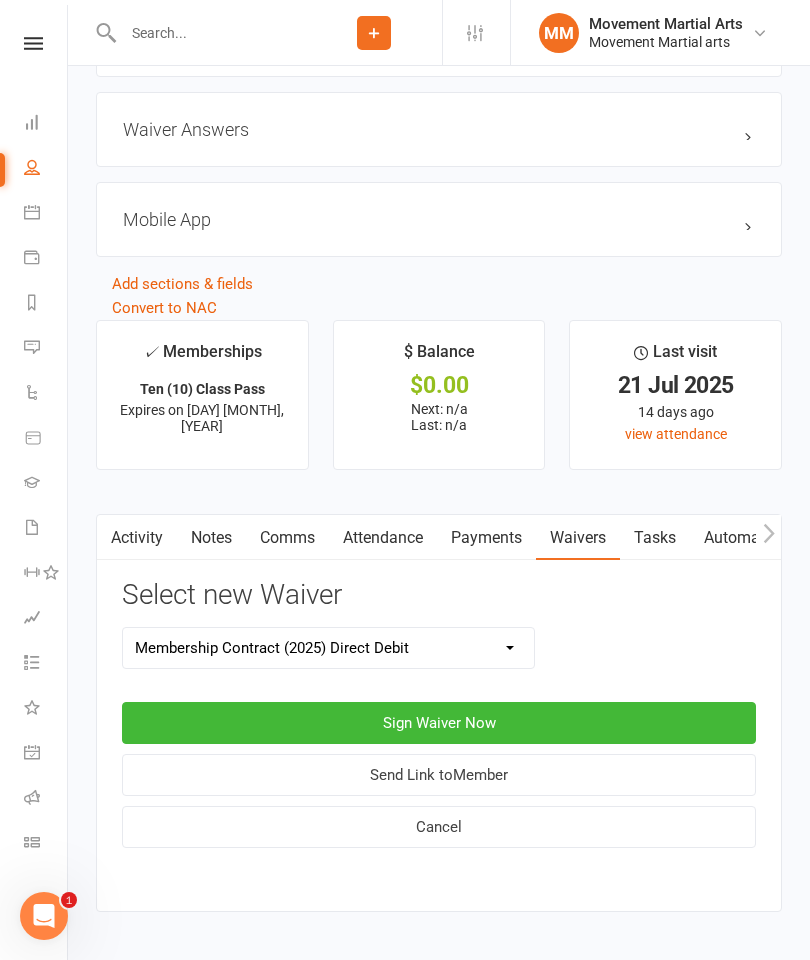 click on "Sign Waiver Now" at bounding box center [439, 723] 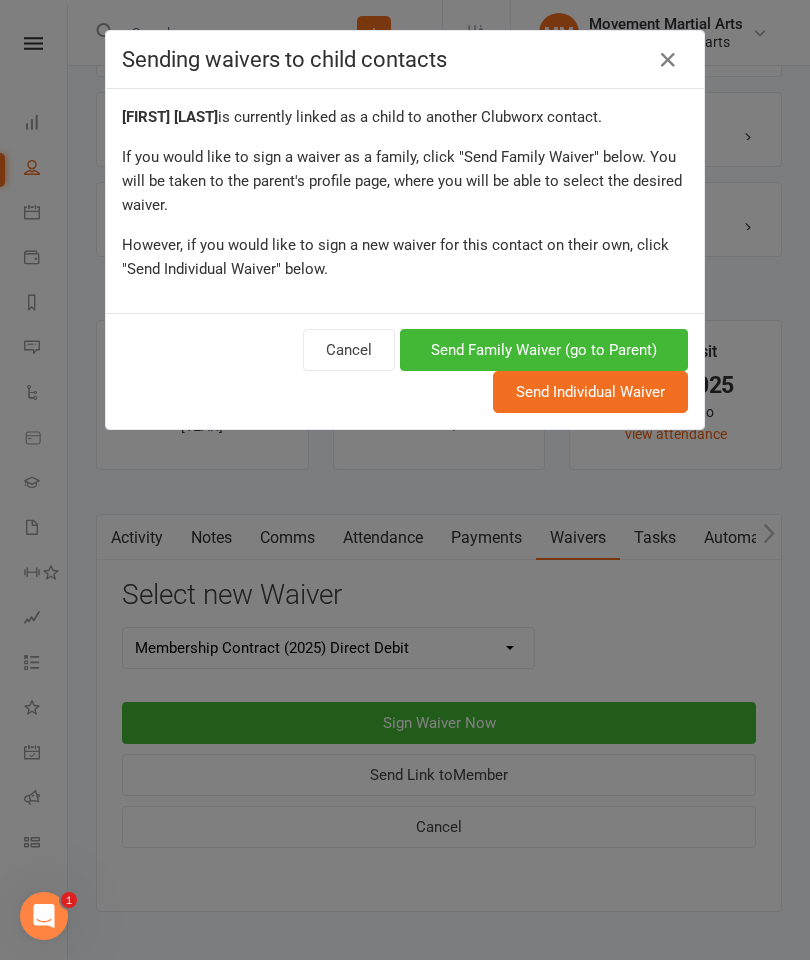 click on "Send Family Waiver (go to Parent)" at bounding box center [544, 350] 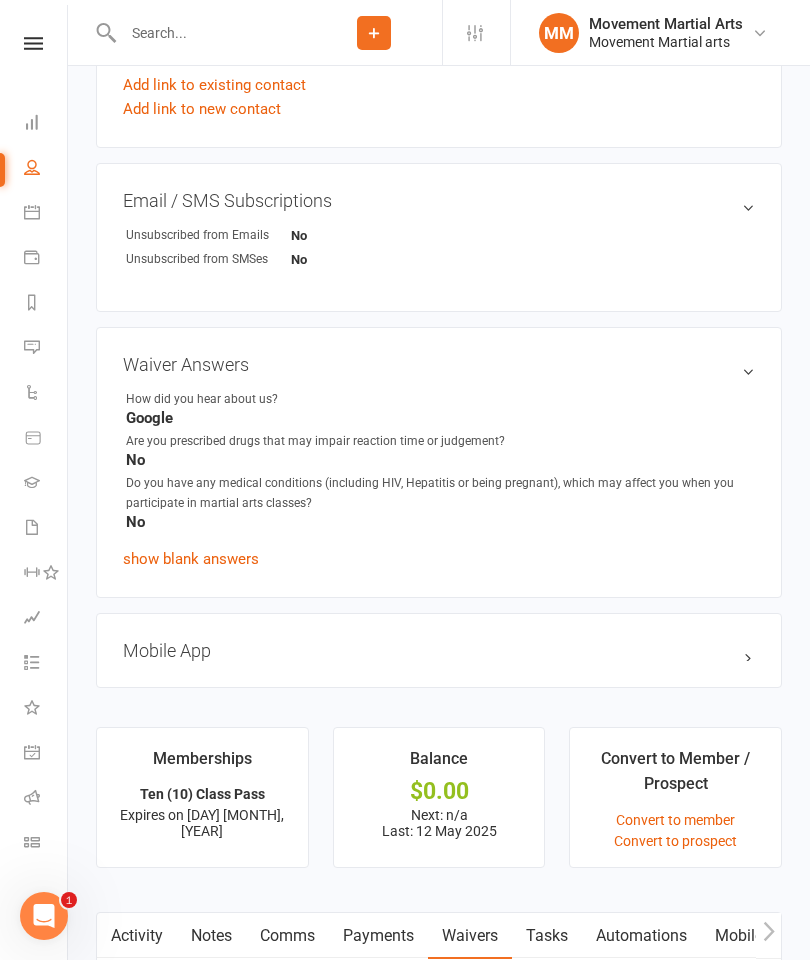 scroll, scrollTop: 1549, scrollLeft: 0, axis: vertical 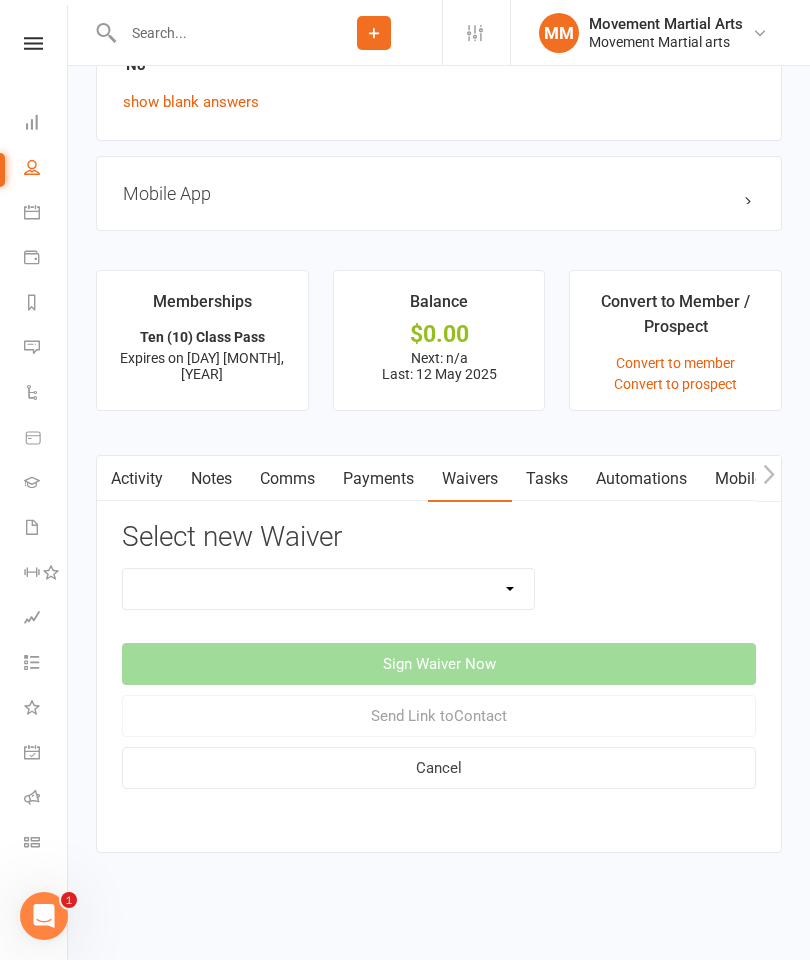 click on "Membership Contract Membership Contract (2019) Direct Debit Membership Contract (2019) Up Front Membership Contract (2020) Direct Debit Membership Contract (2020) Up Front Membership Contract (2022) Direct Debit Membership Contract (2022) Up Front Membership Contract (2023) Direct Debit Membership Contract (2023) Up Front Membership Contract (2024) Direct Debit Membership Contract (2024) Up Front Membership Contract (2025) Direct Debit Membership Contract (2025) Up Front Membership Contract Direct Debit Old Don"T Use Updating Payment Details" at bounding box center (328, 589) 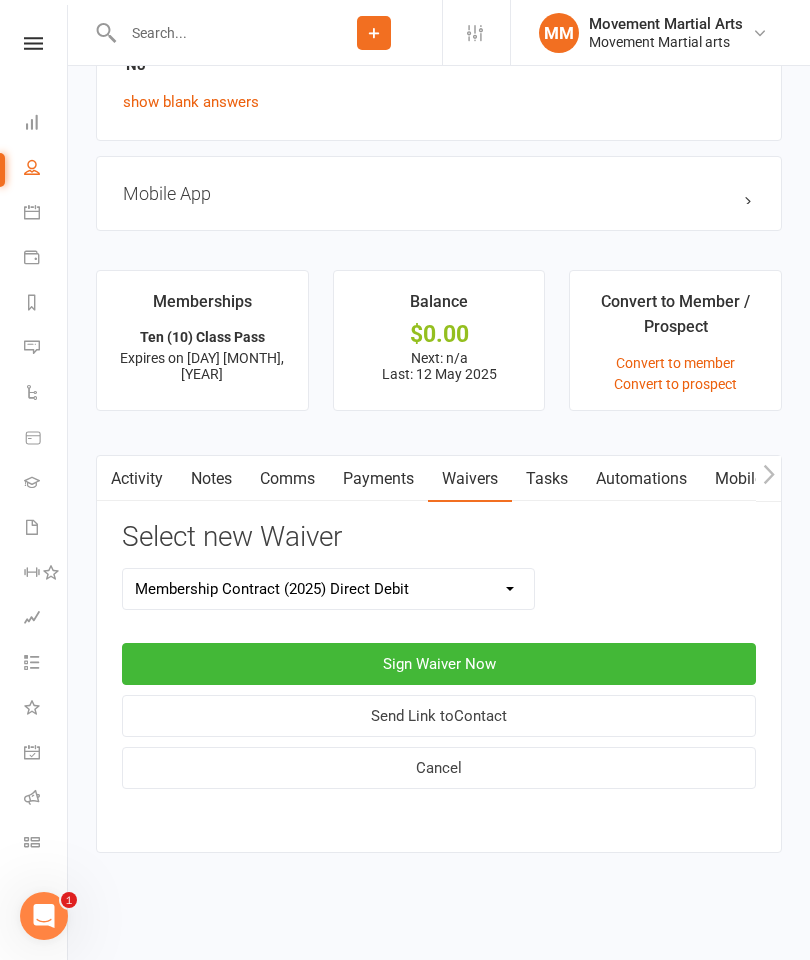 click on "Sign Waiver Now" at bounding box center (439, 664) 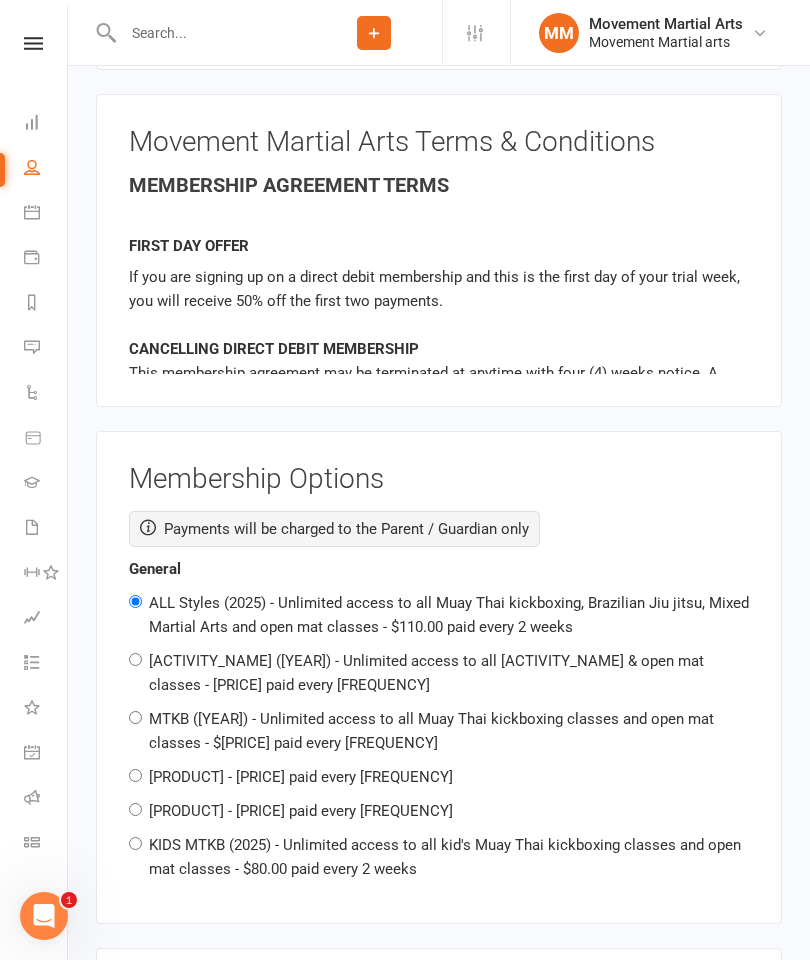scroll, scrollTop: 2039, scrollLeft: 0, axis: vertical 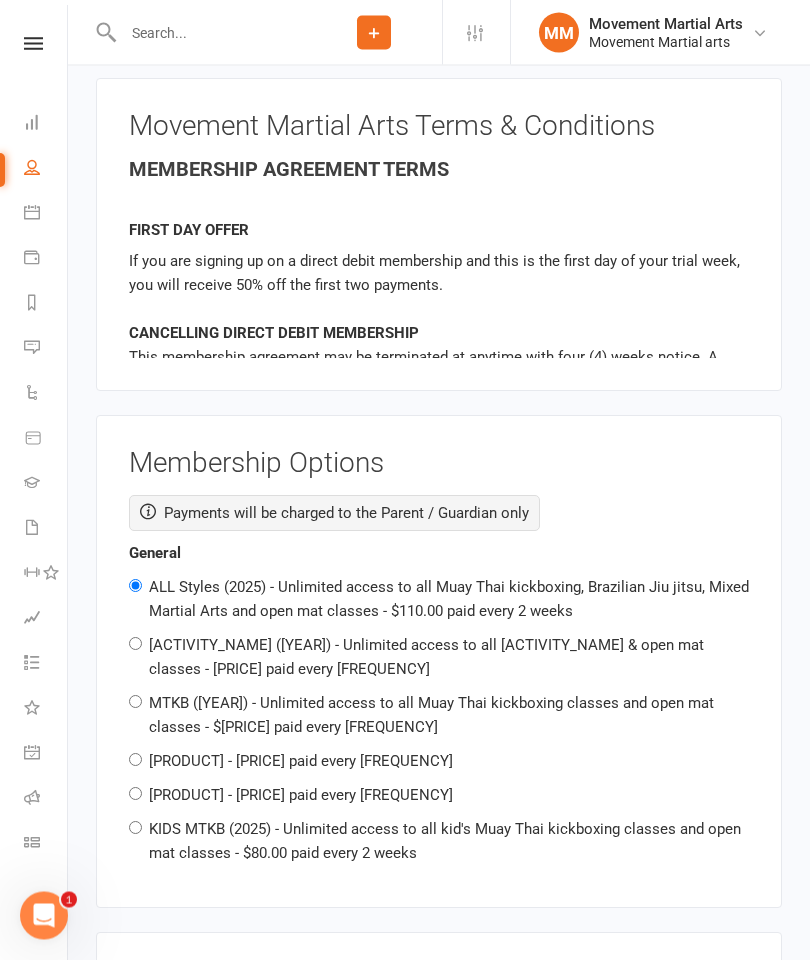 click on "KIDS MTKB (2025) - Unlimited access to all kid's Muay Thai kickboxing classes and open mat classes - $80.00 paid every 2 weeks" at bounding box center [445, 842] 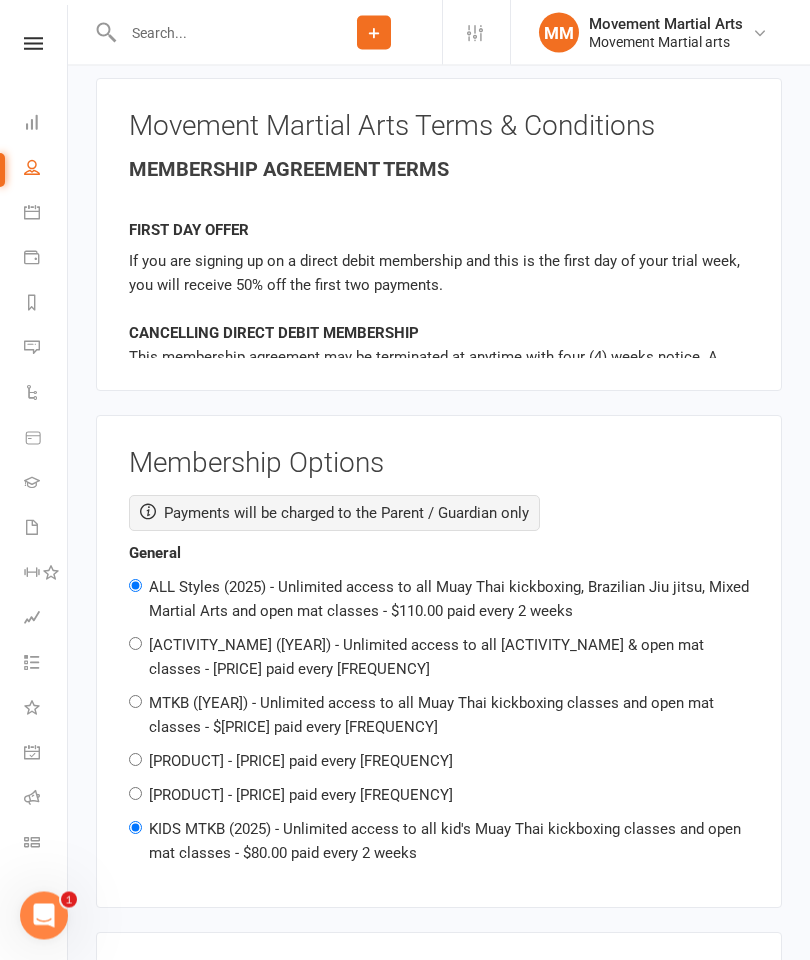 radio on "false" 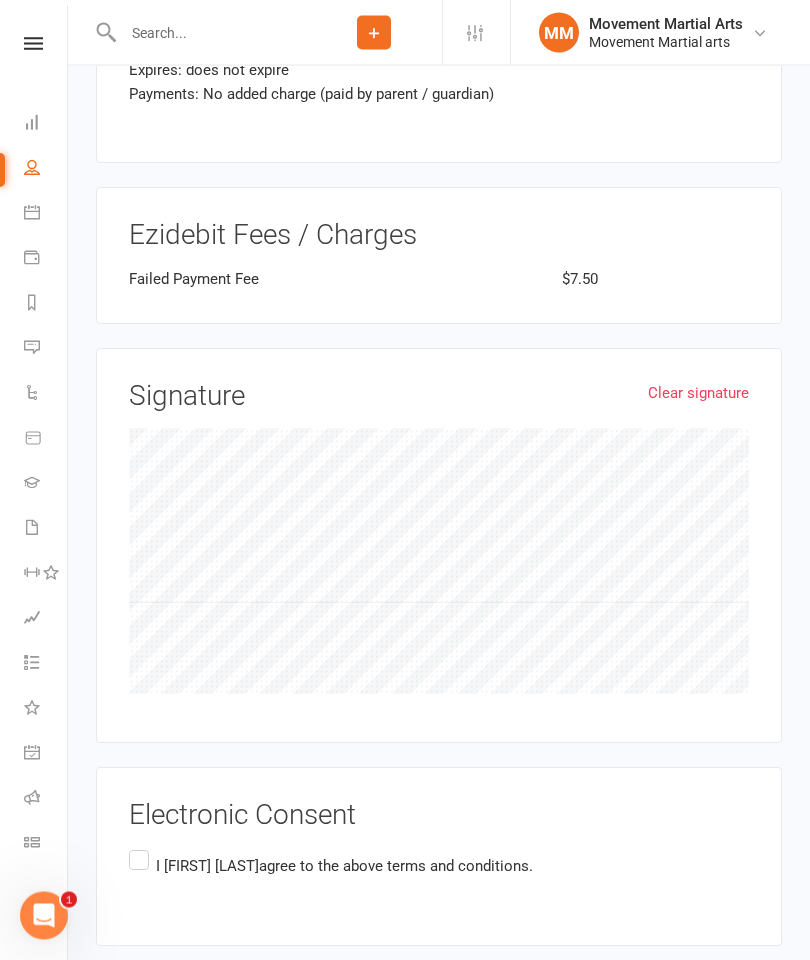 scroll, scrollTop: 3316, scrollLeft: 0, axis: vertical 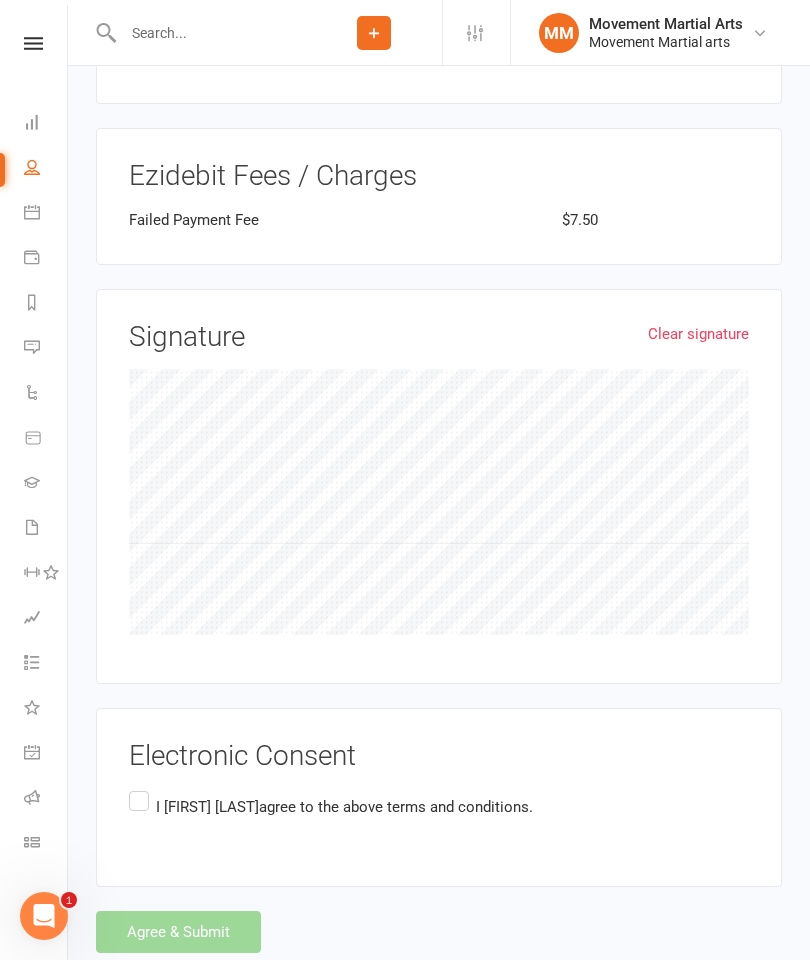click on "I [FIRST] [LAST]  agree to the above terms and conditions." at bounding box center [331, 806] 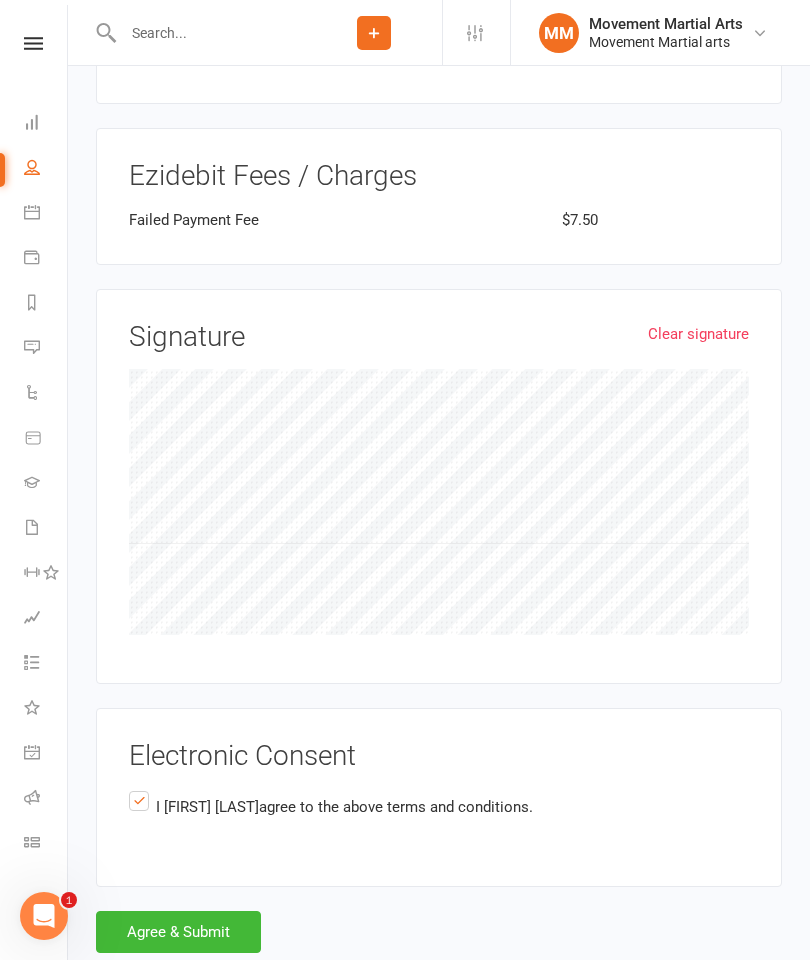 click on "Agree & Submit" at bounding box center (178, 932) 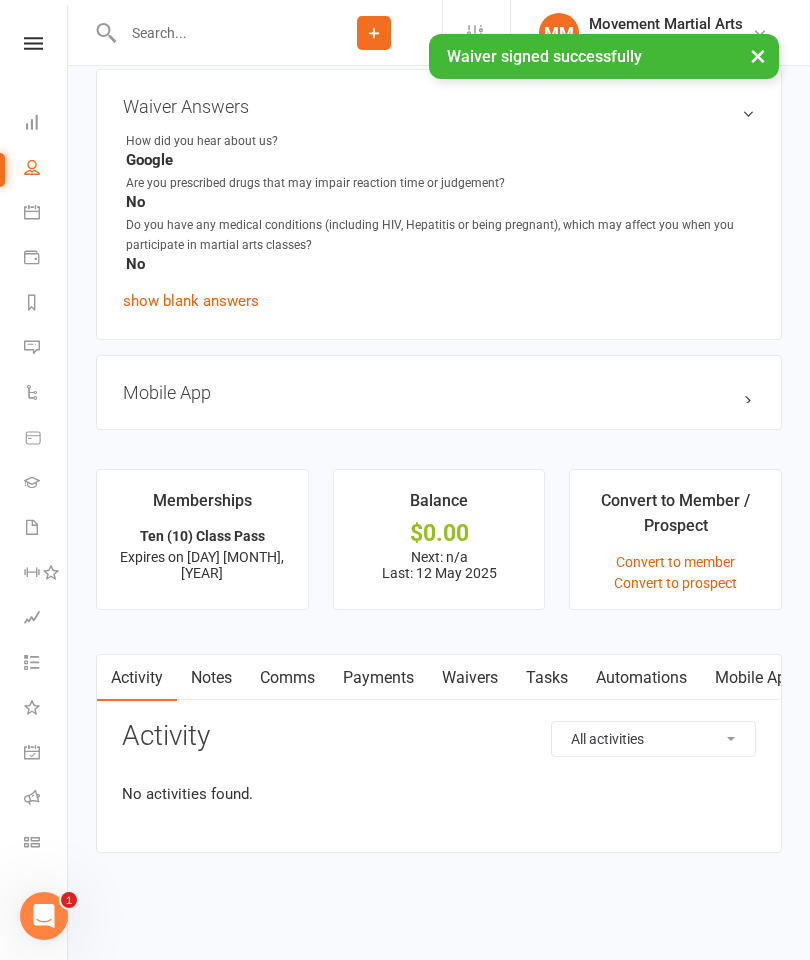 scroll, scrollTop: 0, scrollLeft: 0, axis: both 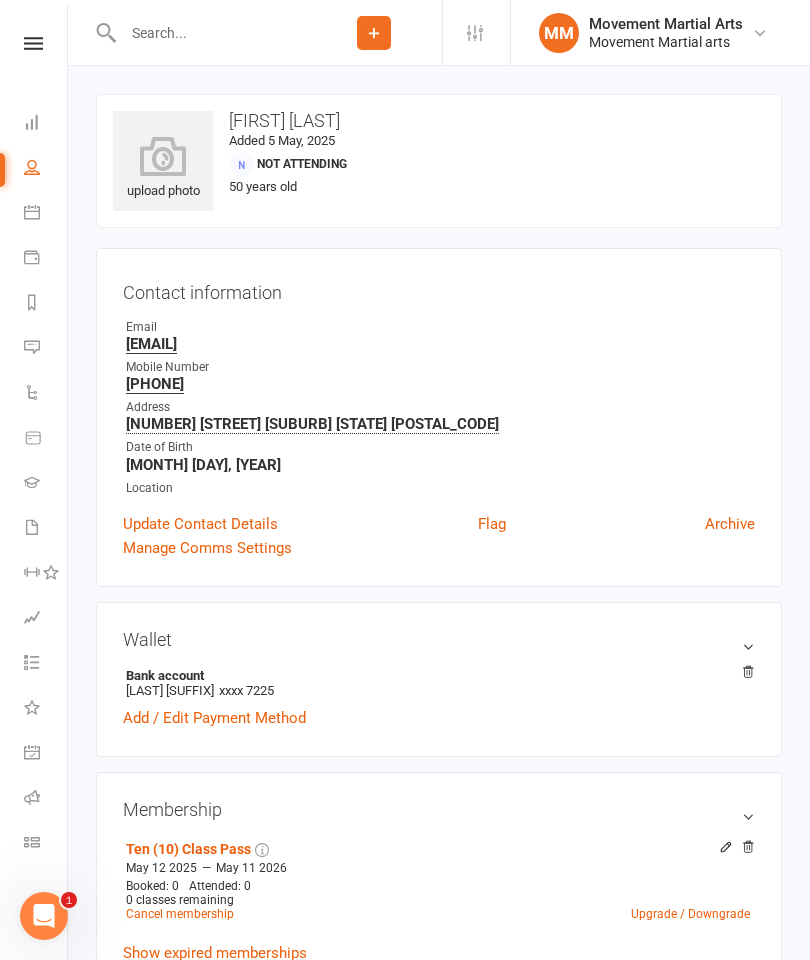 click on "Dashboard" at bounding box center (46, 124) 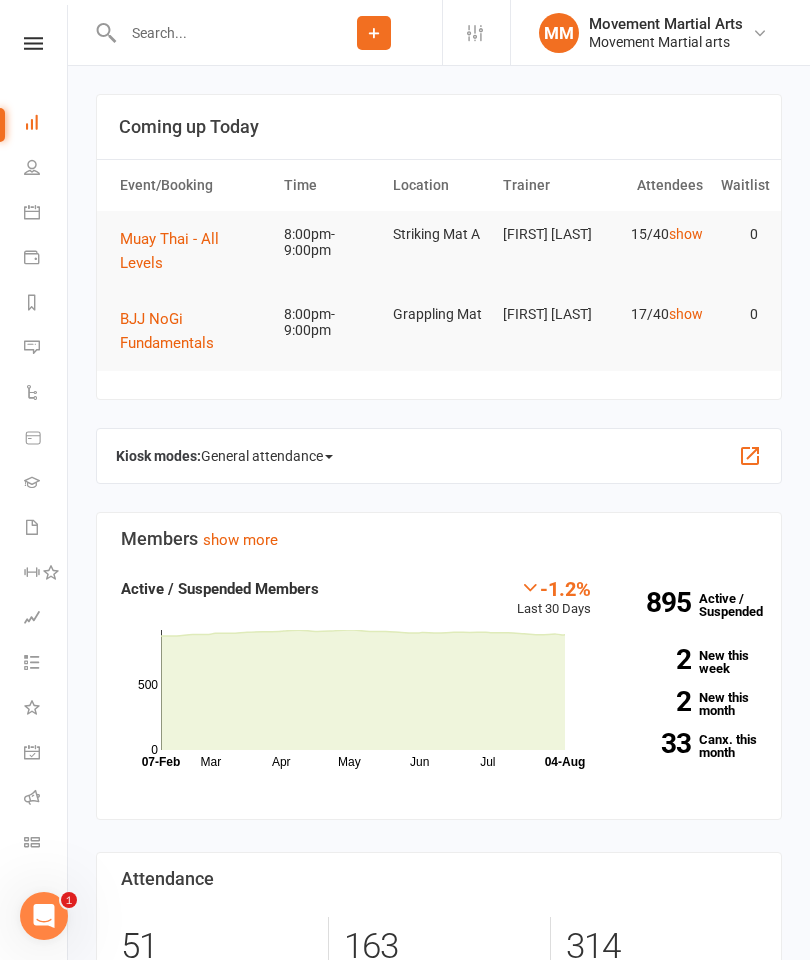 click on "BJJ NoGi Fundamentals" at bounding box center [167, 331] 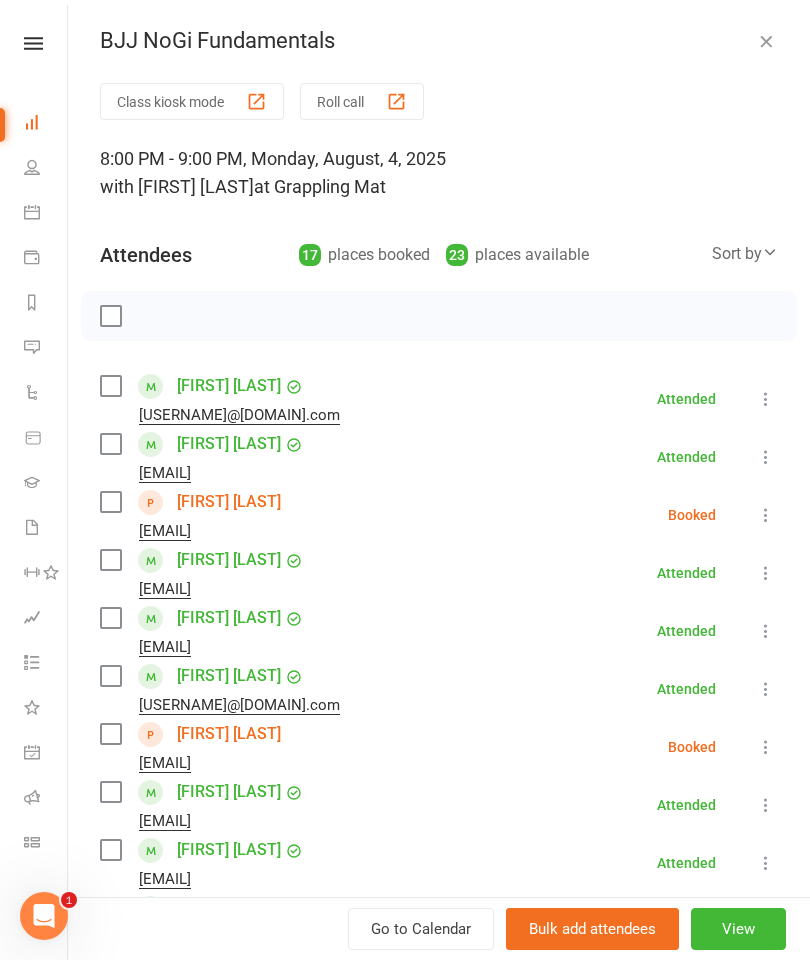 click on "[EMAIL]" at bounding box center (206, 473) 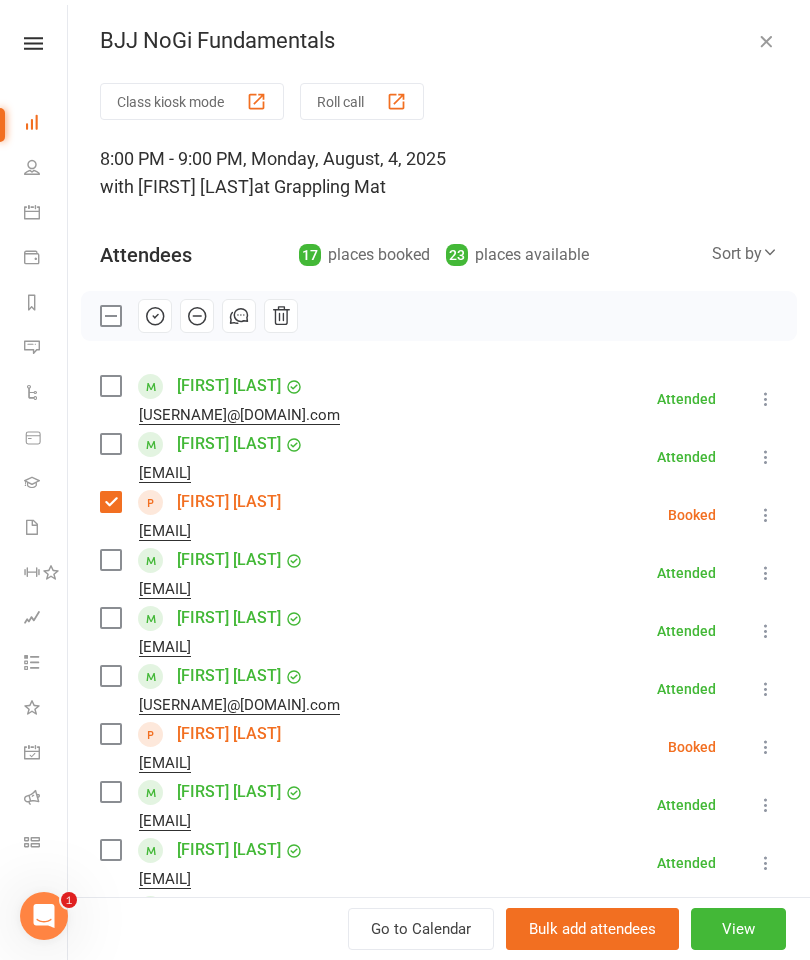 click at bounding box center [110, 734] 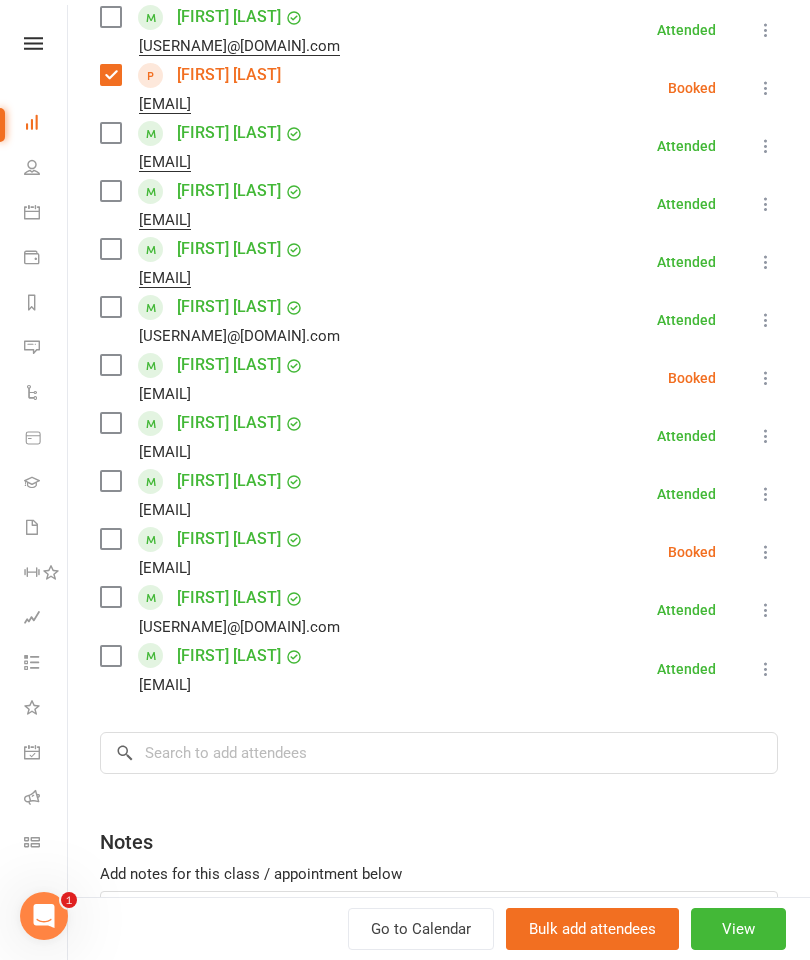 scroll, scrollTop: 658, scrollLeft: 0, axis: vertical 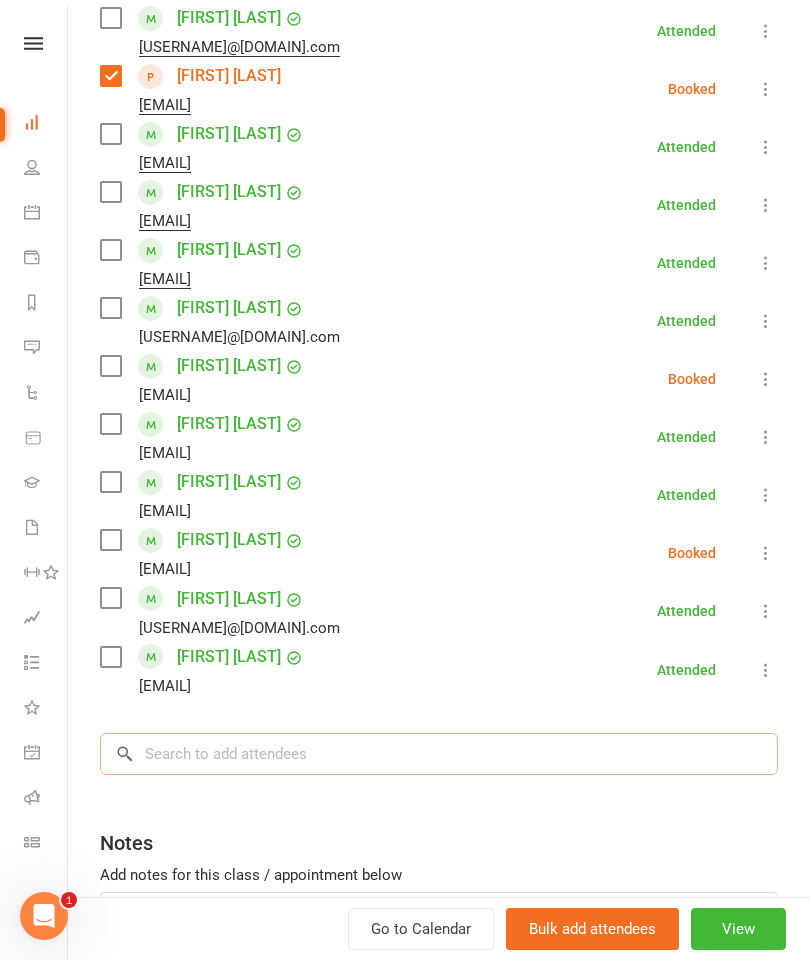 click at bounding box center (439, 754) 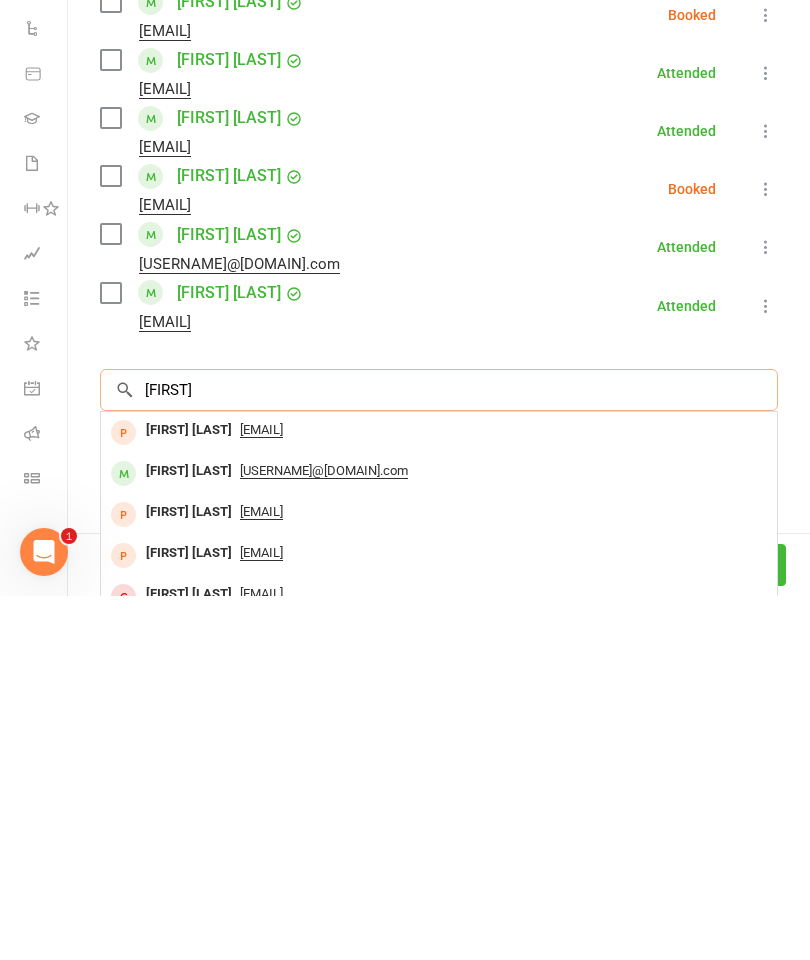 type on "[FIRST]" 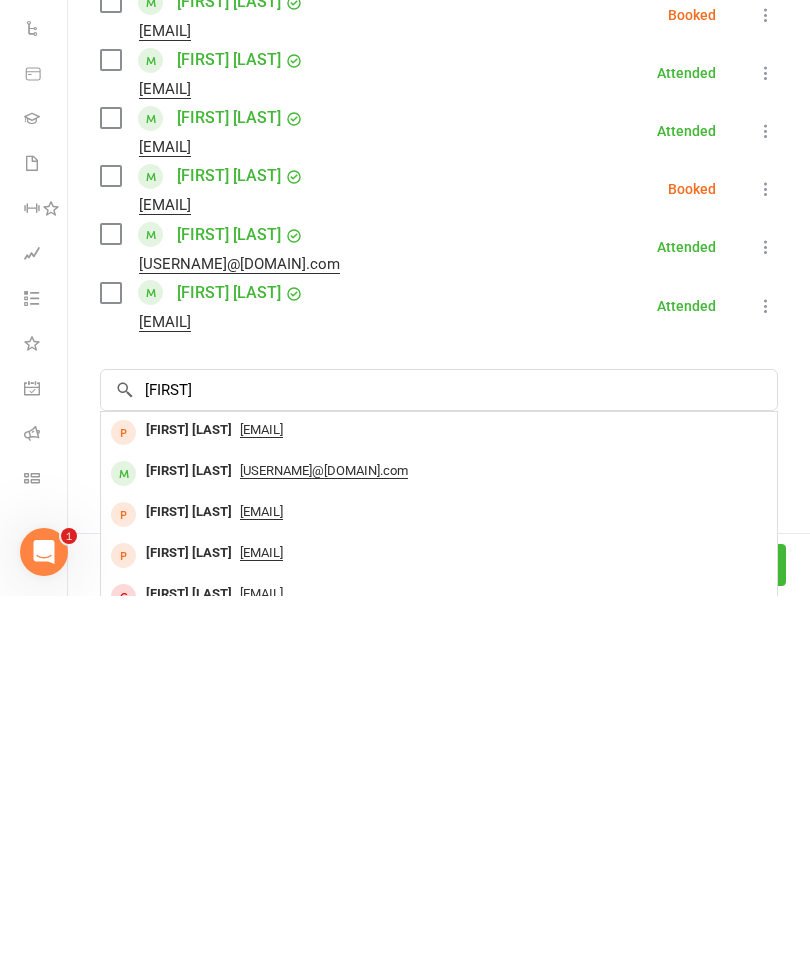 click on "[FIRST] [LAST]" at bounding box center [189, 835] 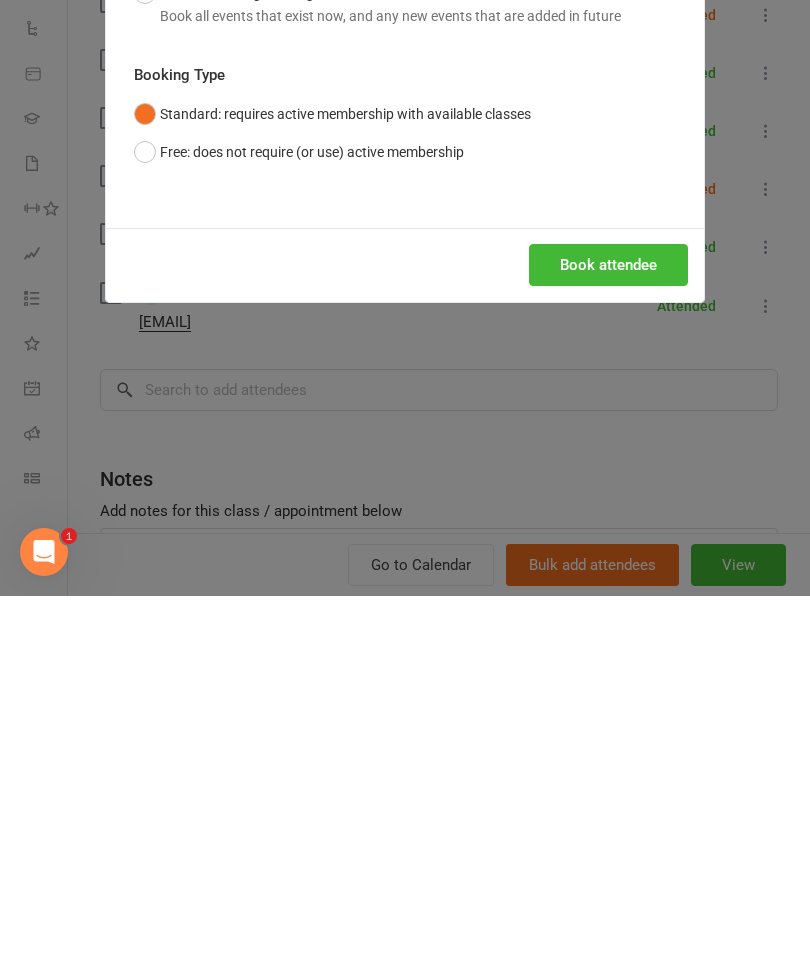 scroll, scrollTop: 456, scrollLeft: 0, axis: vertical 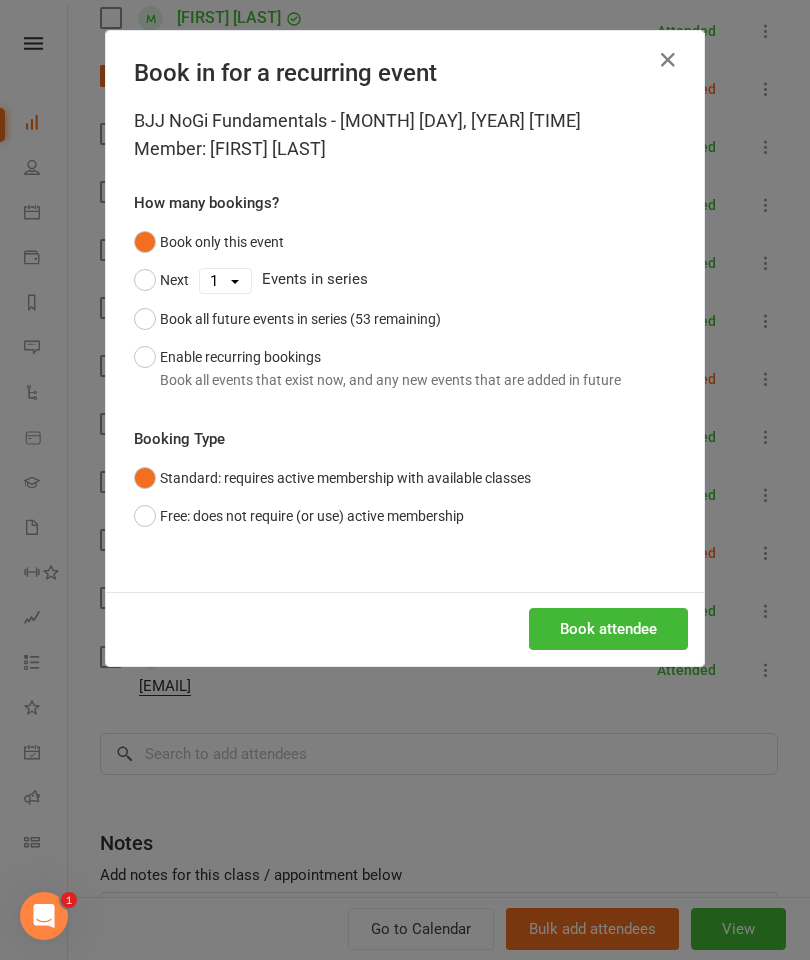 click on "Book attendee" at bounding box center [608, 629] 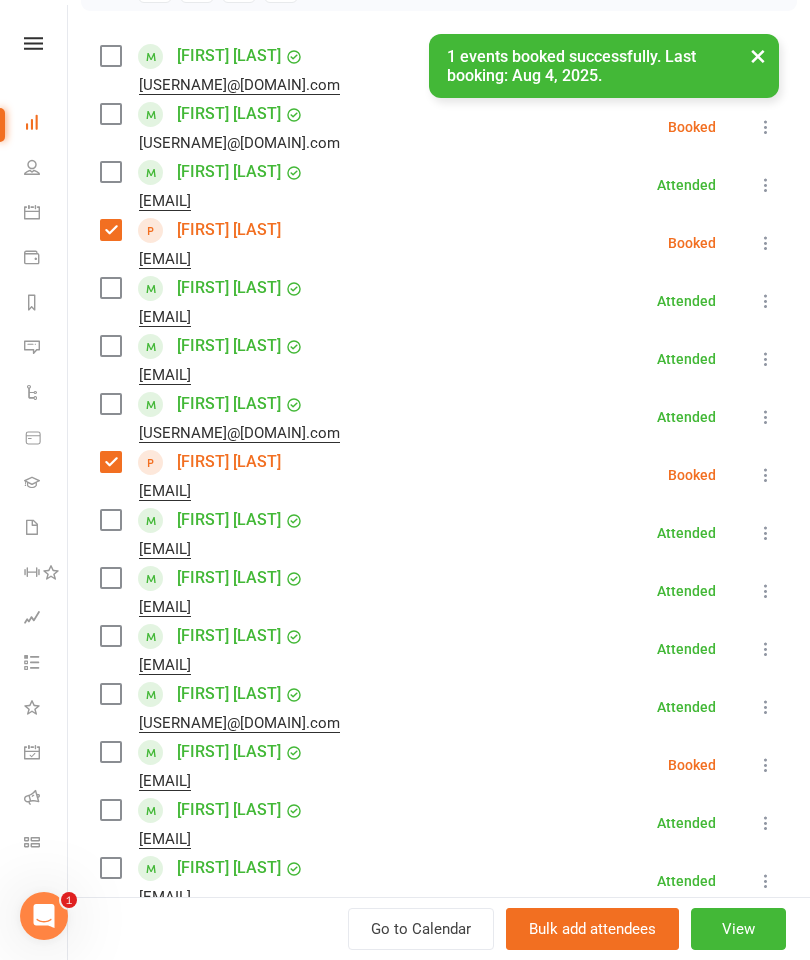 scroll, scrollTop: 300, scrollLeft: 0, axis: vertical 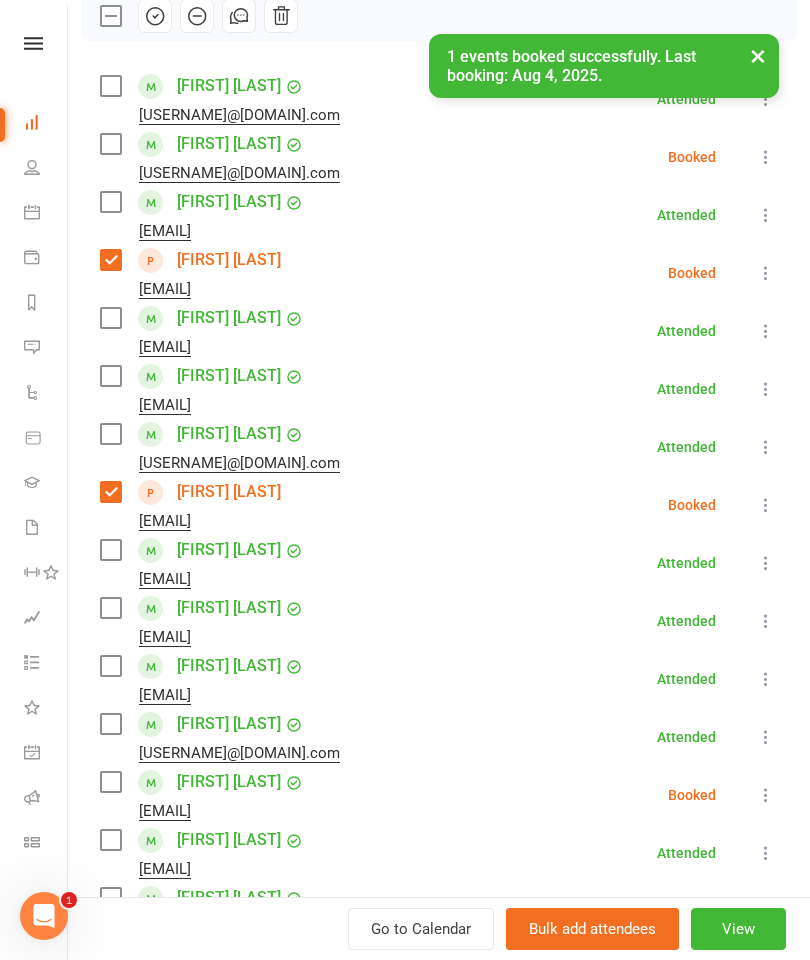 click at bounding box center [110, 144] 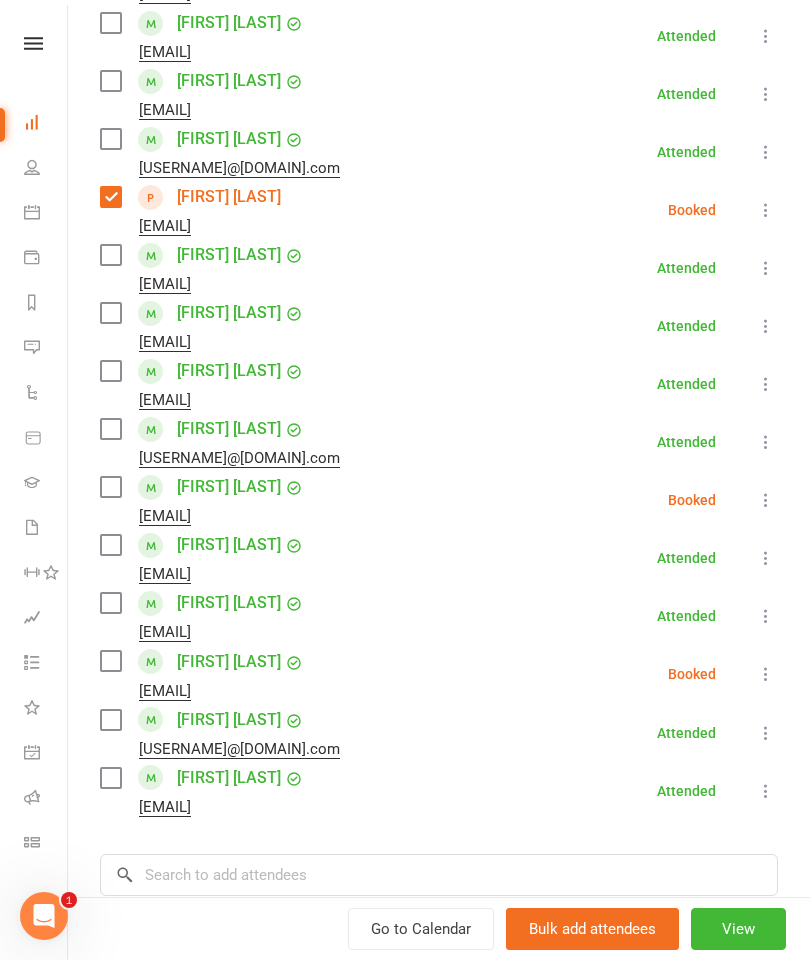 scroll, scrollTop: 597, scrollLeft: 0, axis: vertical 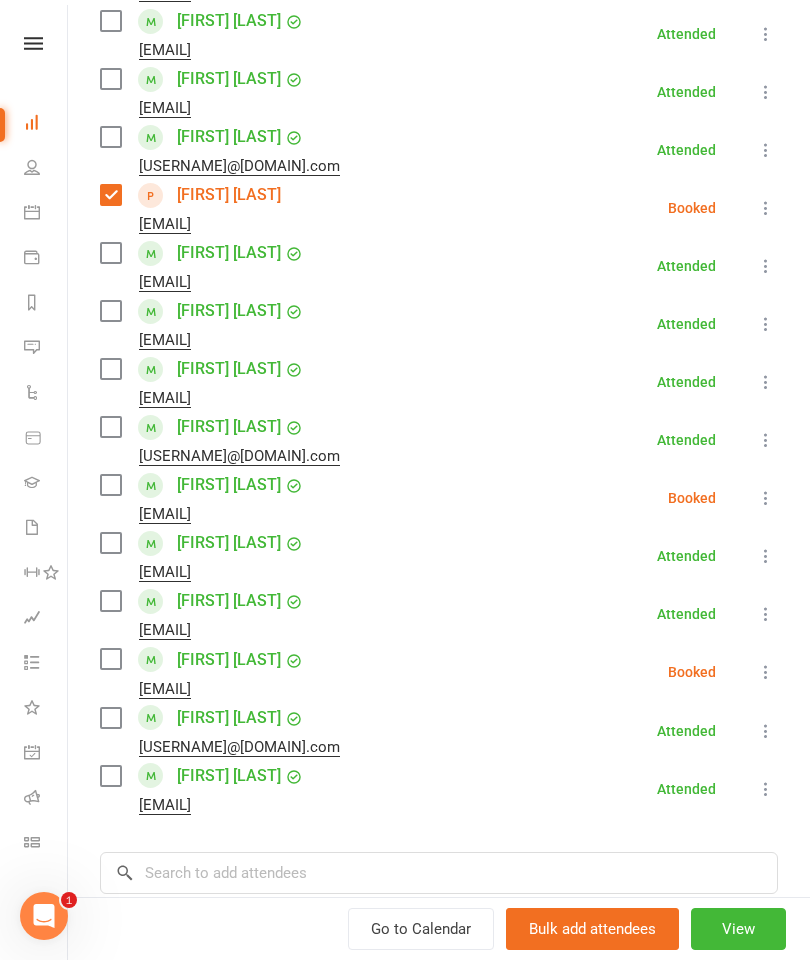 click at bounding box center [110, 543] 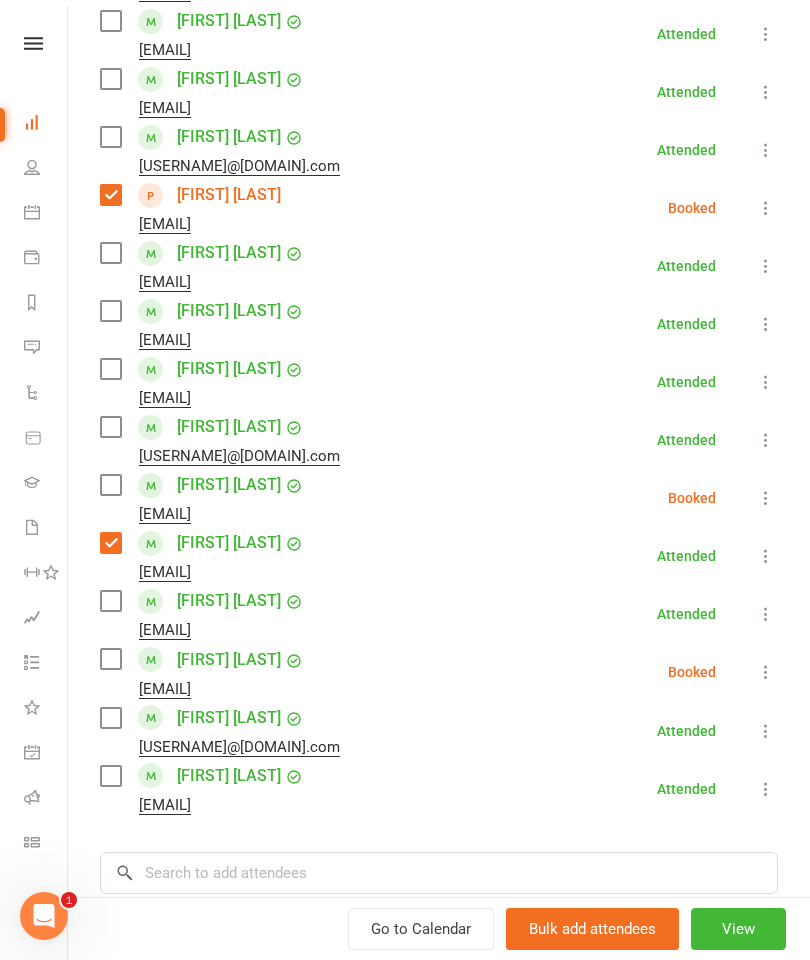 click at bounding box center [110, 776] 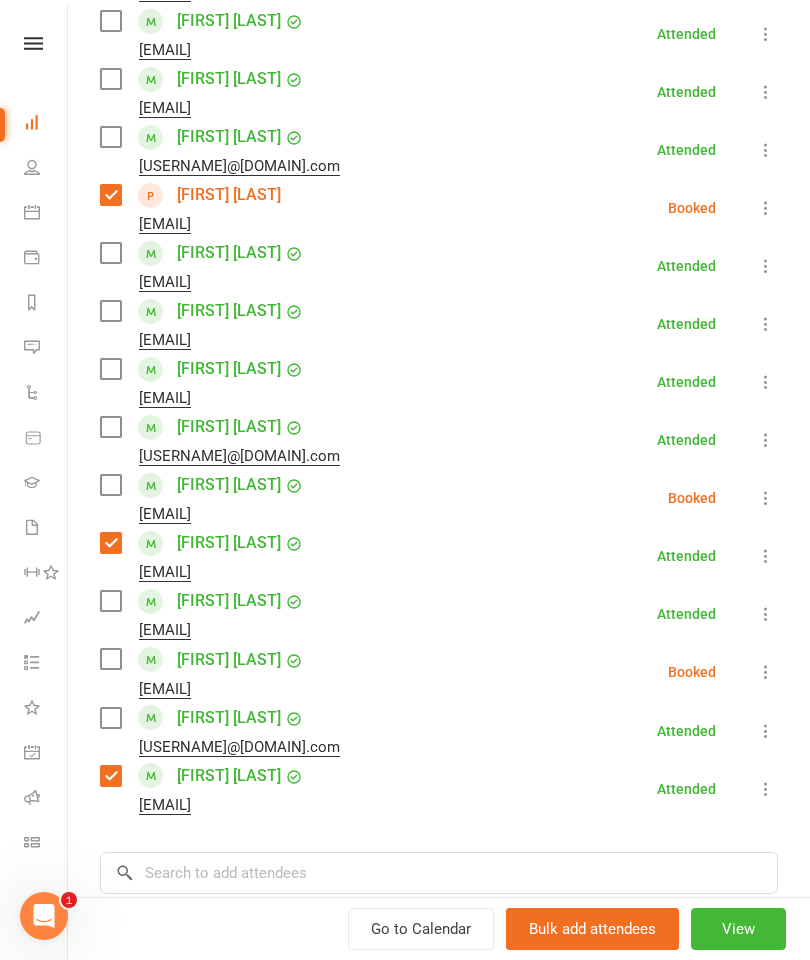 click at bounding box center [110, 718] 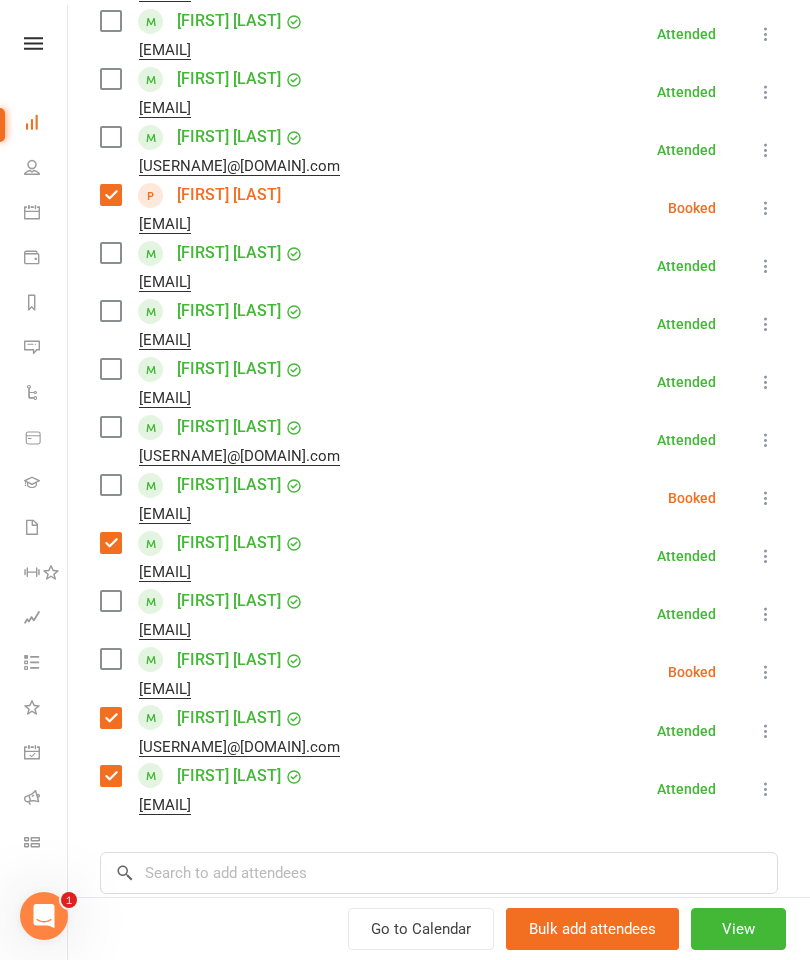 click at bounding box center [110, 601] 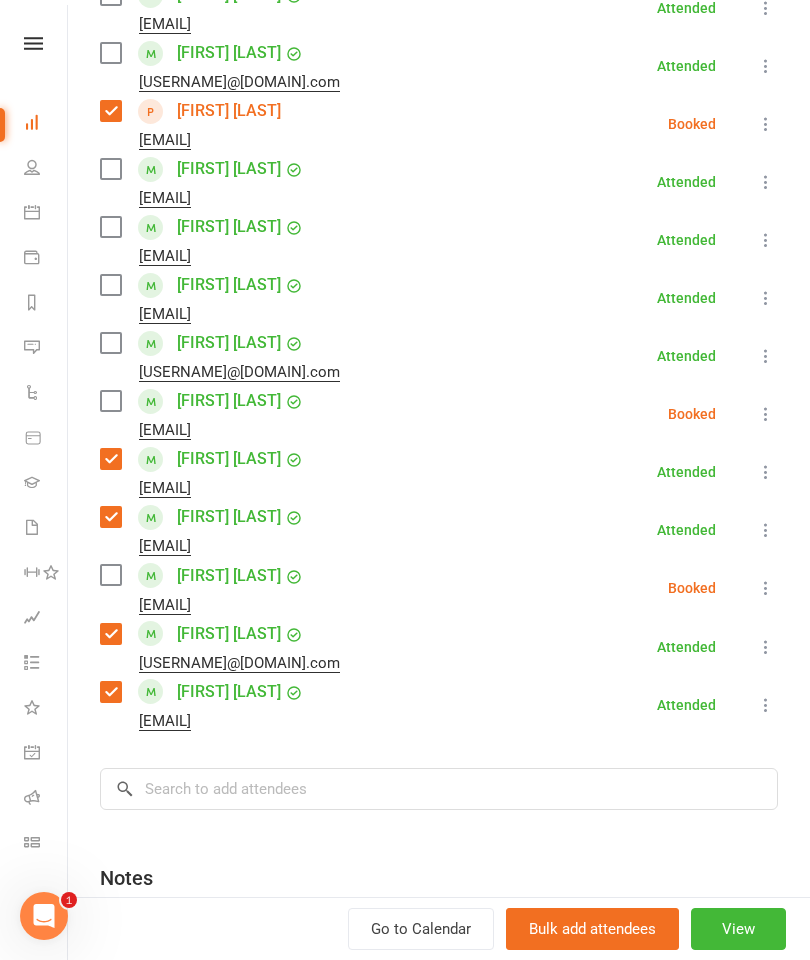 scroll, scrollTop: 680, scrollLeft: 0, axis: vertical 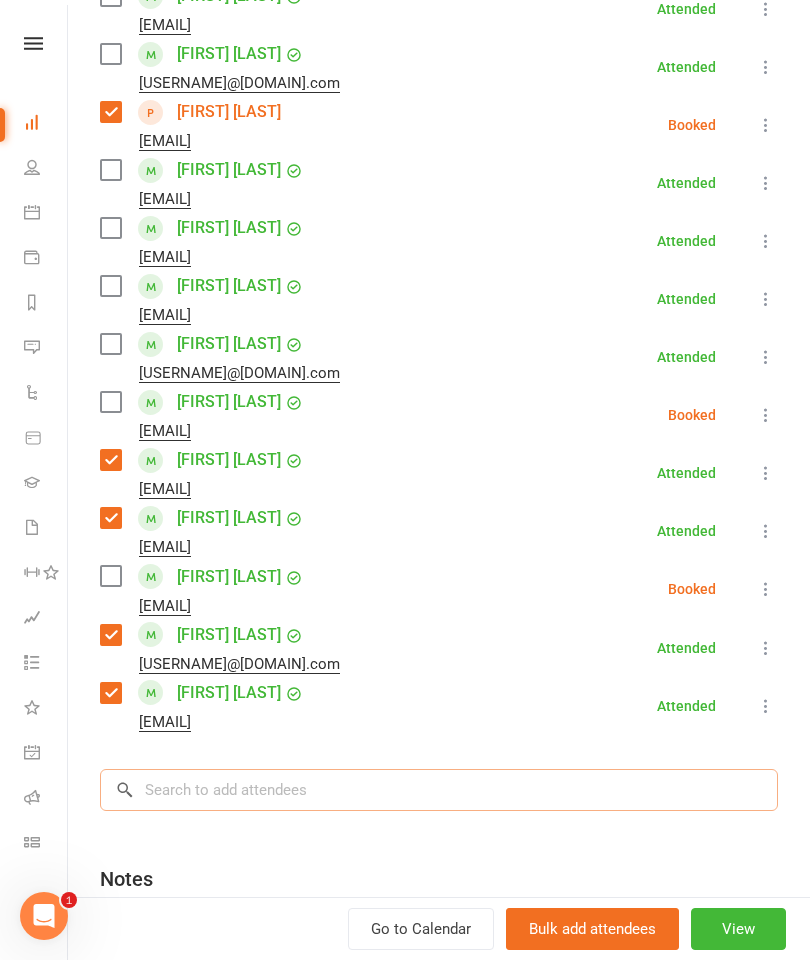 click at bounding box center [439, 790] 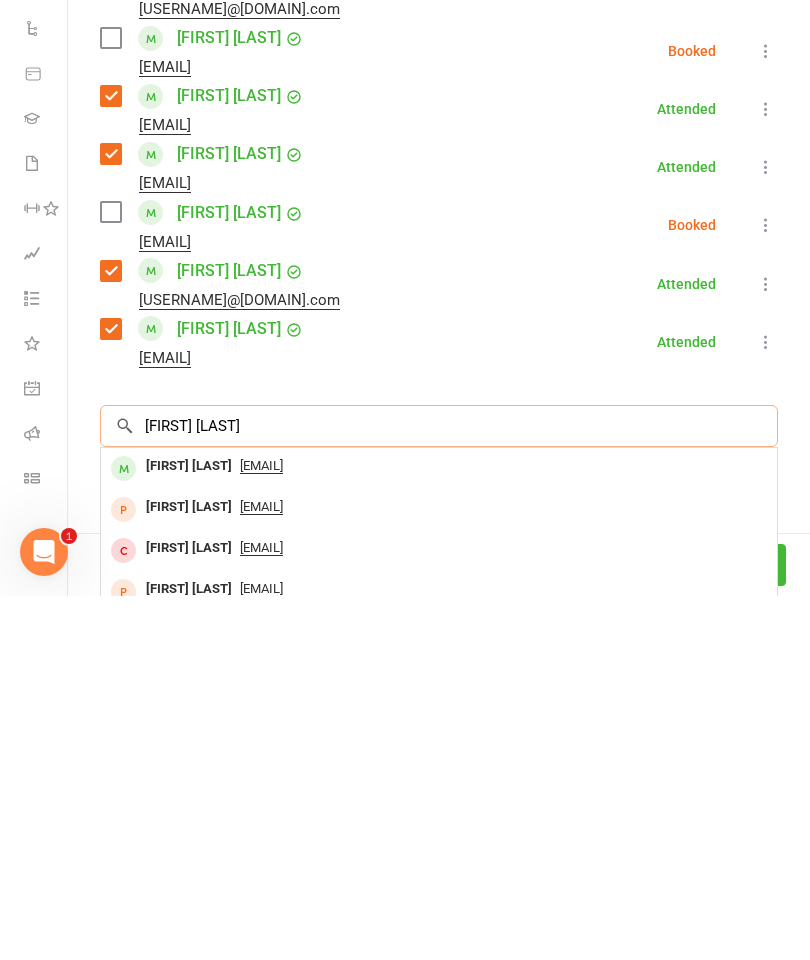 type on "[FIRST] [LAST]" 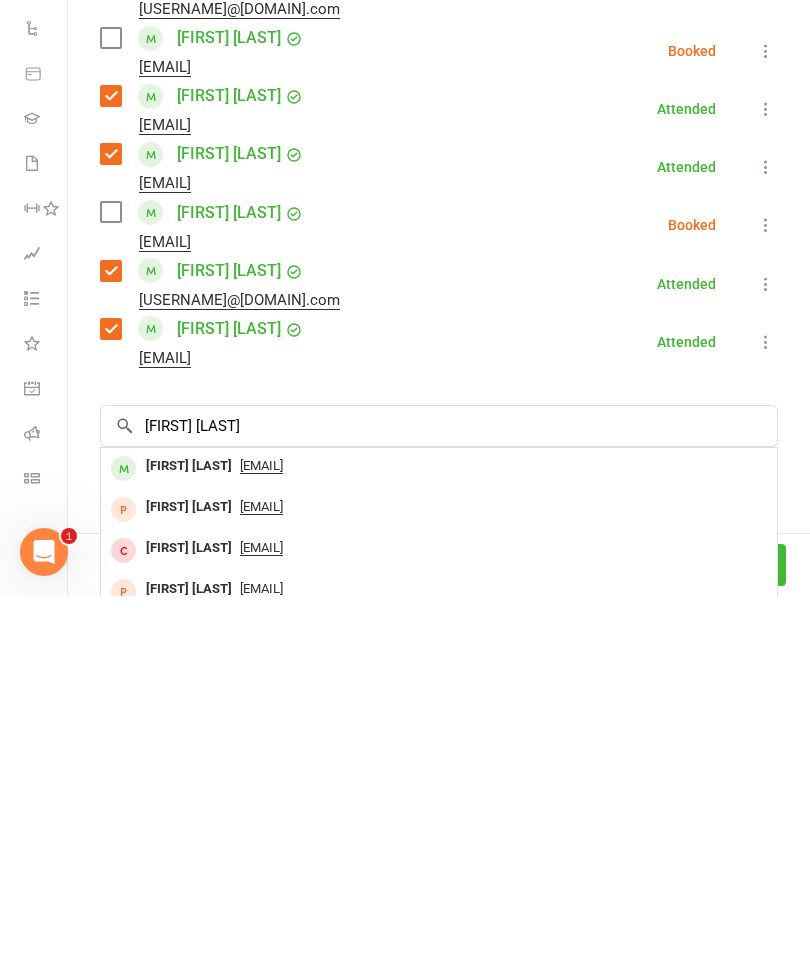 click on "[FIRST] [LAST] [EMAIL]" at bounding box center (439, 832) 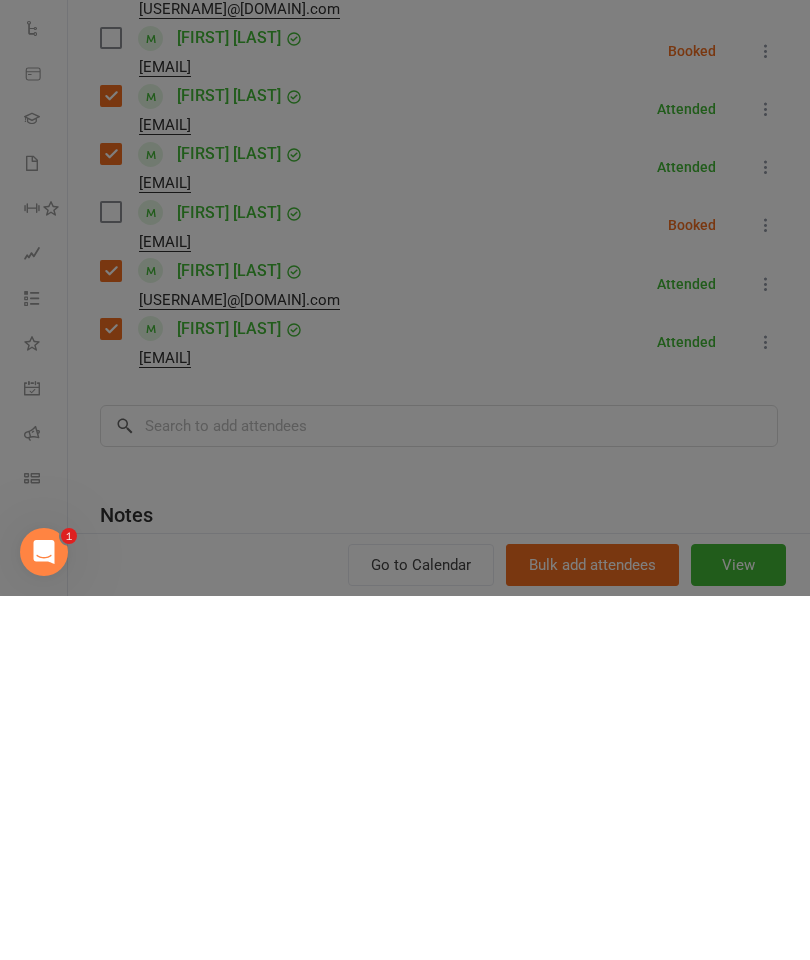 scroll, scrollTop: 948, scrollLeft: 0, axis: vertical 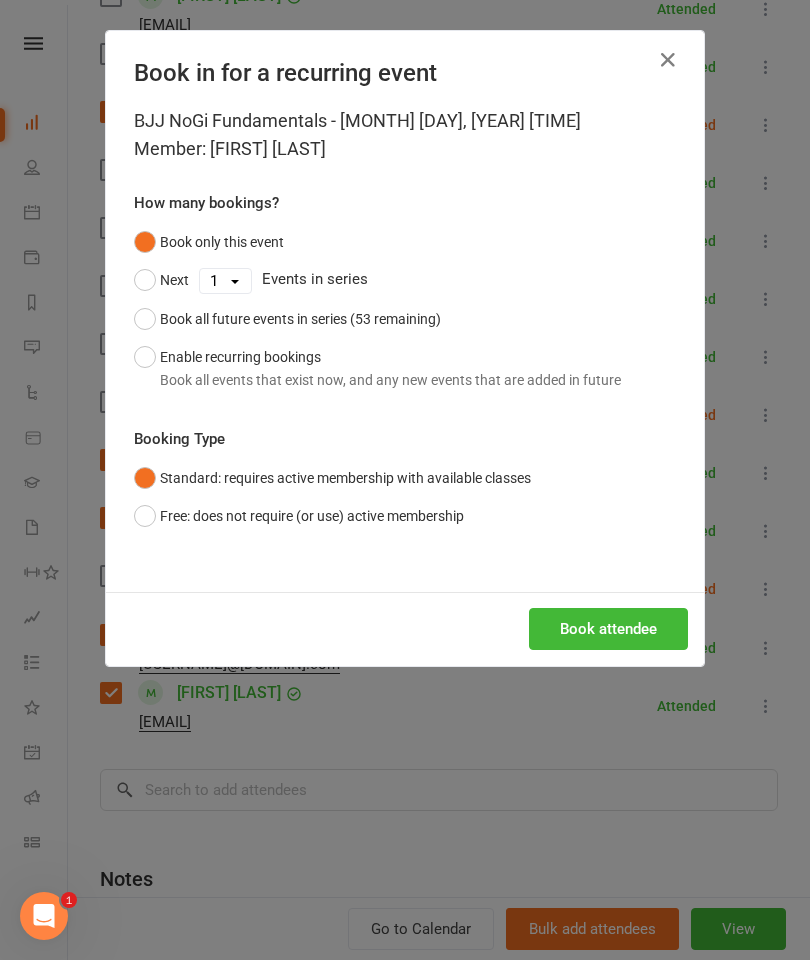 click on "Book attendee" at bounding box center (608, 629) 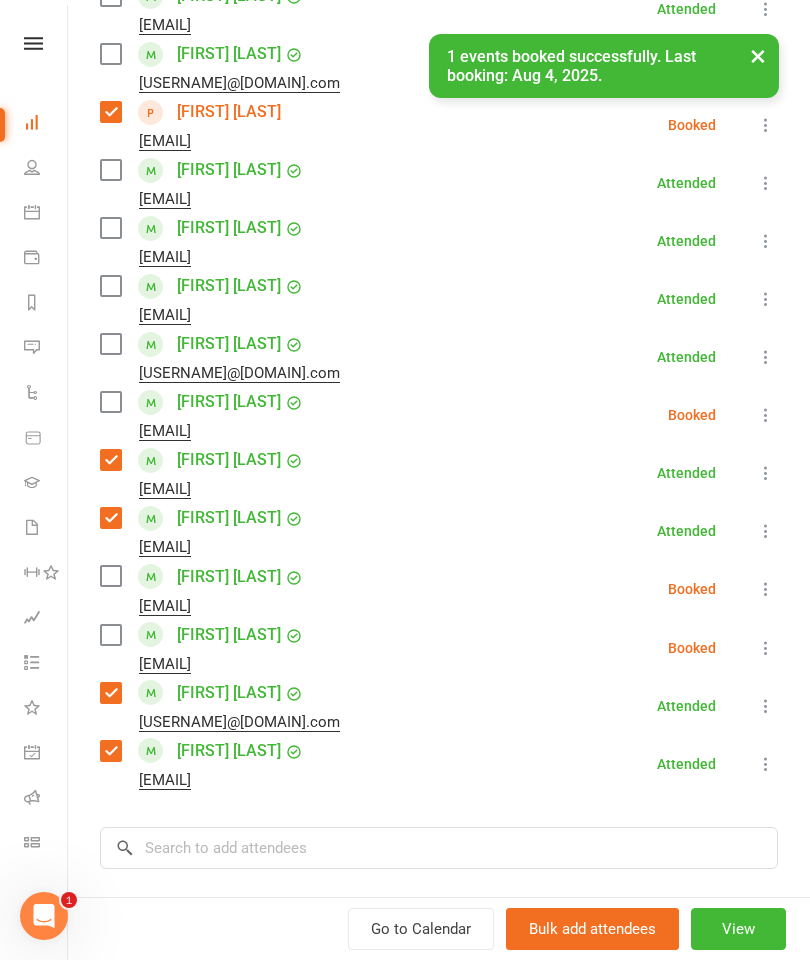 click at bounding box center (110, 576) 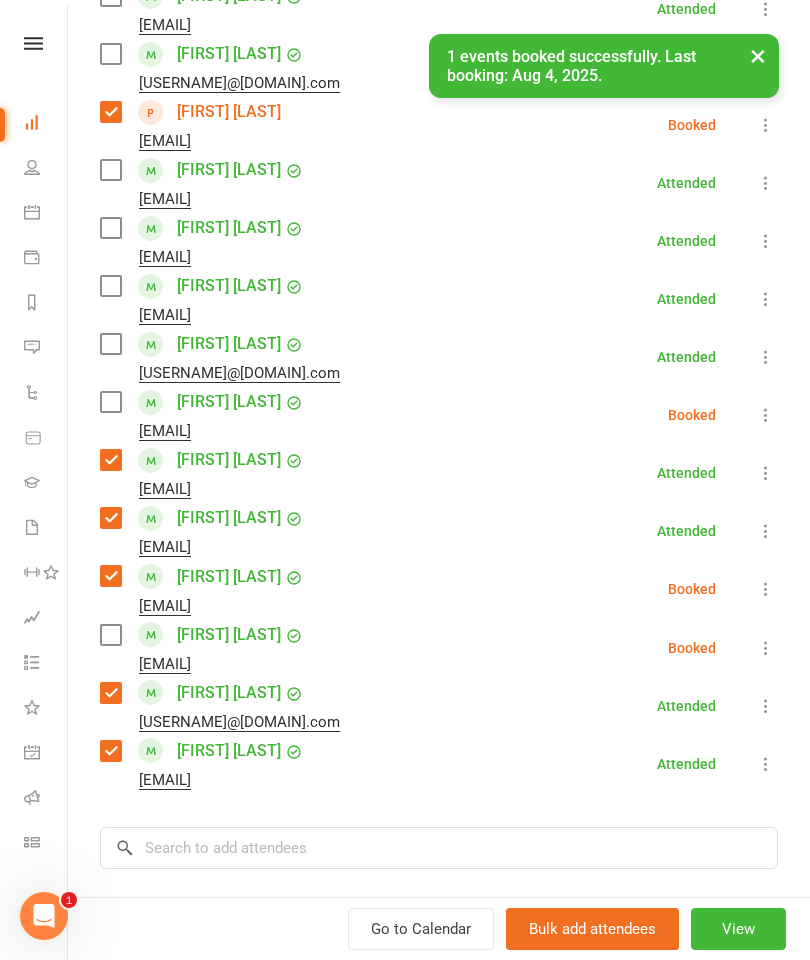 click at bounding box center (110, 286) 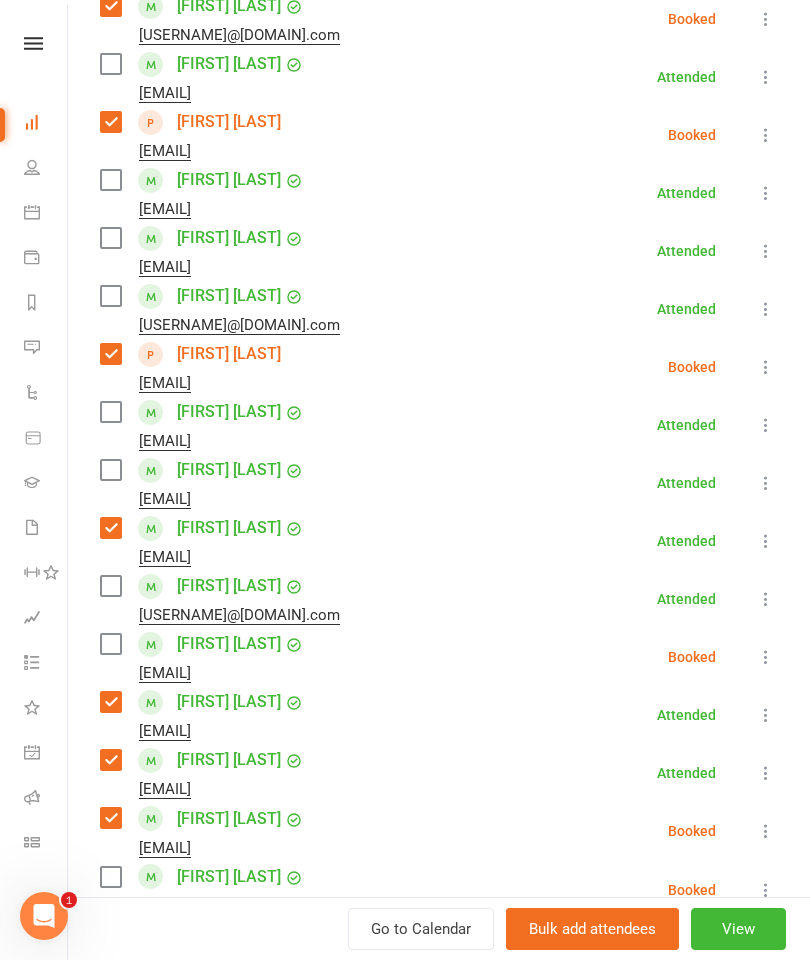 scroll, scrollTop: 381, scrollLeft: 0, axis: vertical 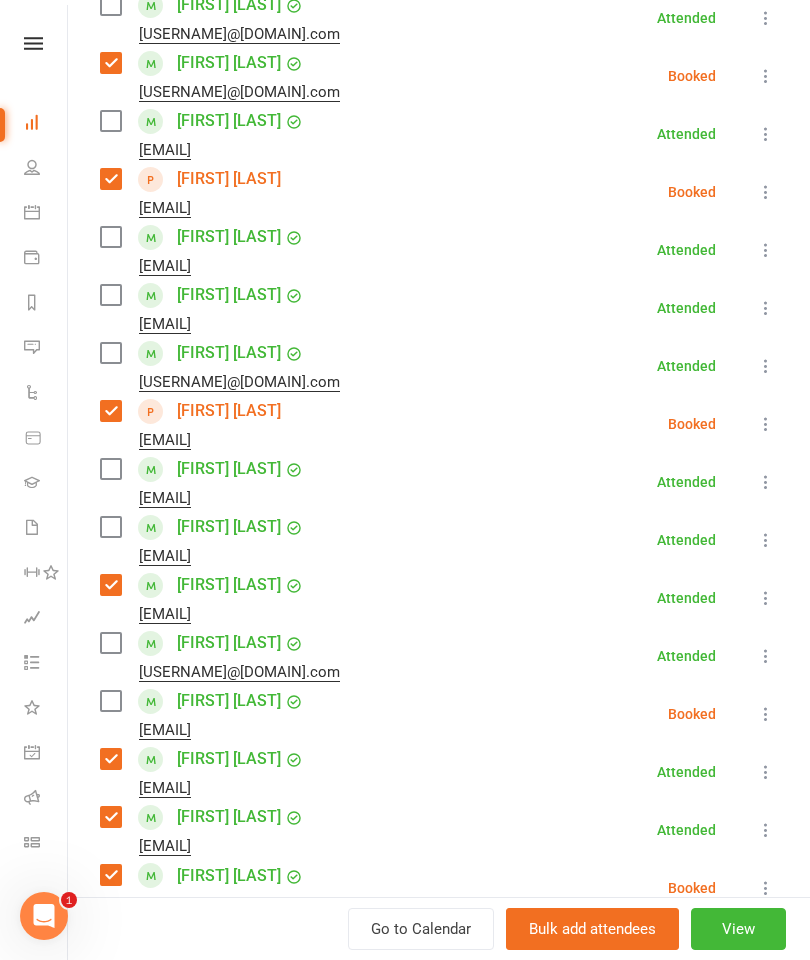 click at bounding box center [110, 237] 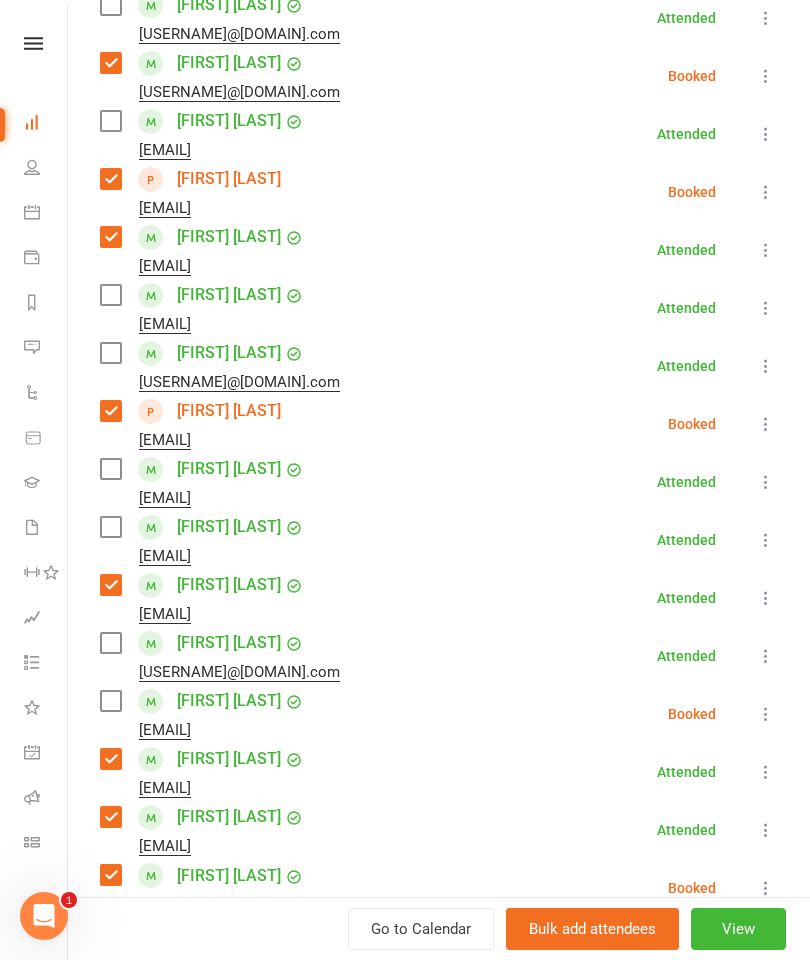 click at bounding box center (110, 353) 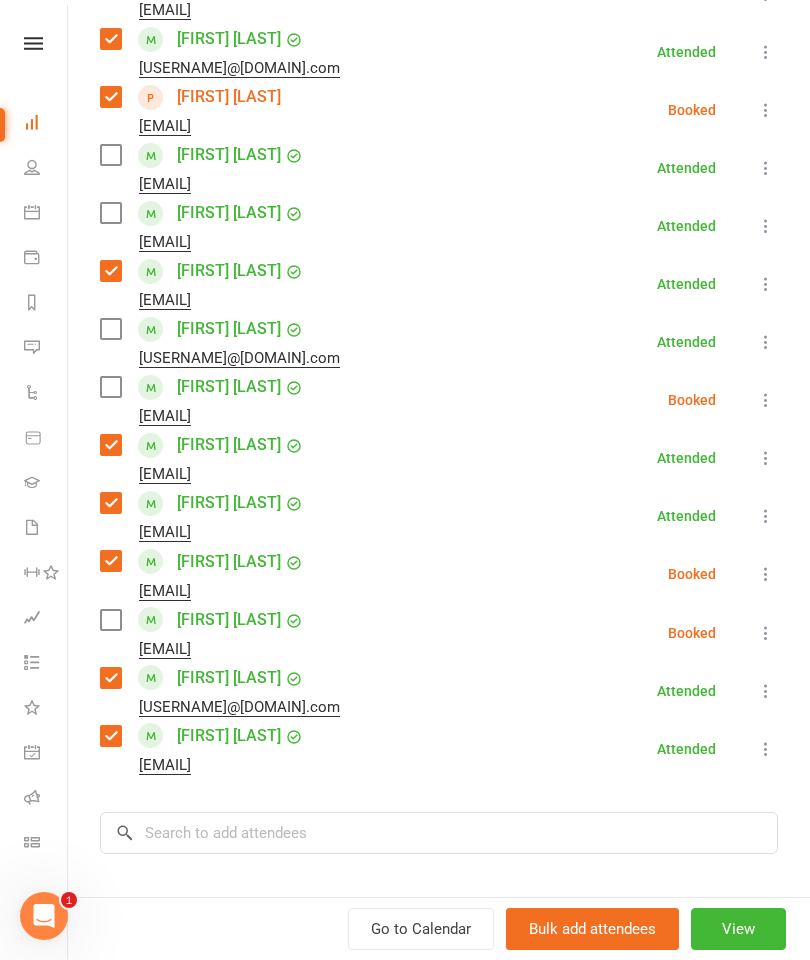 scroll, scrollTop: 696, scrollLeft: 0, axis: vertical 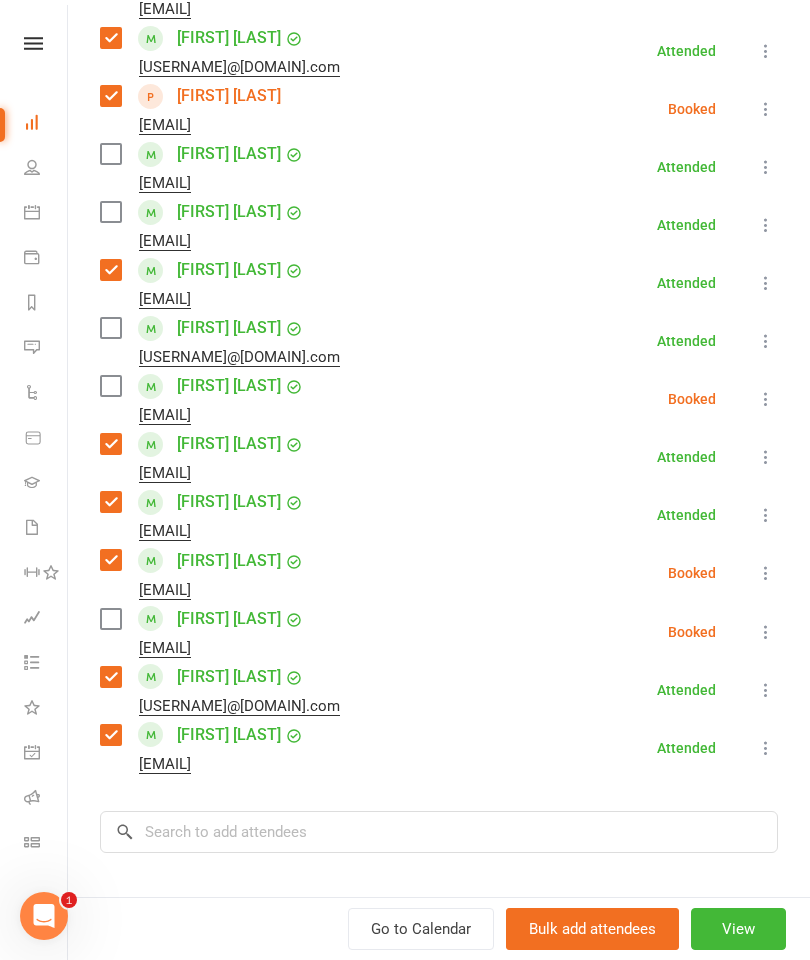 click on "[FIRST] [LAST]  [EMAIL]  [FIRST] [LAST]  [EMAIL]  [FIRST] [LAST]  [EMAIL]  [FIRST] [LAST]  [EMAIL]" at bounding box center (439, 261) 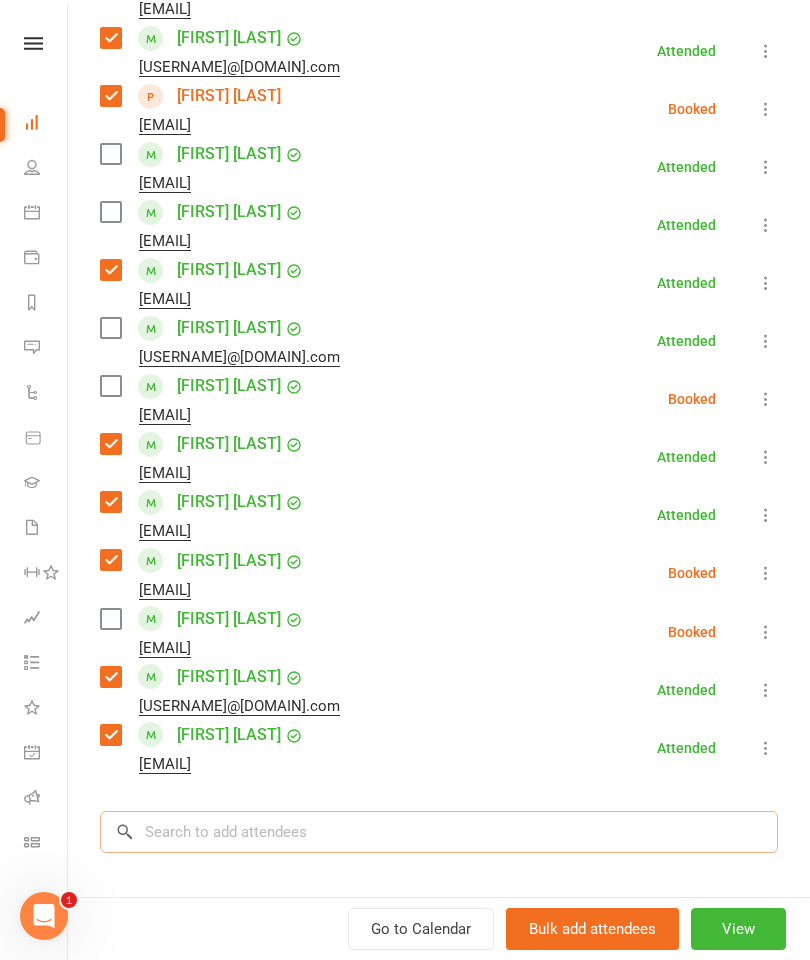 click at bounding box center (439, 832) 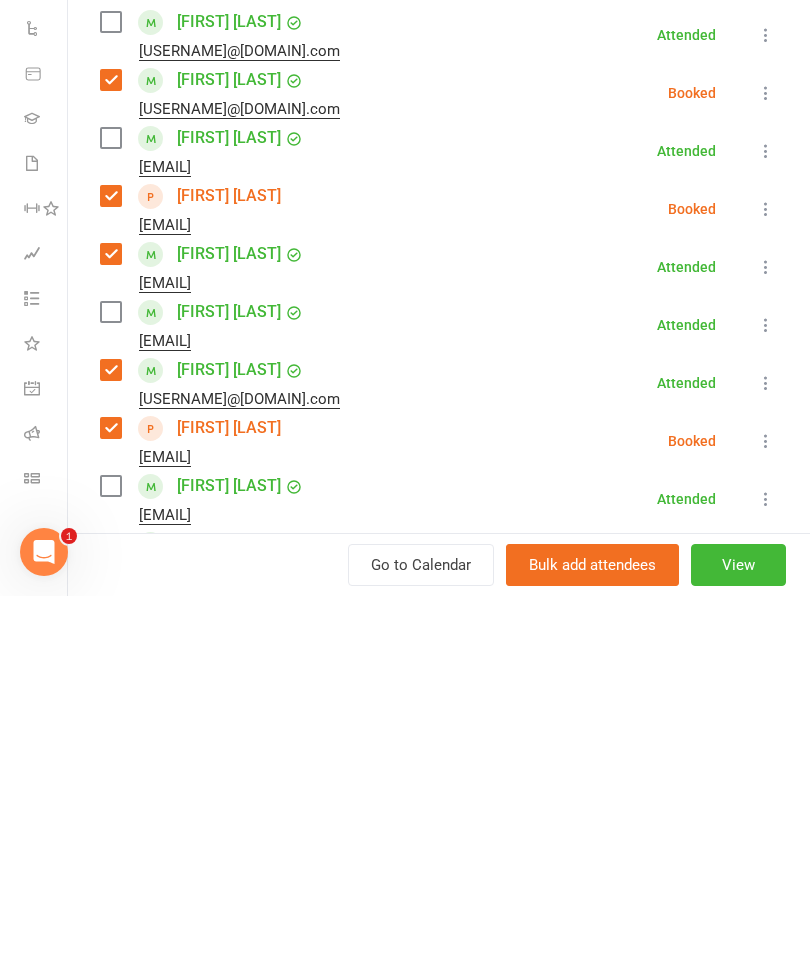 scroll, scrollTop: 0, scrollLeft: 0, axis: both 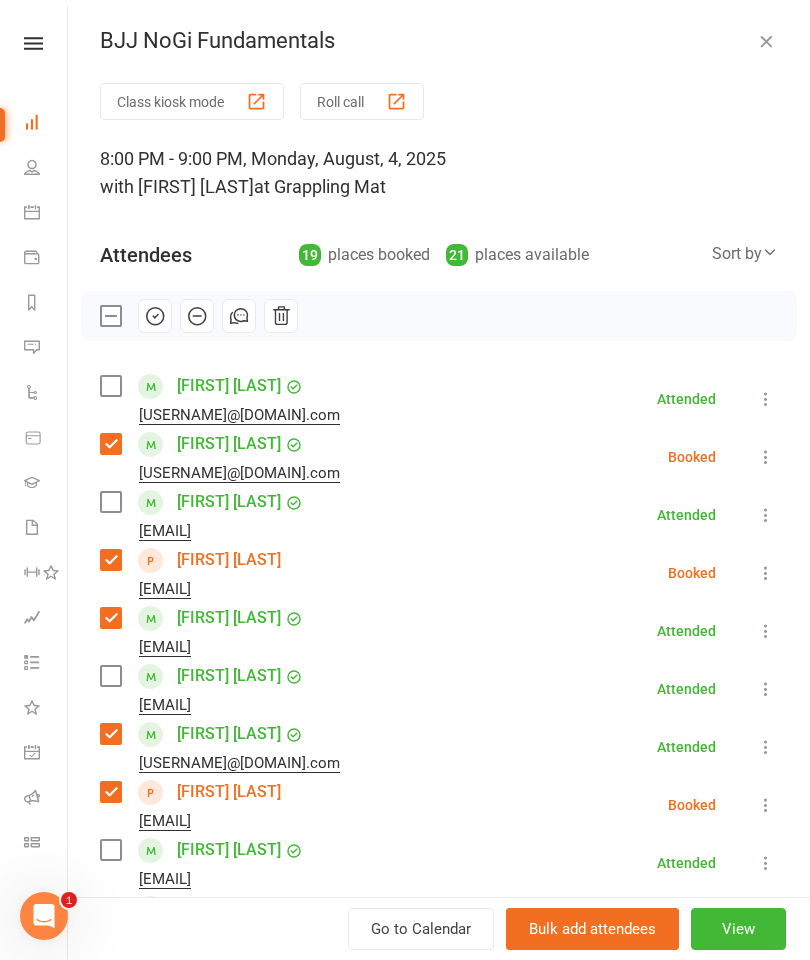 click at bounding box center [110, 386] 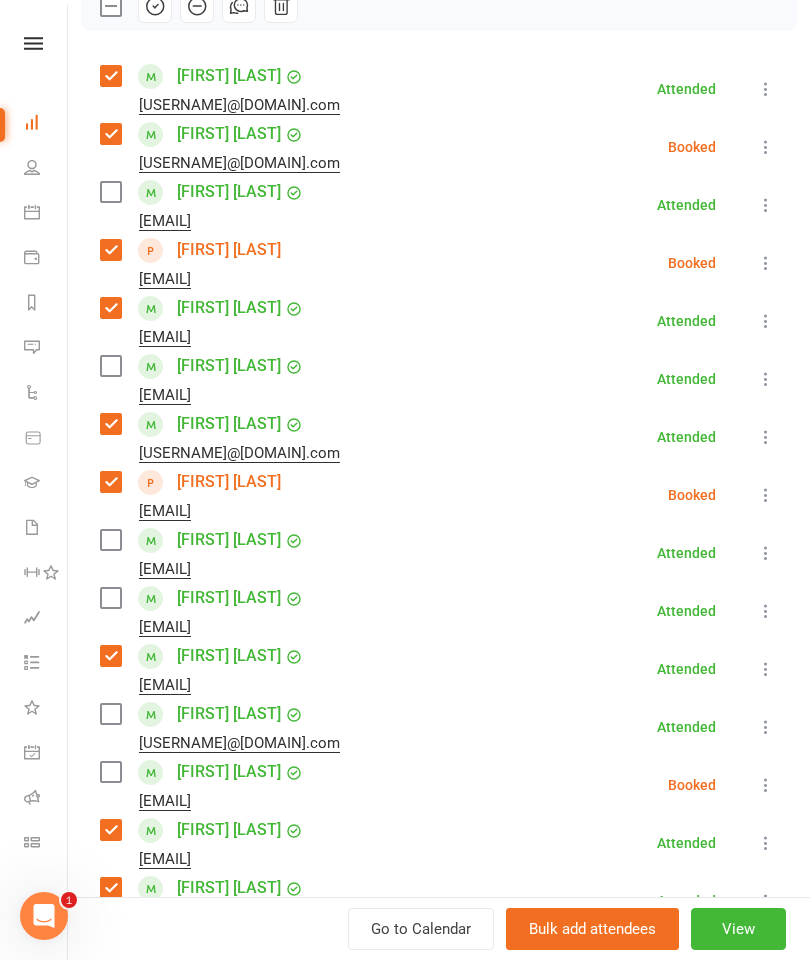 scroll, scrollTop: 312, scrollLeft: 0, axis: vertical 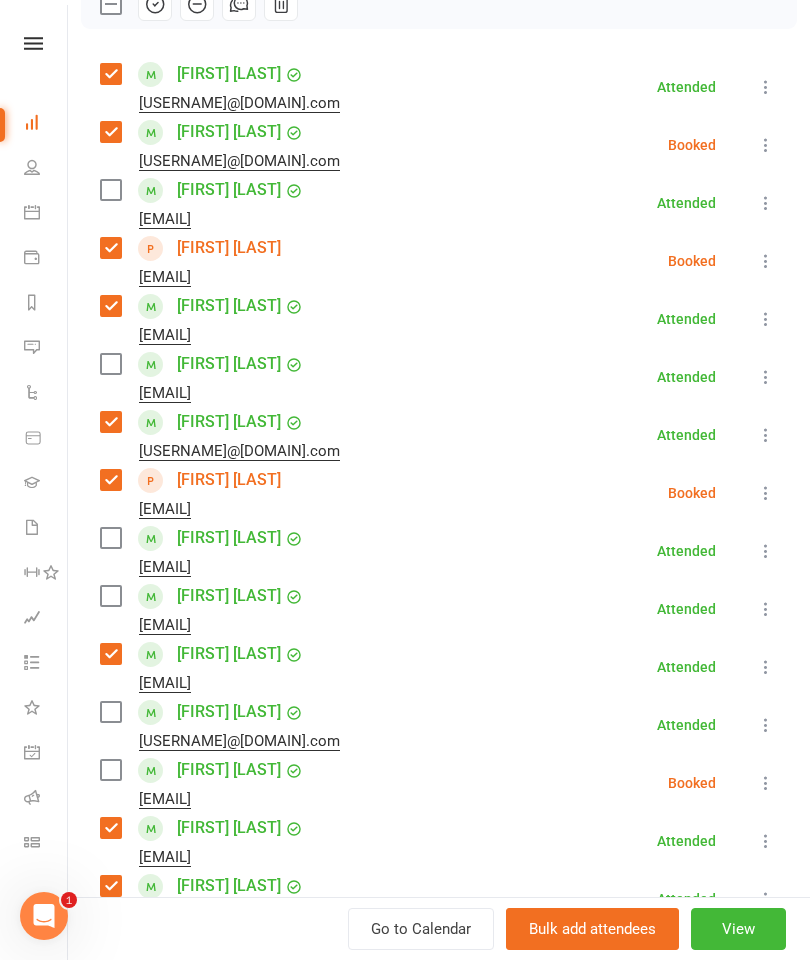 click at bounding box center (110, 538) 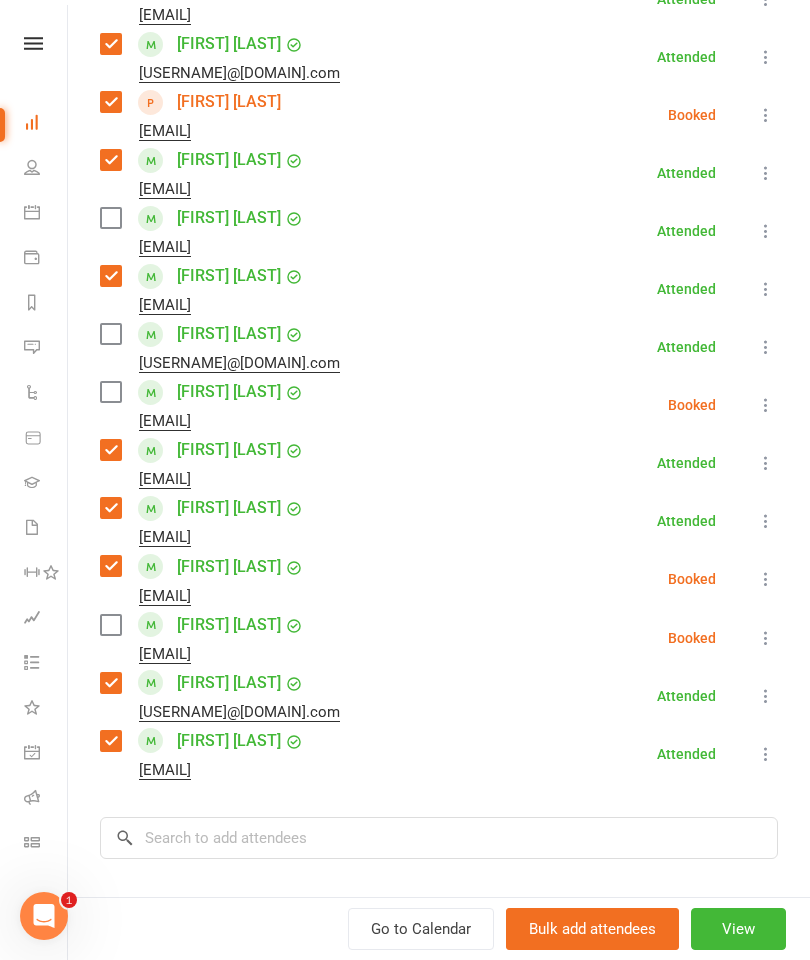 scroll, scrollTop: 703, scrollLeft: 0, axis: vertical 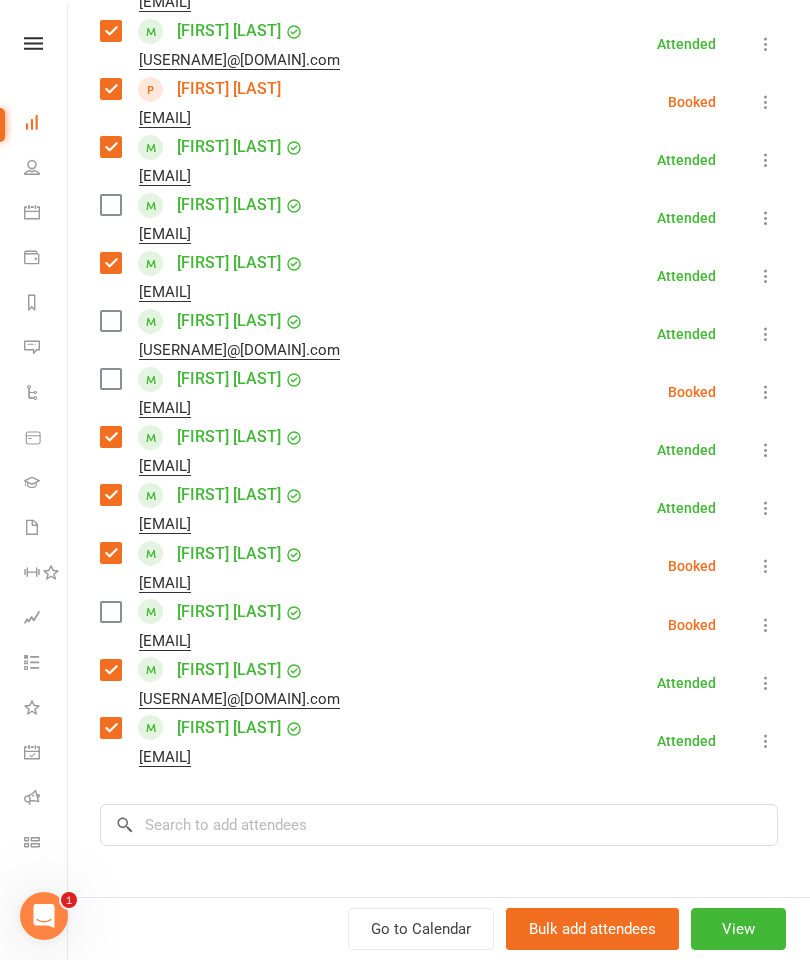 click at bounding box center (110, 379) 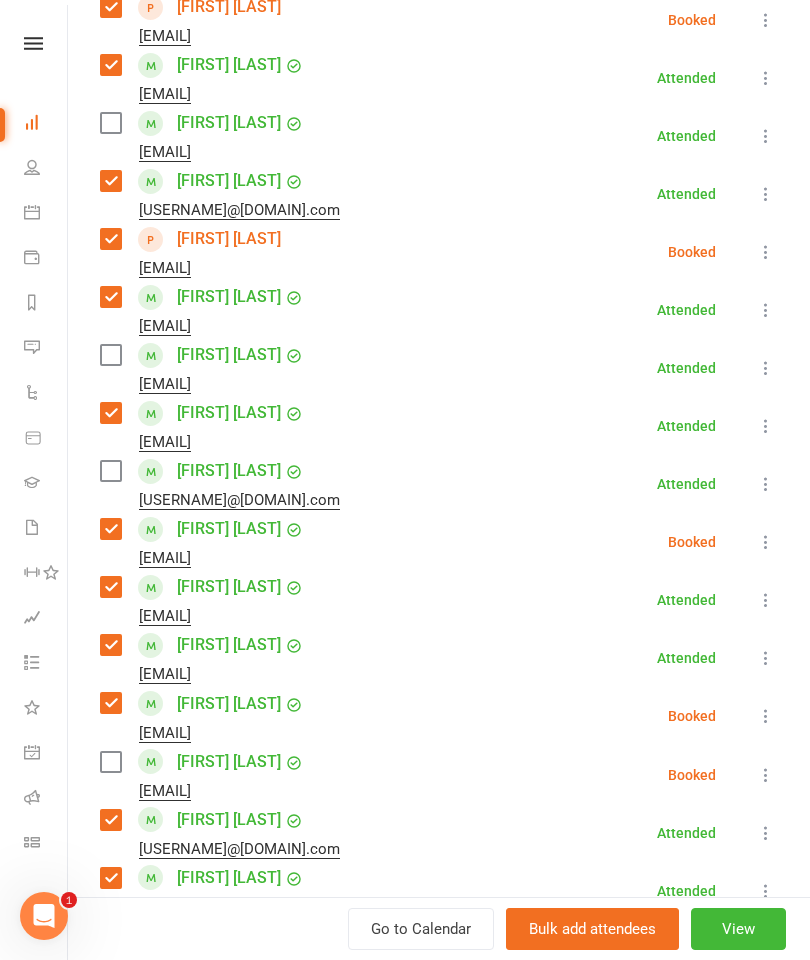 scroll, scrollTop: 552, scrollLeft: 0, axis: vertical 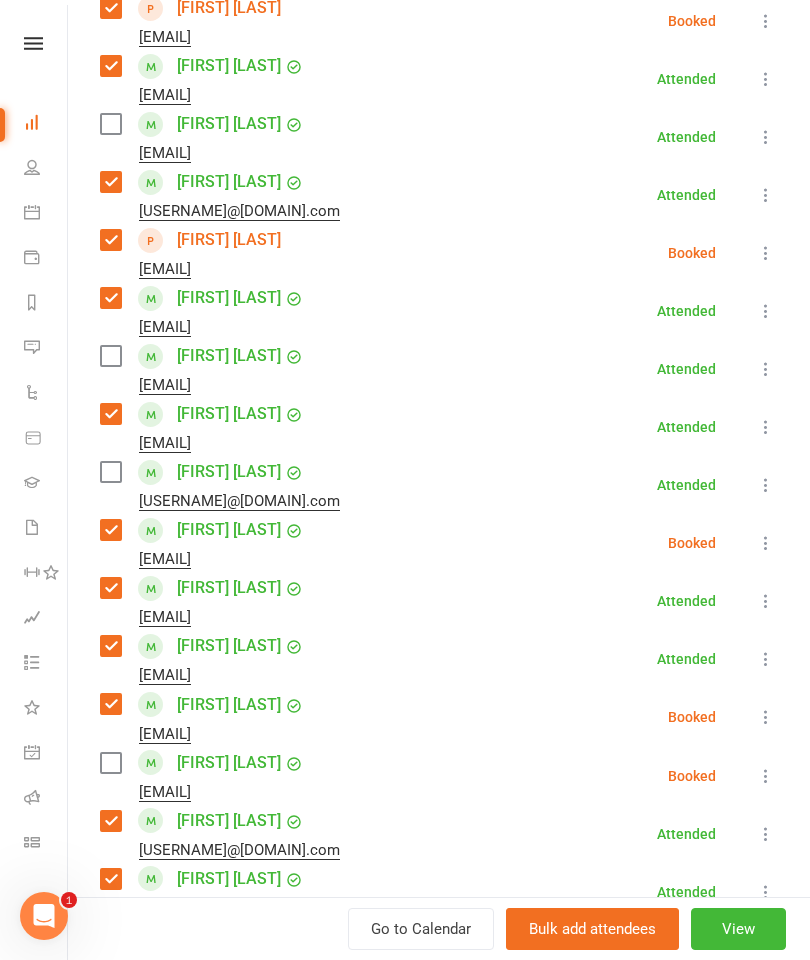 click at bounding box center [110, 124] 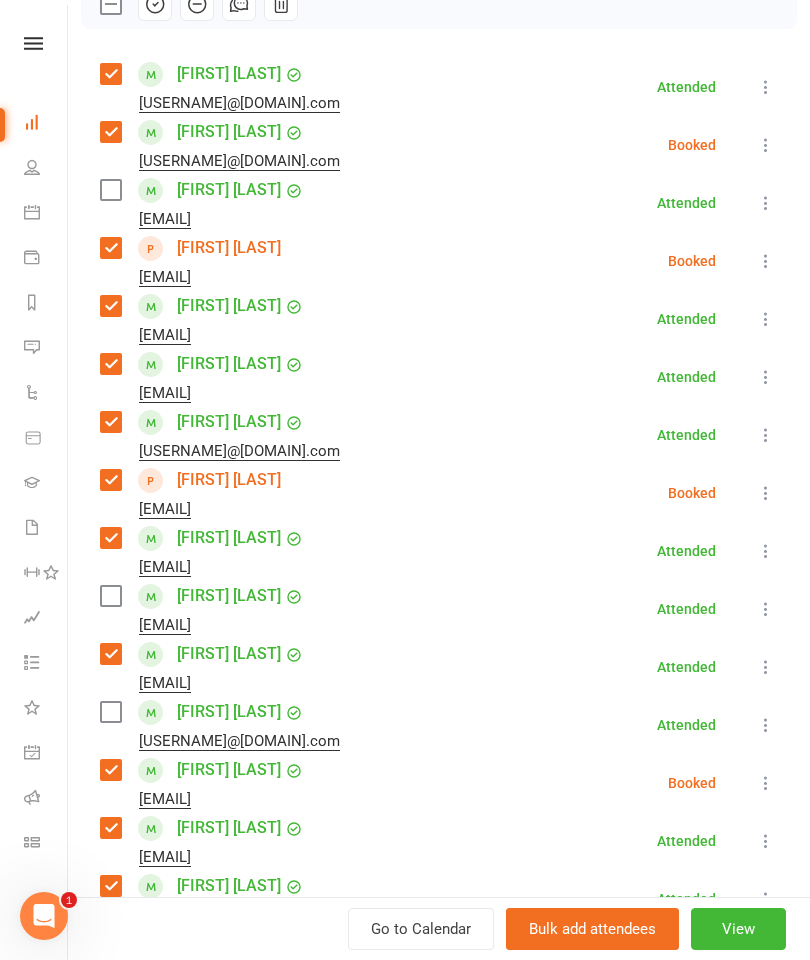scroll, scrollTop: 316, scrollLeft: 0, axis: vertical 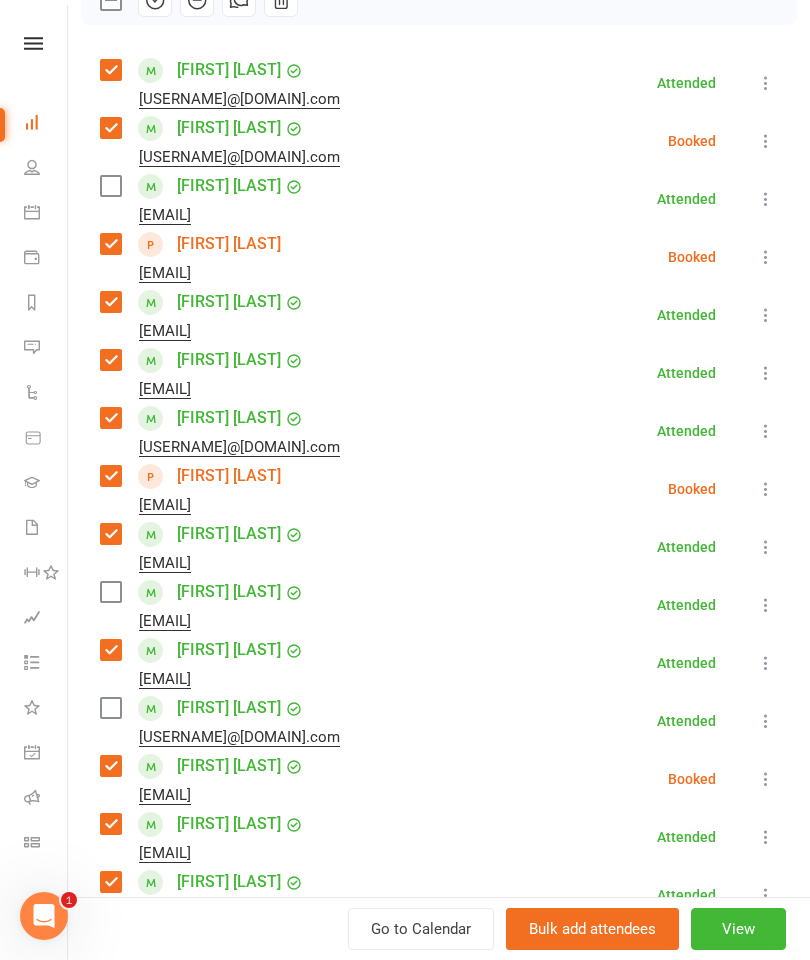 click at bounding box center [110, 592] 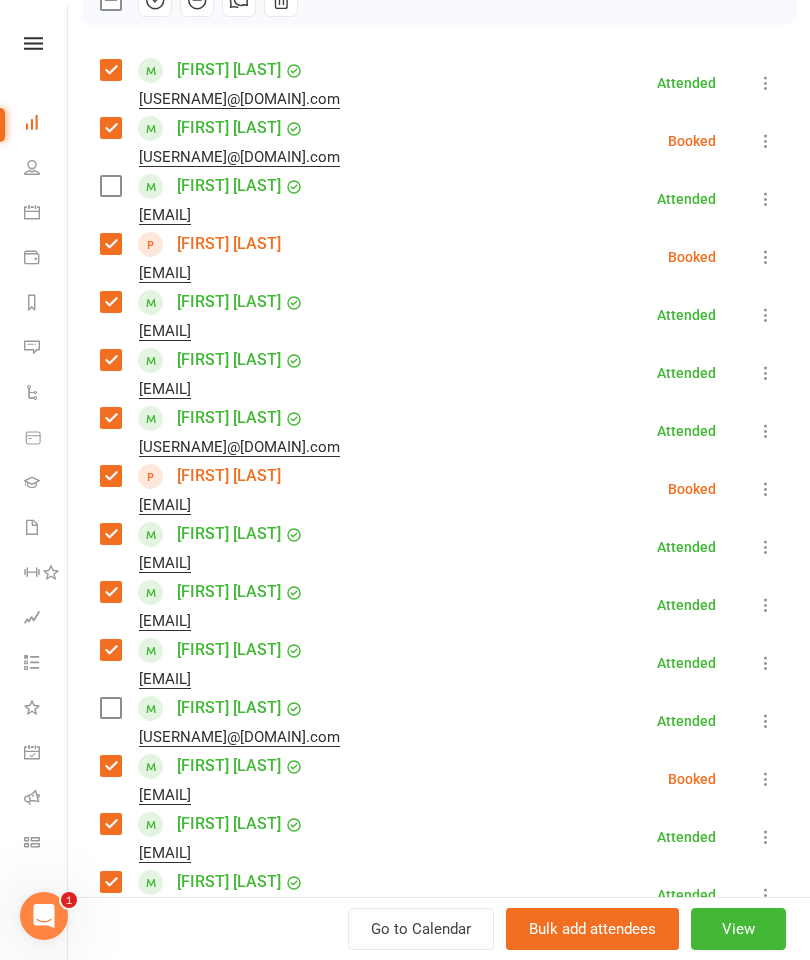 click at bounding box center (110, 708) 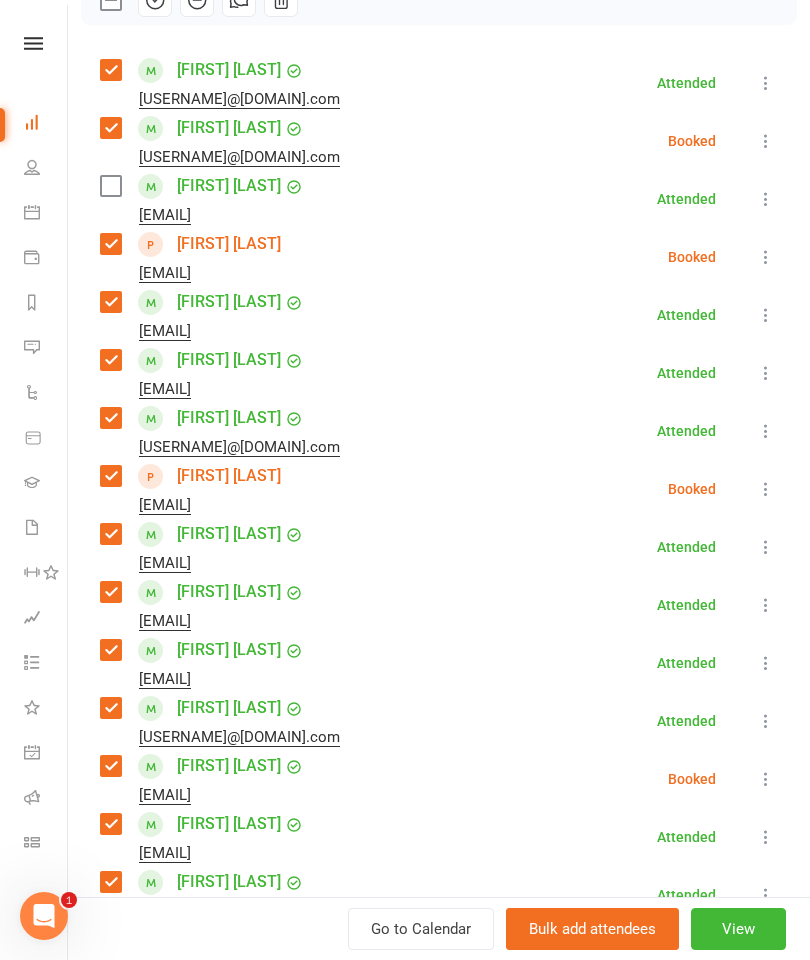 click at bounding box center (766, 199) 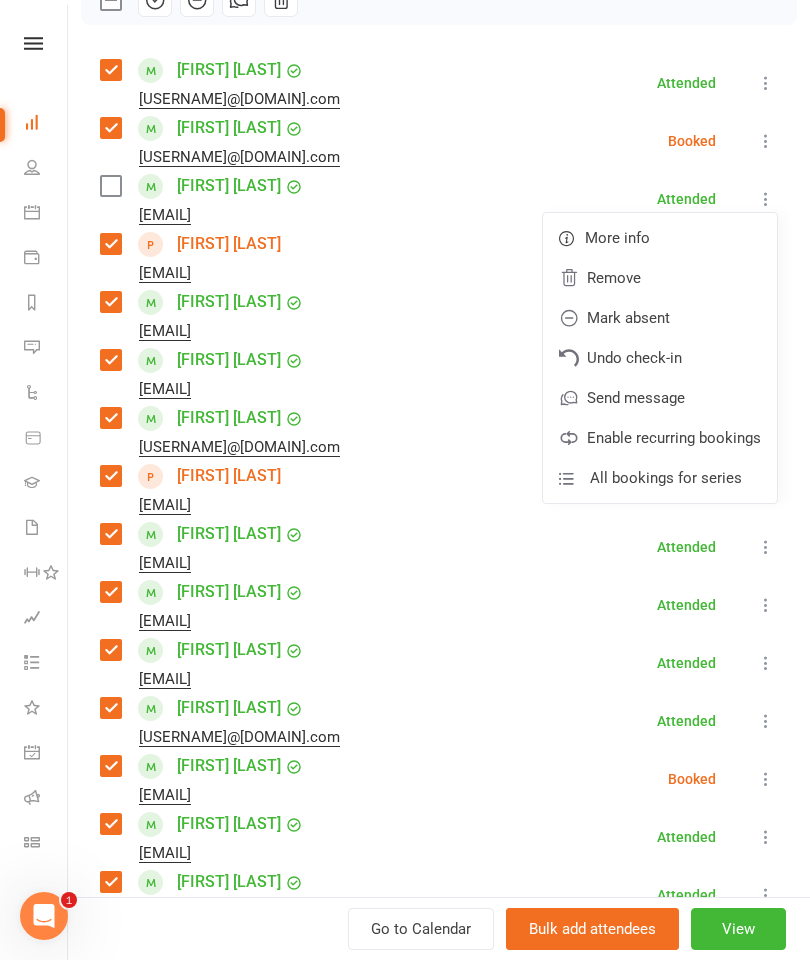 click on "Remove" at bounding box center (660, 278) 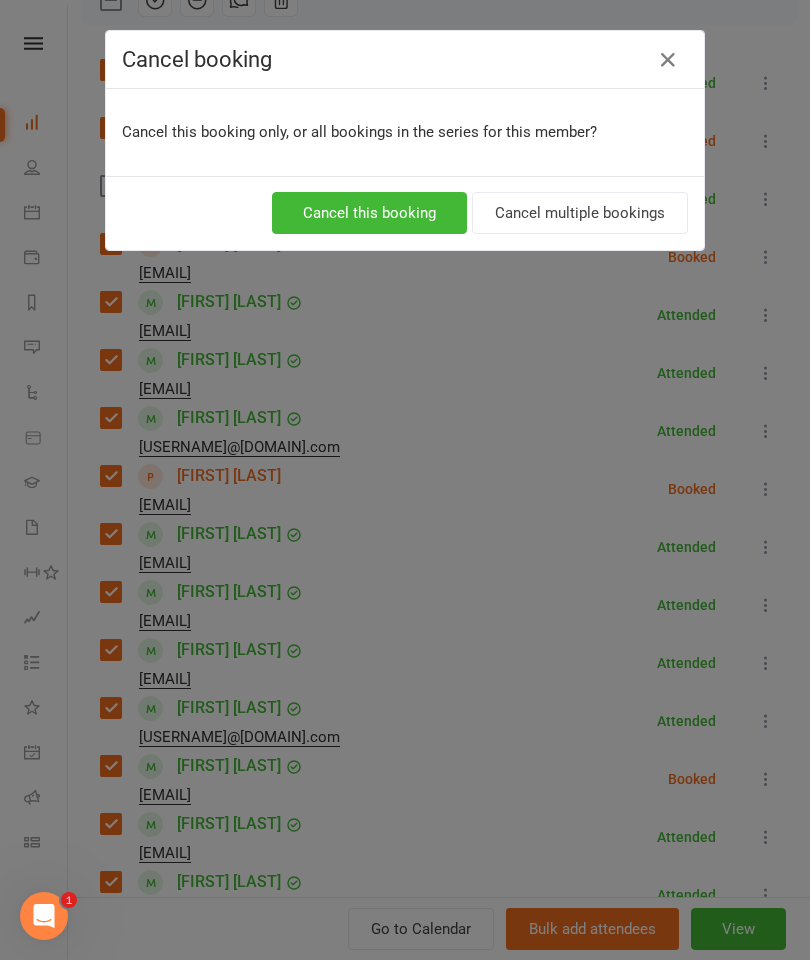 click on "Cancel this booking" at bounding box center (369, 213) 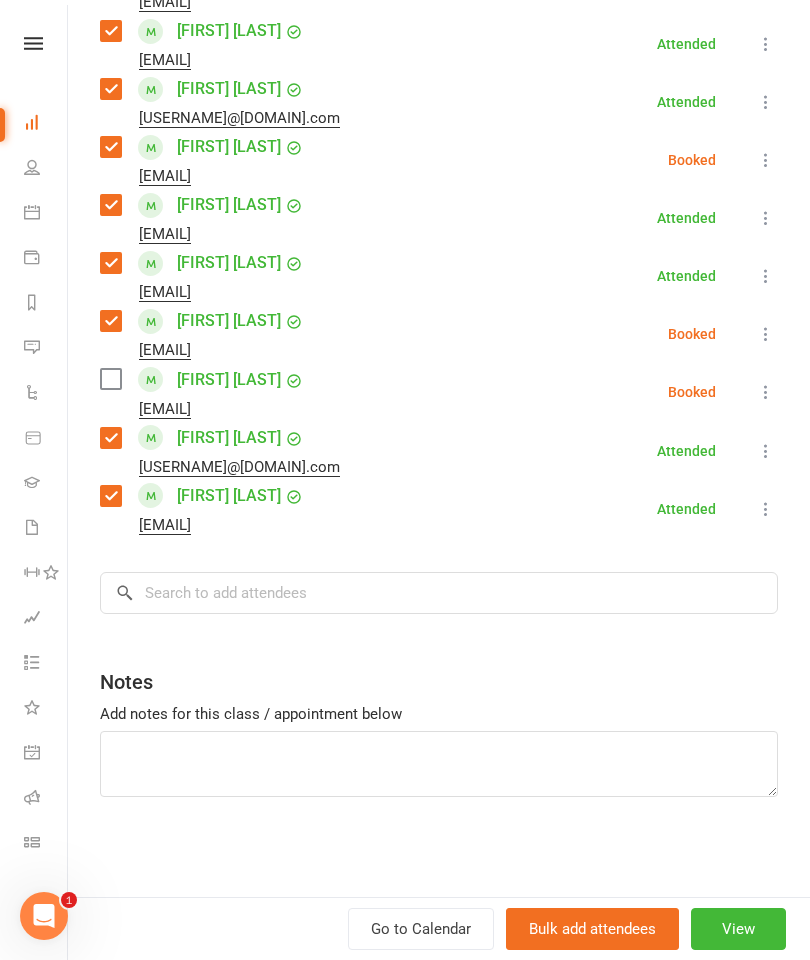 scroll, scrollTop: 877, scrollLeft: 0, axis: vertical 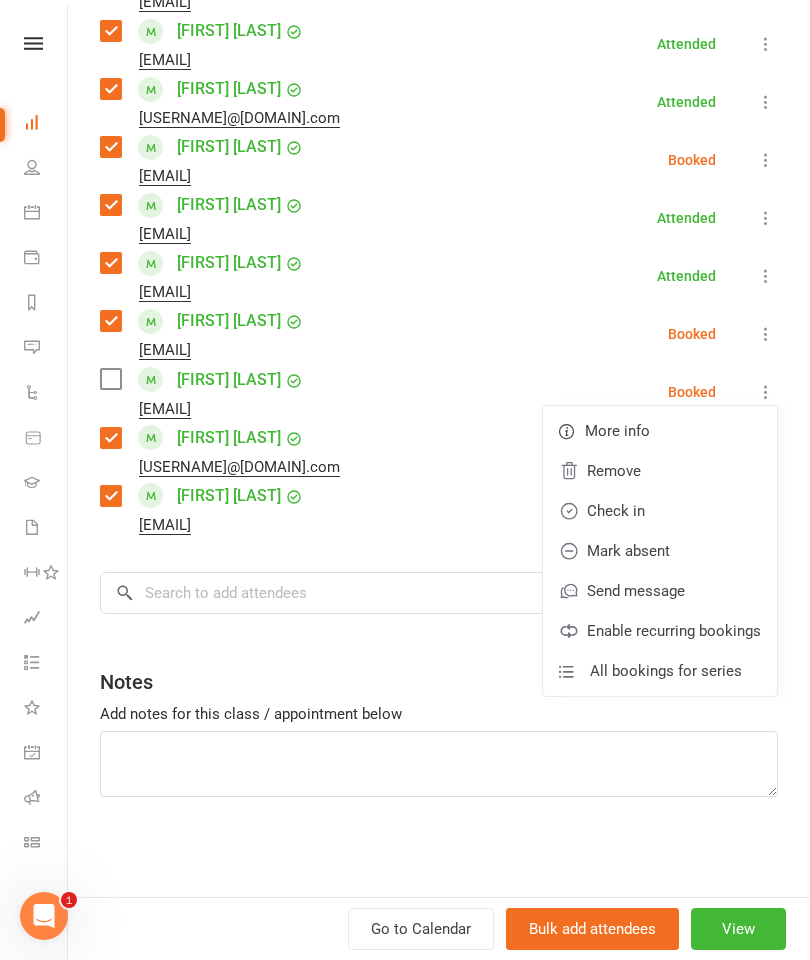 click on "Remove" at bounding box center (660, 471) 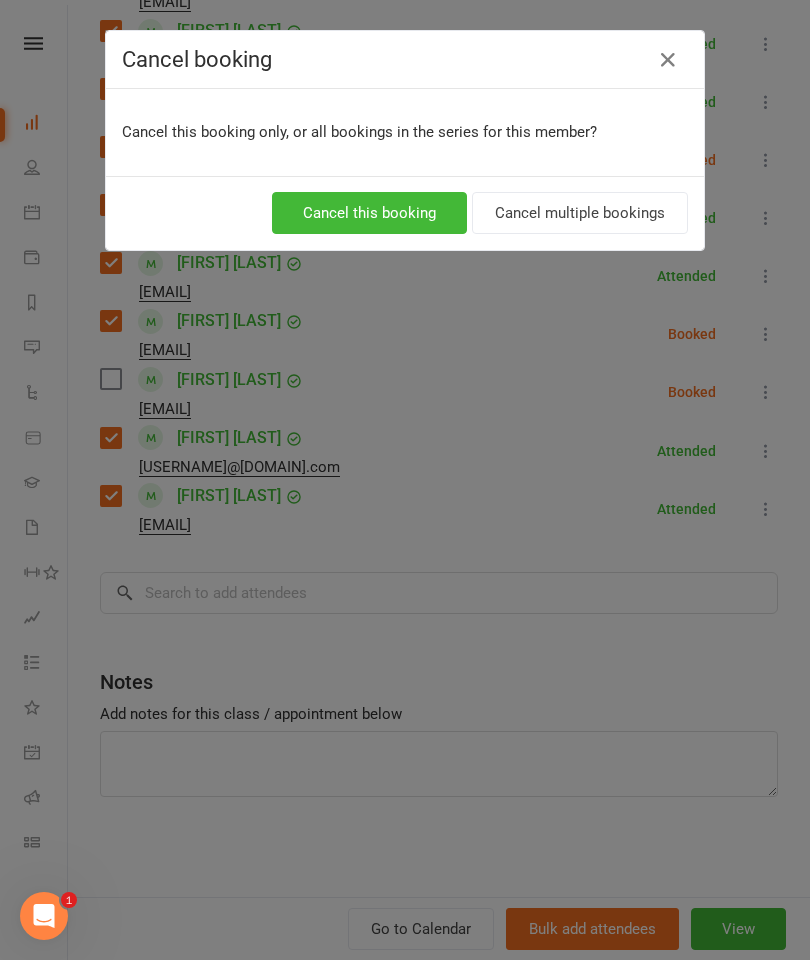 click on "Cancel this booking" at bounding box center (369, 213) 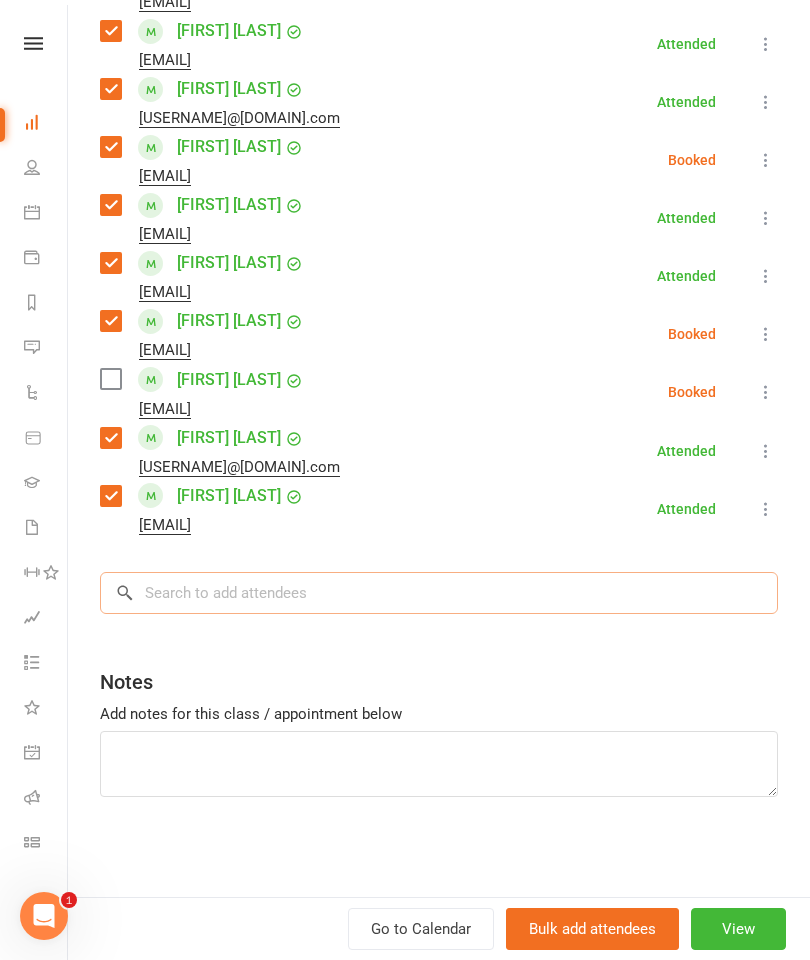click at bounding box center [439, 593] 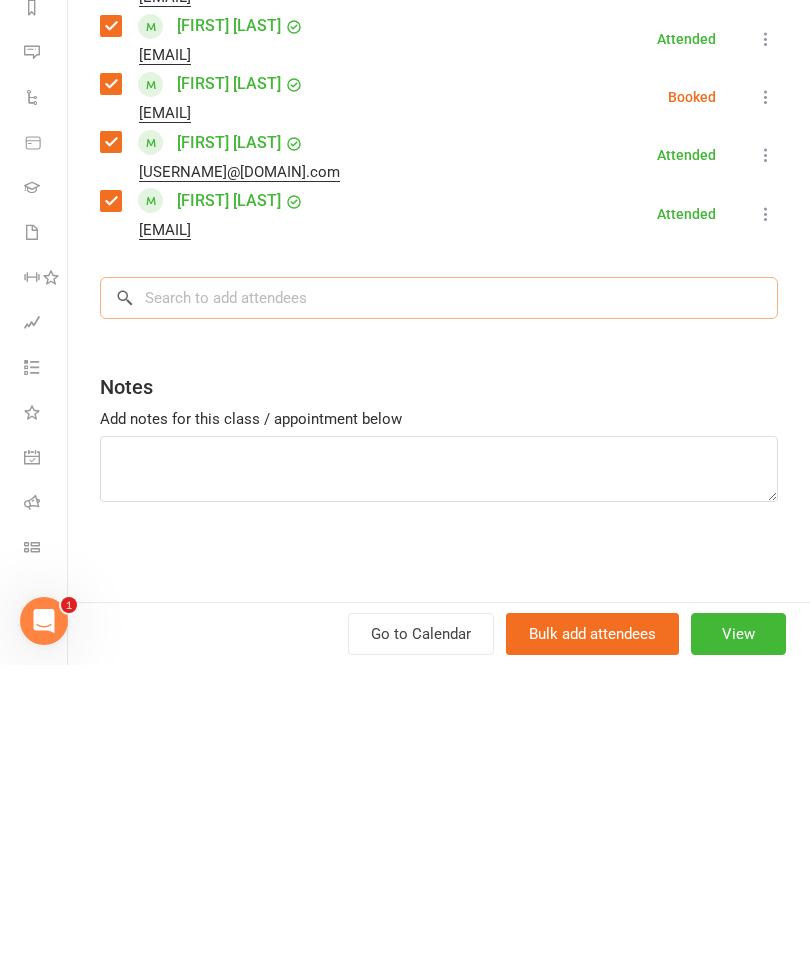 scroll, scrollTop: 819, scrollLeft: 0, axis: vertical 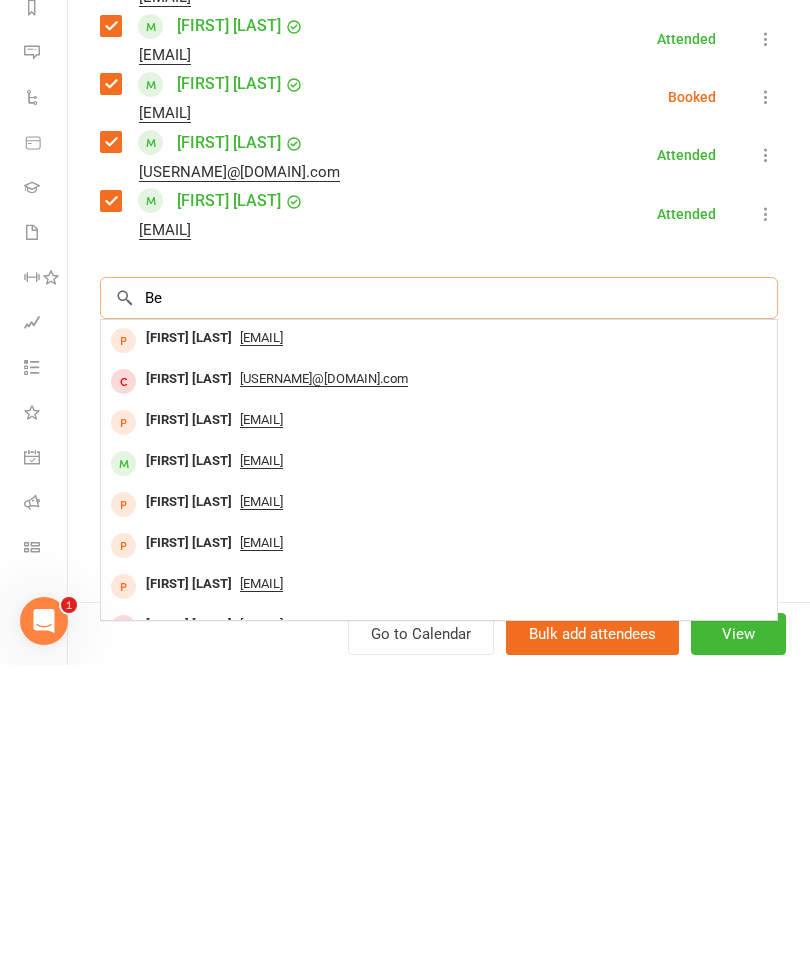 type on "B" 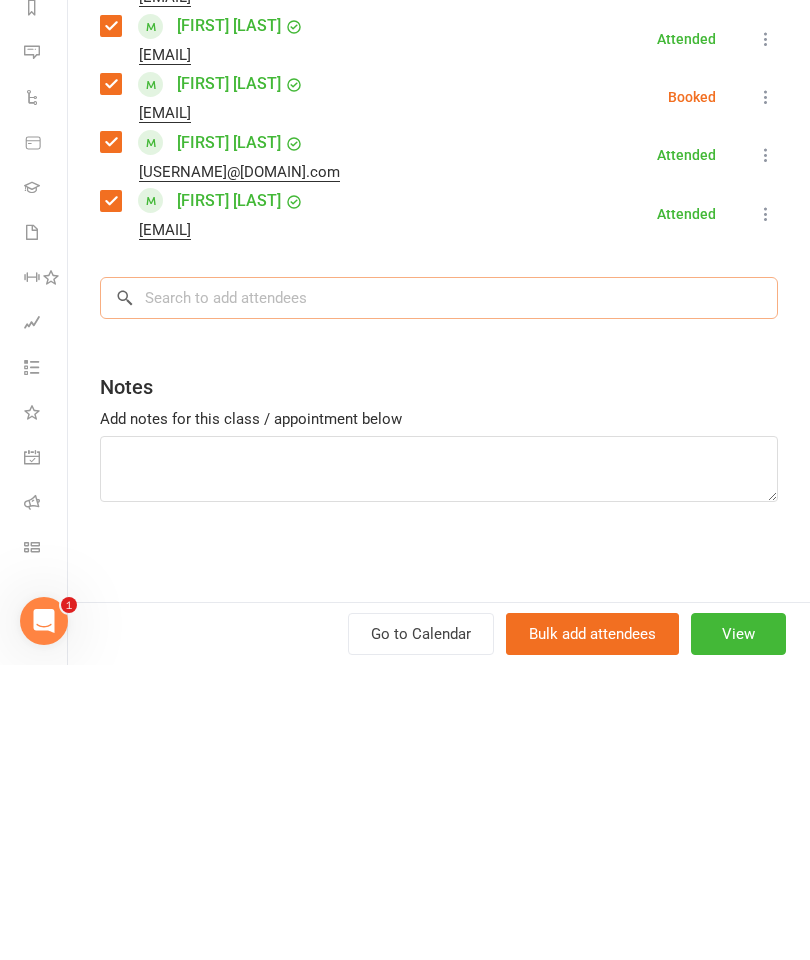 scroll, scrollTop: 1723, scrollLeft: 0, axis: vertical 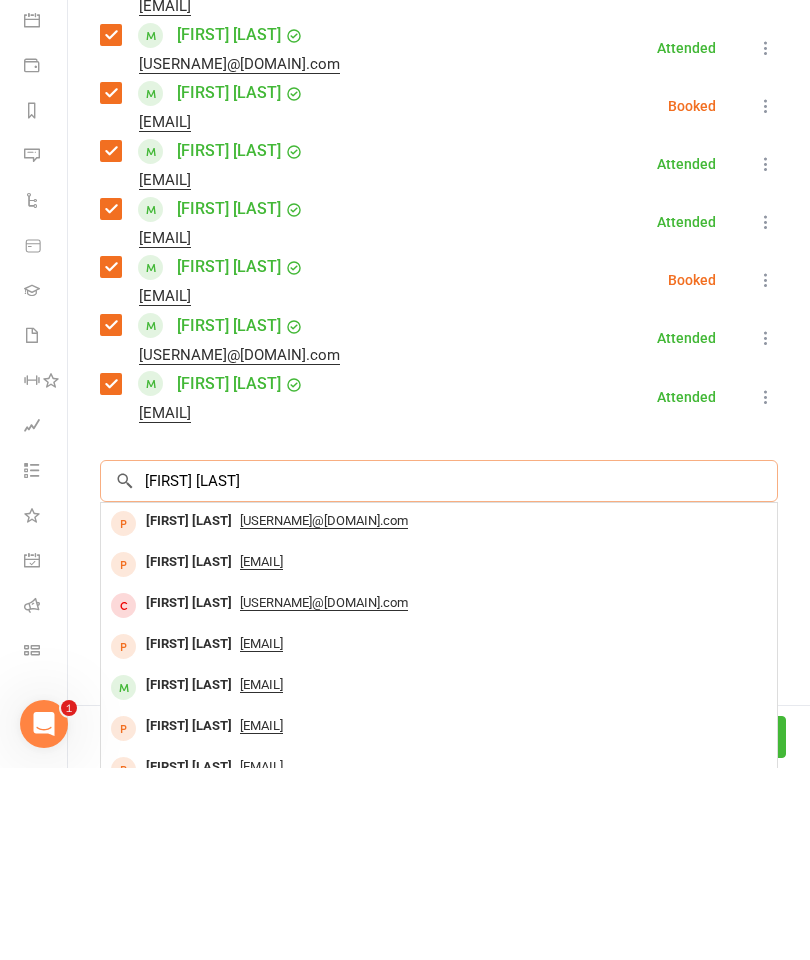 type on "[FIRST] [LAST]" 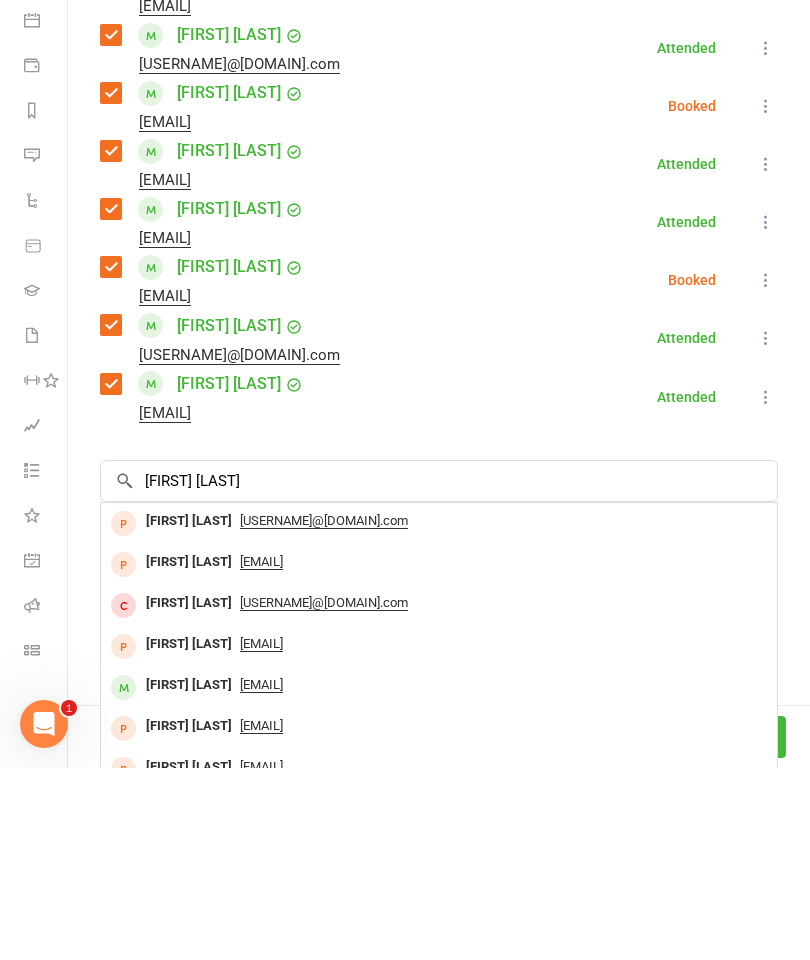 click on "[FIRST] [LAST]" at bounding box center [189, 713] 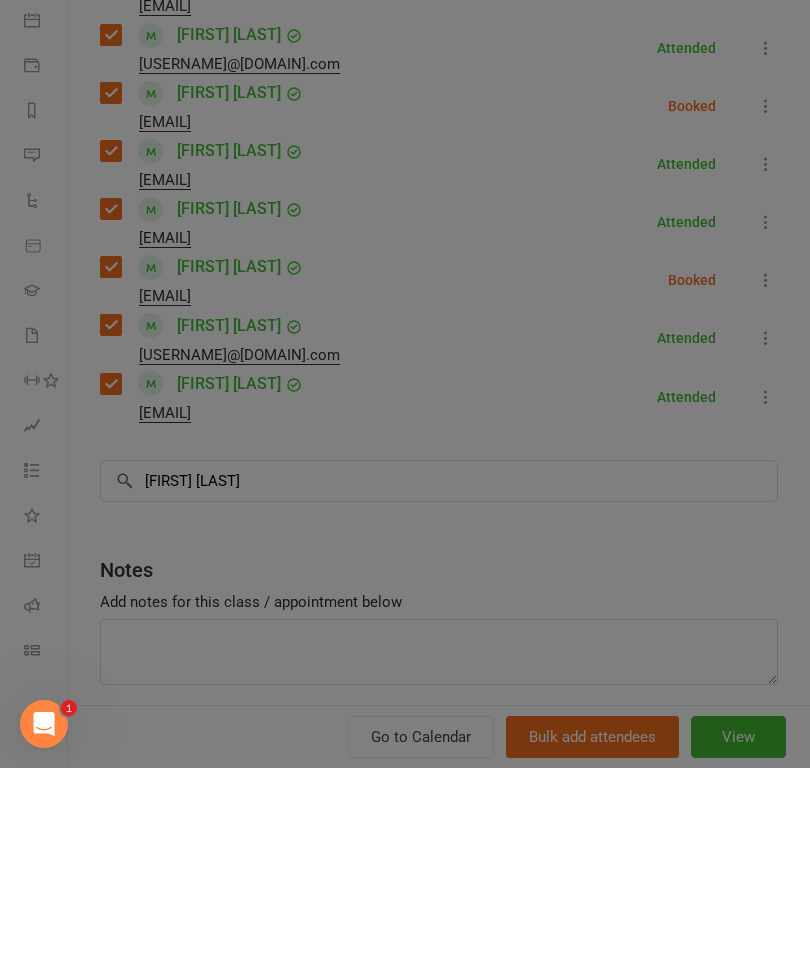 type 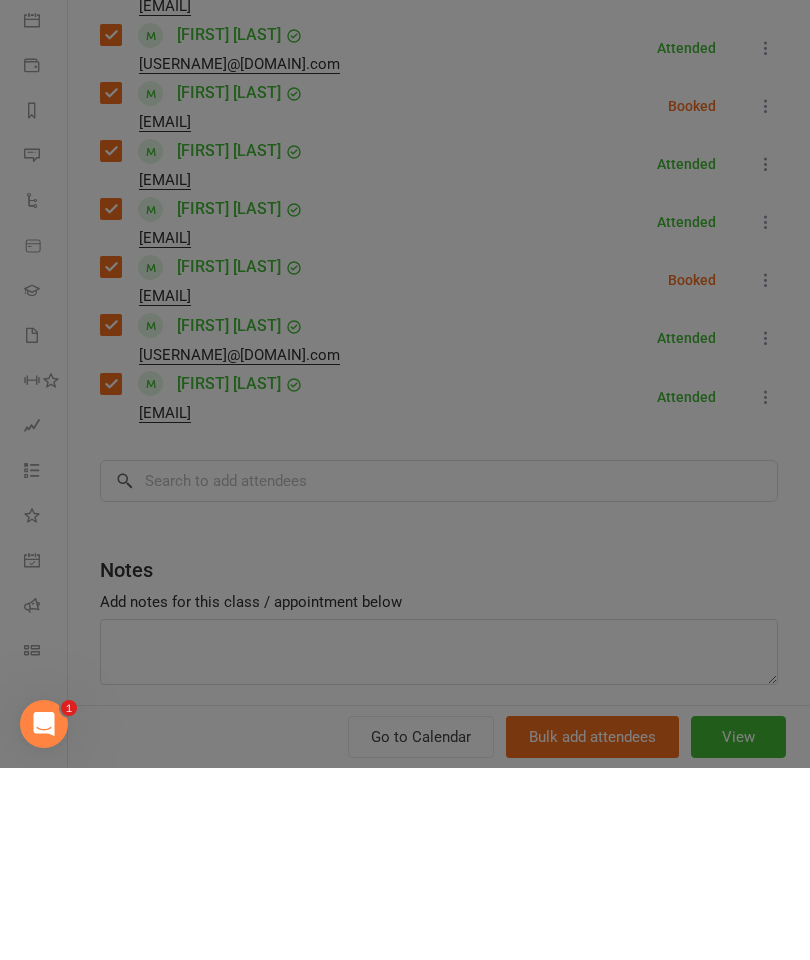 scroll, scrollTop: 1915, scrollLeft: 0, axis: vertical 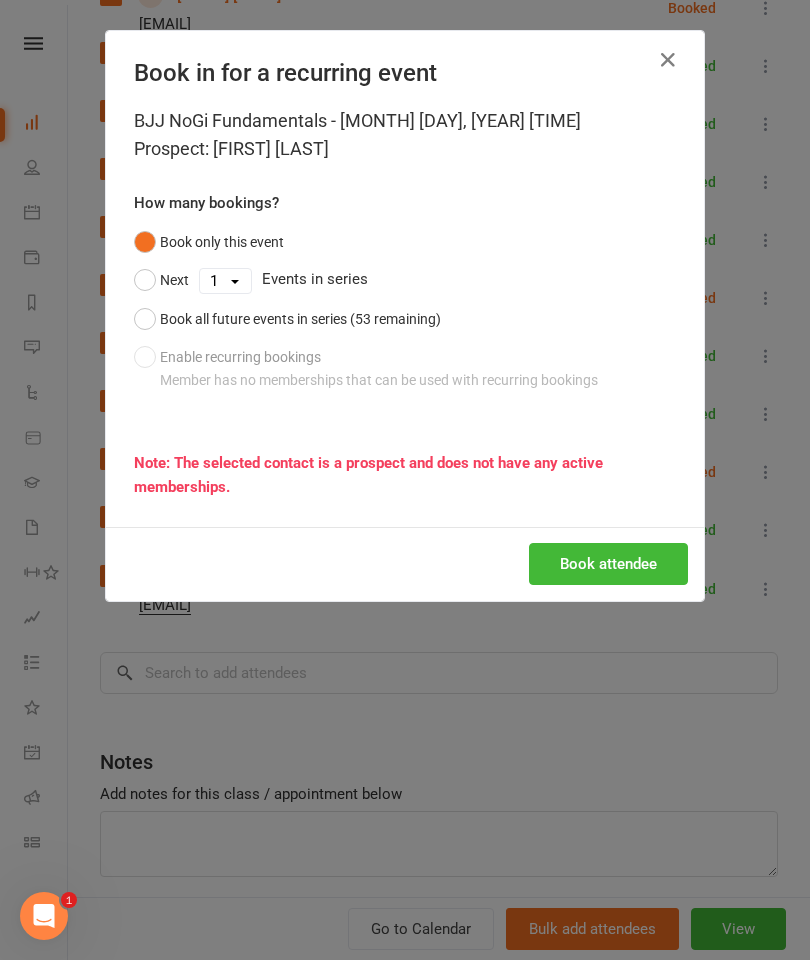 click on "Book attendee" at bounding box center (608, 564) 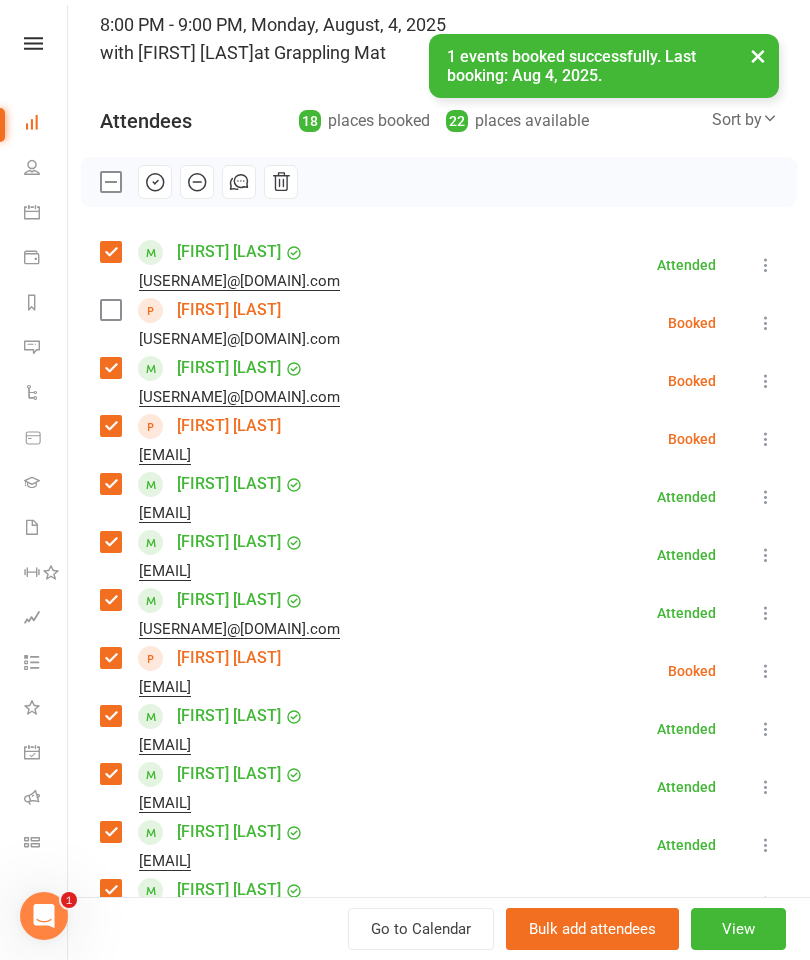 scroll, scrollTop: 133, scrollLeft: 0, axis: vertical 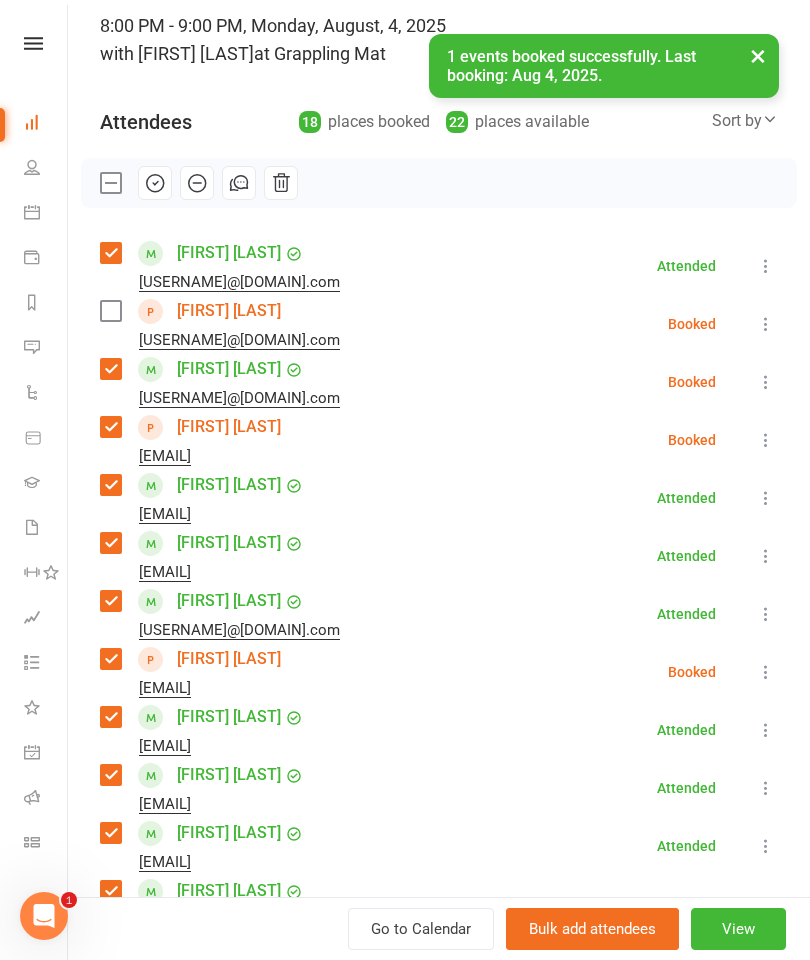 click at bounding box center [110, 311] 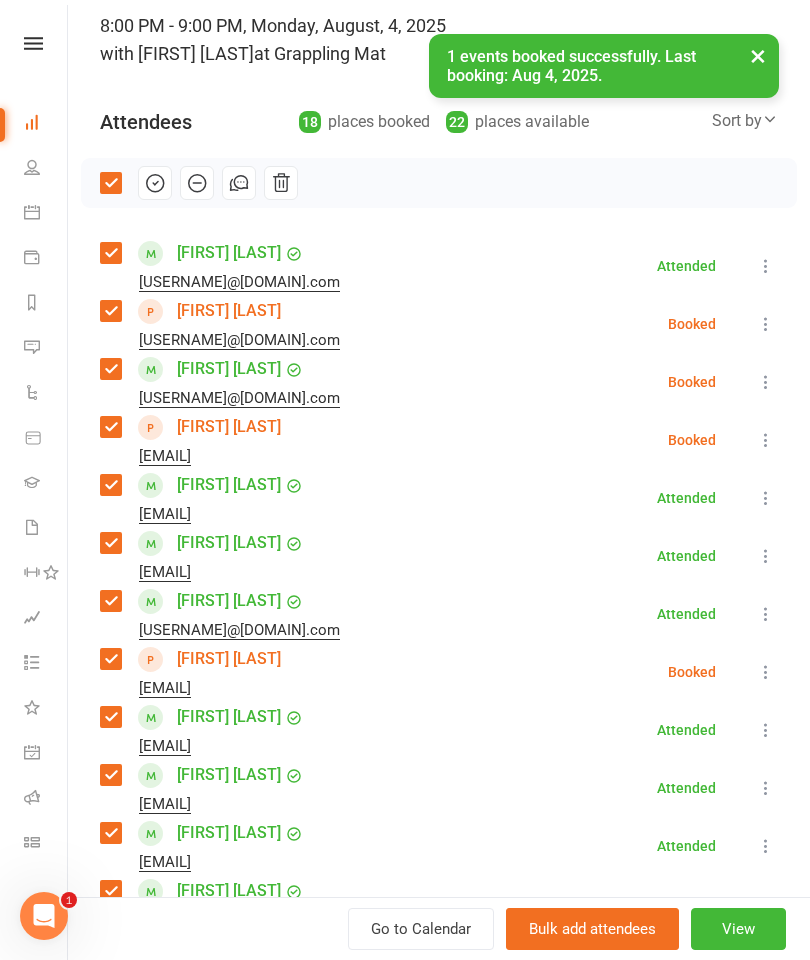 click 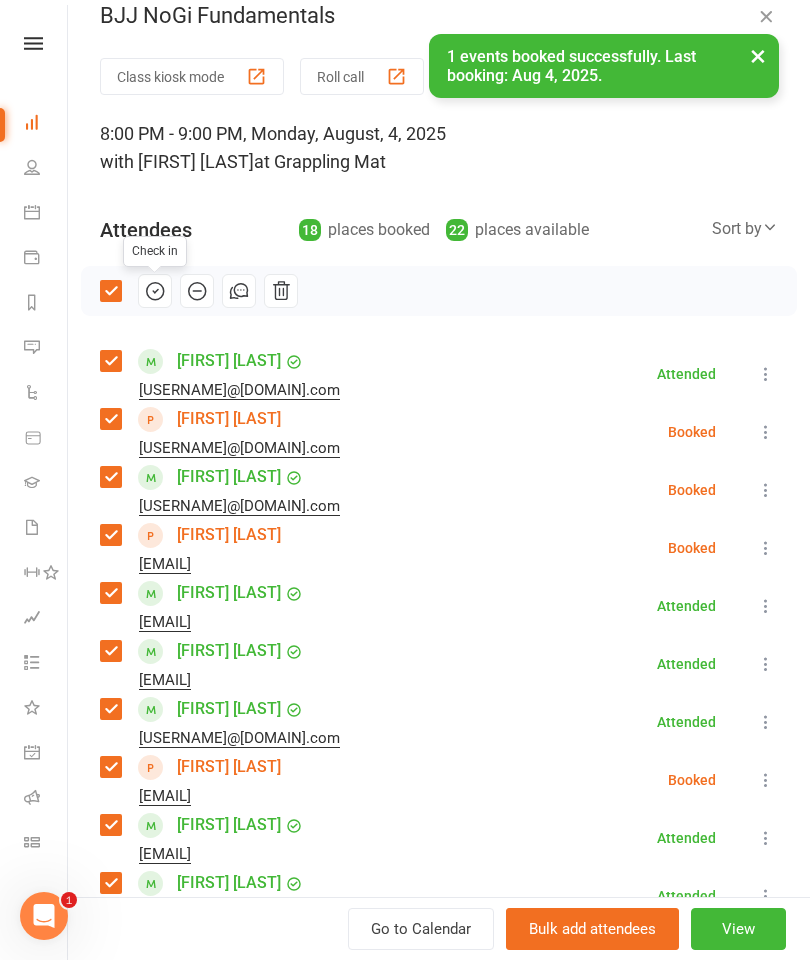scroll, scrollTop: 22, scrollLeft: 0, axis: vertical 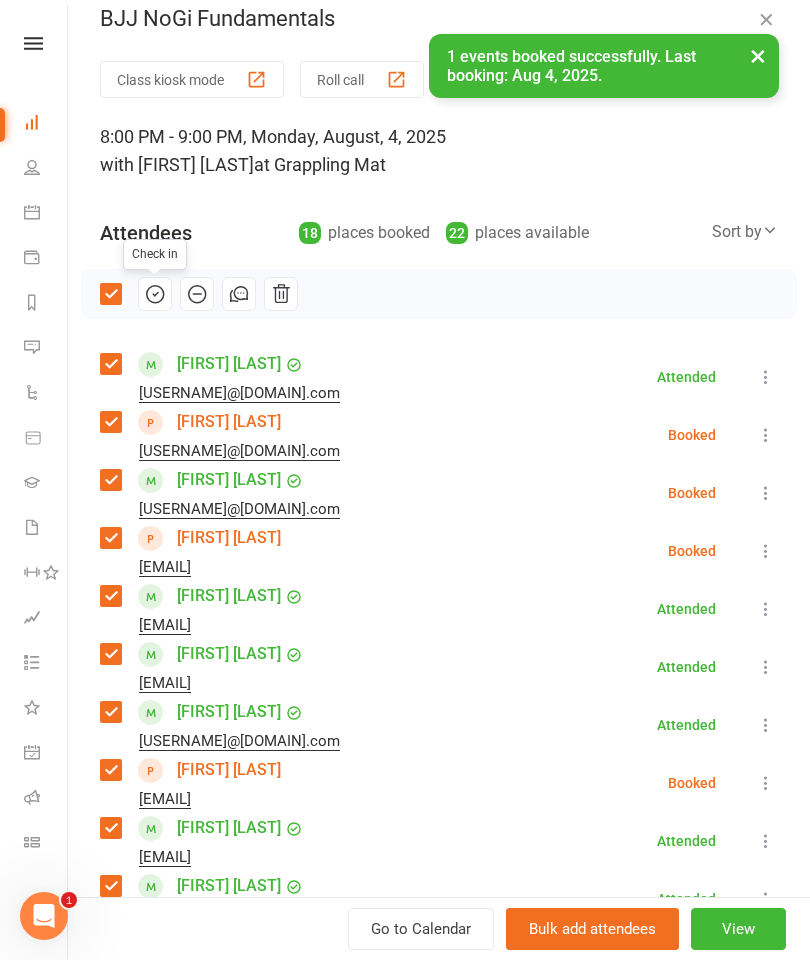click at bounding box center [766, 19] 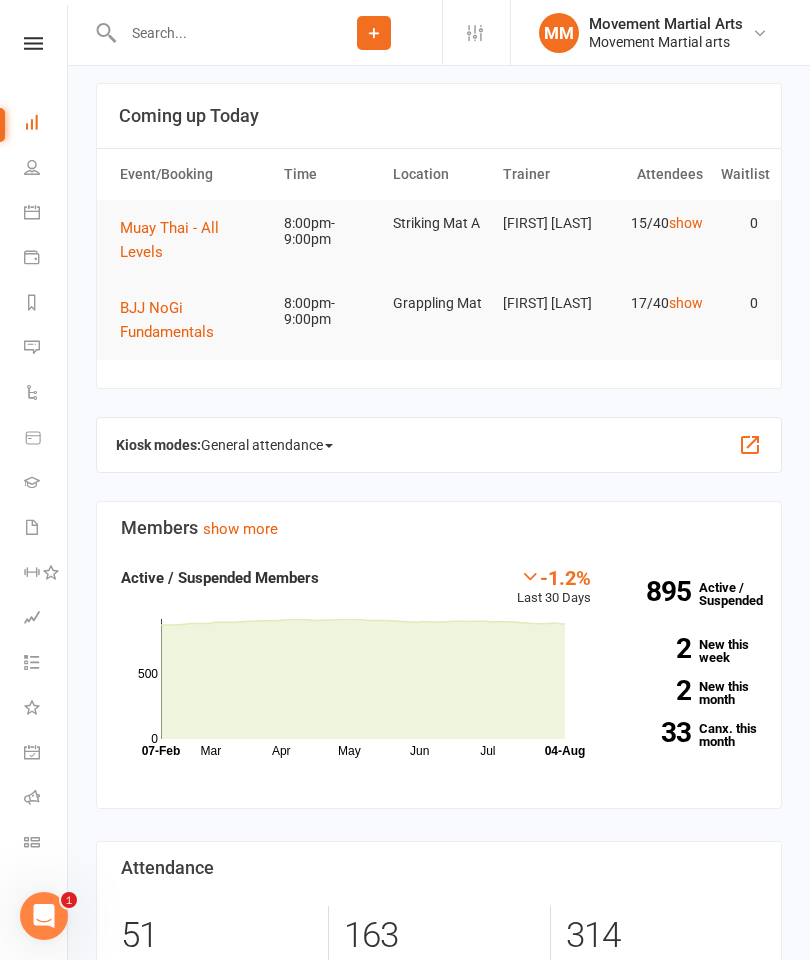 scroll, scrollTop: 0, scrollLeft: 0, axis: both 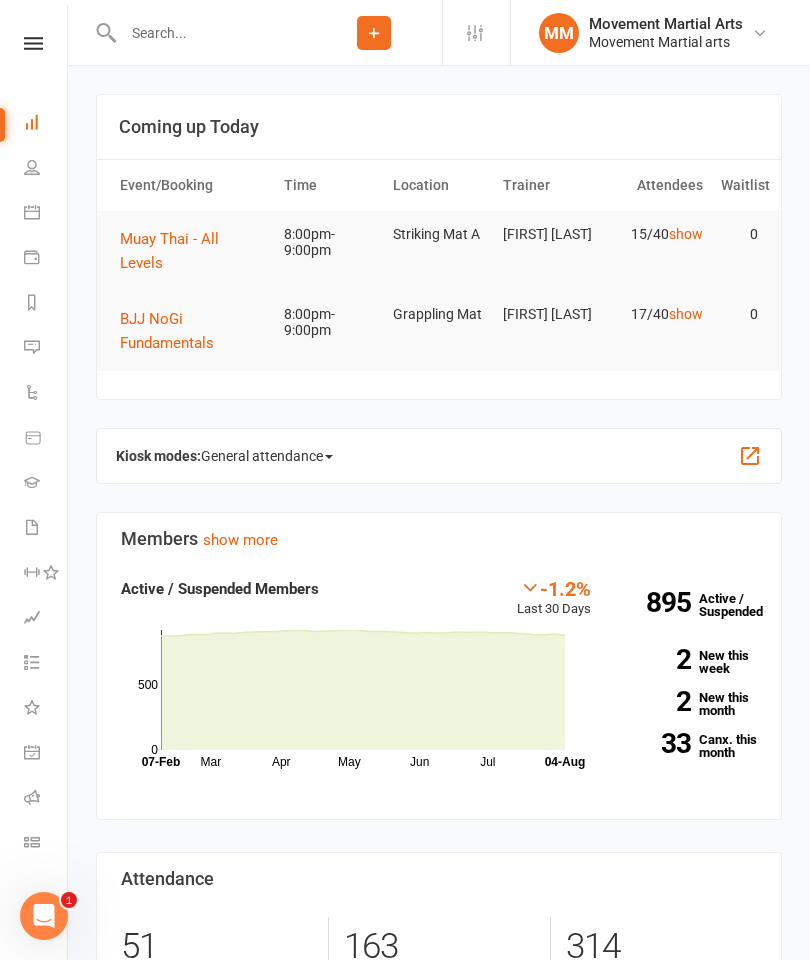 click on "Muay Thai - All Levels" at bounding box center [193, 251] 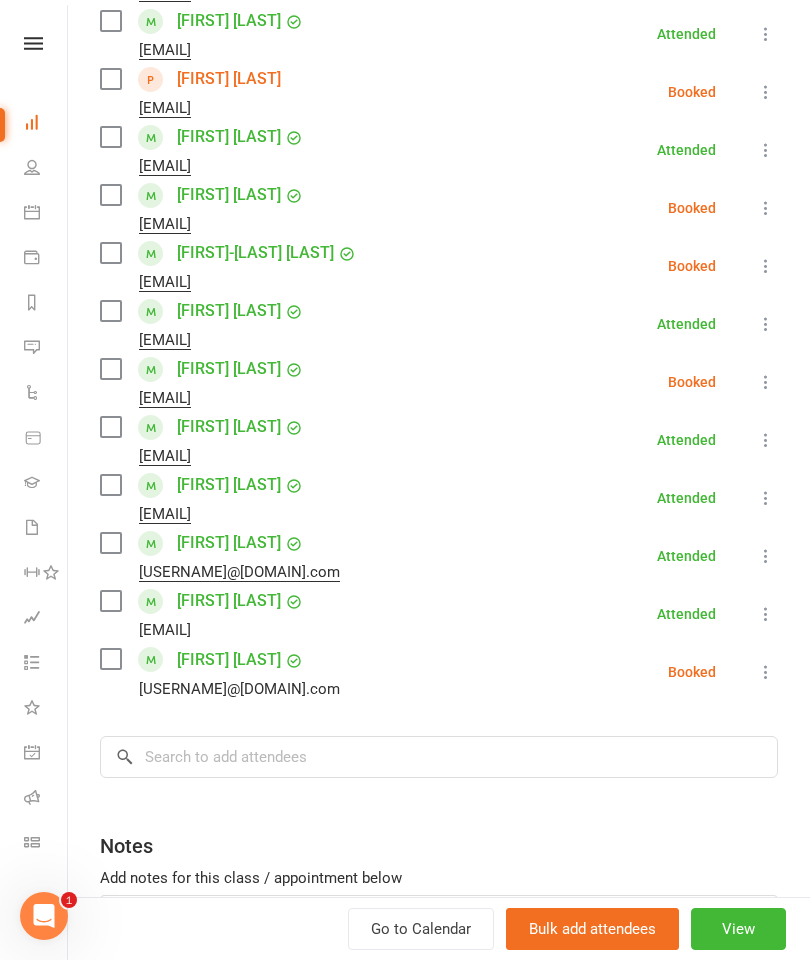 scroll, scrollTop: 605, scrollLeft: 0, axis: vertical 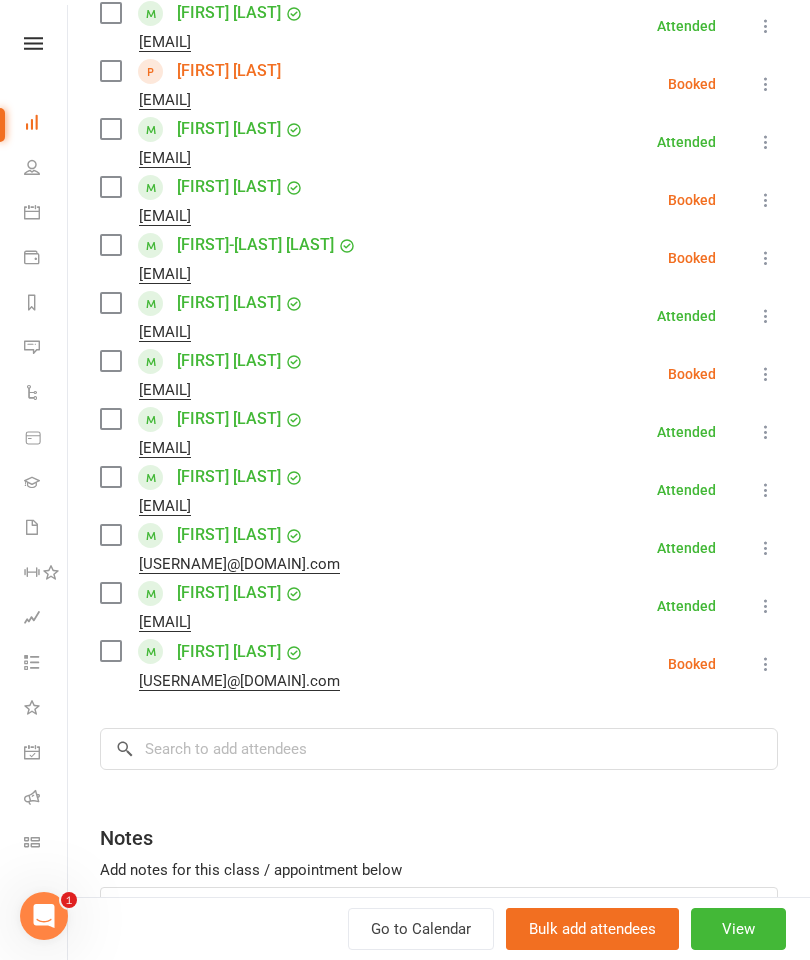 click at bounding box center [110, 419] 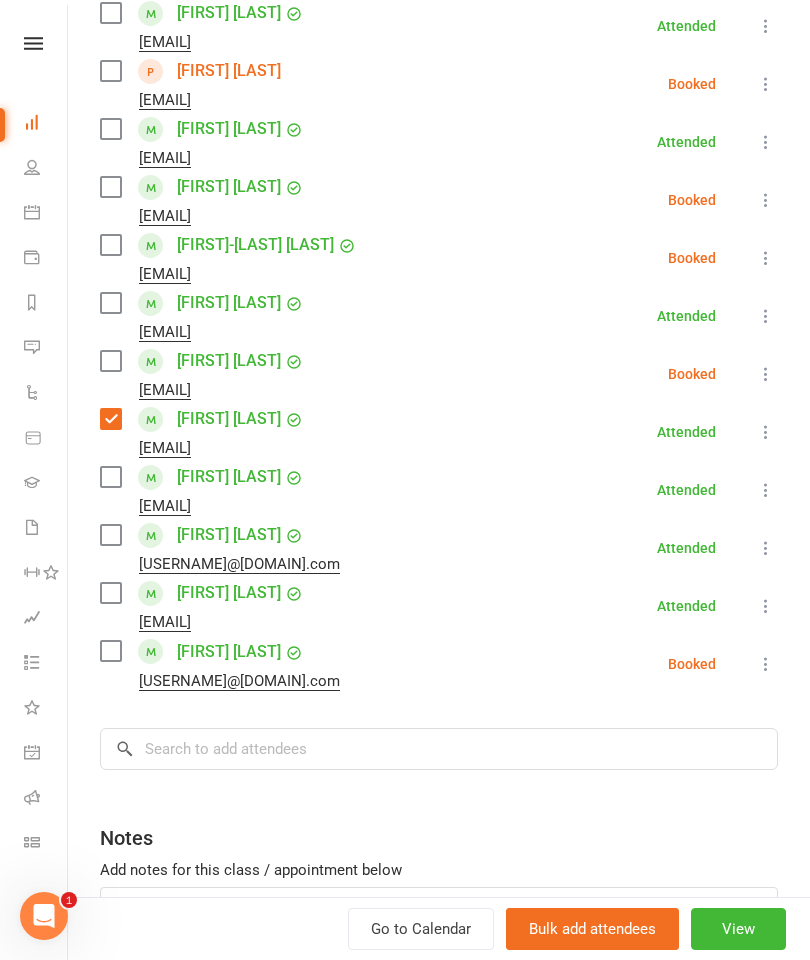 click at bounding box center [110, 477] 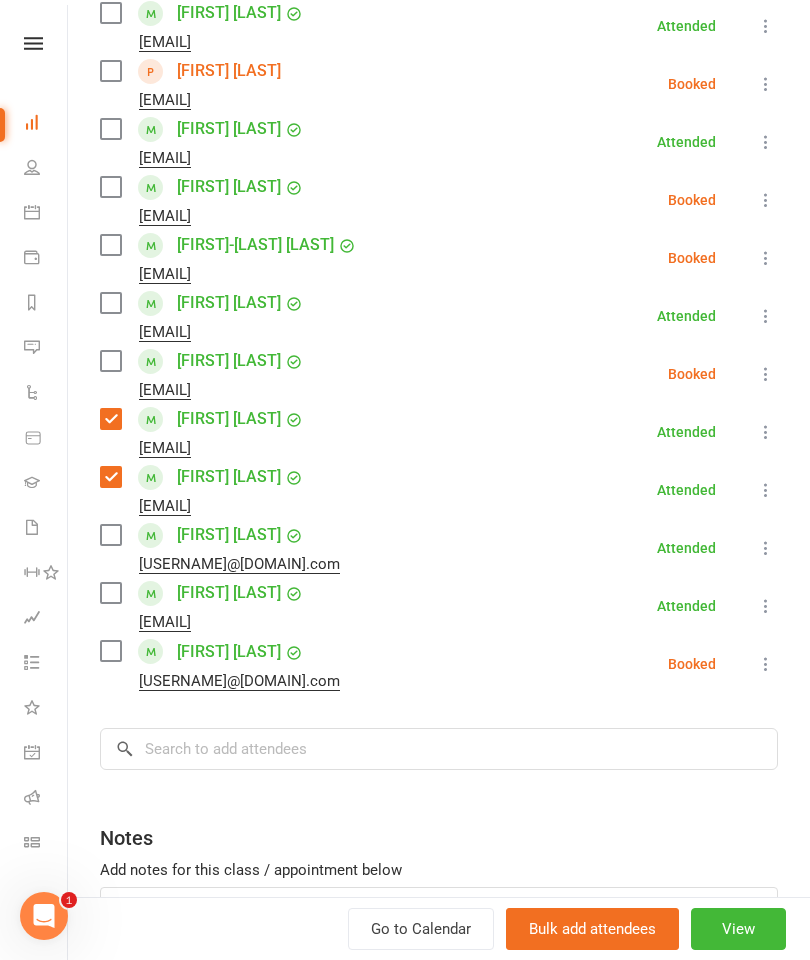 click at bounding box center [110, 593] 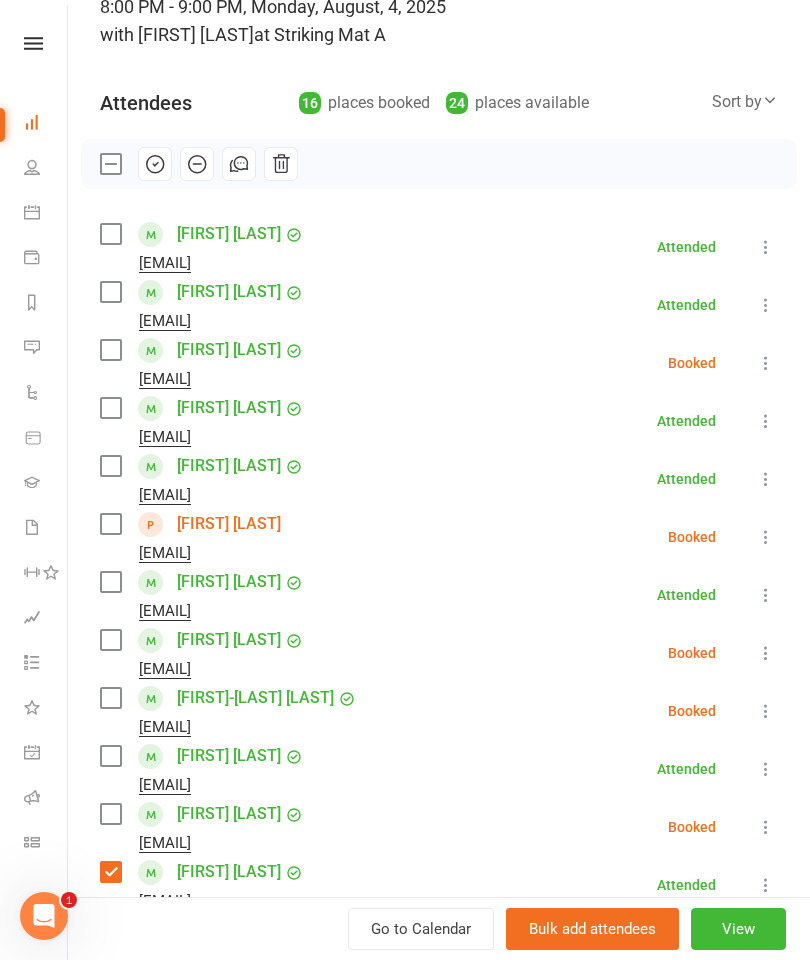 scroll, scrollTop: 141, scrollLeft: 0, axis: vertical 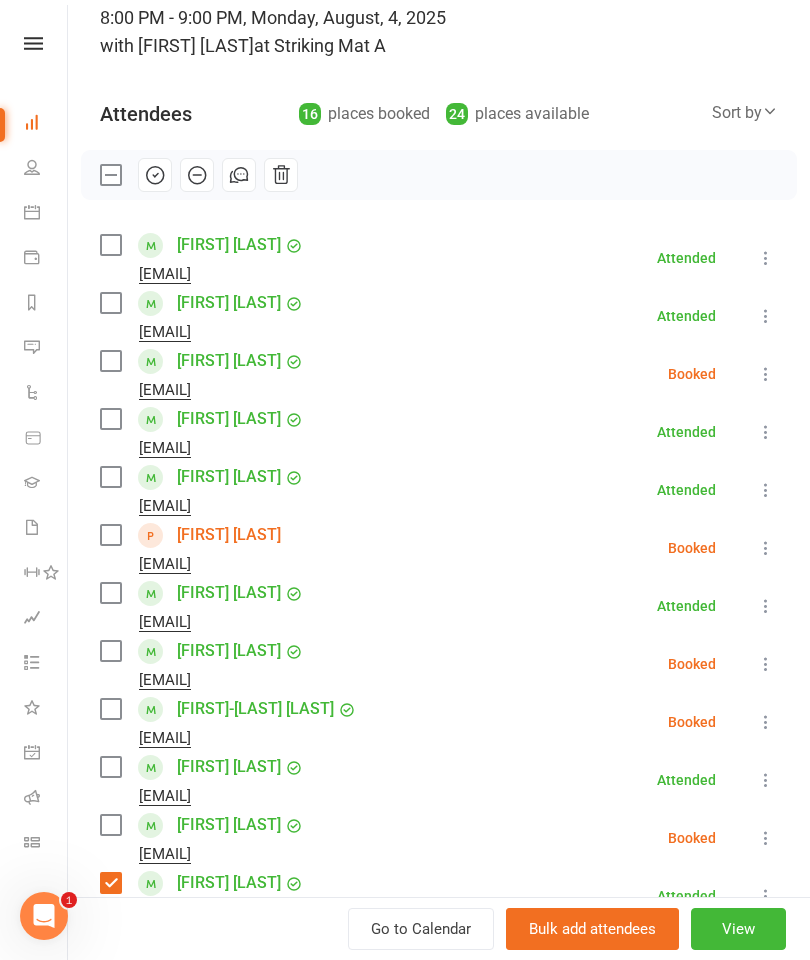 click at bounding box center (110, 419) 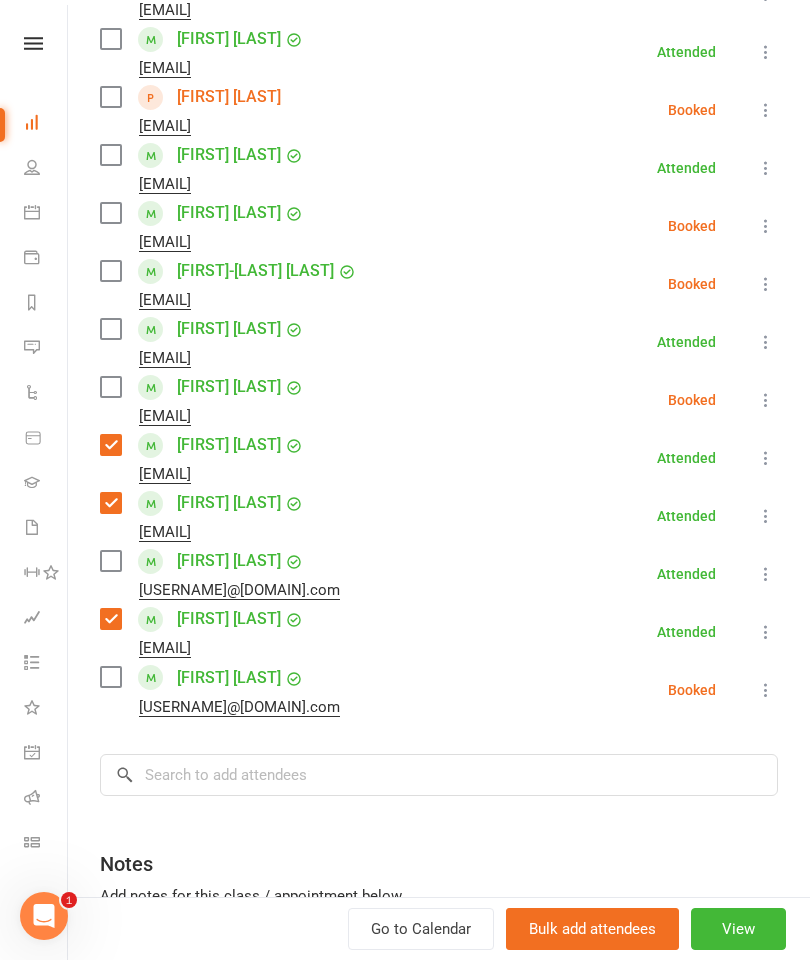 scroll, scrollTop: 614, scrollLeft: 0, axis: vertical 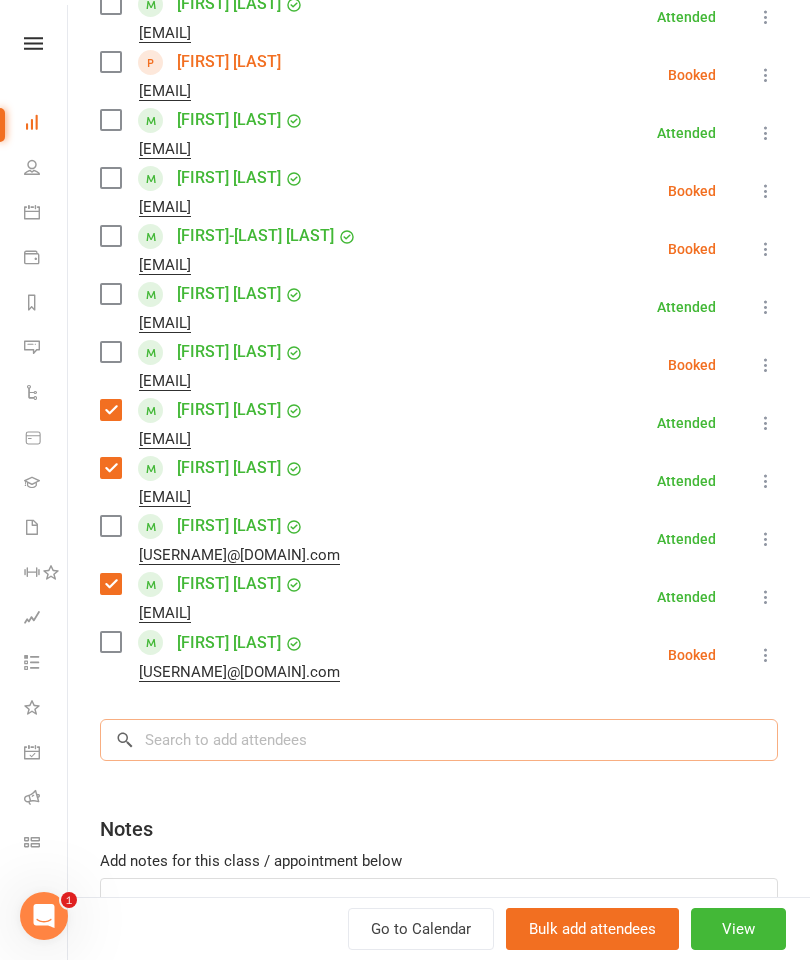 click at bounding box center [439, 740] 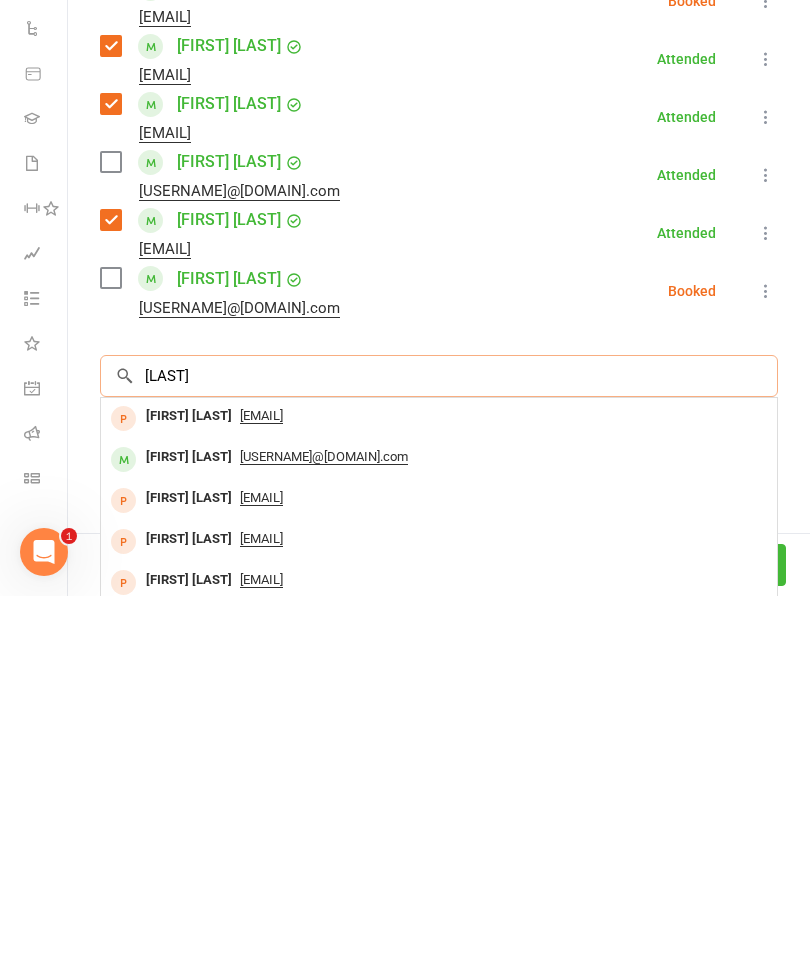 type on "[LAST]" 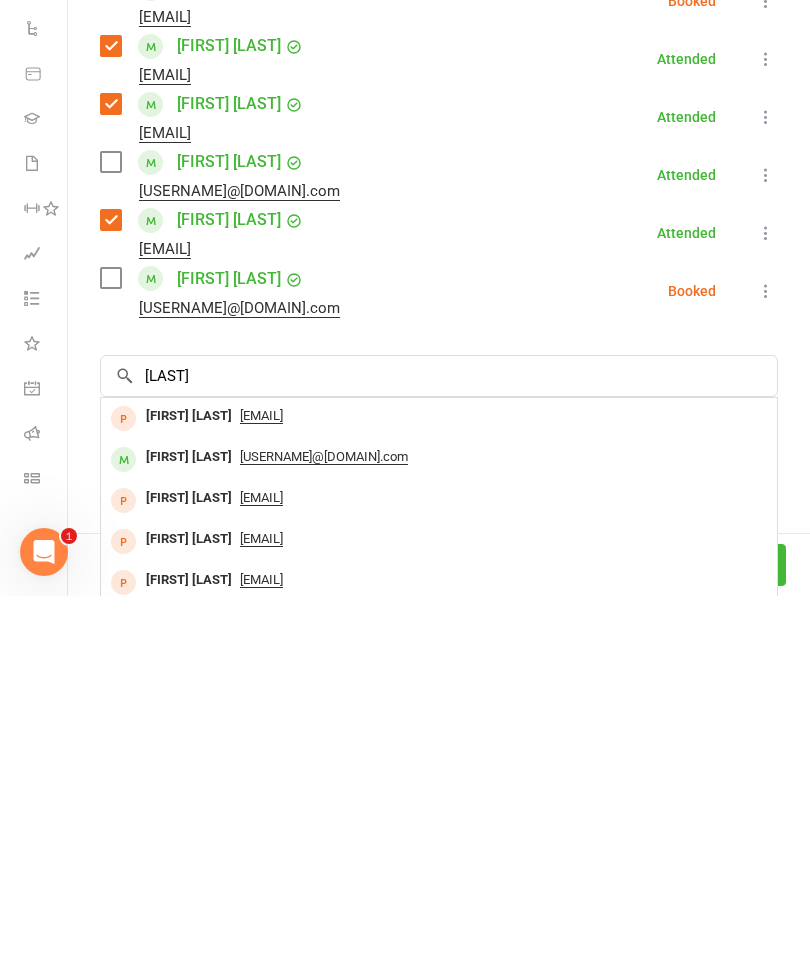 click on "[FIRST] [LAST]" at bounding box center [189, 821] 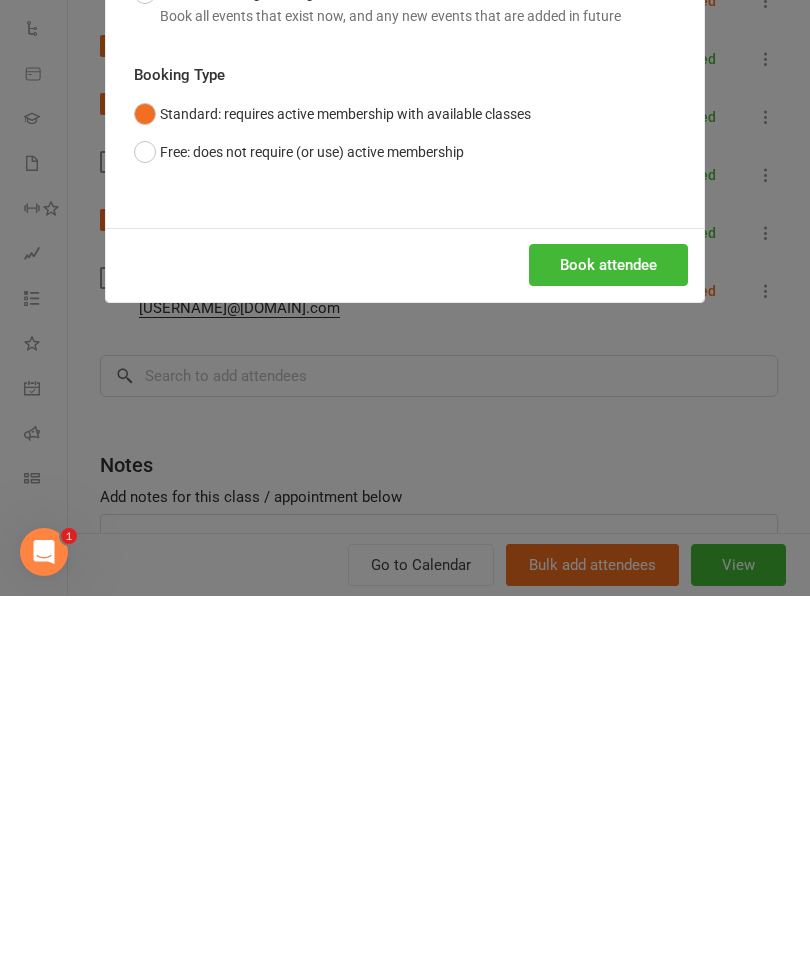 scroll, scrollTop: 442, scrollLeft: 0, axis: vertical 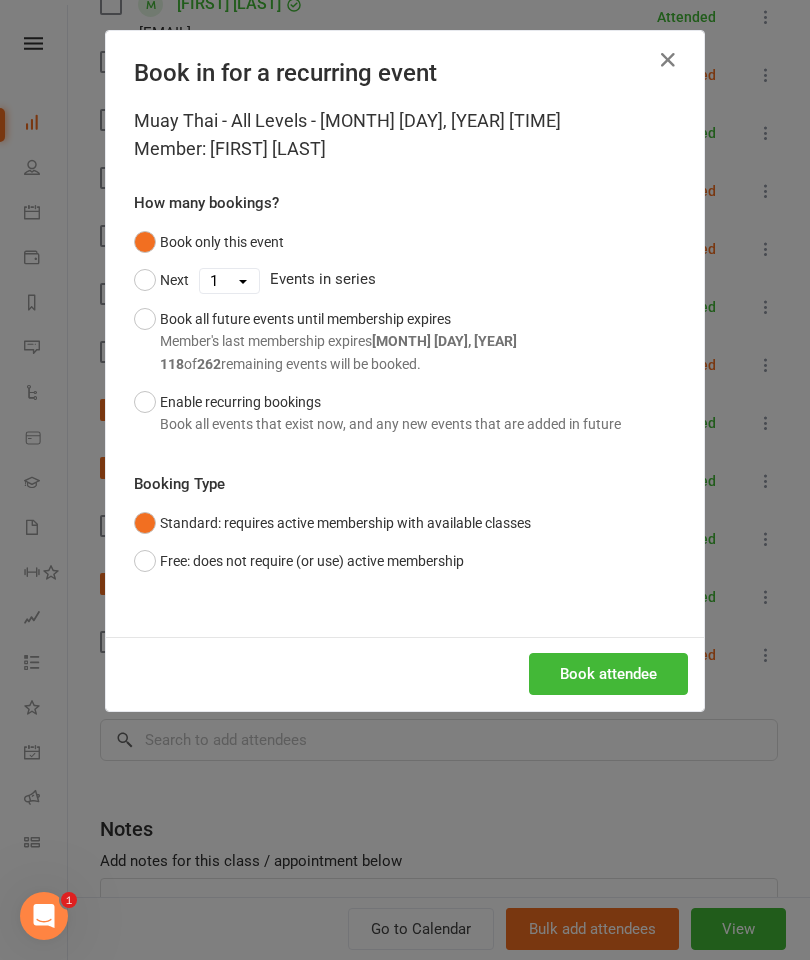 click on "Book attendee" at bounding box center [608, 674] 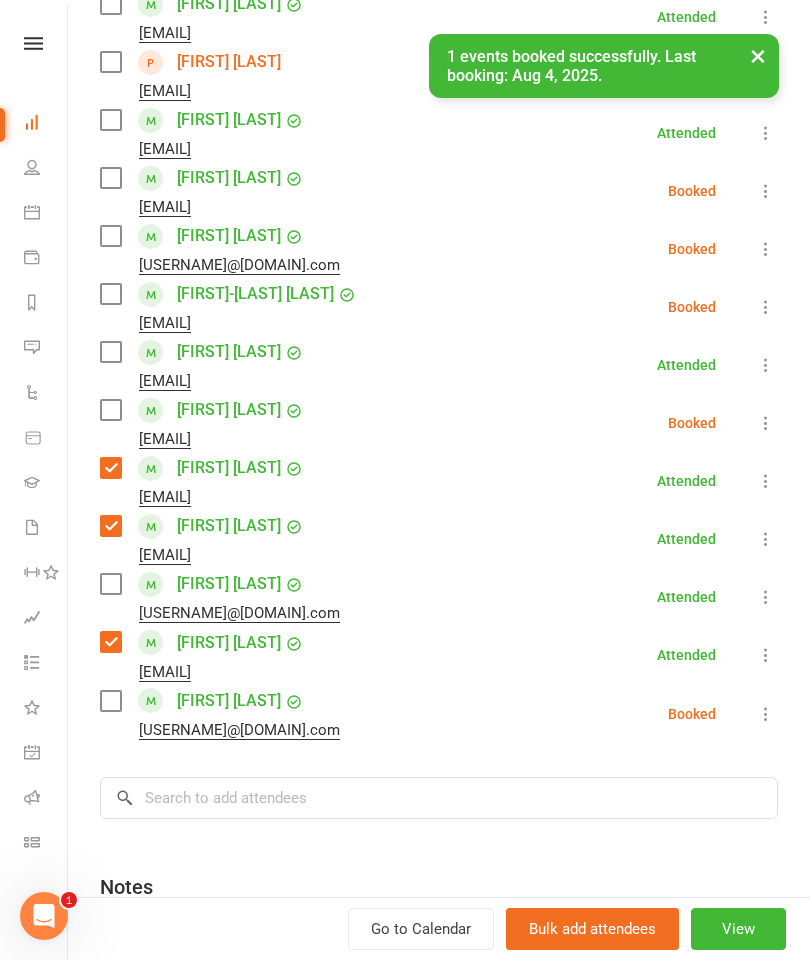 click at bounding box center (110, 236) 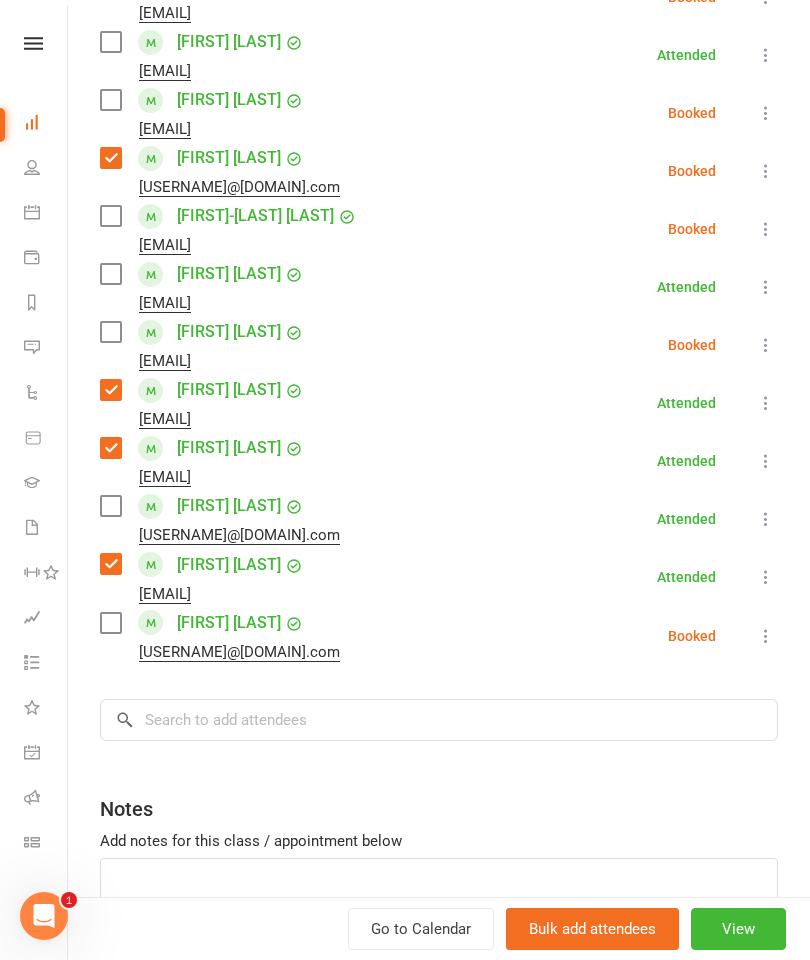 scroll, scrollTop: 751, scrollLeft: 0, axis: vertical 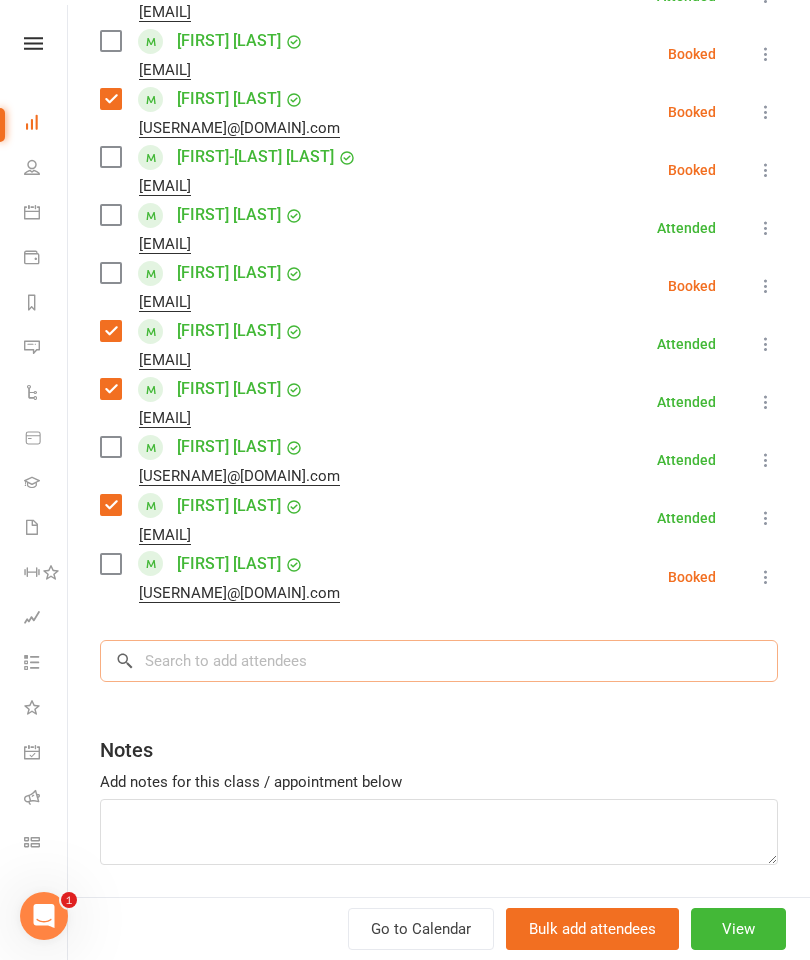 click at bounding box center (439, 661) 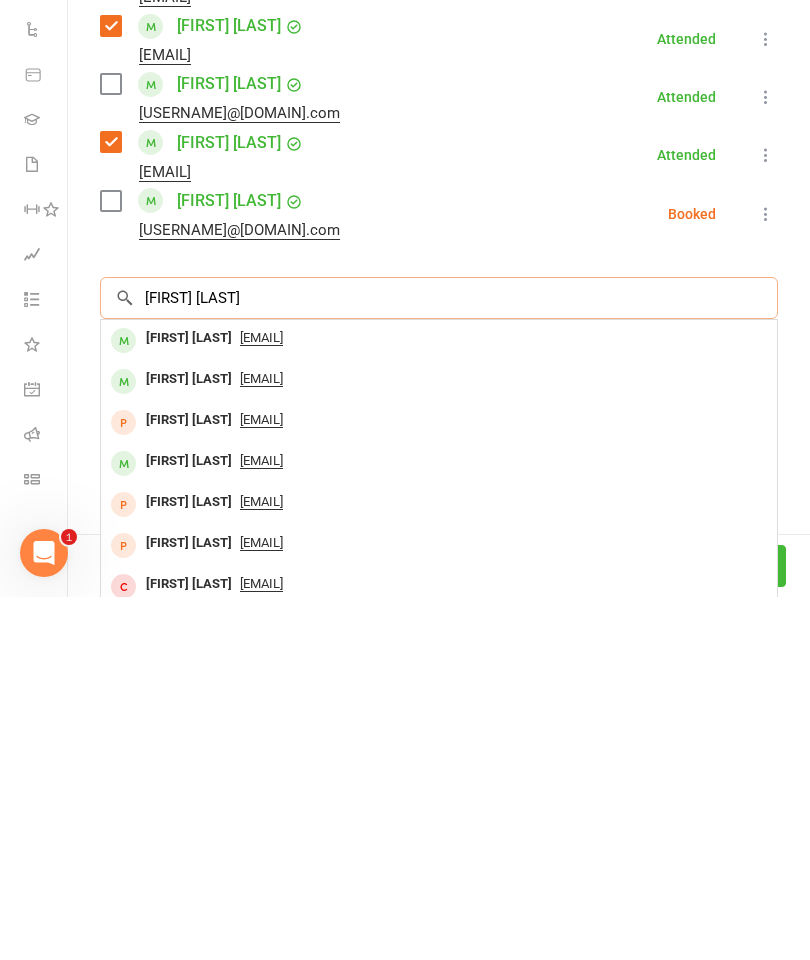 type on "[FIRST] [LAST]" 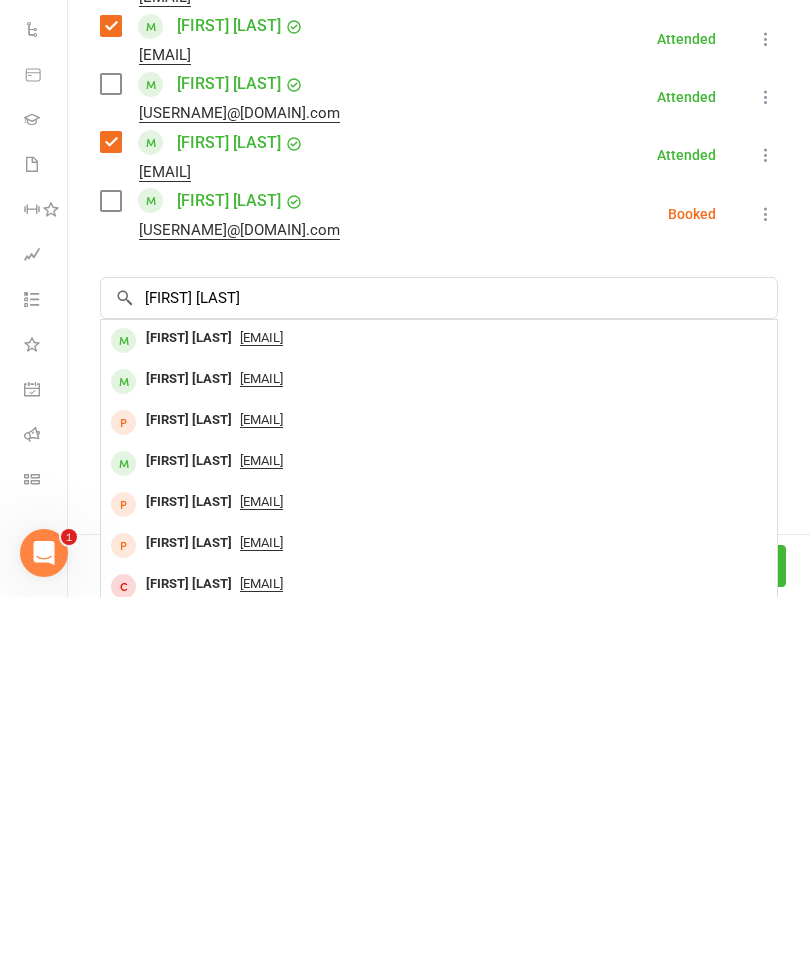 click on "[FIRST] [LAST]" at bounding box center (189, 701) 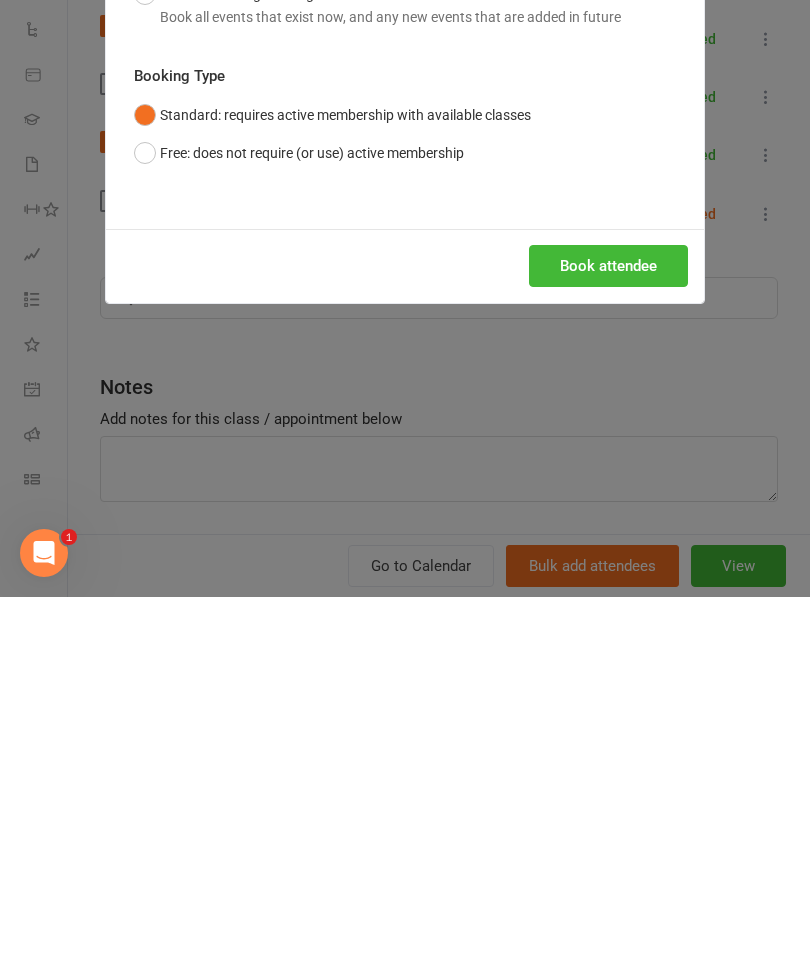 scroll, scrollTop: 805, scrollLeft: 0, axis: vertical 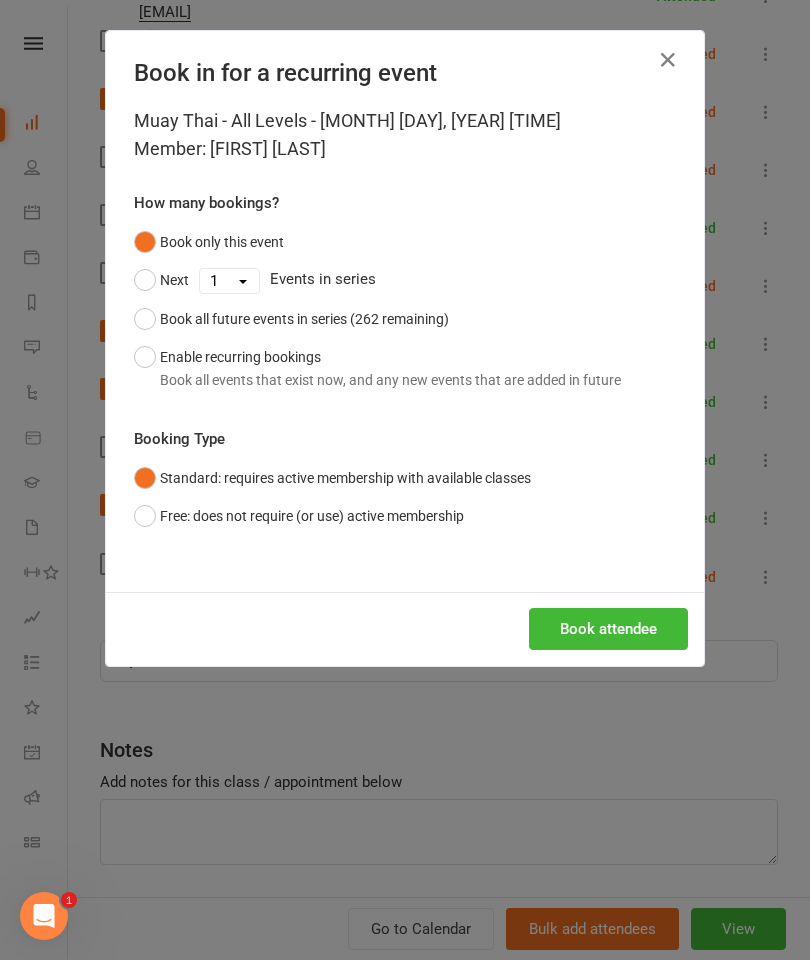 click on "Book attendee" at bounding box center [608, 629] 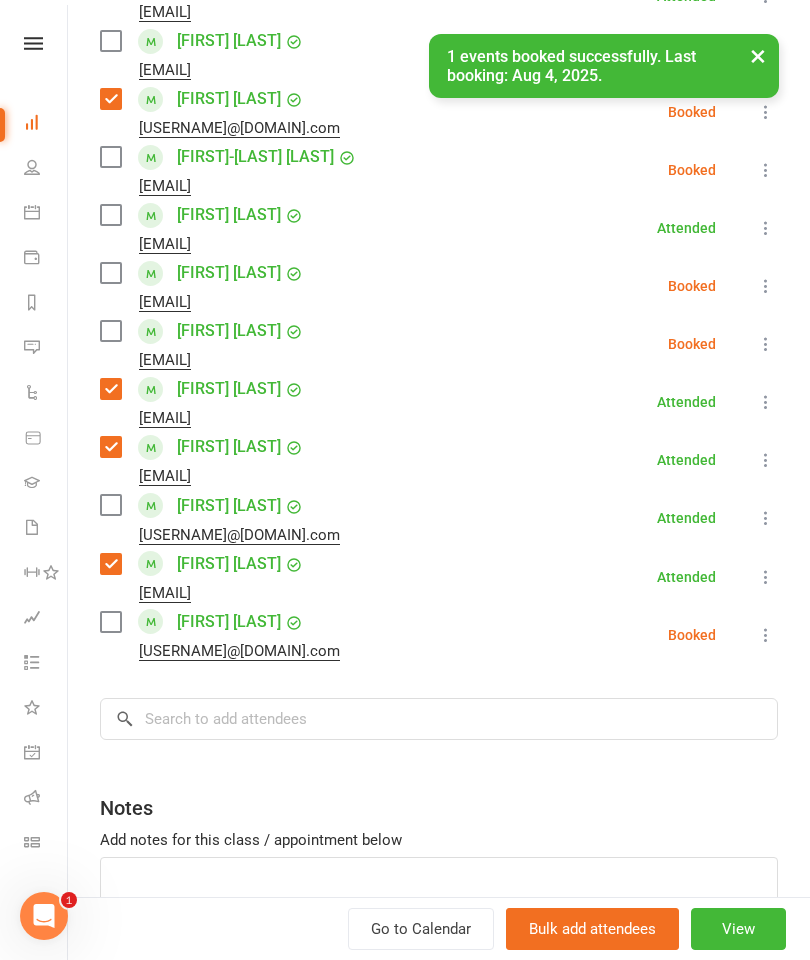 click at bounding box center (110, 331) 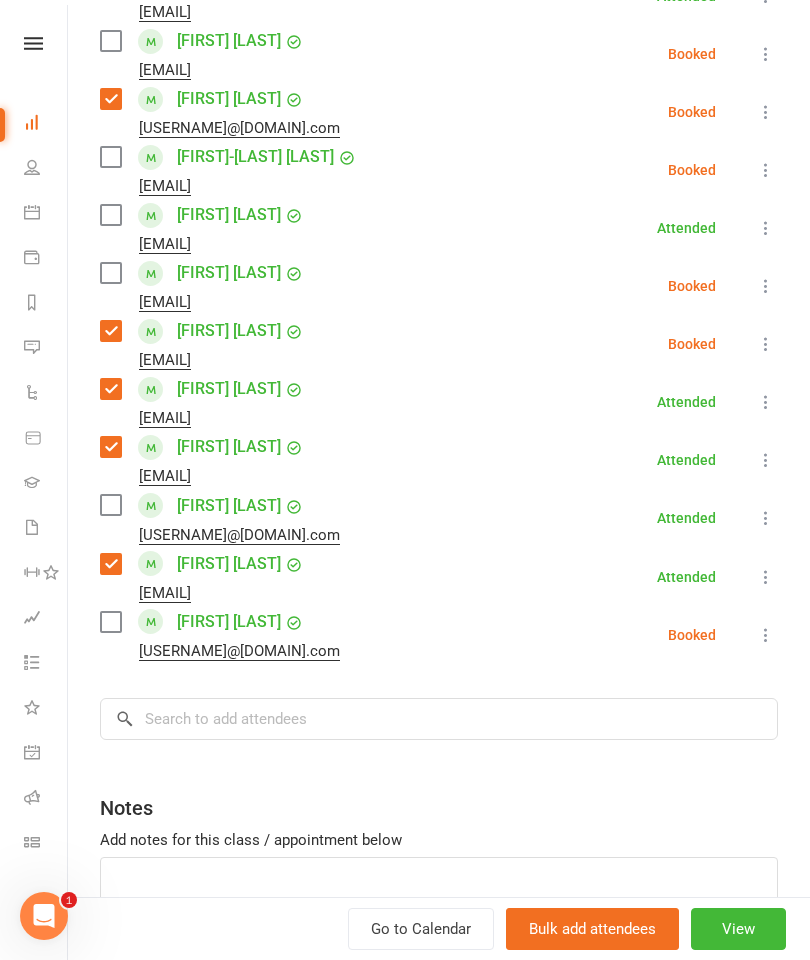 click on "[EMAIL]" at bounding box center [206, 593] 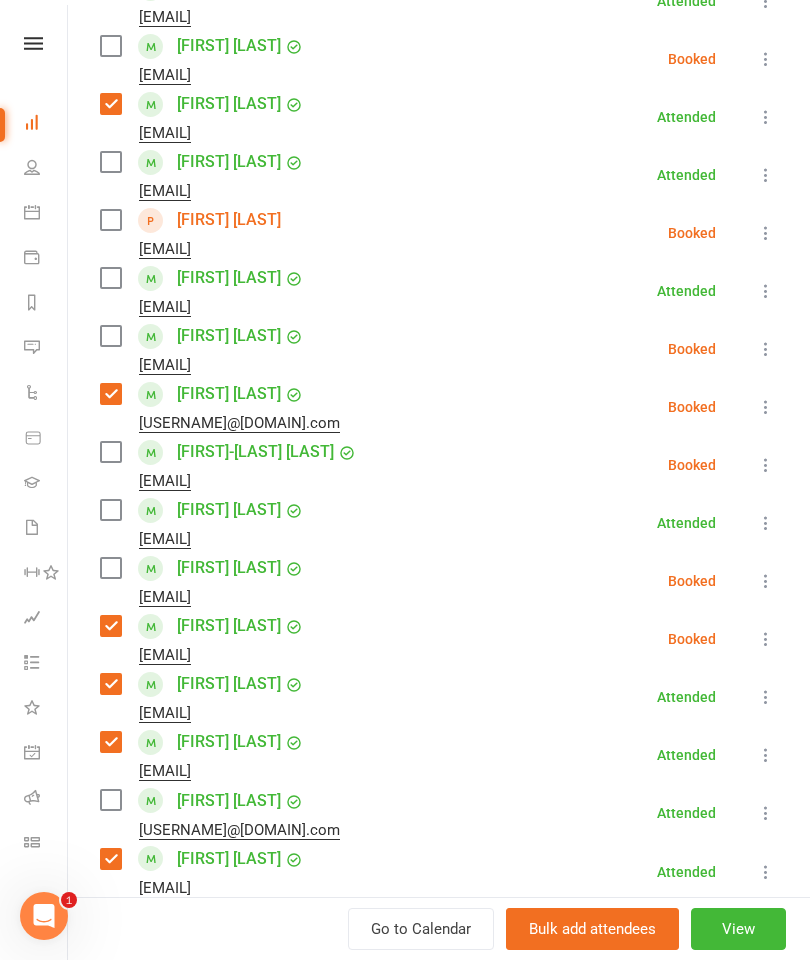 scroll, scrollTop: 19, scrollLeft: 0, axis: vertical 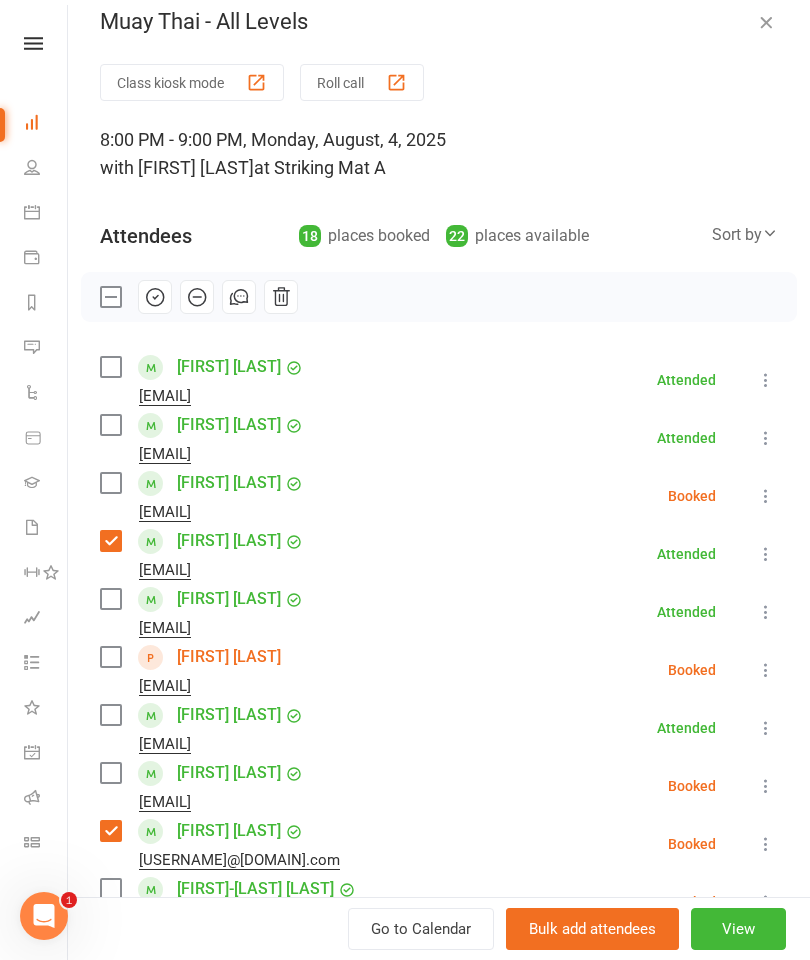 click at bounding box center (110, 483) 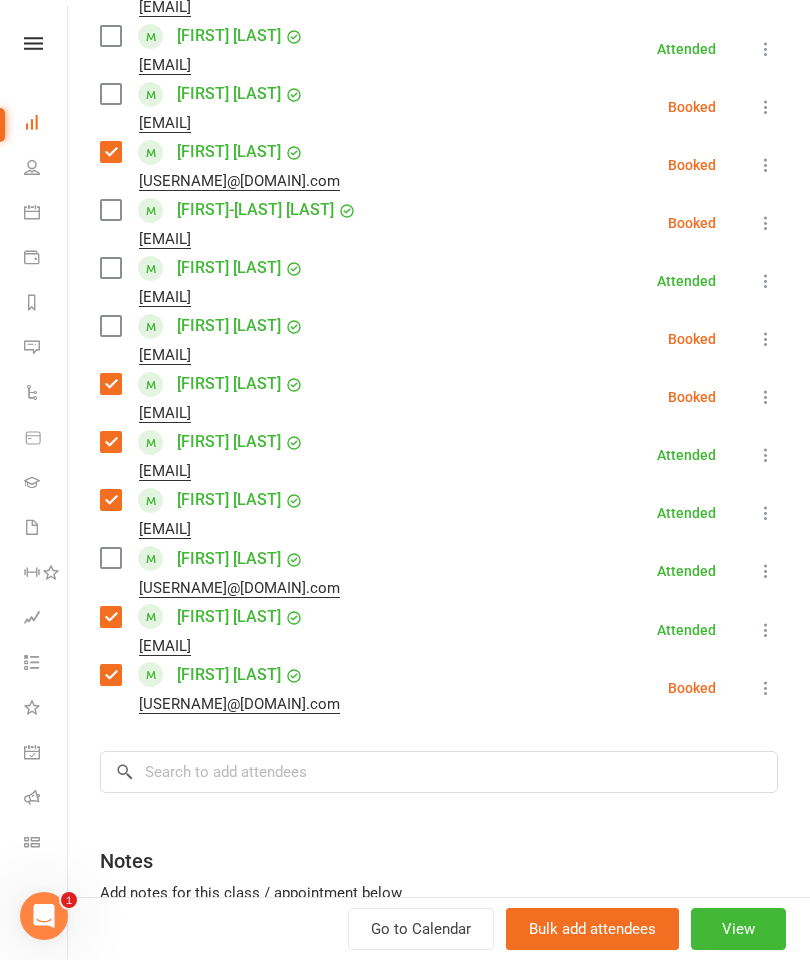 scroll, scrollTop: 831, scrollLeft: 0, axis: vertical 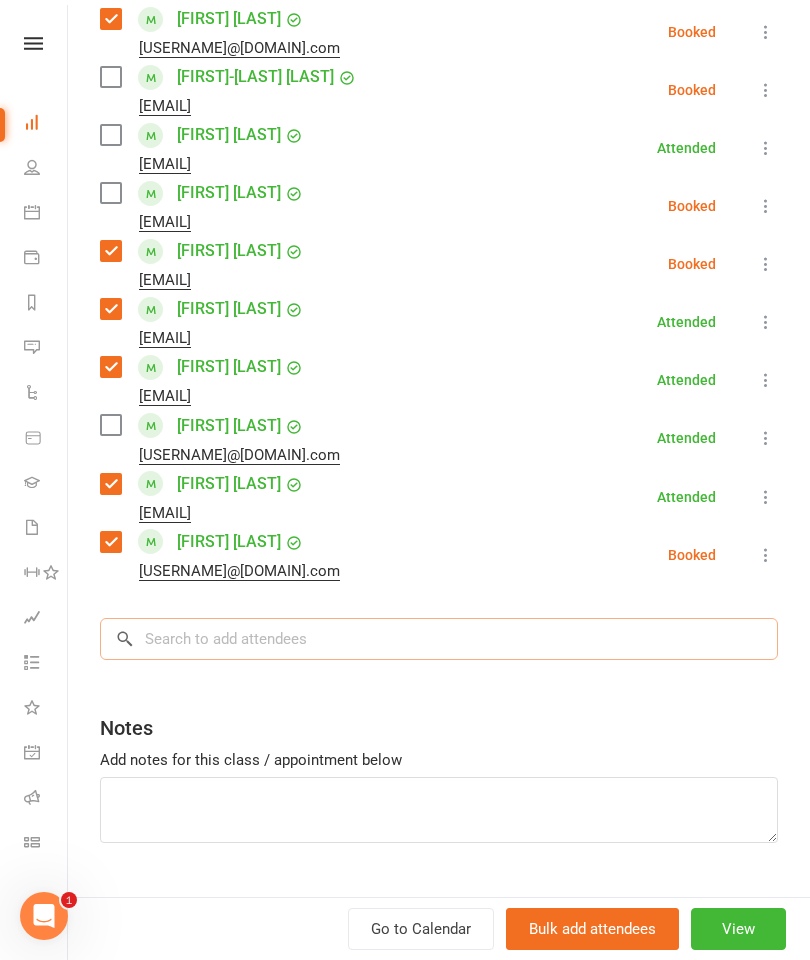 click at bounding box center (439, 639) 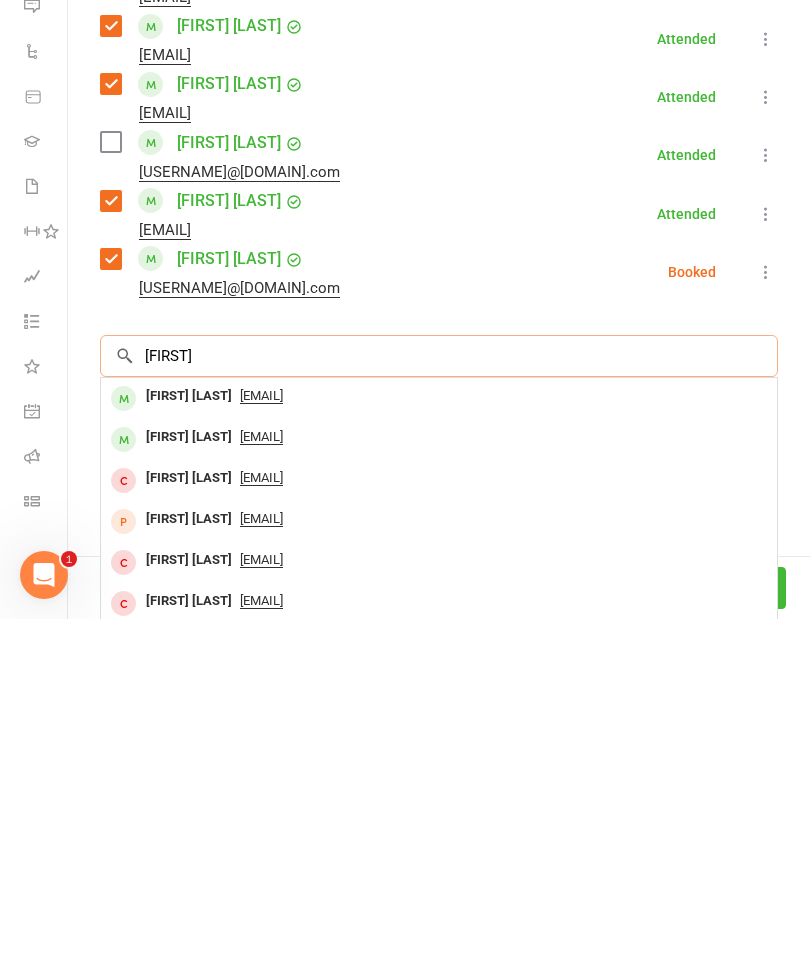 scroll, scrollTop: 776, scrollLeft: 0, axis: vertical 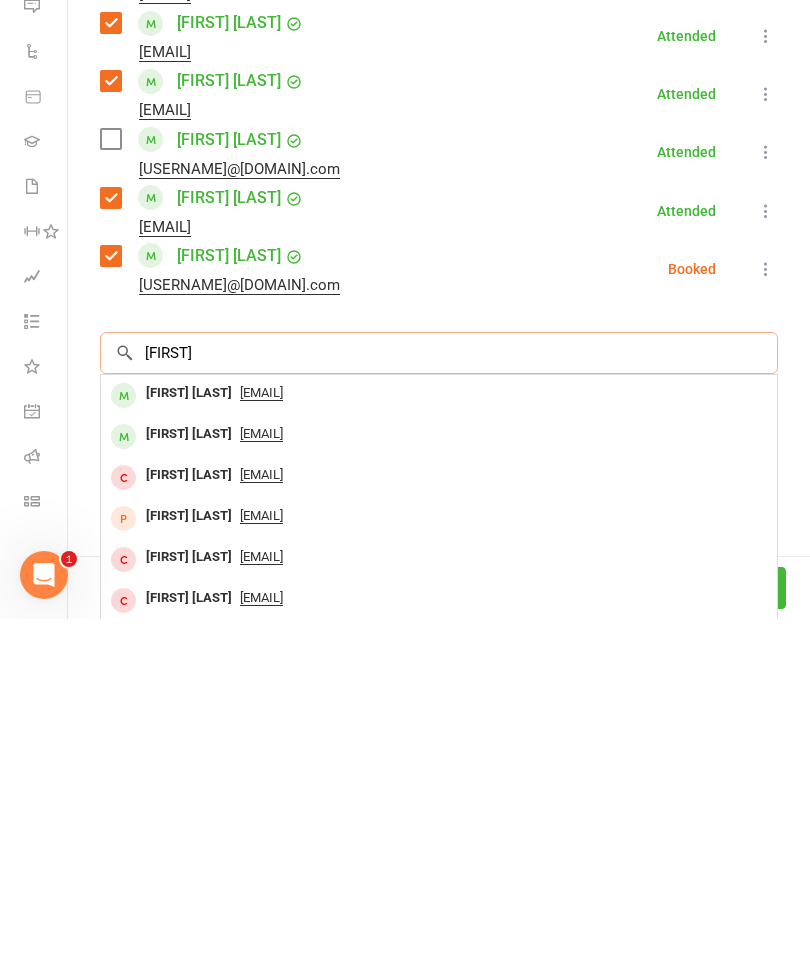 type on "[FIRST]" 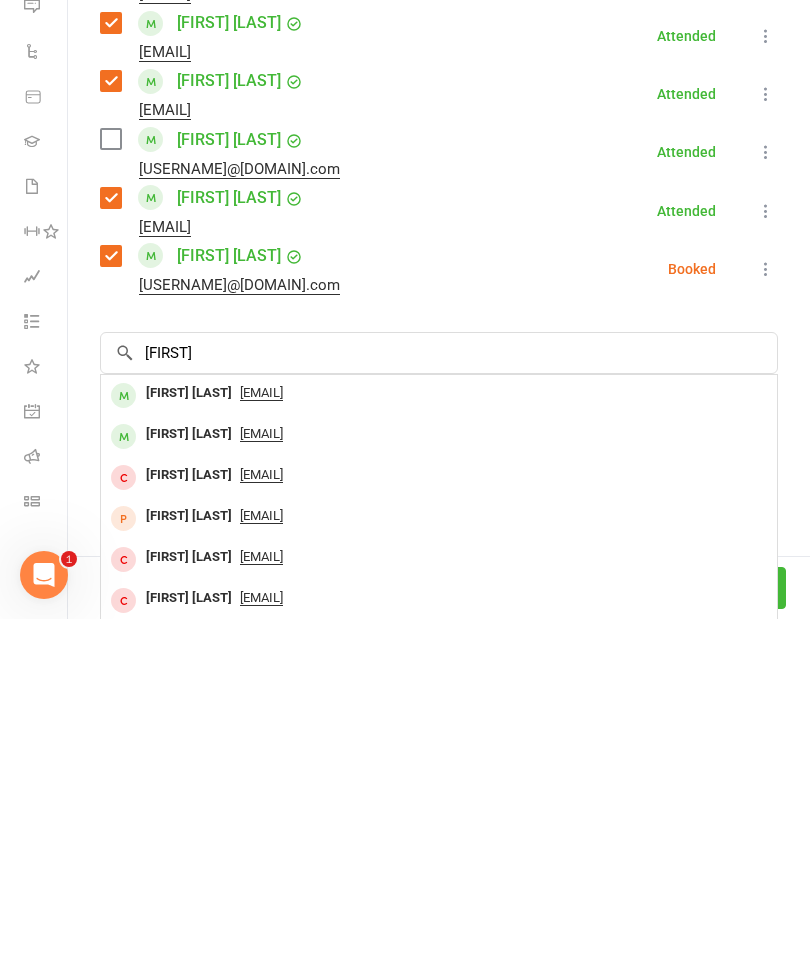 click on "[FIRST] [LAST]" at bounding box center [189, 734] 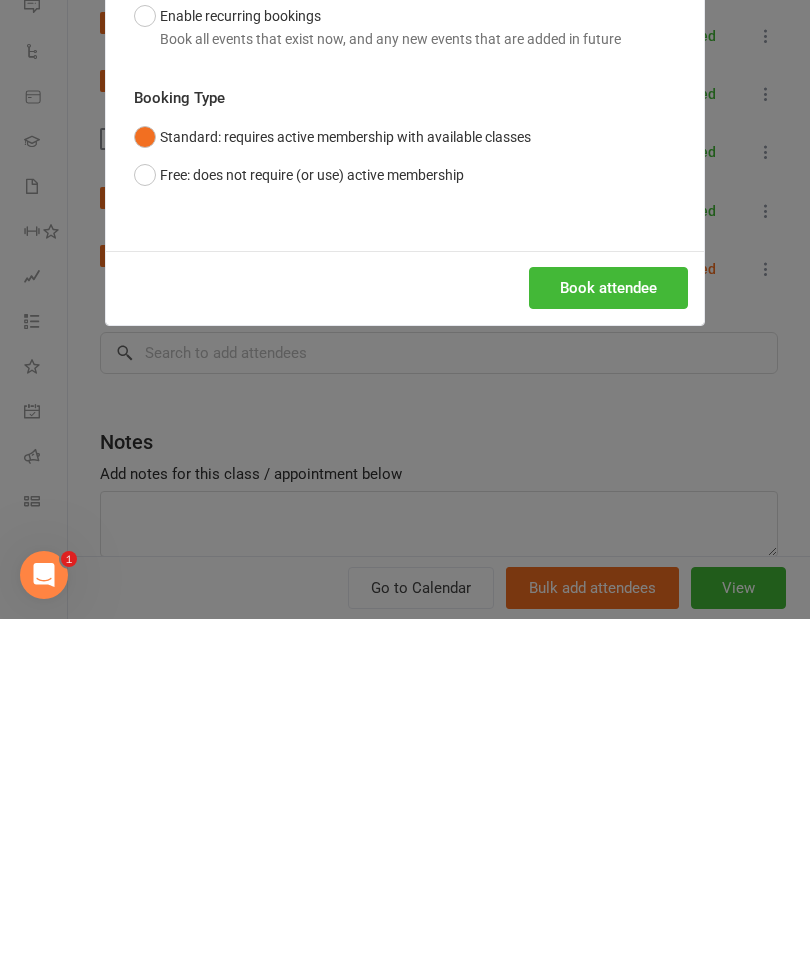 scroll, scrollTop: 1146, scrollLeft: 0, axis: vertical 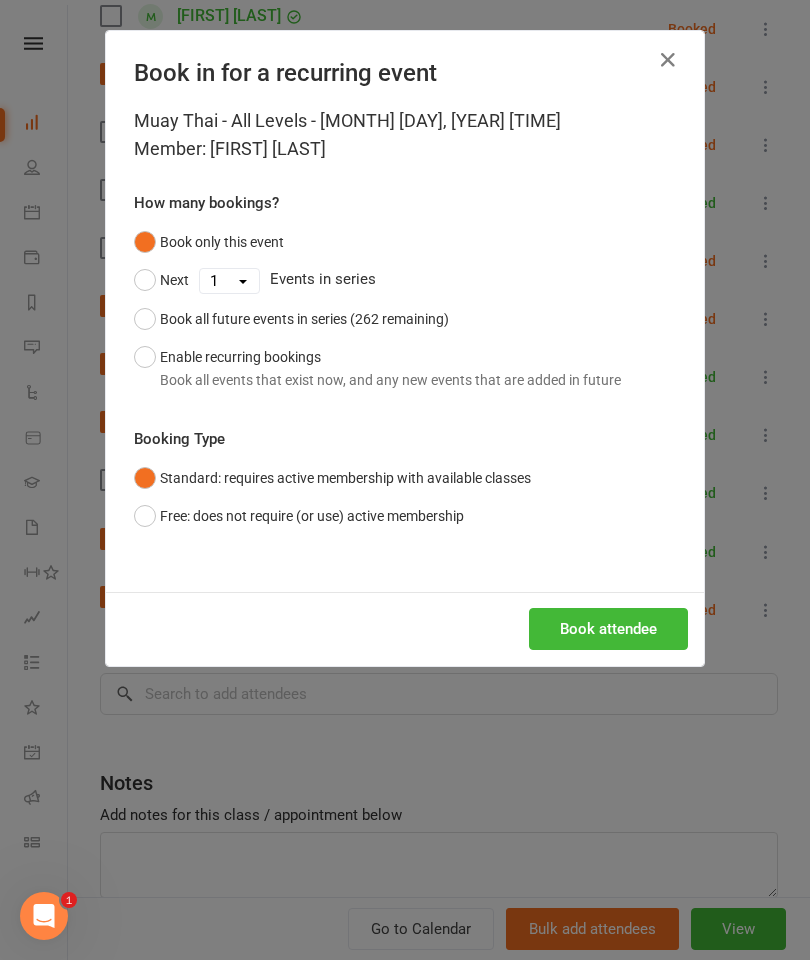 click on "Book attendee" at bounding box center (608, 629) 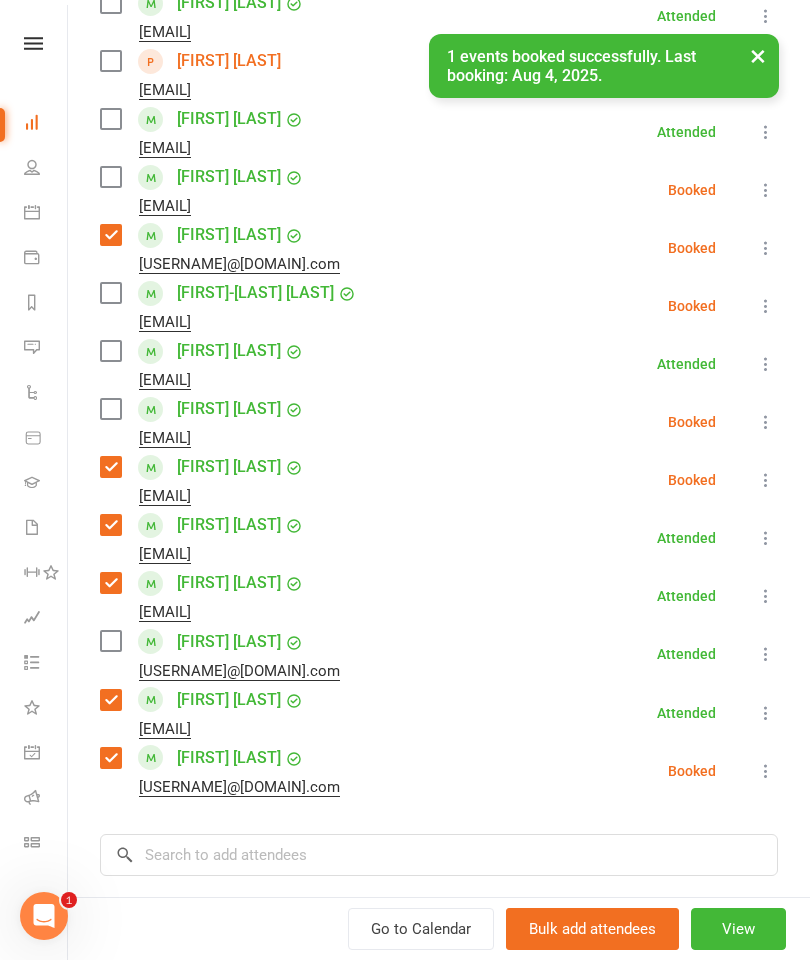 scroll, scrollTop: 572, scrollLeft: 0, axis: vertical 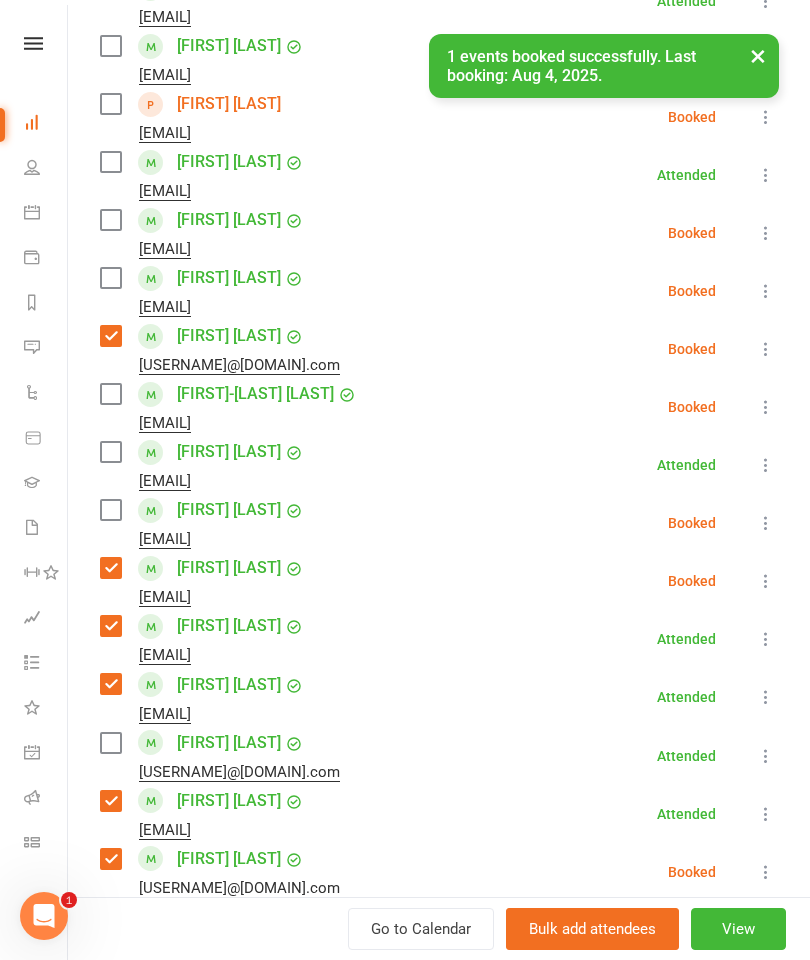 click at bounding box center (110, 220) 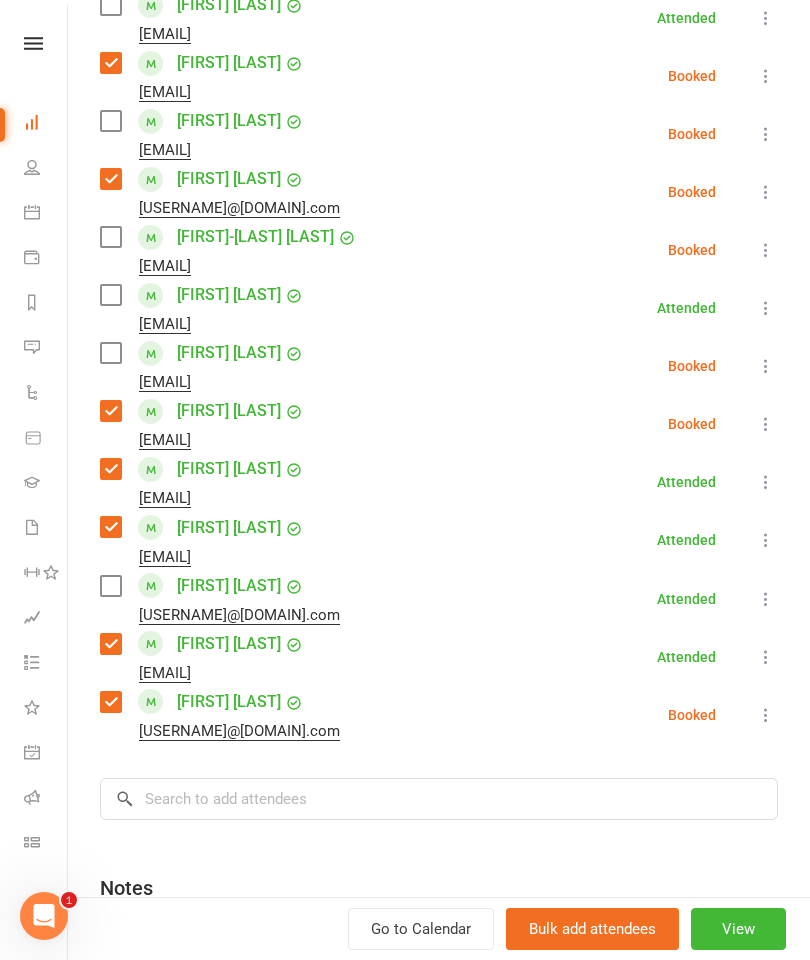 scroll, scrollTop: 787, scrollLeft: 0, axis: vertical 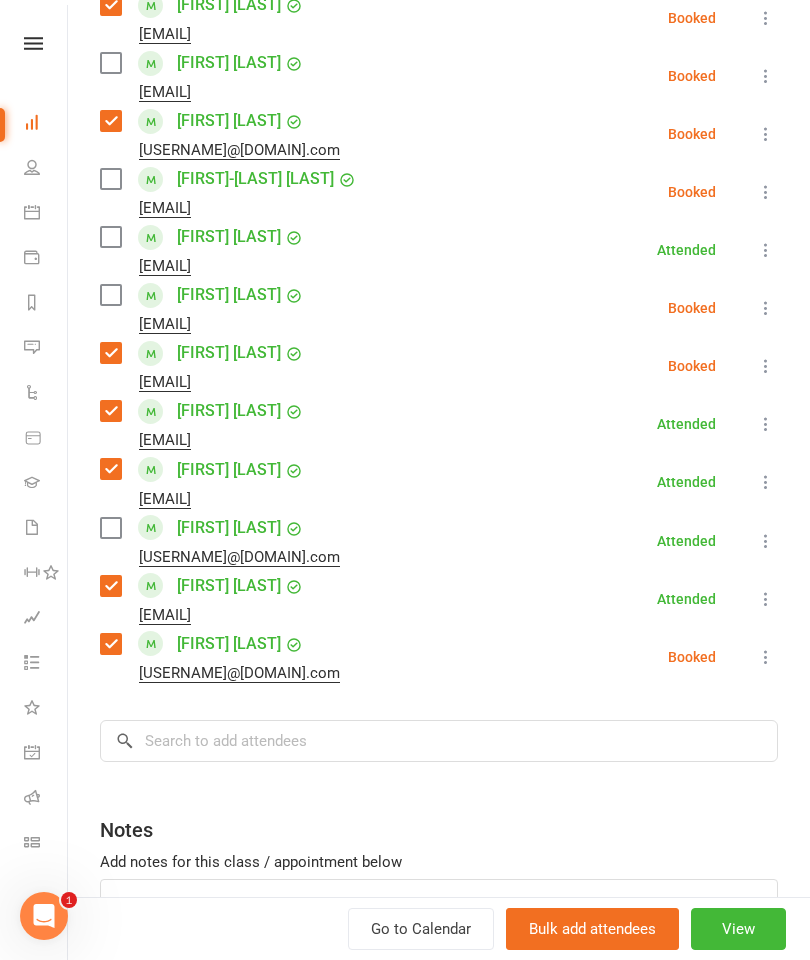 click on "Class kiosk mode  Roll call  [TIME] - [TIME], [DAY], [MONTH], [YEAR] with [FIRST] [LAST]  at  [LOCATION]  Attendees  [NUMBER]  places booked [NUMBER]  places available Sort by  Last name  First name  Booking created    [FIRST] [LAST]  [USERNAME]@[DOMAIN].com Attended More info  Remove  Mark absent  Undo check-in  Send message  Enable recurring bookings  All bookings for series    [FIRST] [LAST]  [USERNAME]@[DOMAIN].com Attended More info  Remove  Mark absent  Undo check-in  Send message  Enable recurring bookings  All bookings for series    [FIRST] [LAST]  [USERNAME]@[DOMAIN].com Booked More info  Remove  Check in  Mark absent  Send message  Enable recurring bookings  All bookings for series    [FIRST] [LAST]  [USERNAME]@[DOMAIN].com Attended More info  Remove  Mark absent  Undo check-in  Send message  Enable recurring bookings  All bookings for series    [FIRST] [LAST]  [USERNAME]@[DOMAIN].com Attended More info  Remove  Mark absent  Undo check-in  Send message  Enable recurring bookings  All bookings for series" at bounding box center (439, 170) 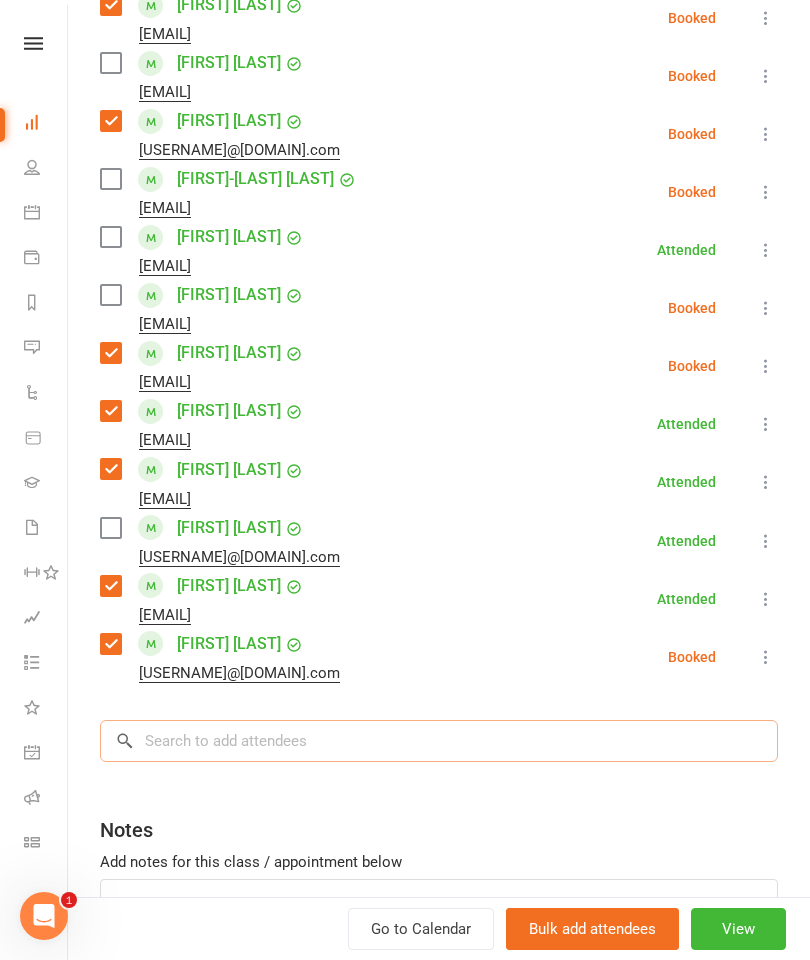 click at bounding box center [439, 741] 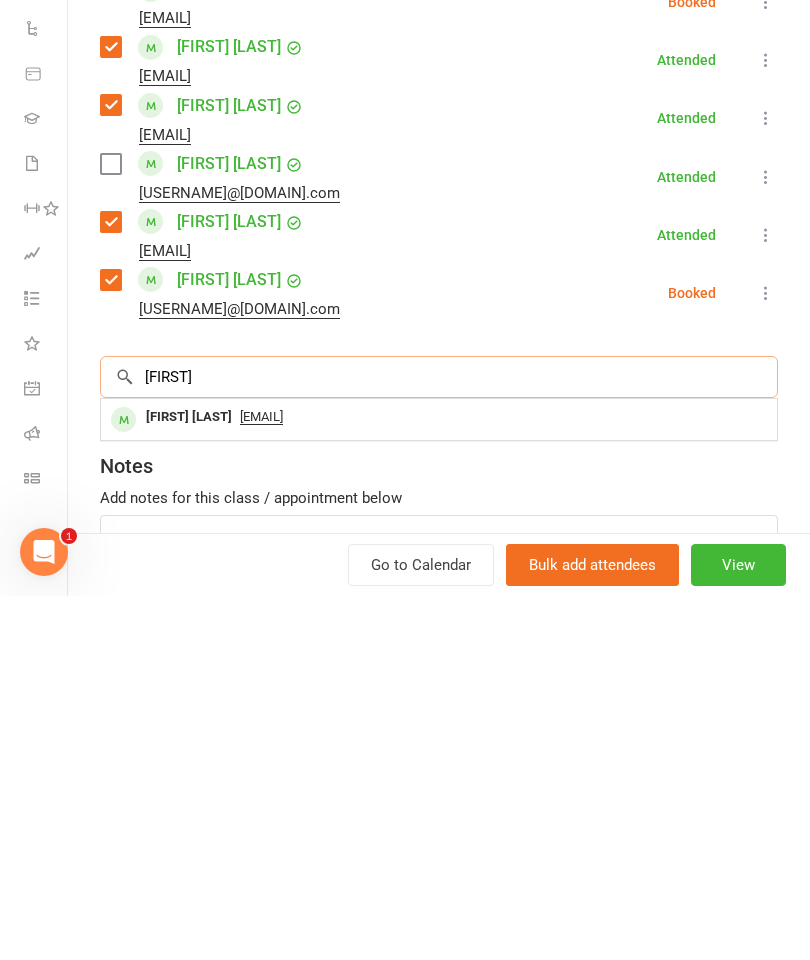 type on "[FIRST]" 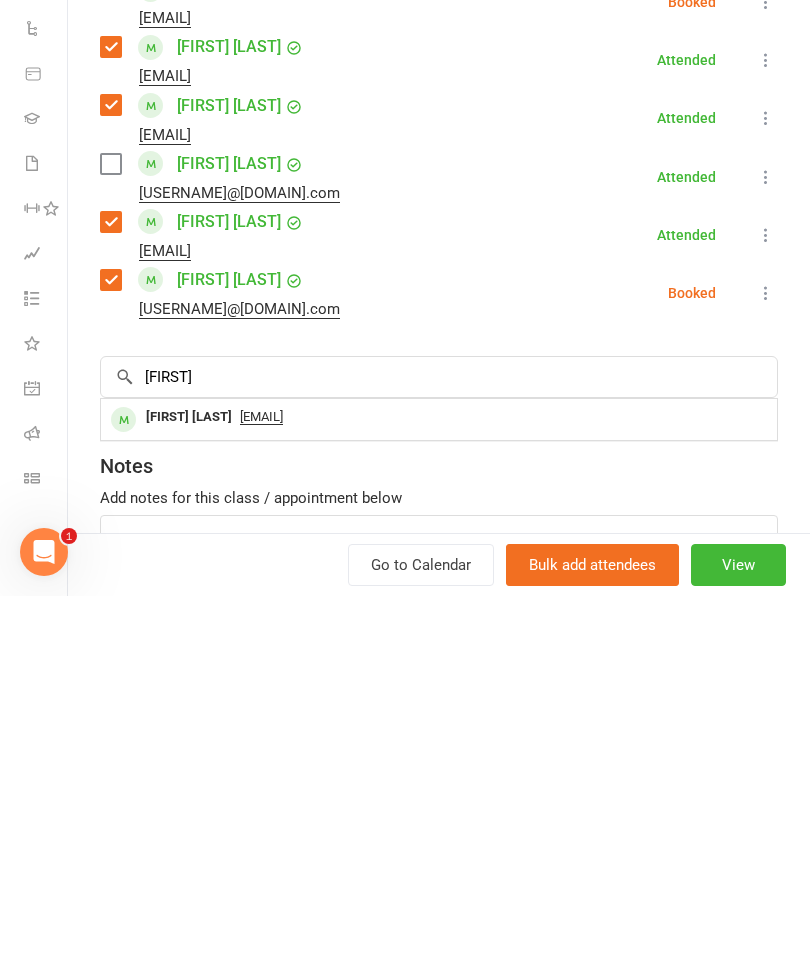 click on "[FIRST] [LAST]" at bounding box center (189, 781) 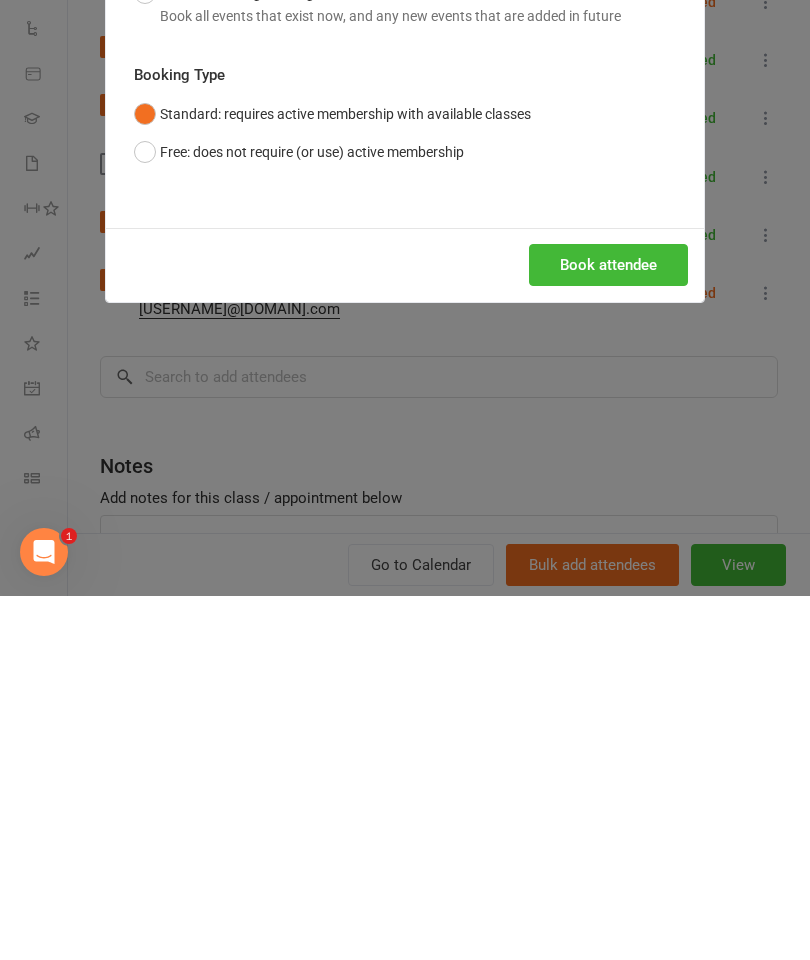 scroll, scrollTop: 1589, scrollLeft: 0, axis: vertical 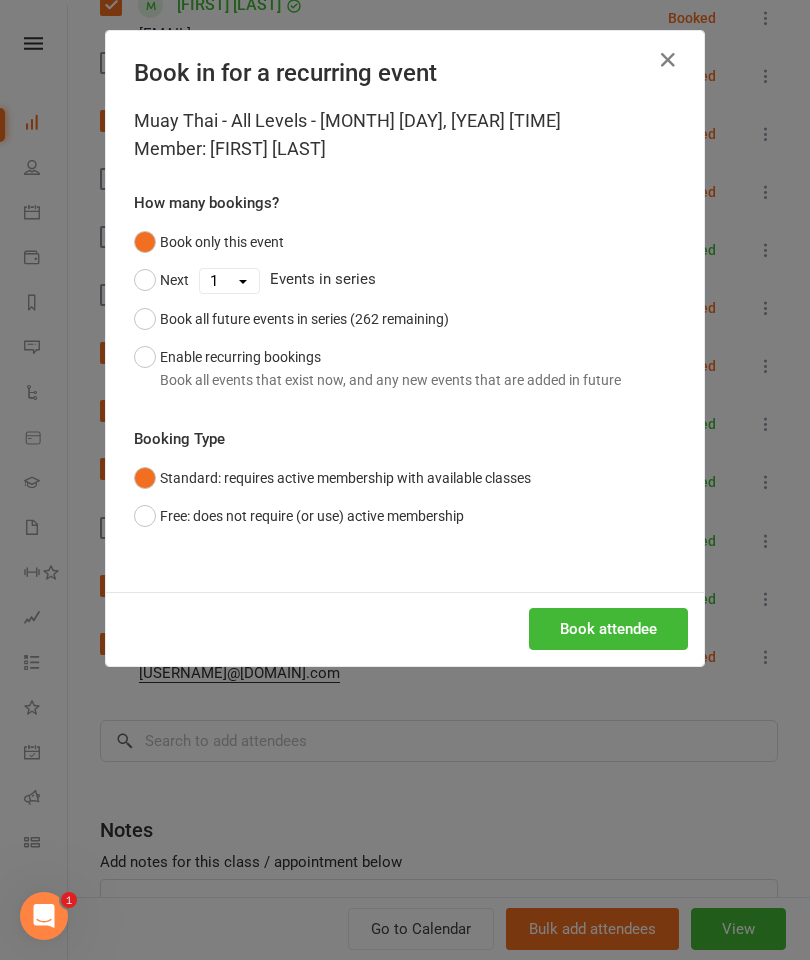 click on "Book attendee" at bounding box center (608, 629) 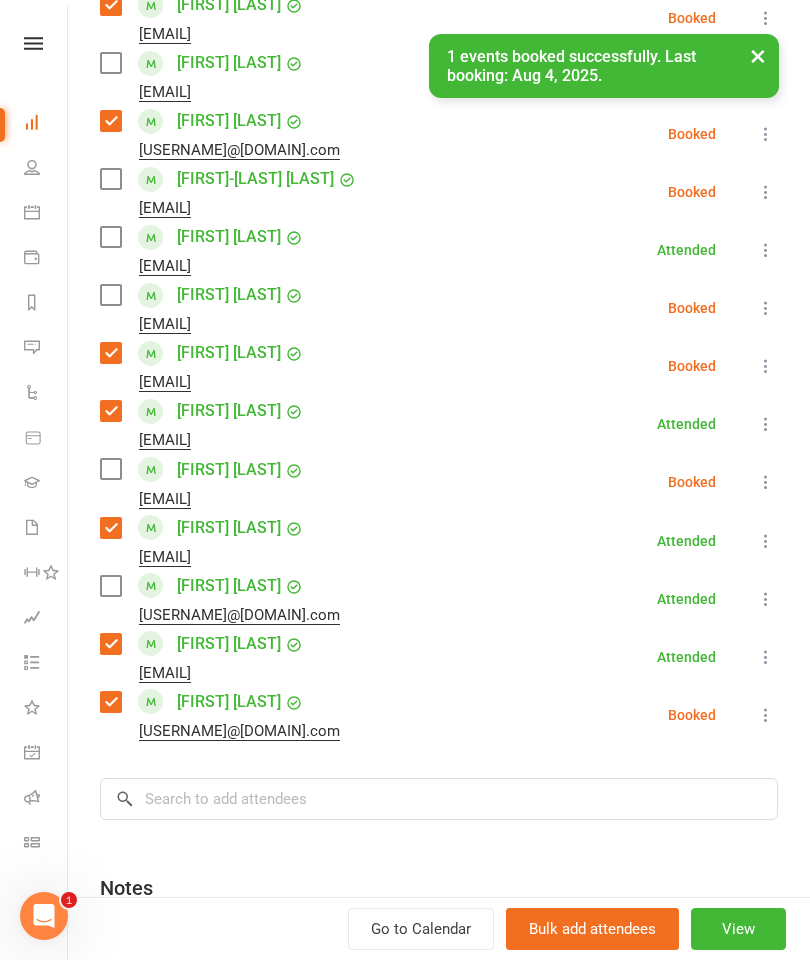 click at bounding box center (110, 469) 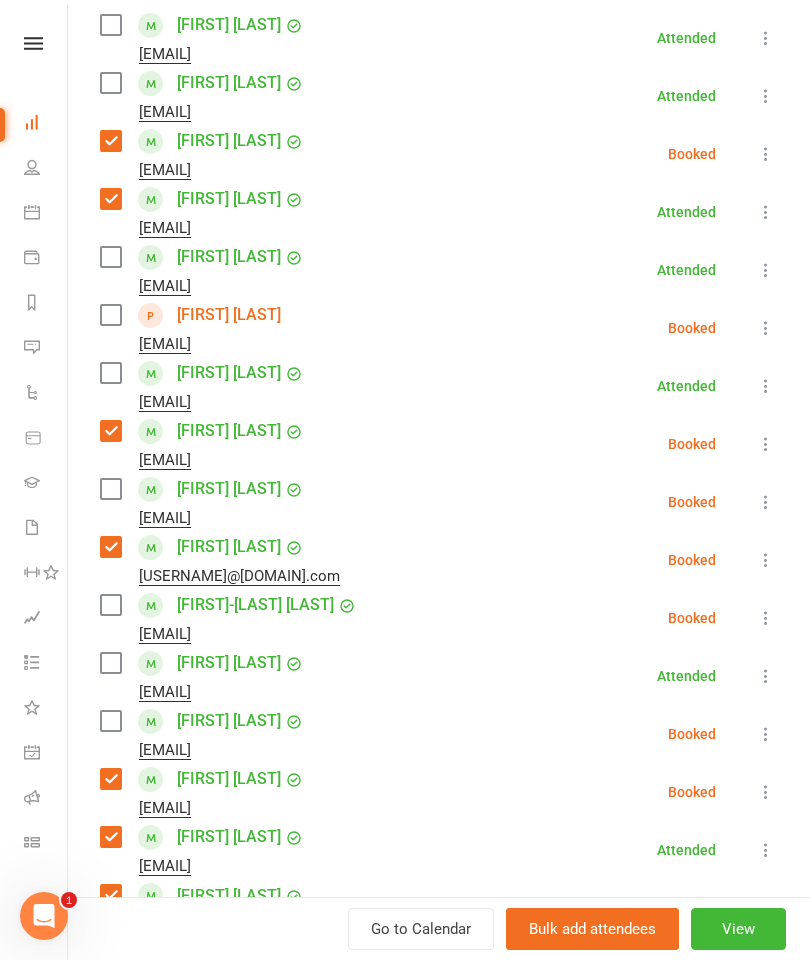 scroll, scrollTop: 192, scrollLeft: 0, axis: vertical 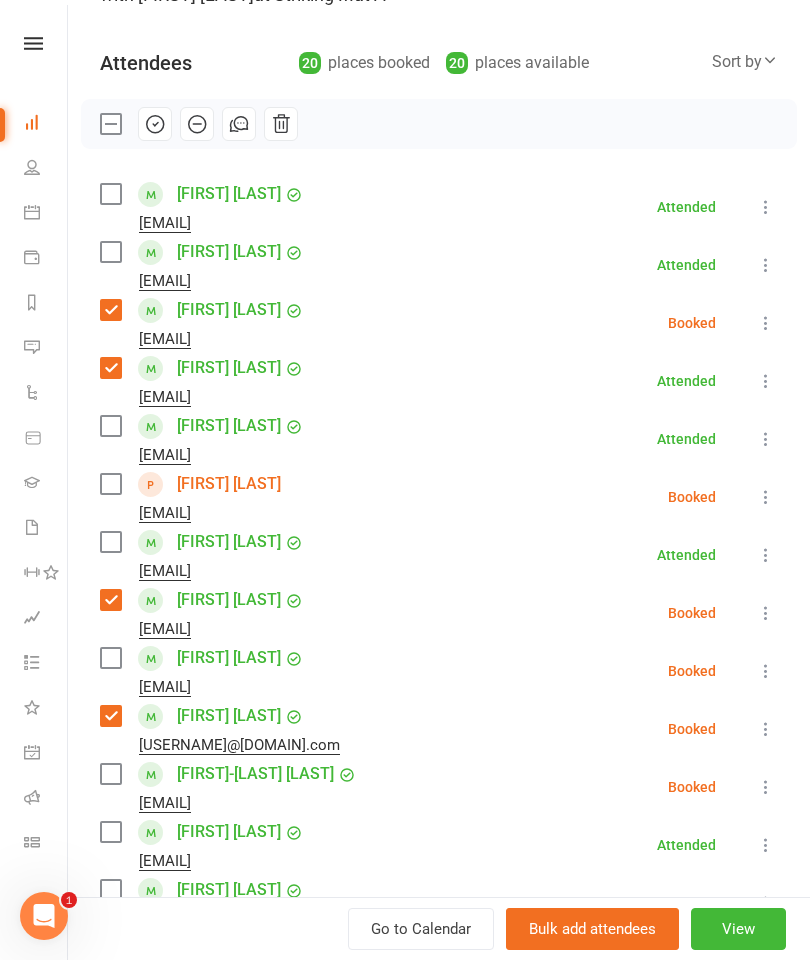 click at bounding box center (110, 484) 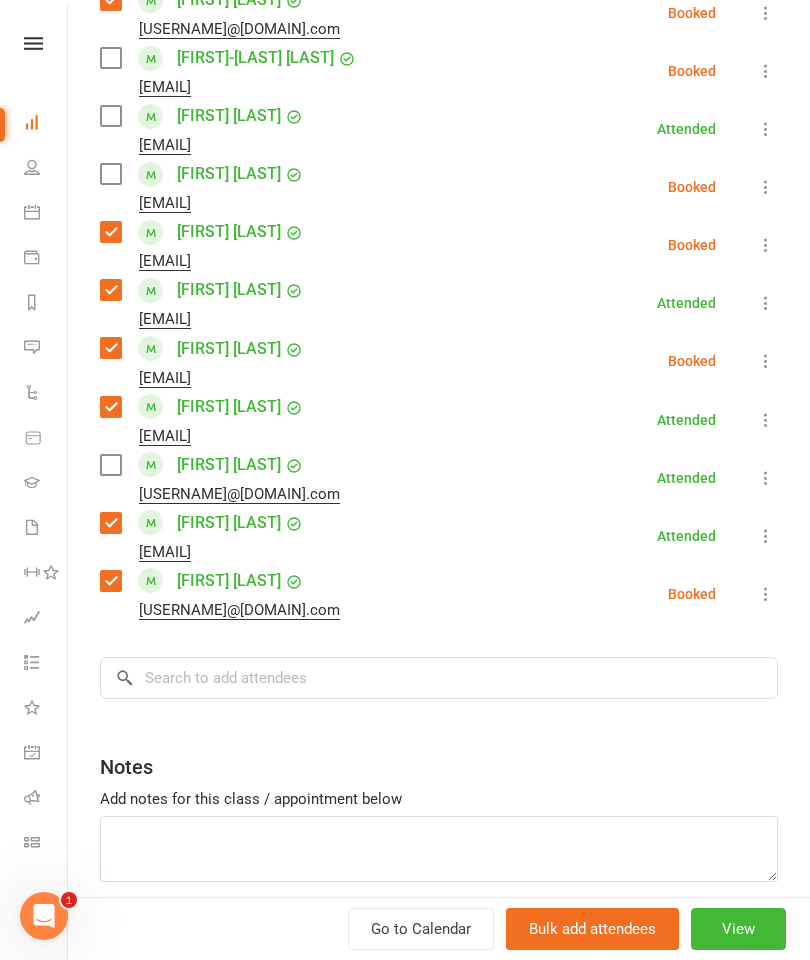 scroll, scrollTop: 934, scrollLeft: 0, axis: vertical 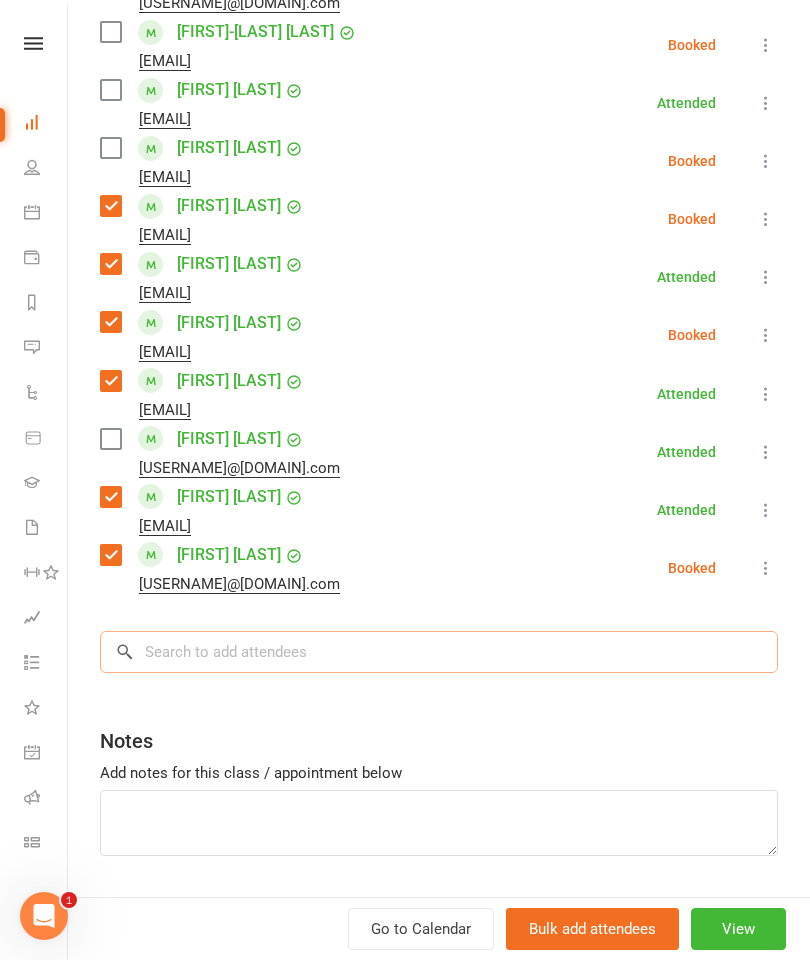 click at bounding box center (439, 652) 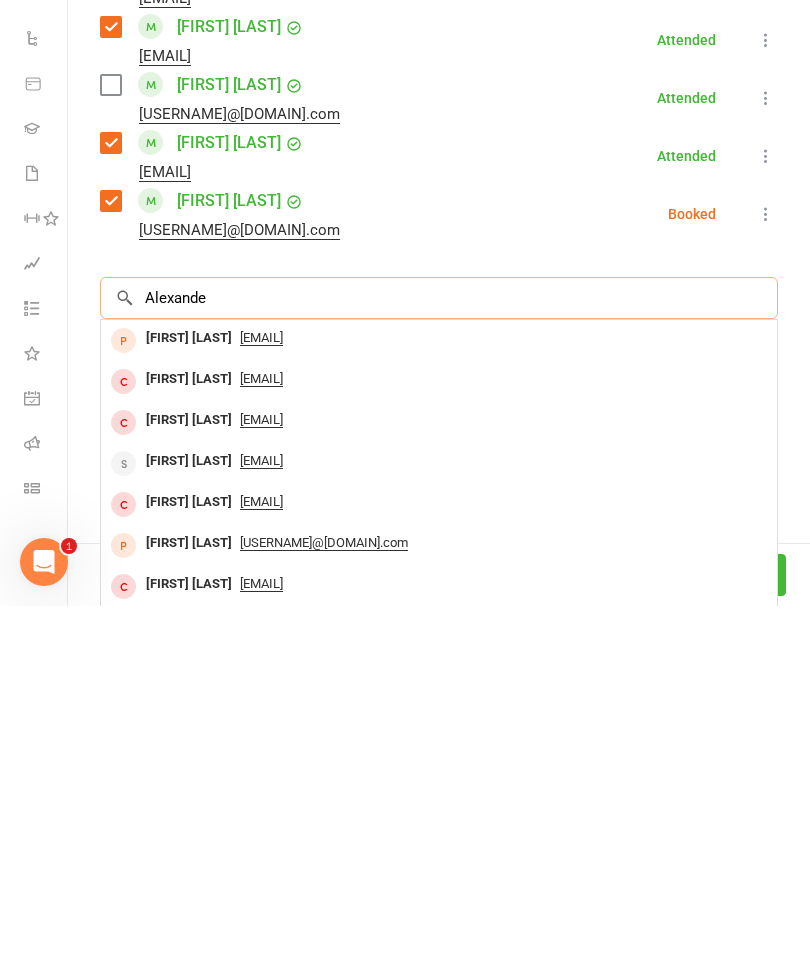 scroll, scrollTop: 0, scrollLeft: 0, axis: both 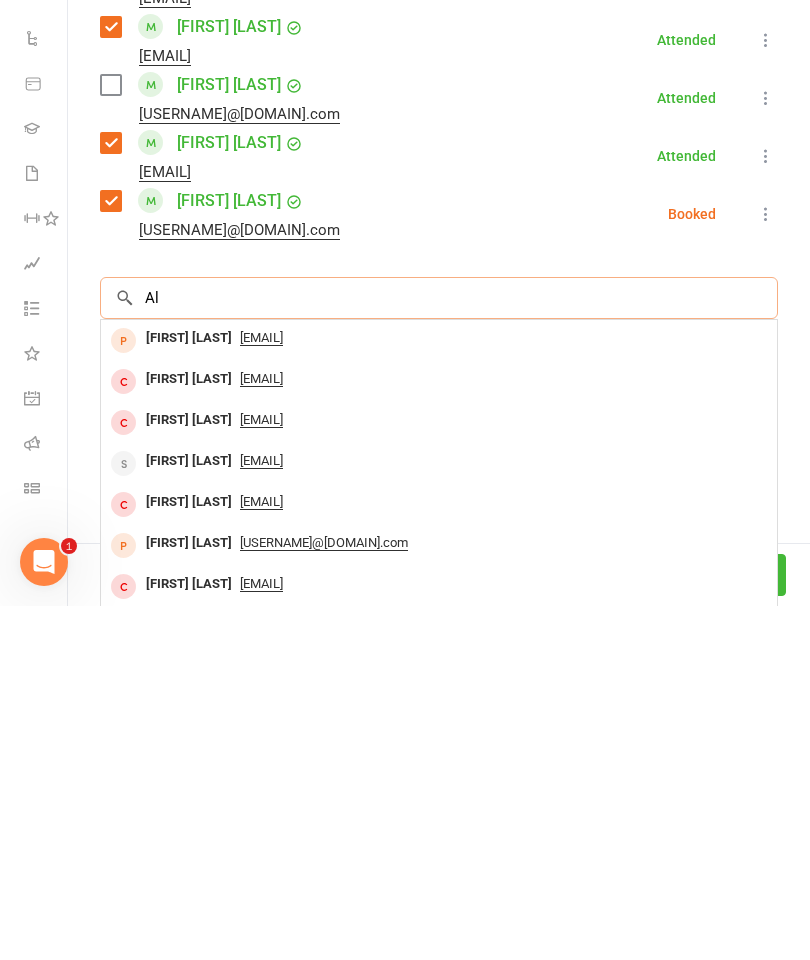type on "A" 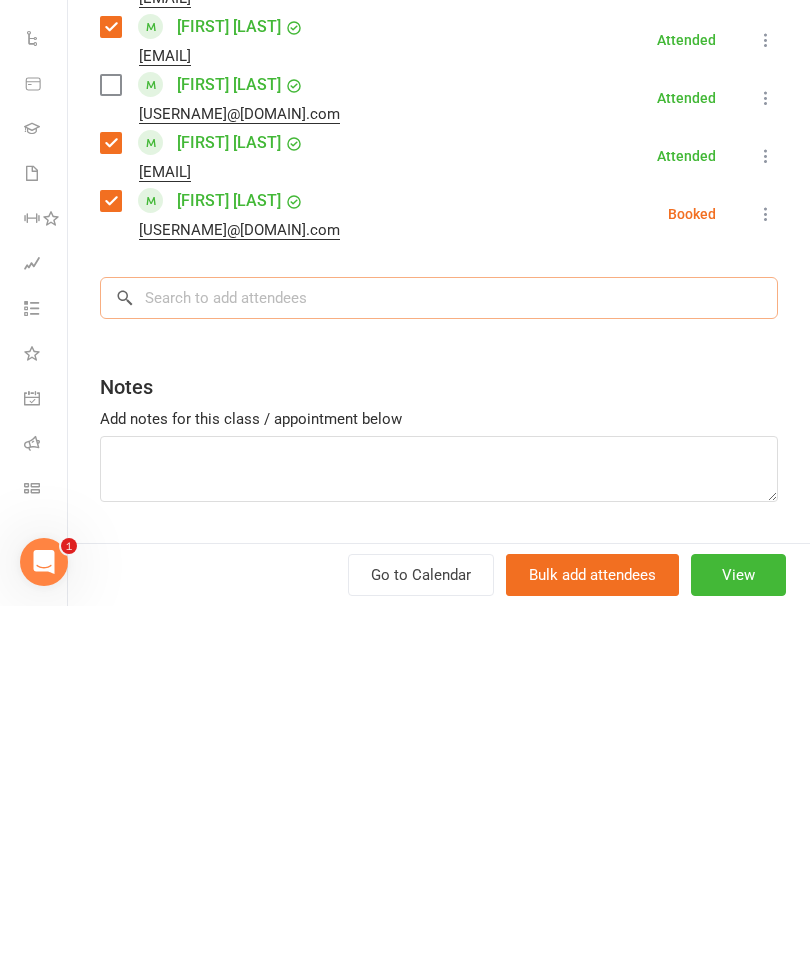 type on "S" 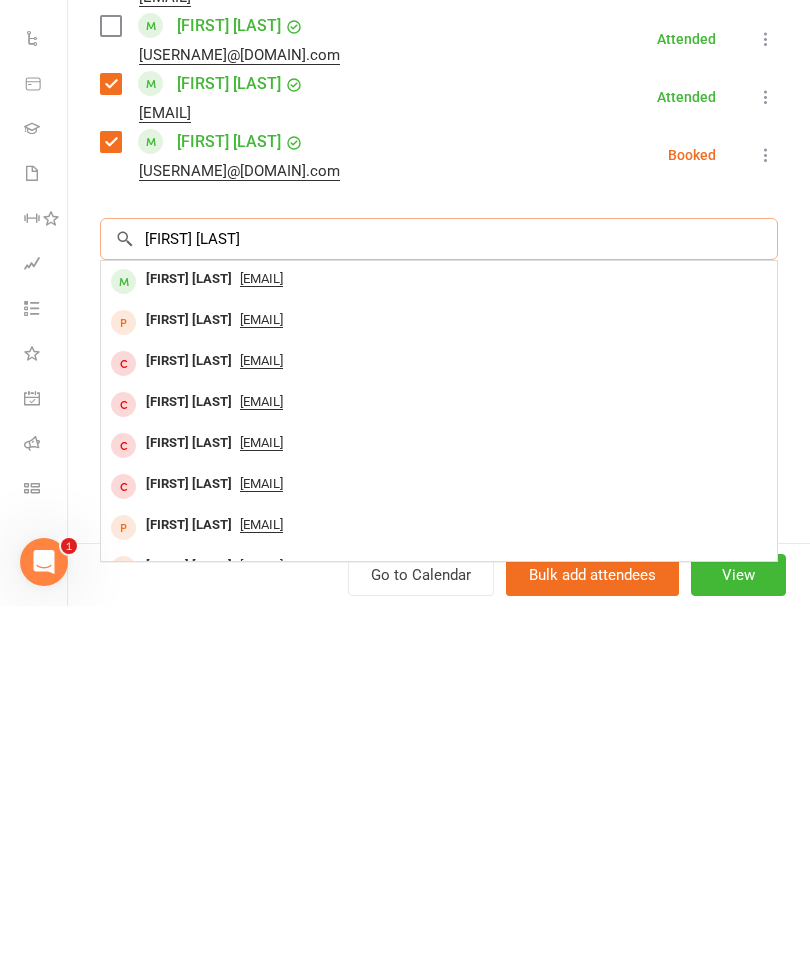 scroll, scrollTop: 993, scrollLeft: 0, axis: vertical 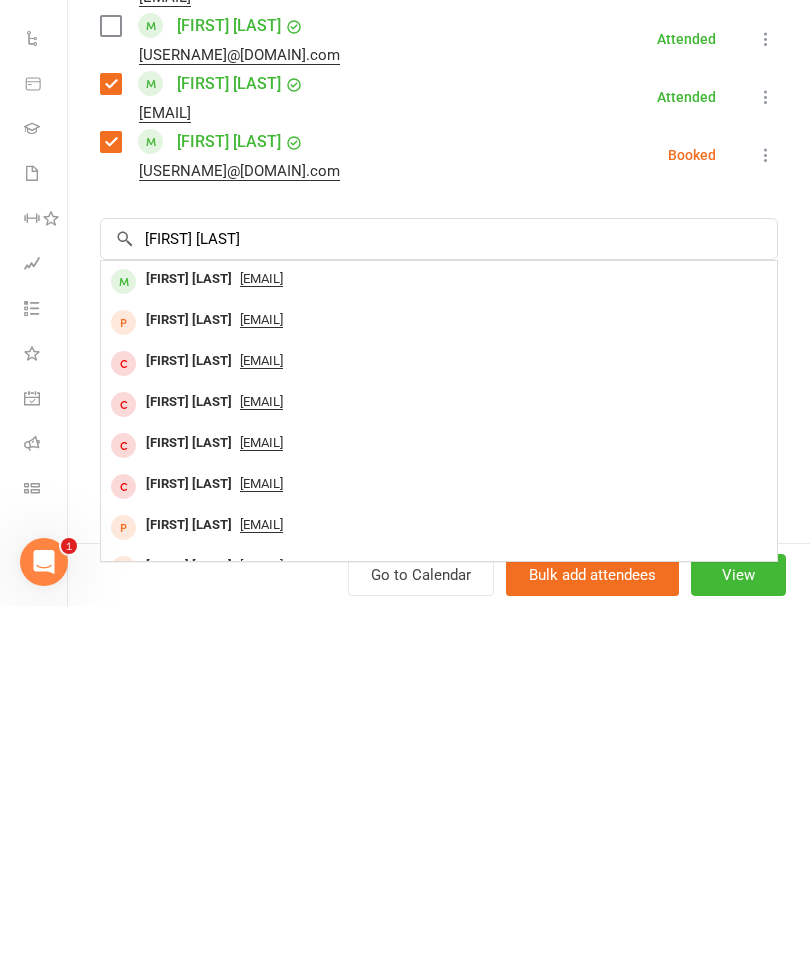 click on "[FIRST] [LAST]" at bounding box center (189, 633) 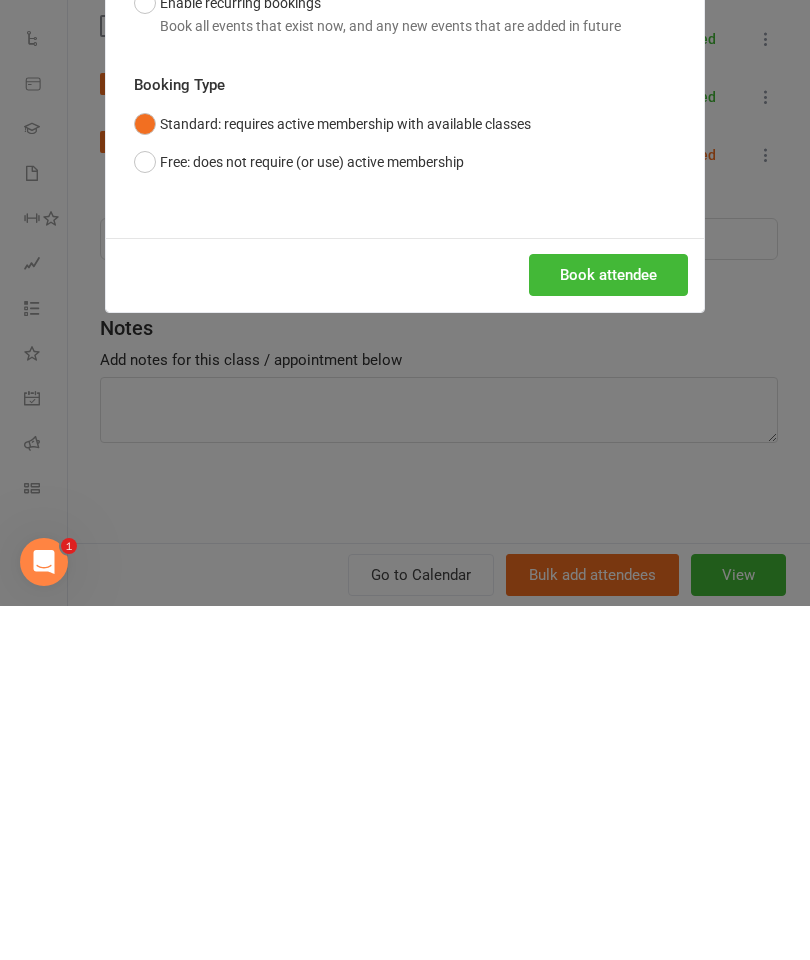 scroll, scrollTop: 1943, scrollLeft: 0, axis: vertical 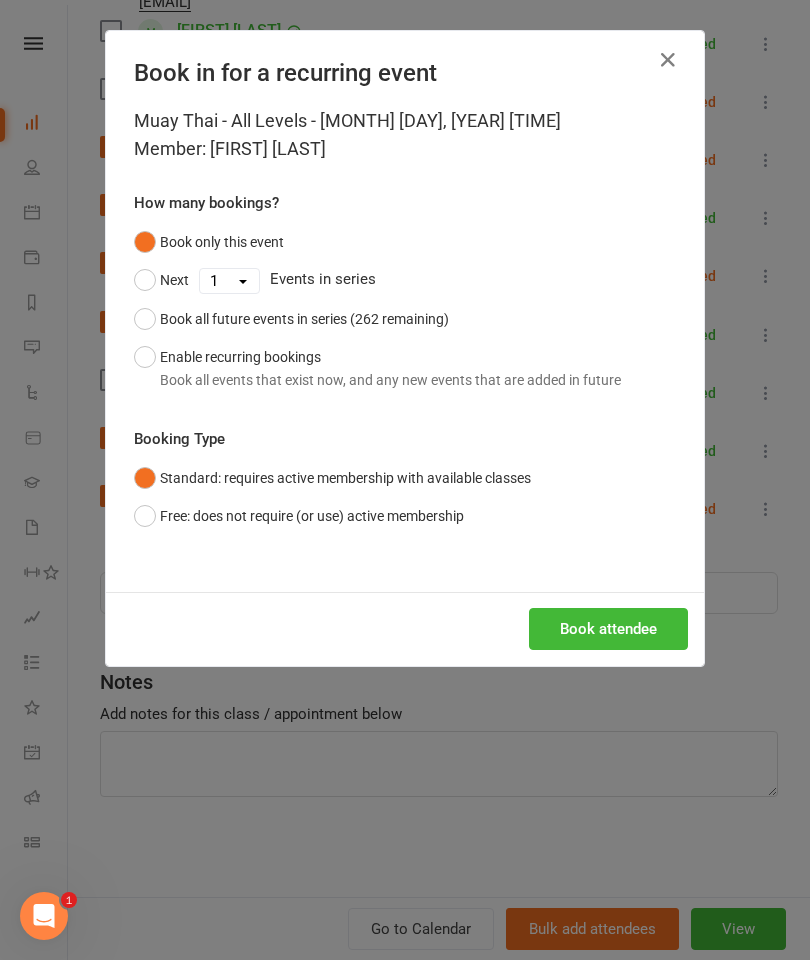 click on "Book attendee" at bounding box center [608, 629] 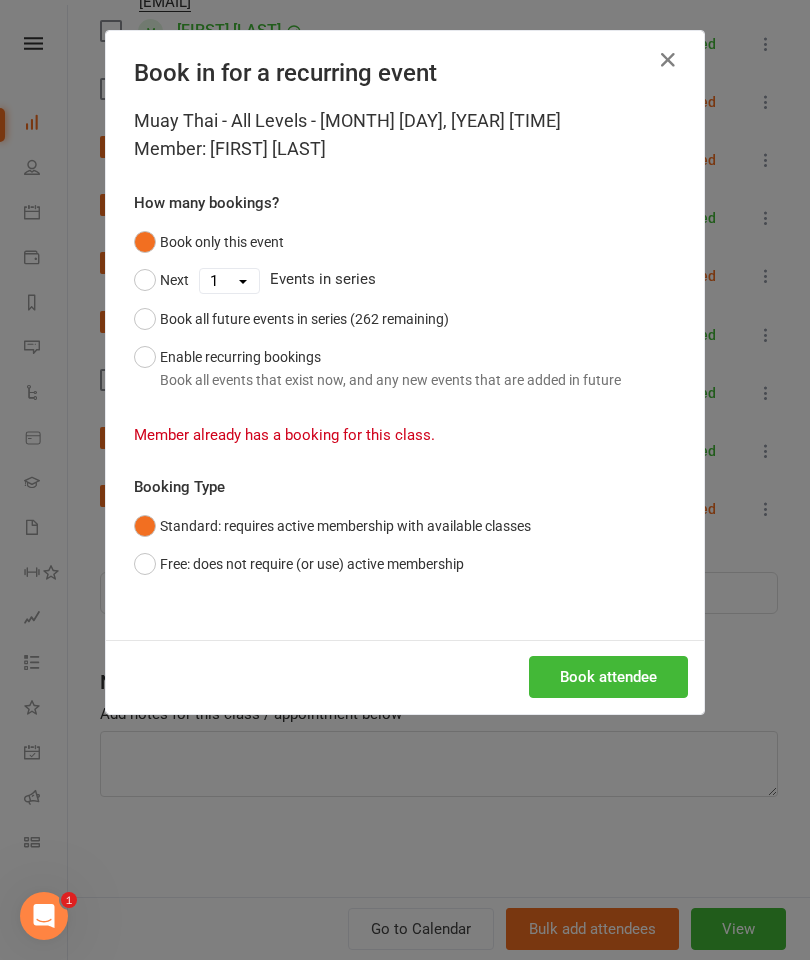 click at bounding box center (668, 60) 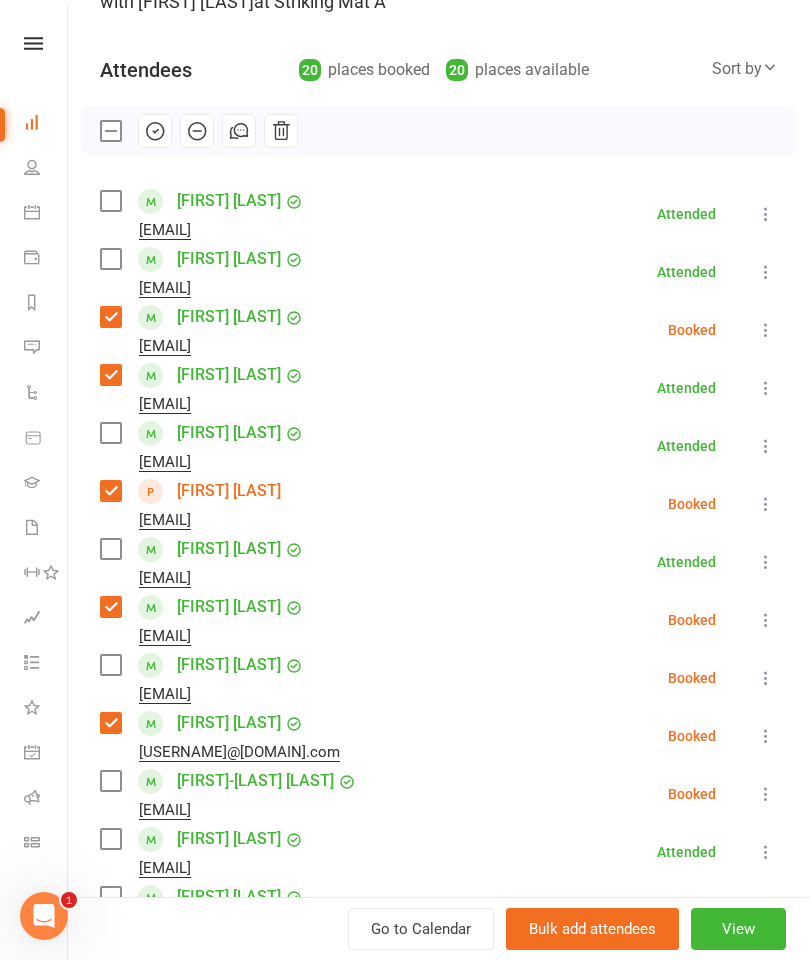 scroll, scrollTop: 97, scrollLeft: 0, axis: vertical 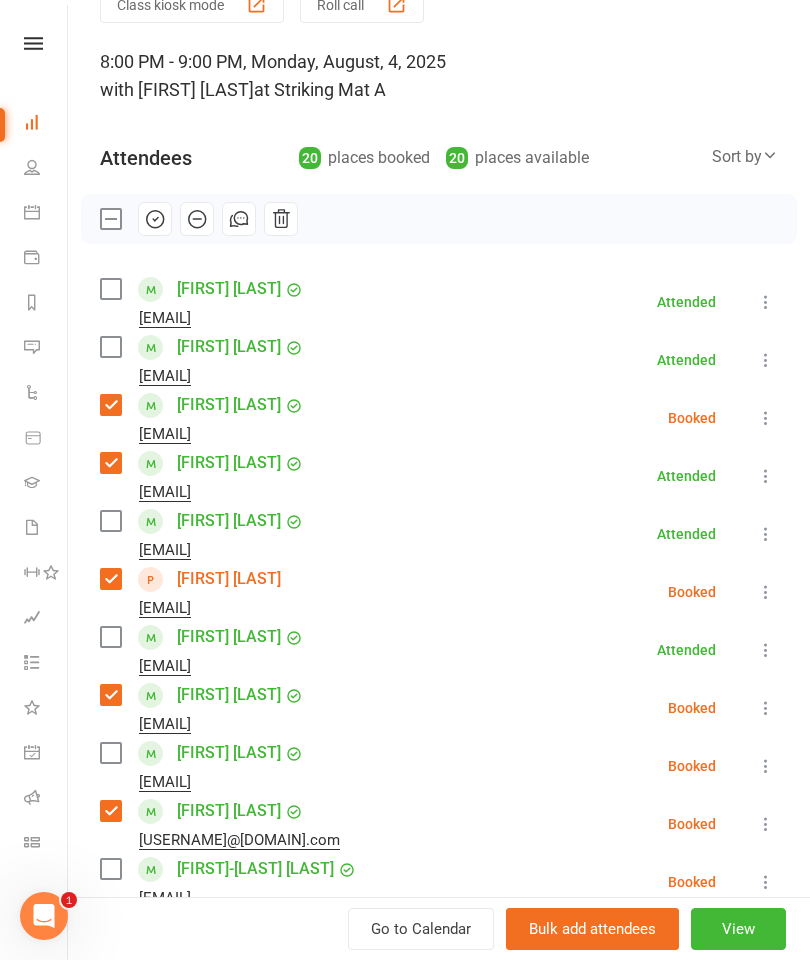 click at bounding box center [110, 347] 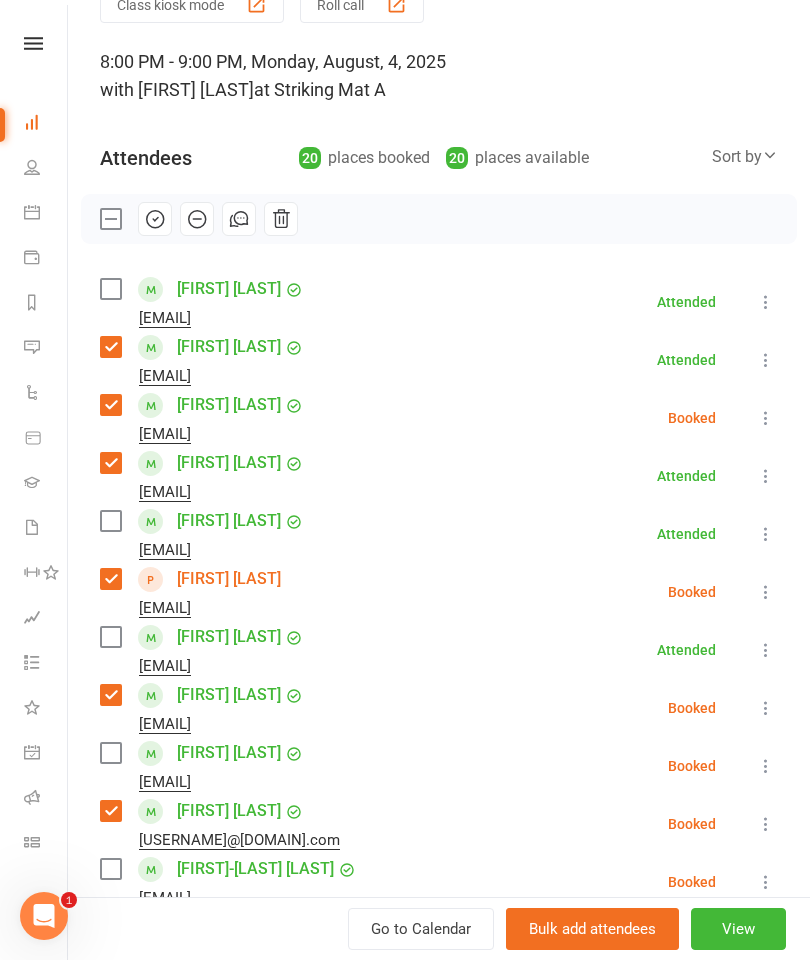 click at bounding box center [110, 289] 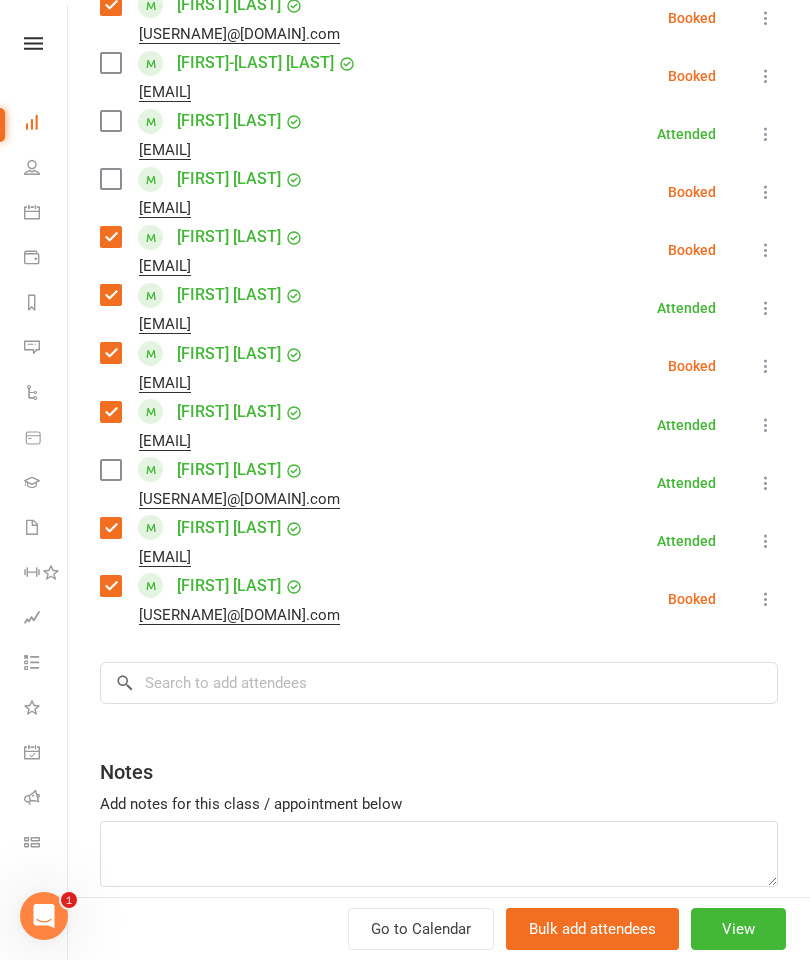 scroll, scrollTop: 901, scrollLeft: 0, axis: vertical 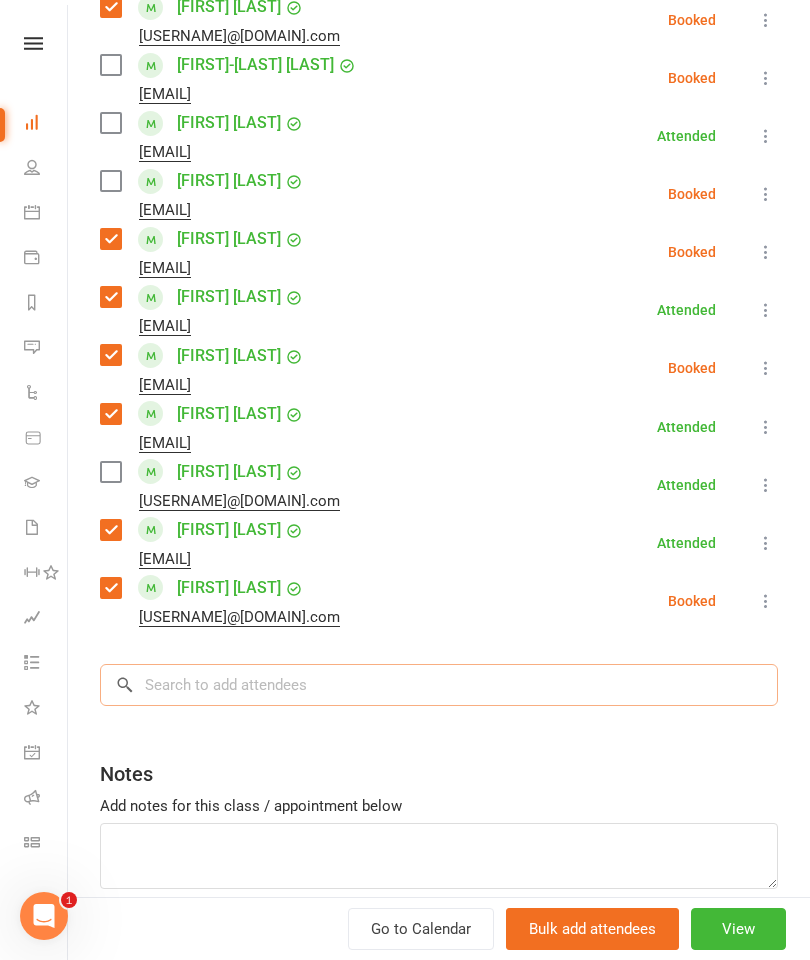 click at bounding box center (439, 685) 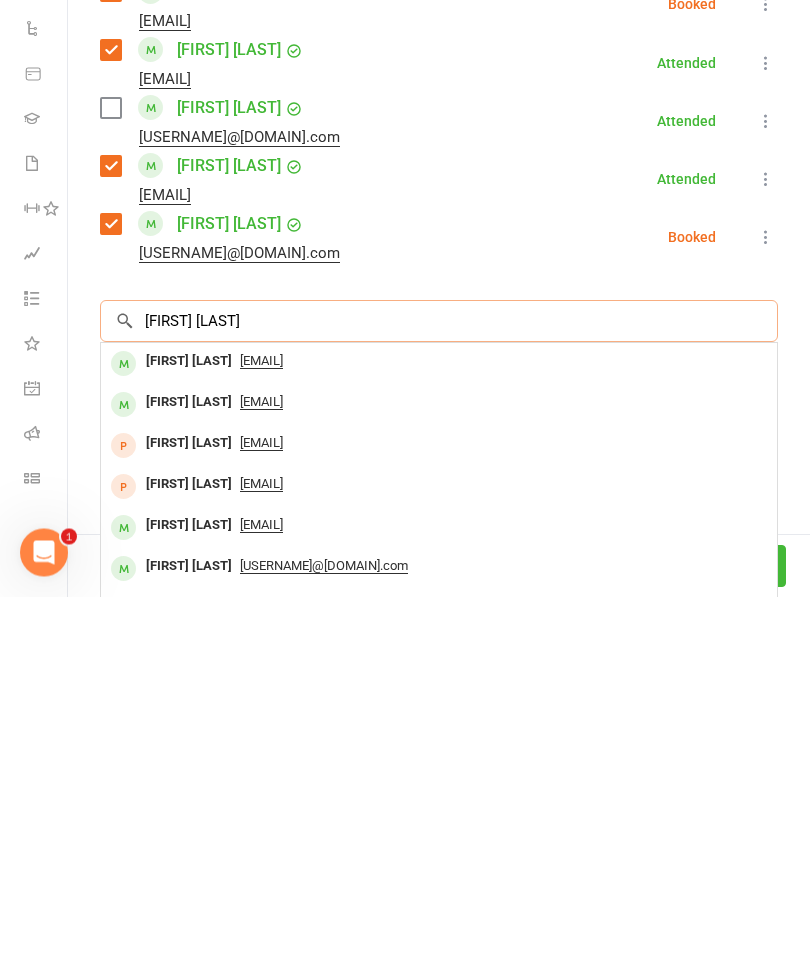 type on "[FIRST] [LAST]" 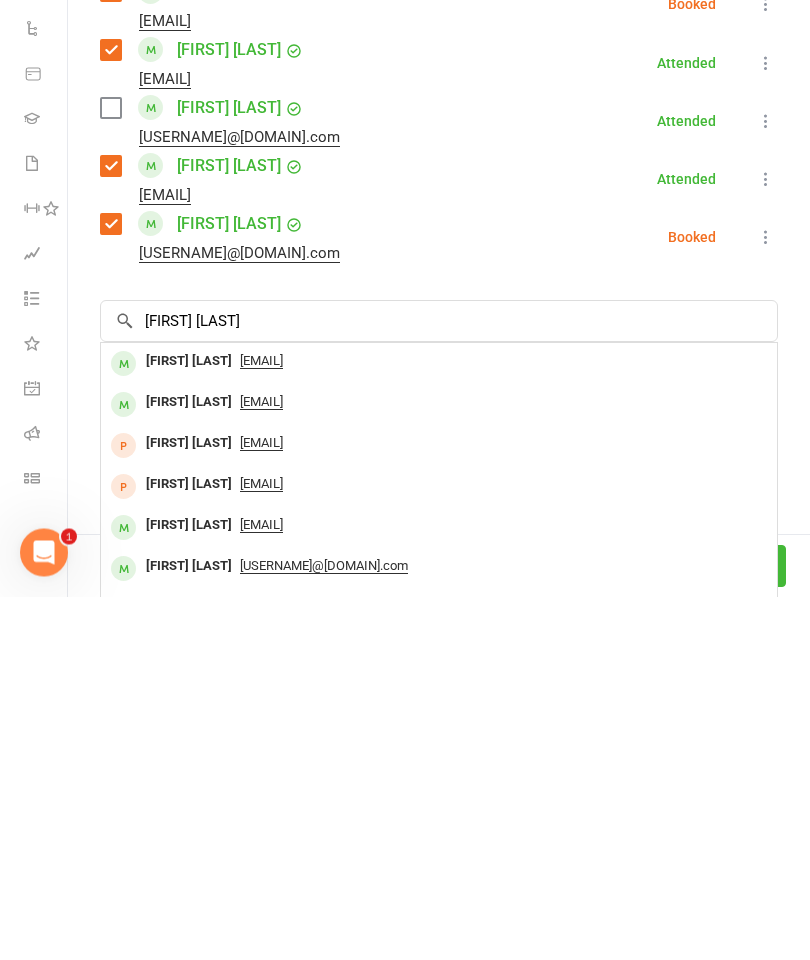 click on "[FIRST] [LAST]" at bounding box center (189, 725) 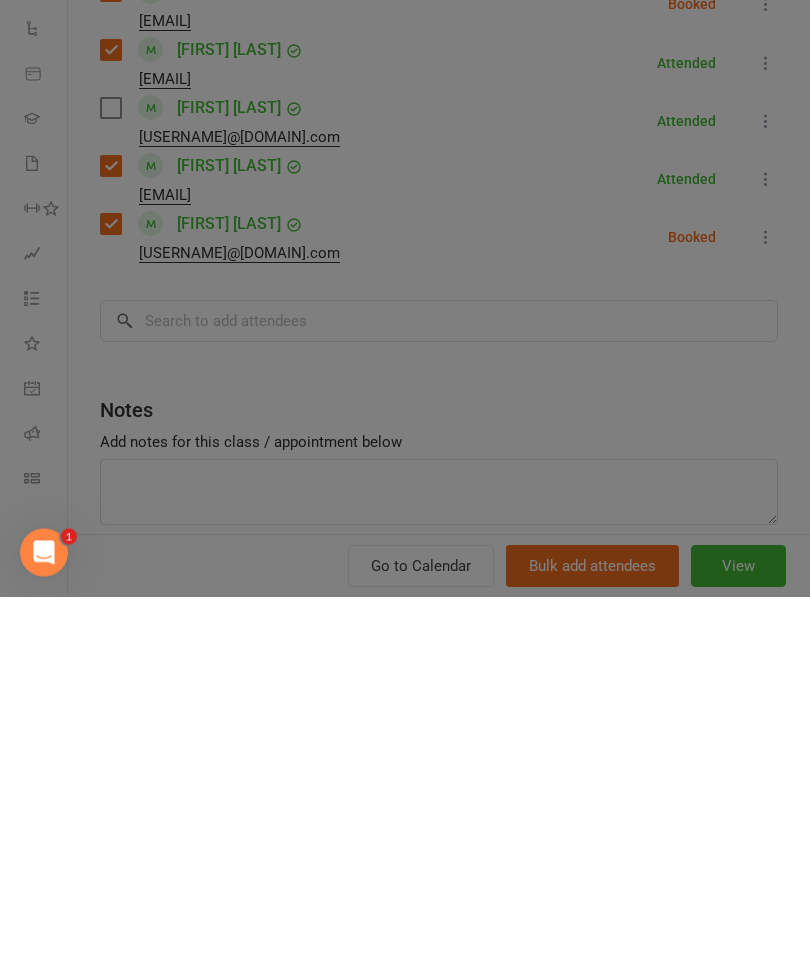 scroll, scrollTop: 2233, scrollLeft: 0, axis: vertical 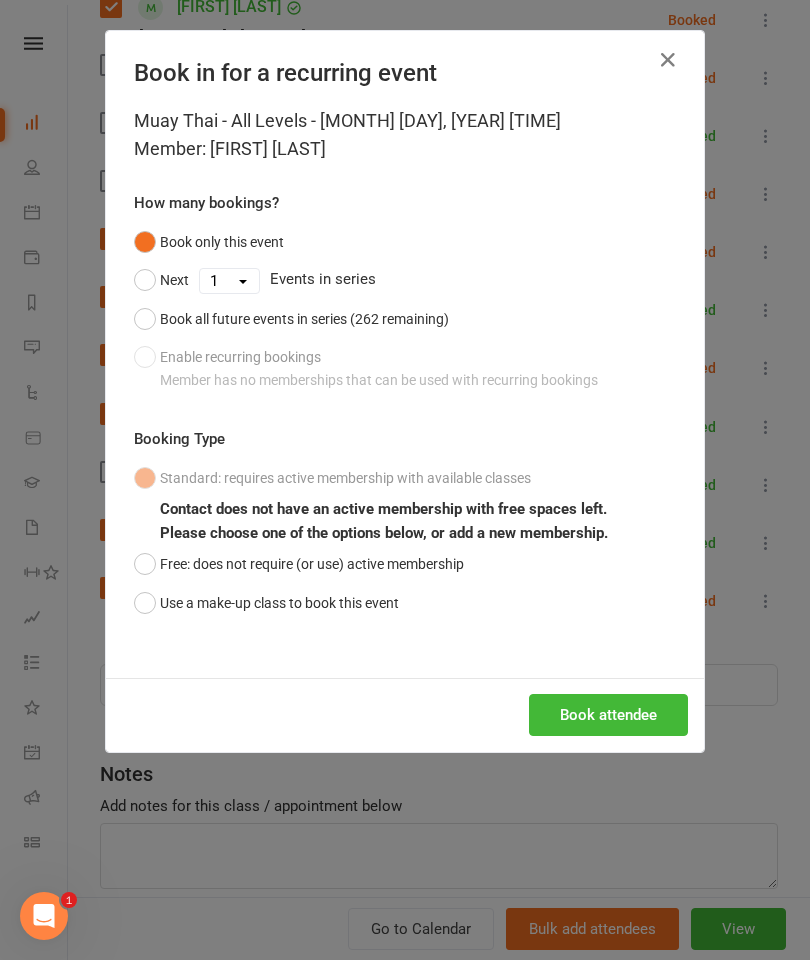 click on "Book attendee" at bounding box center (608, 715) 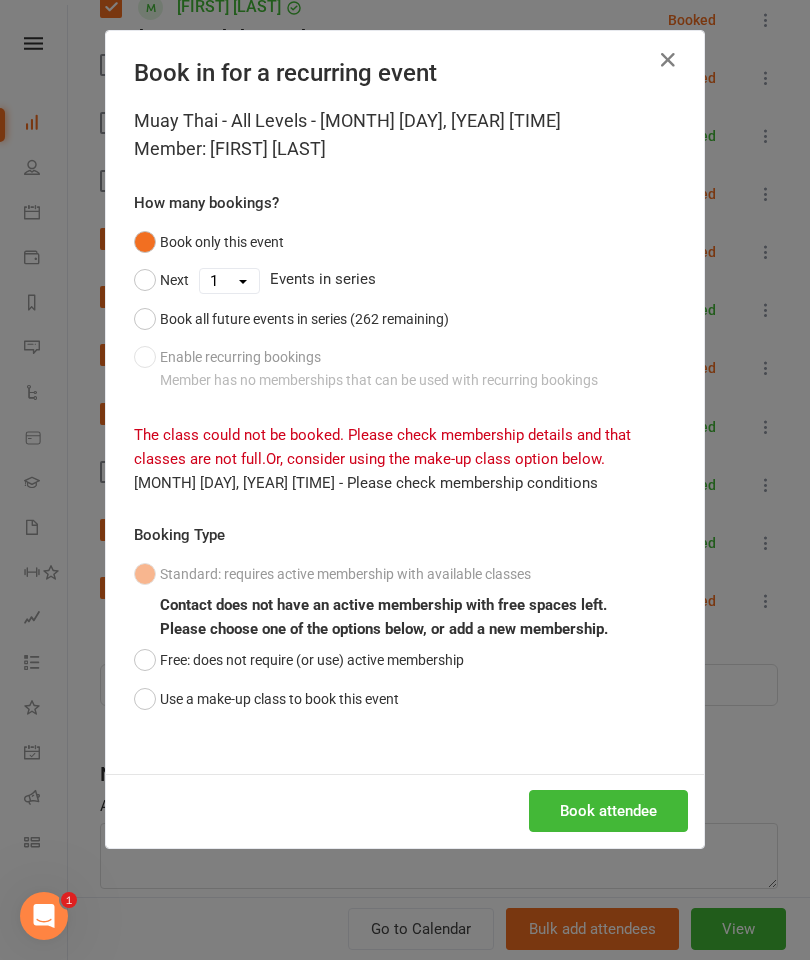 click at bounding box center (668, 60) 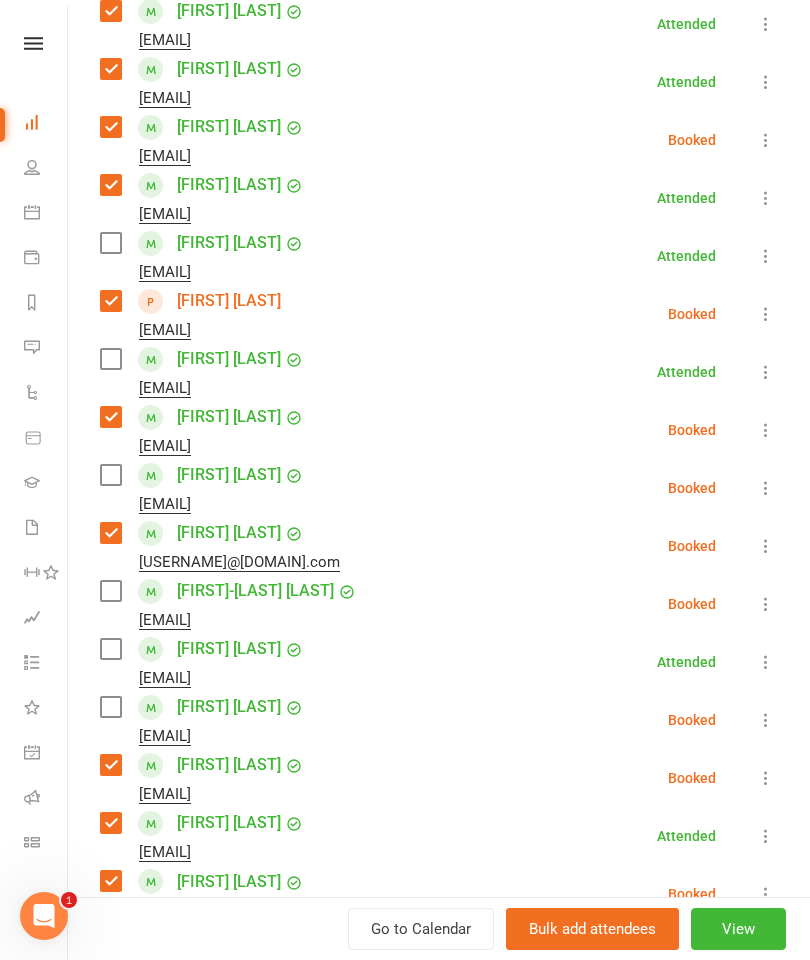 scroll, scrollTop: 383, scrollLeft: 0, axis: vertical 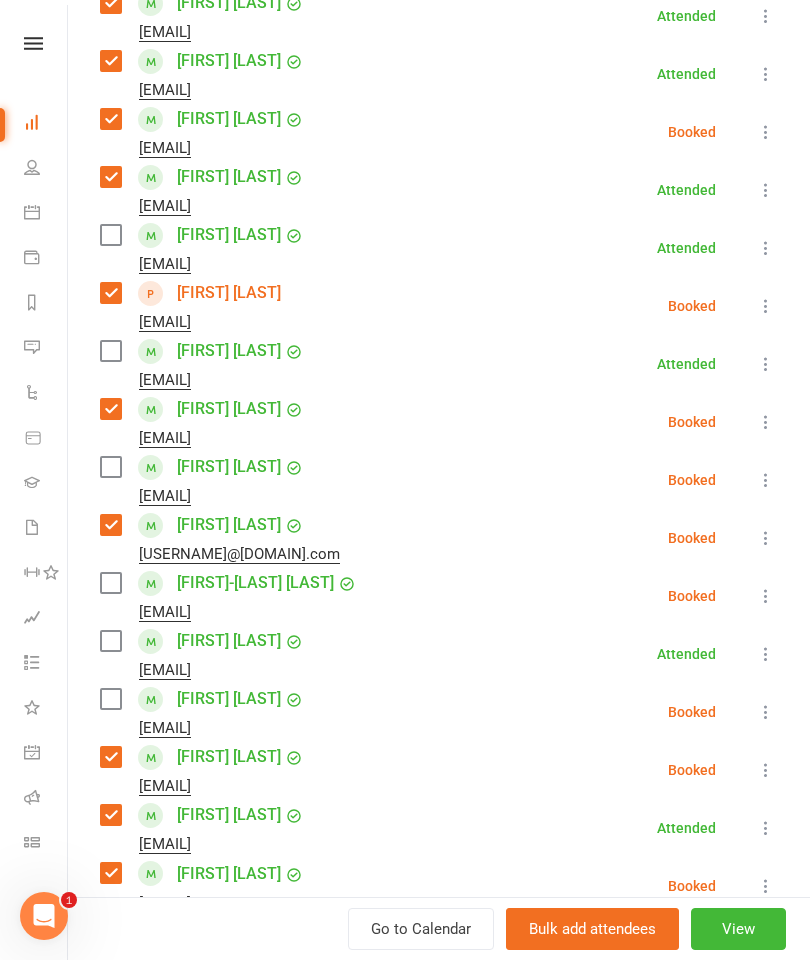 click at bounding box center [110, 467] 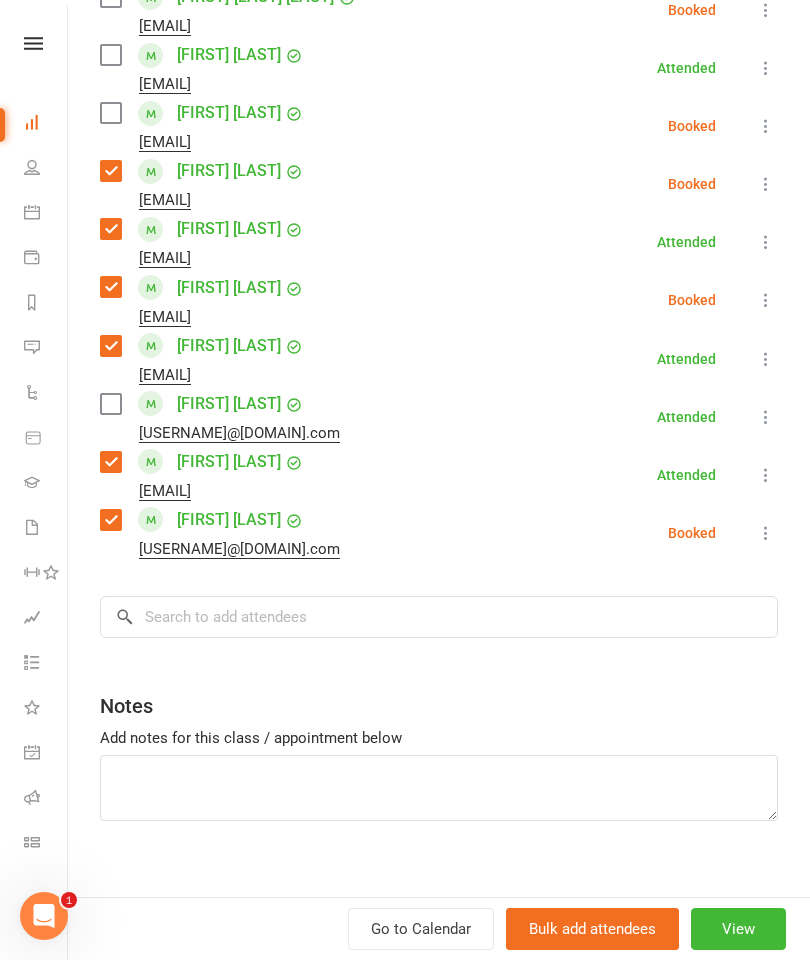 scroll, scrollTop: 966, scrollLeft: 0, axis: vertical 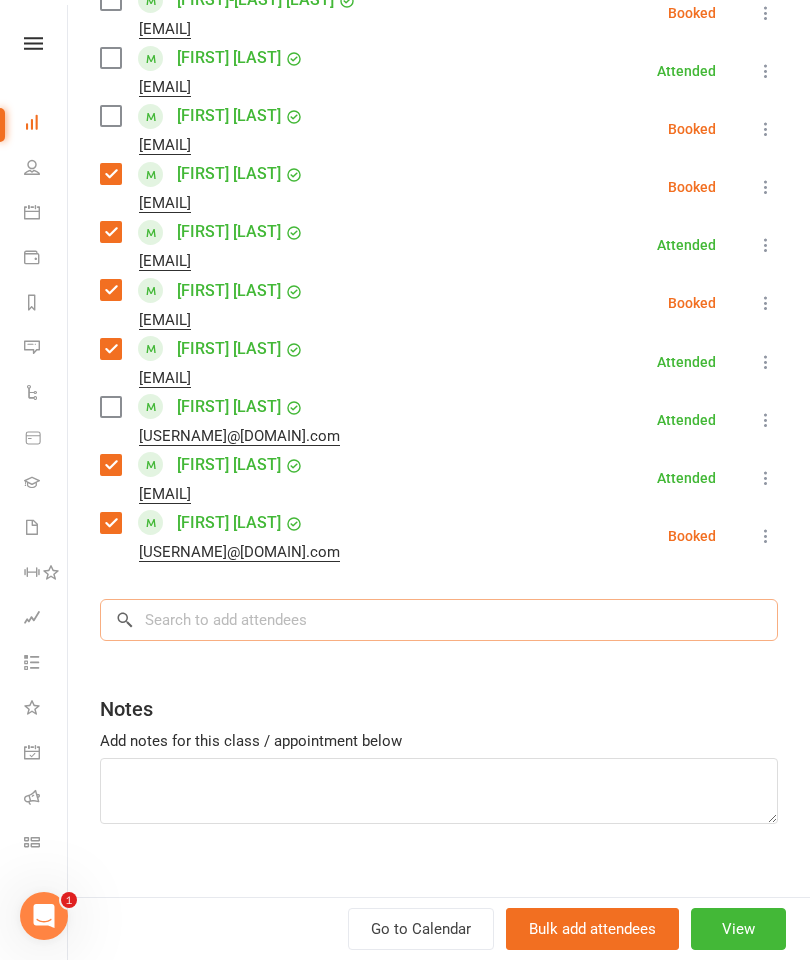 click at bounding box center [439, 620] 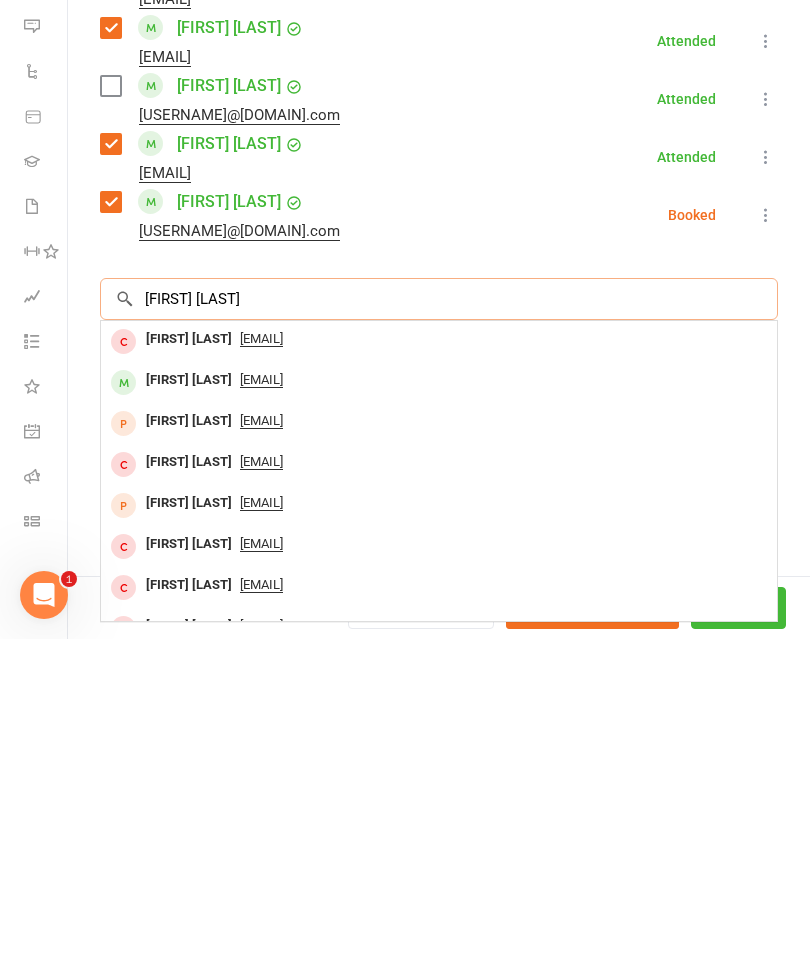 type on "[FIRST] [LAST]" 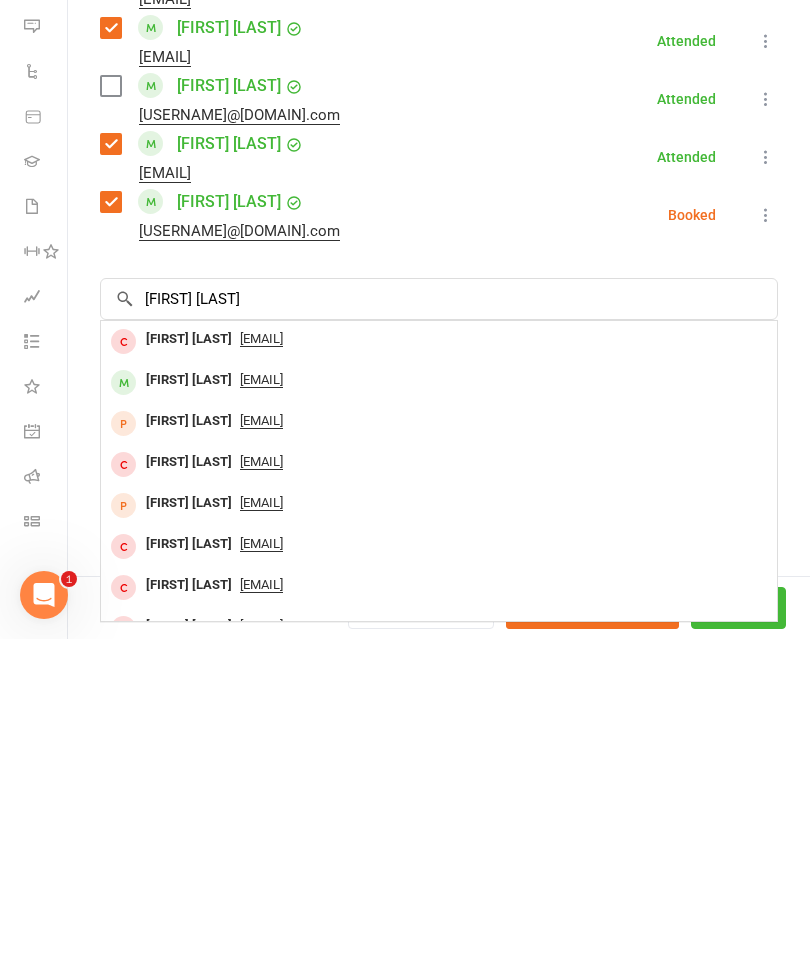click on "[FIRST] [LAST]" at bounding box center (189, 701) 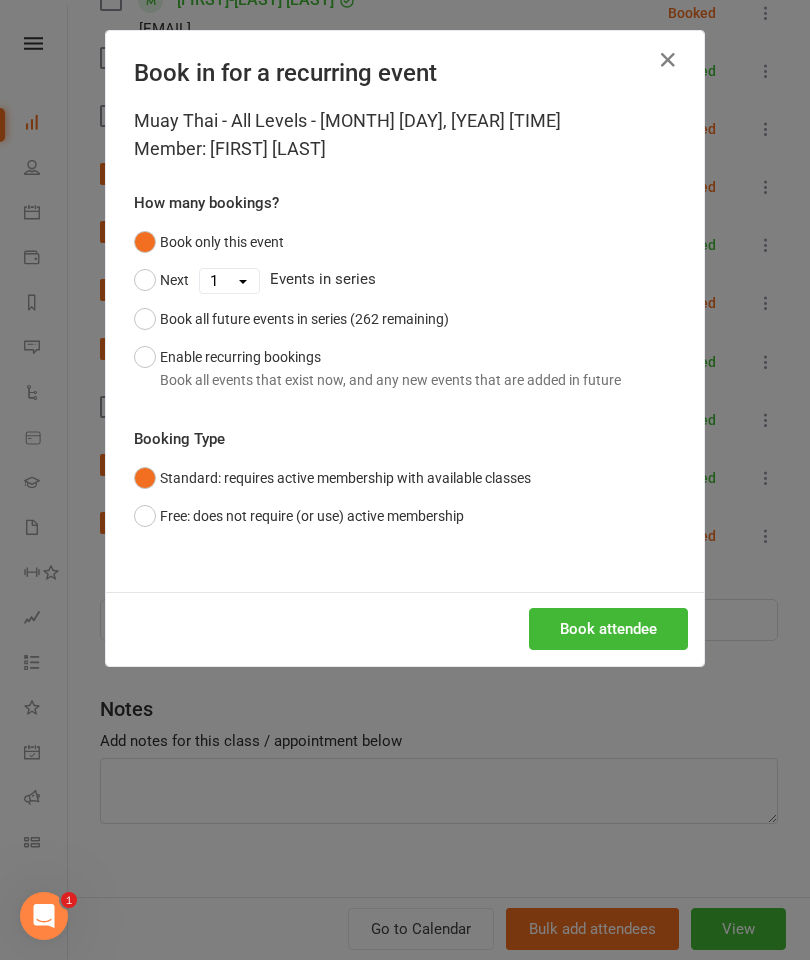 click on "Book attendee" at bounding box center [608, 629] 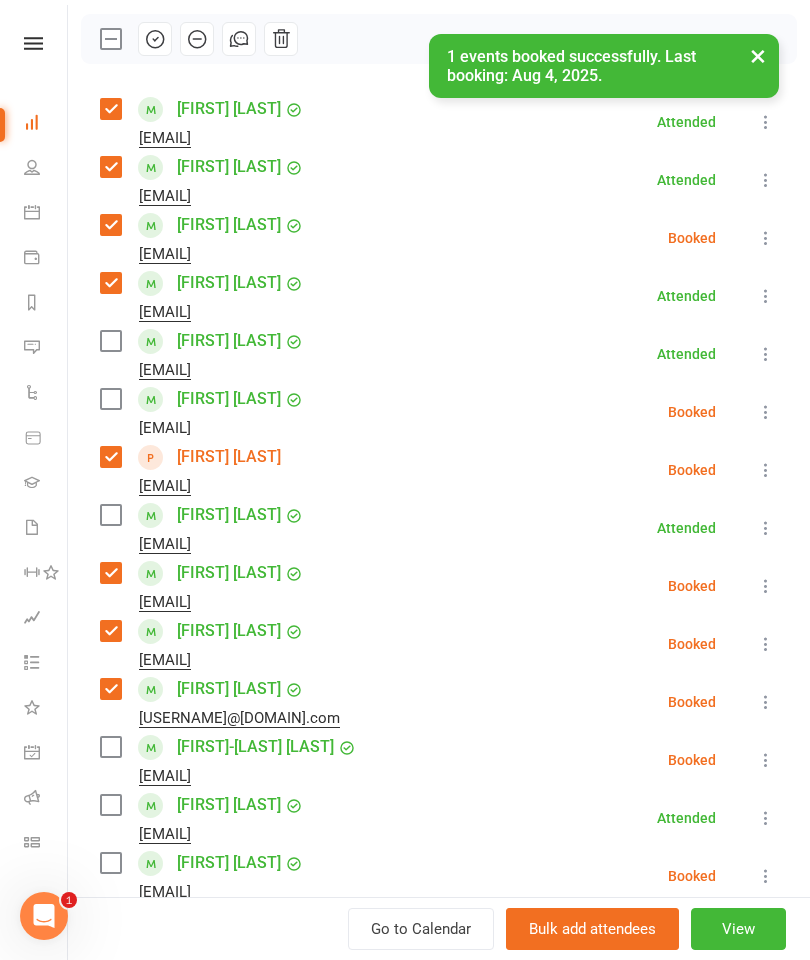 scroll, scrollTop: 235, scrollLeft: 0, axis: vertical 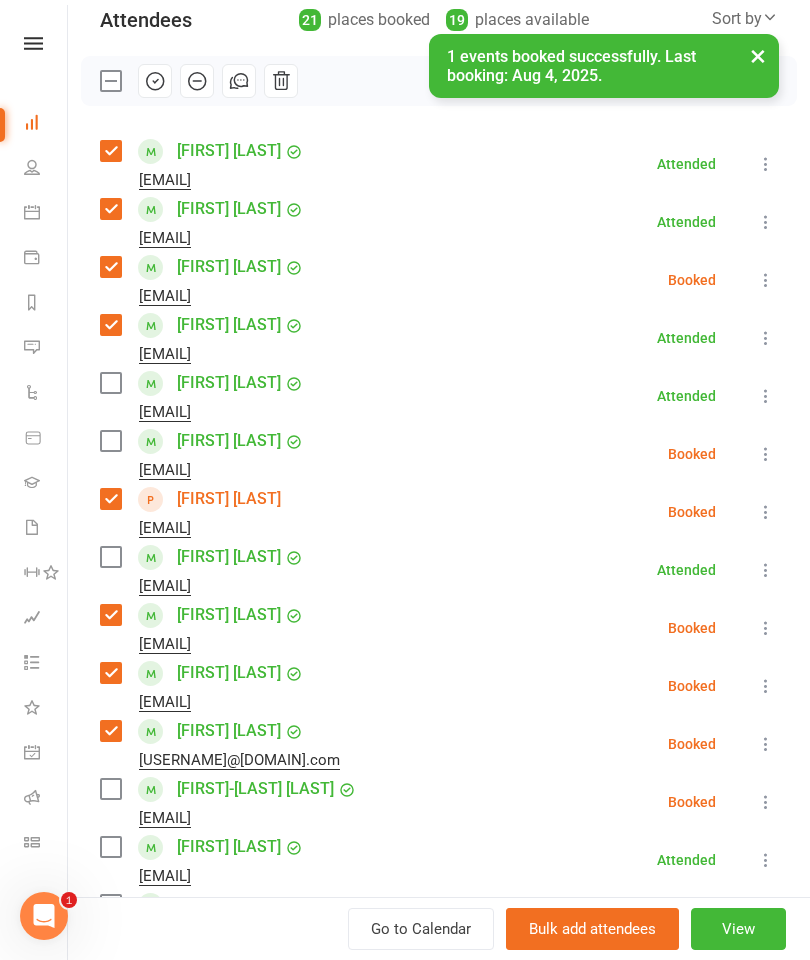 click at bounding box center [110, 441] 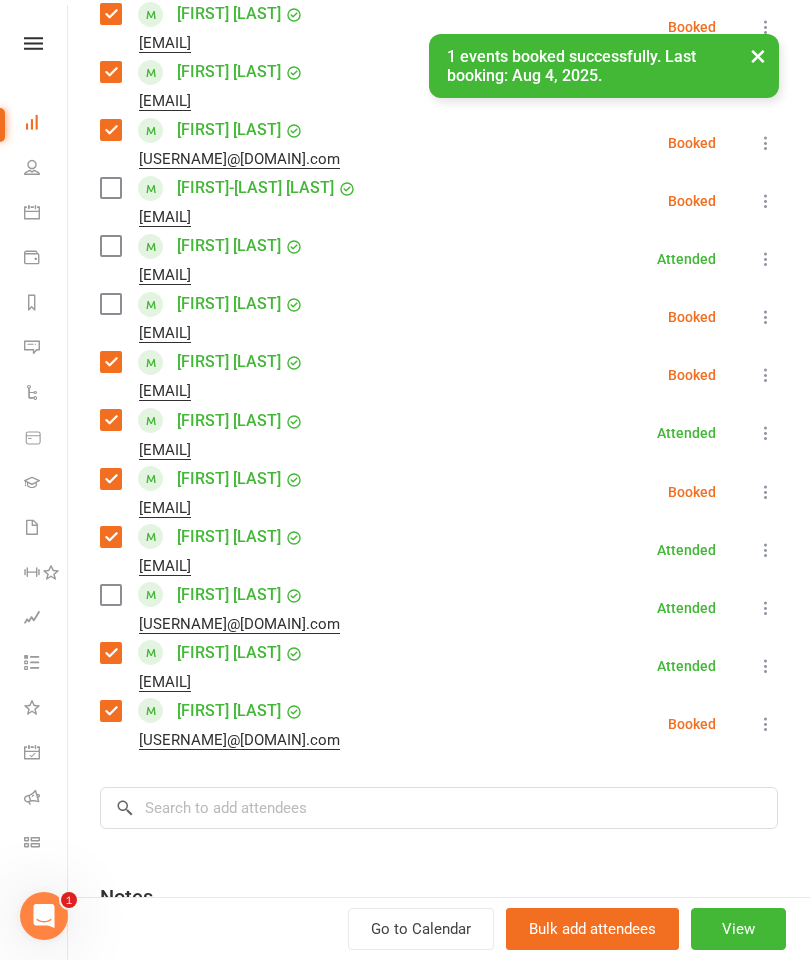 scroll, scrollTop: 974, scrollLeft: 0, axis: vertical 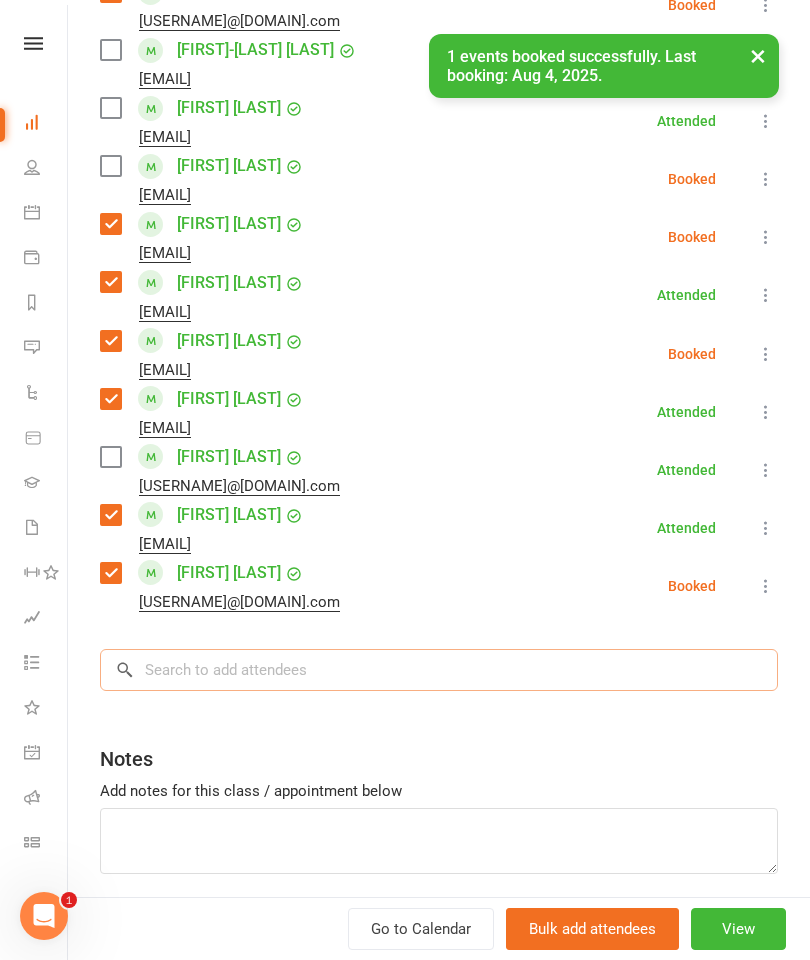 click at bounding box center [439, 670] 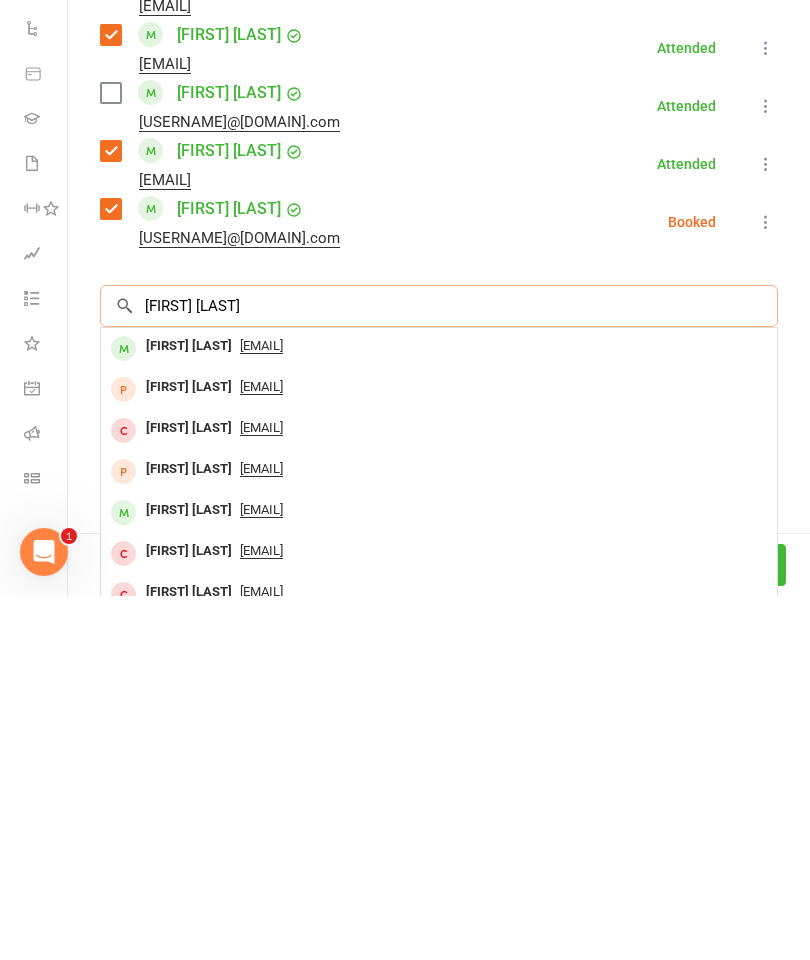 type on "[FIRST] [LAST]" 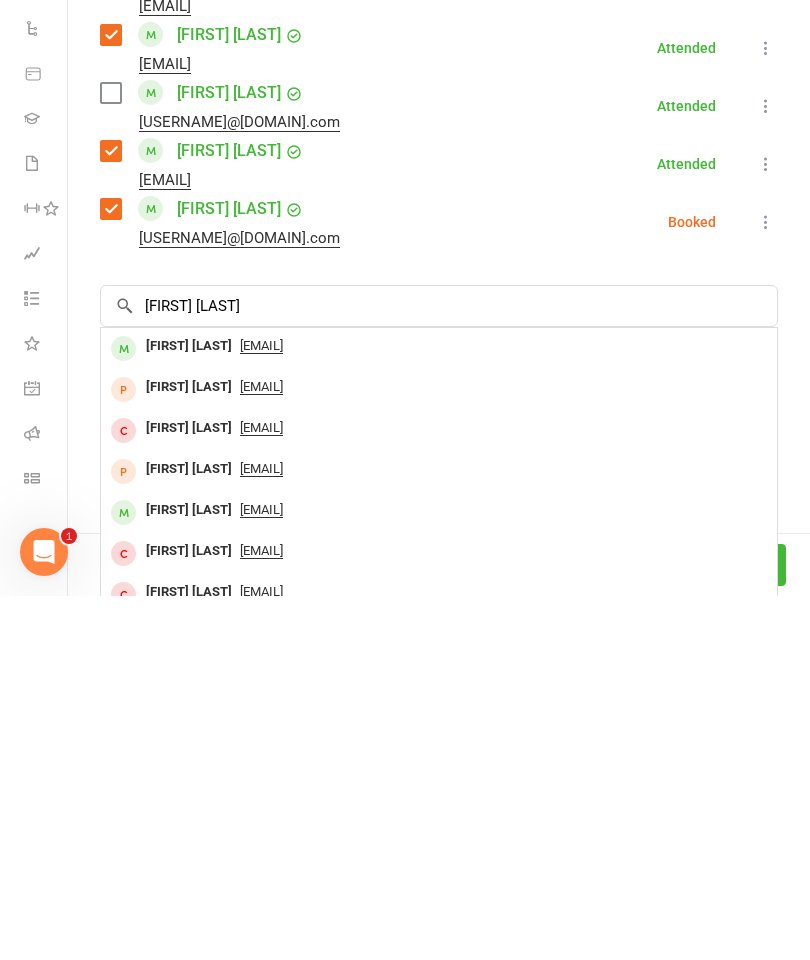 click on "[FIRST] [LAST]" at bounding box center (189, 710) 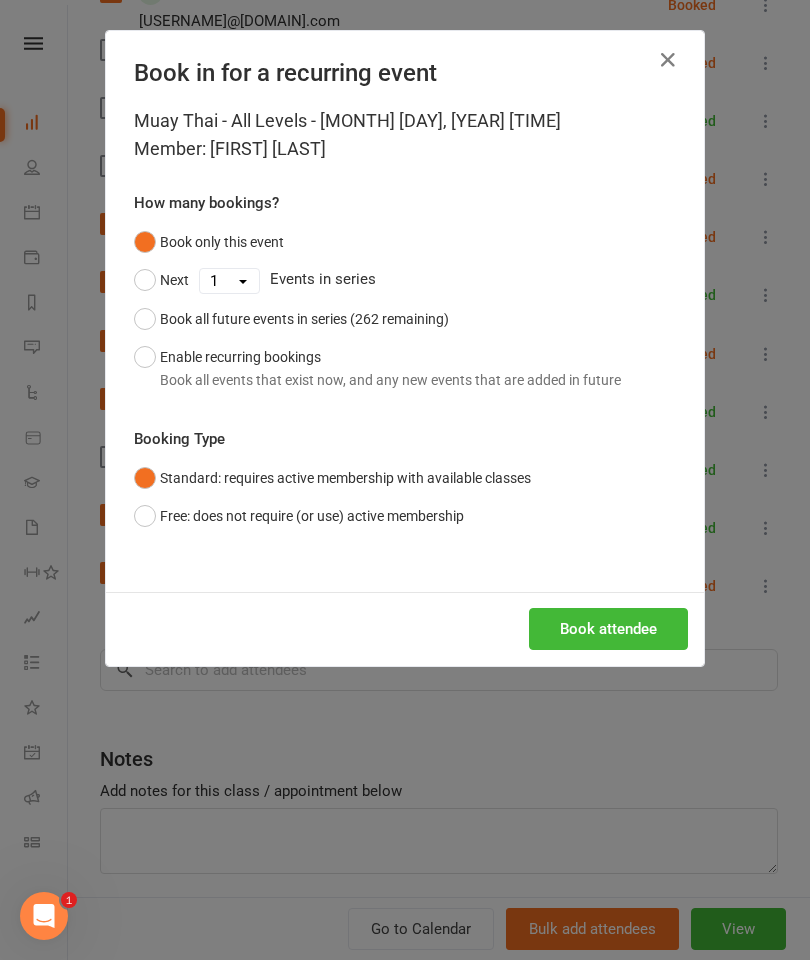 click on "Book attendee" at bounding box center [608, 629] 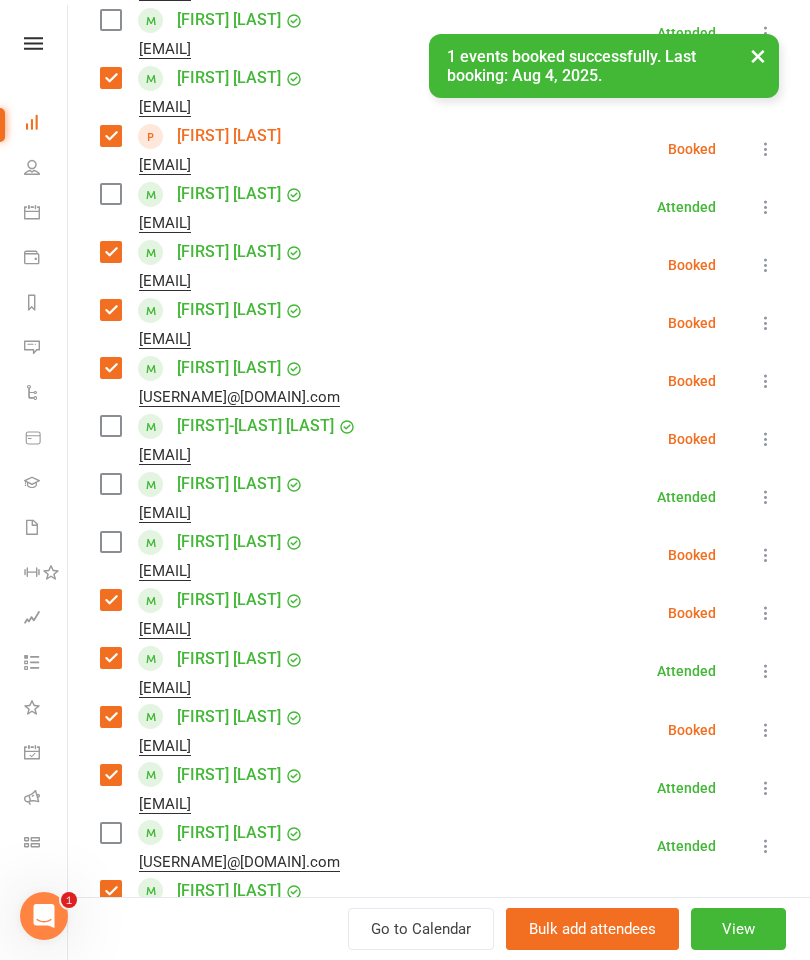 scroll, scrollTop: 265, scrollLeft: 0, axis: vertical 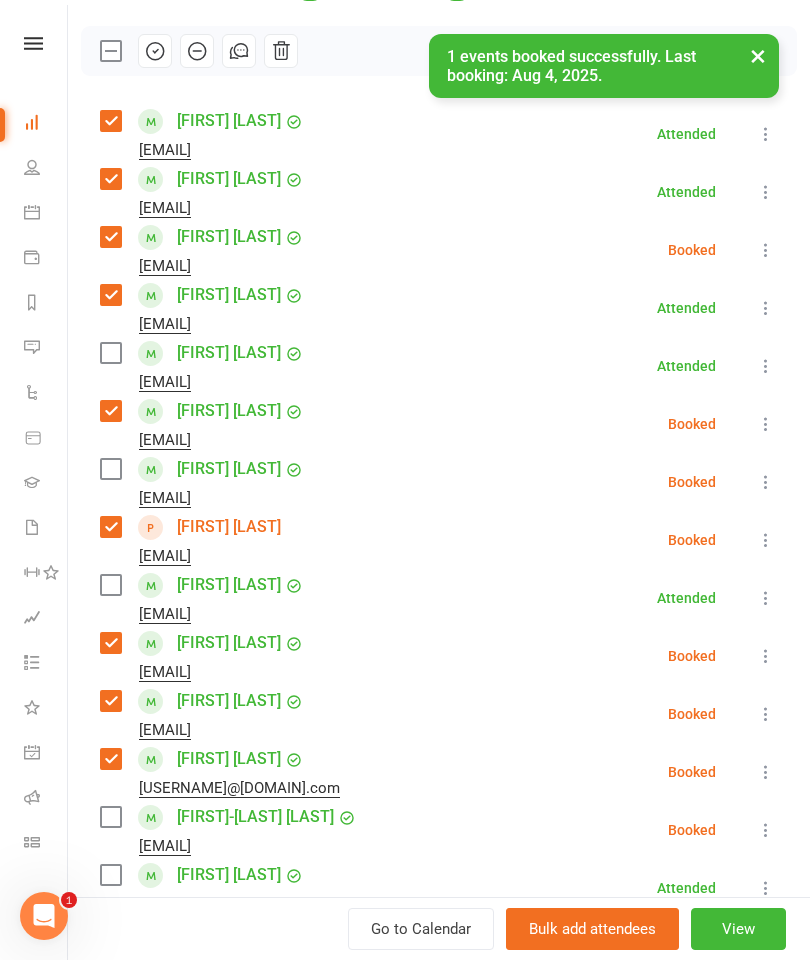 click at bounding box center (110, 469) 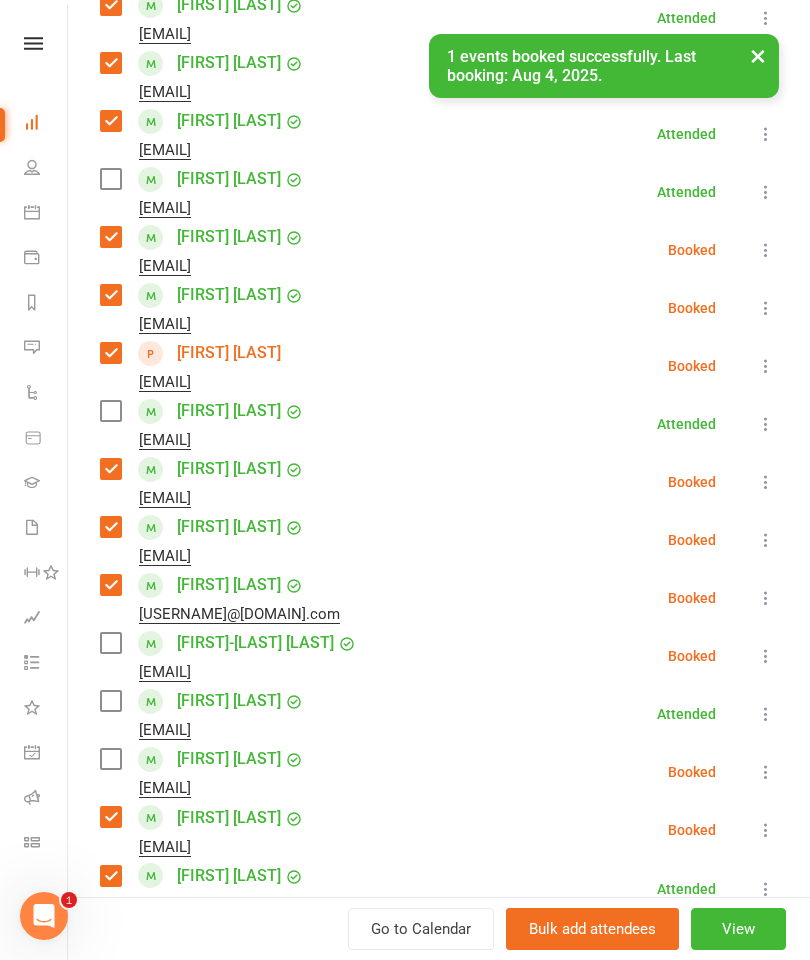 scroll, scrollTop: 452, scrollLeft: 0, axis: vertical 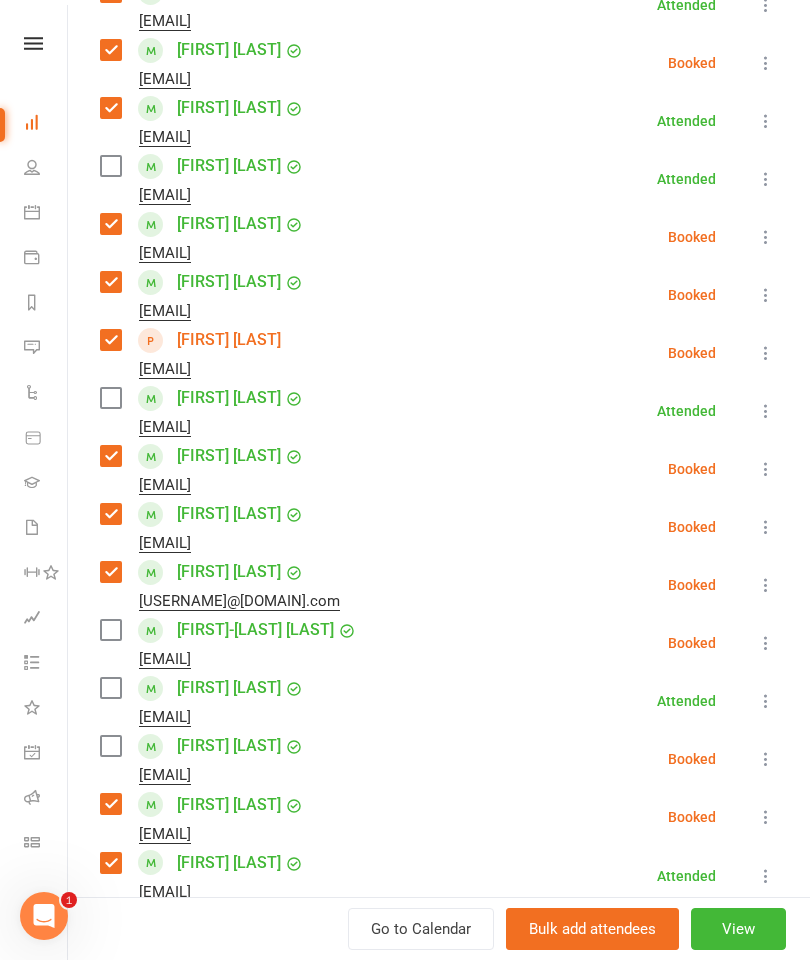 click at bounding box center [110, 630] 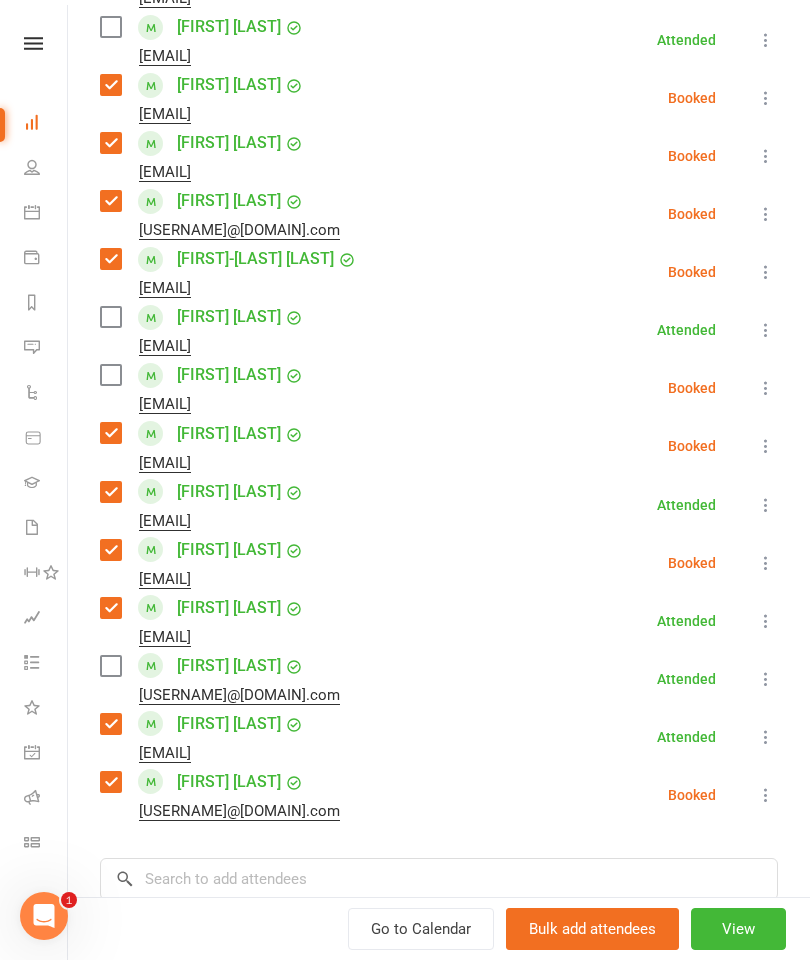 scroll, scrollTop: 826, scrollLeft: 0, axis: vertical 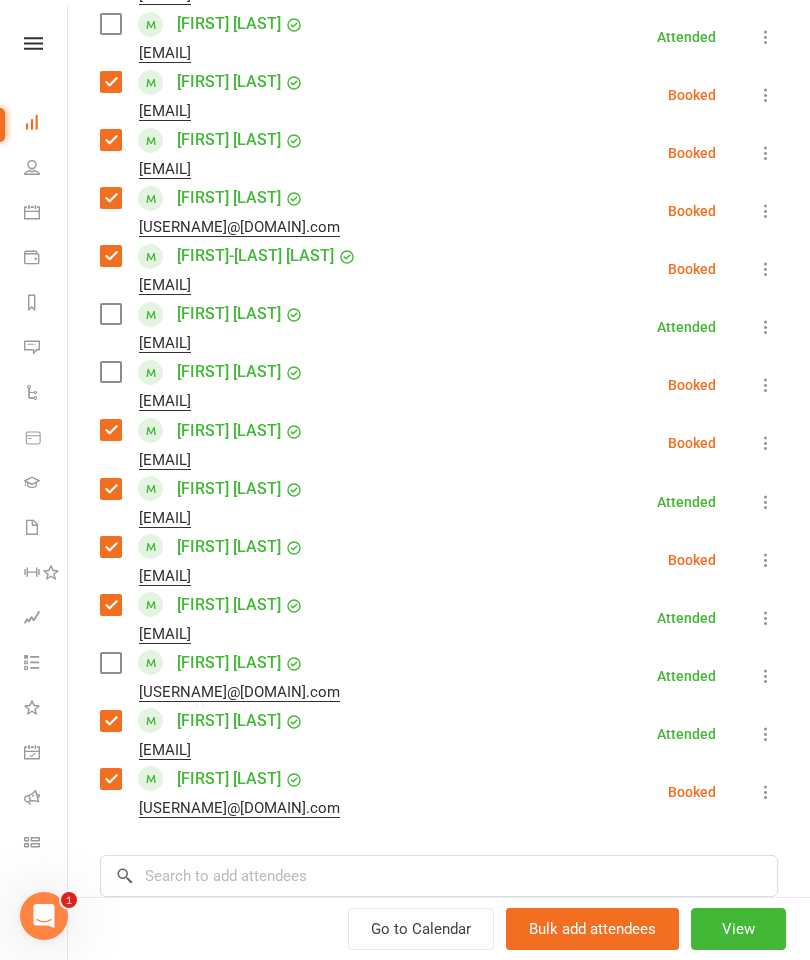 click at bounding box center (110, 663) 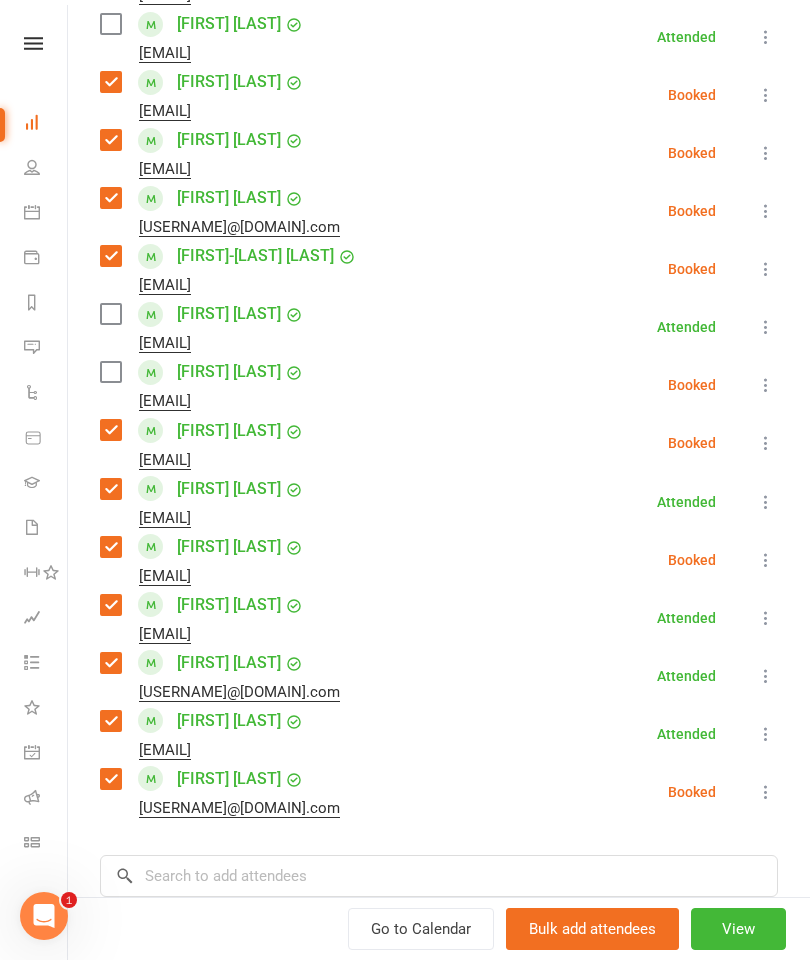click at bounding box center [110, 314] 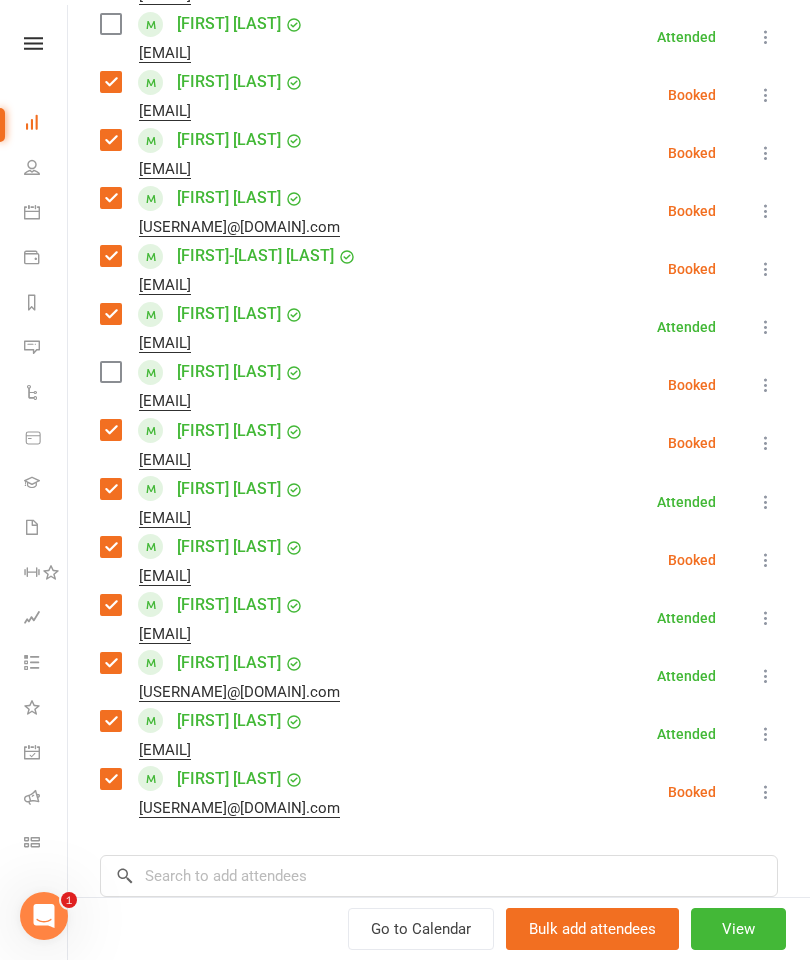 click at bounding box center [110, 372] 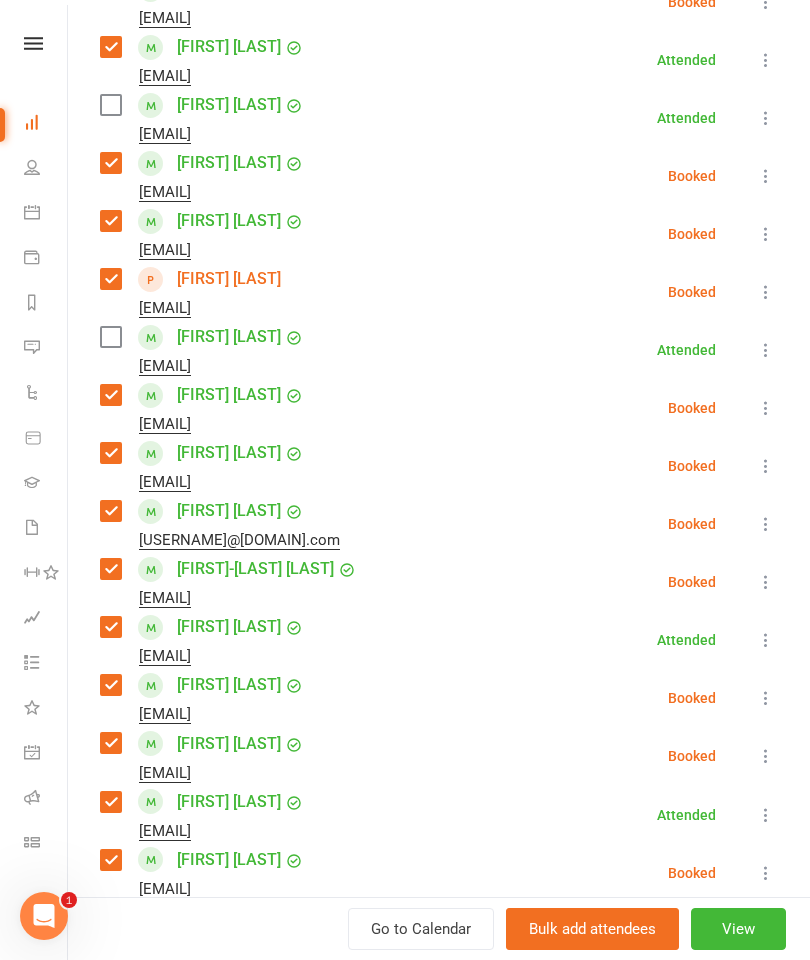 scroll, scrollTop: 512, scrollLeft: 0, axis: vertical 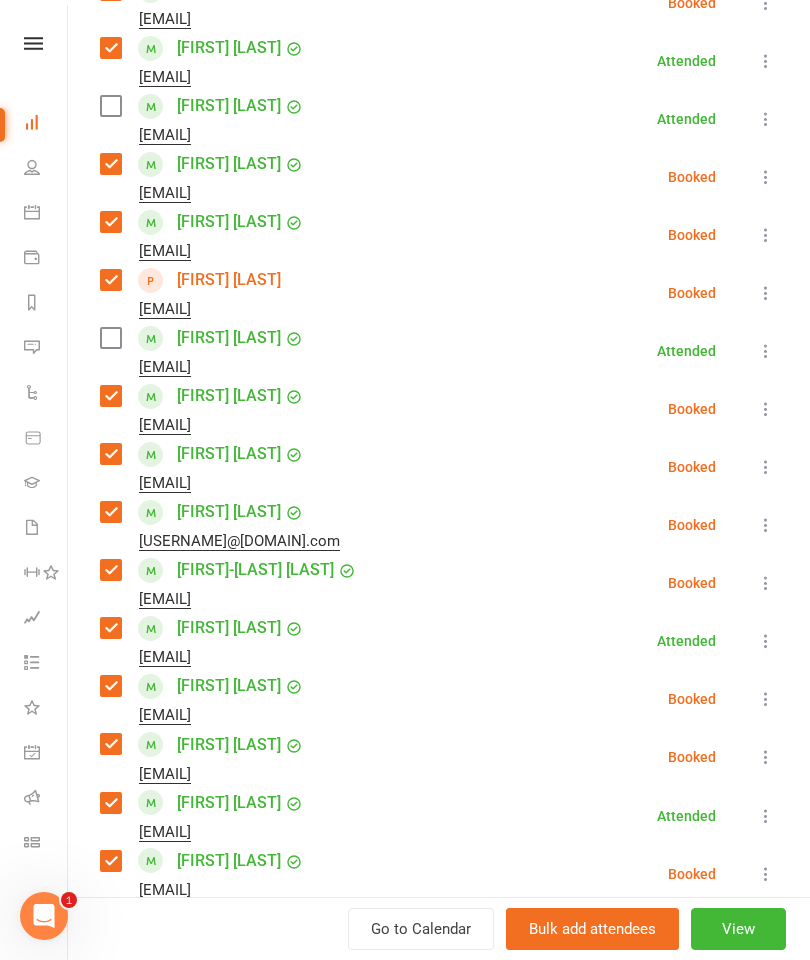 click on "[FIRST] [LAST]  [USERNAME]@[DOMAIN].com" at bounding box center [206, 351] 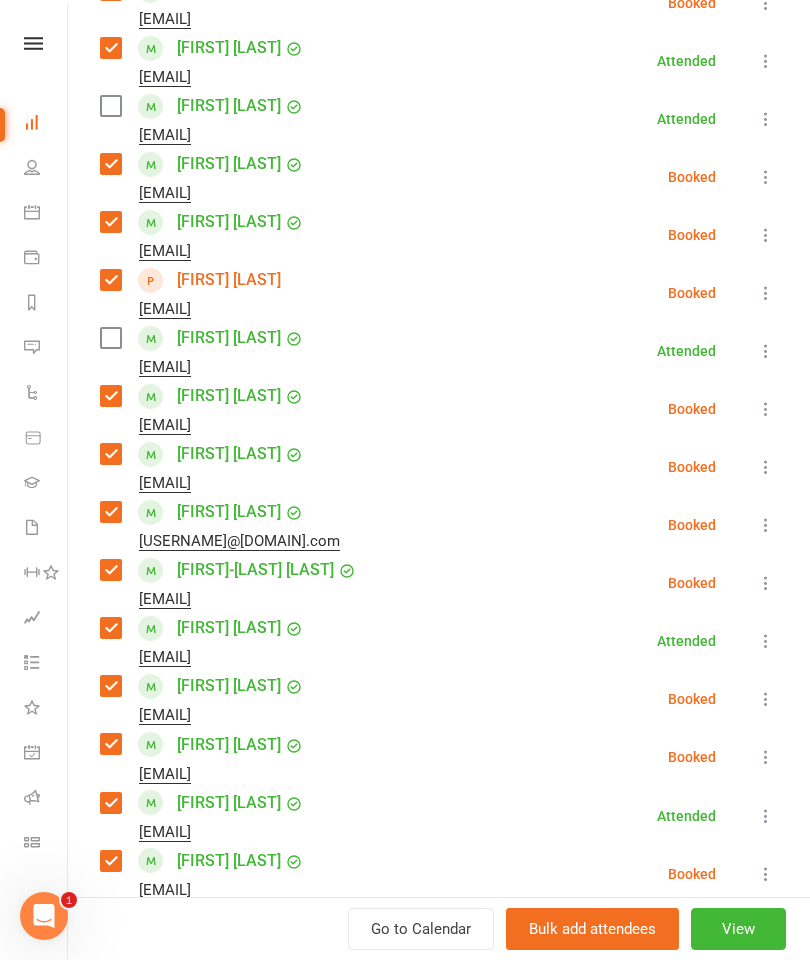 click at bounding box center (110, 338) 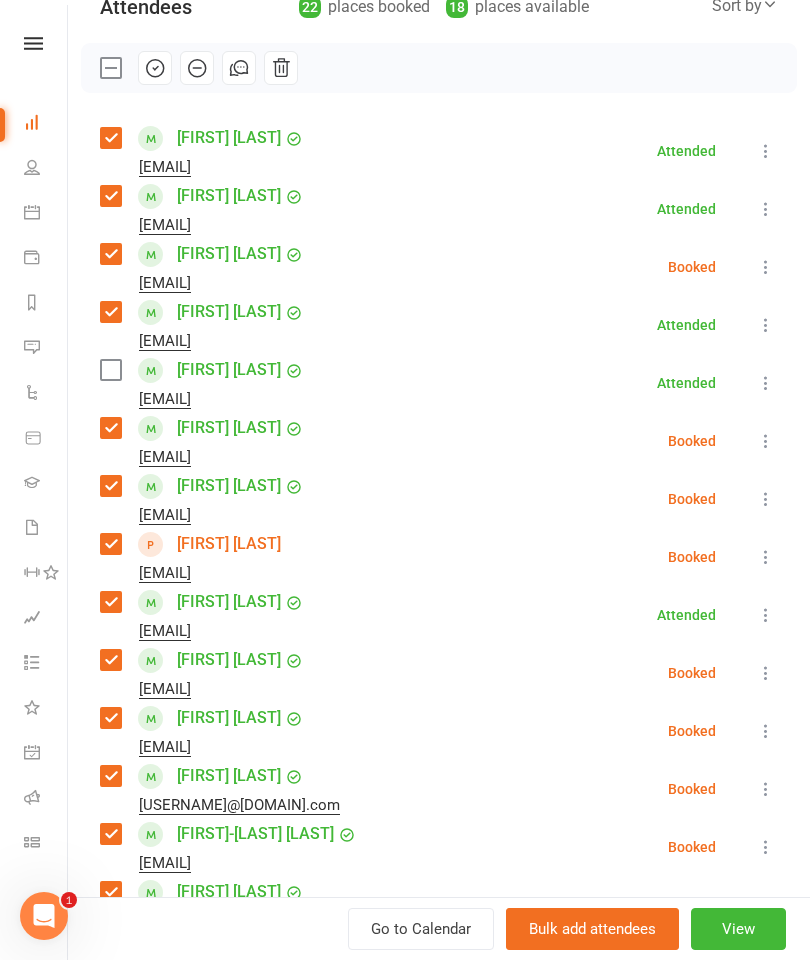 scroll, scrollTop: 247, scrollLeft: 0, axis: vertical 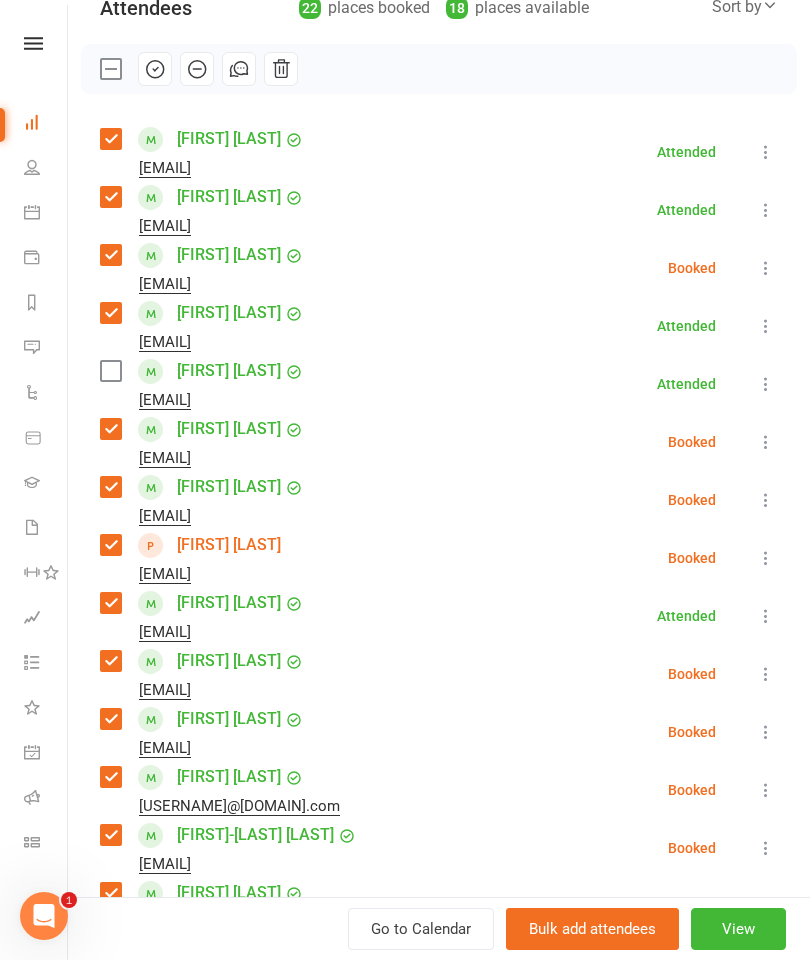 click at bounding box center [110, 371] 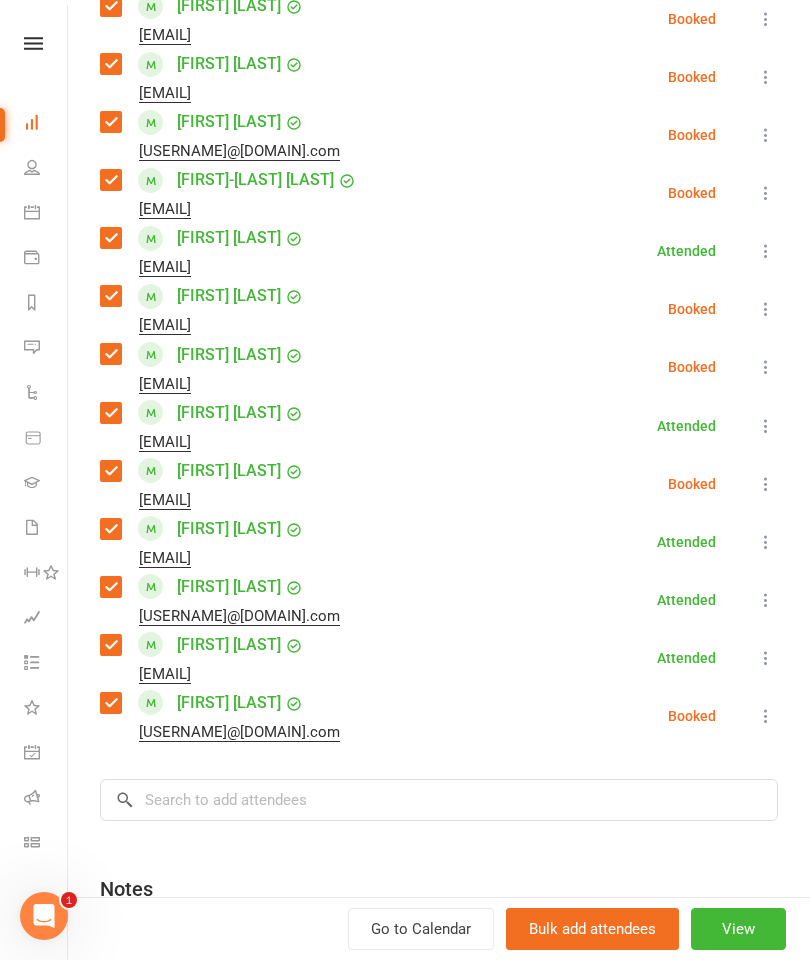 scroll, scrollTop: 901, scrollLeft: 0, axis: vertical 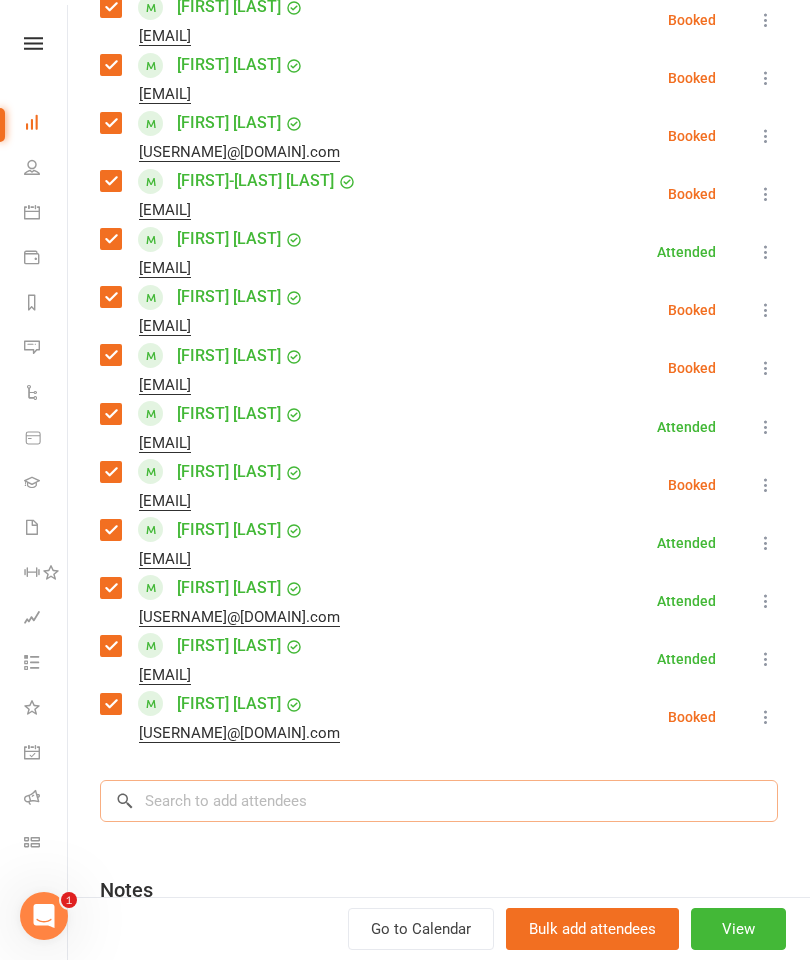 click at bounding box center [439, 801] 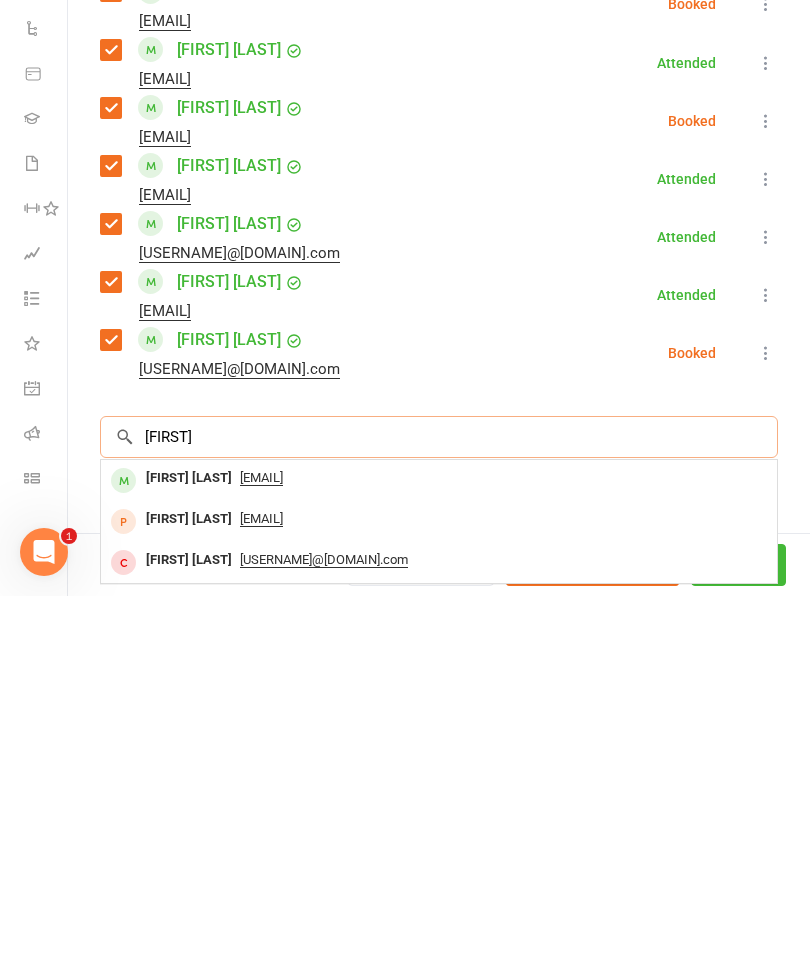 type on "[FIRST]" 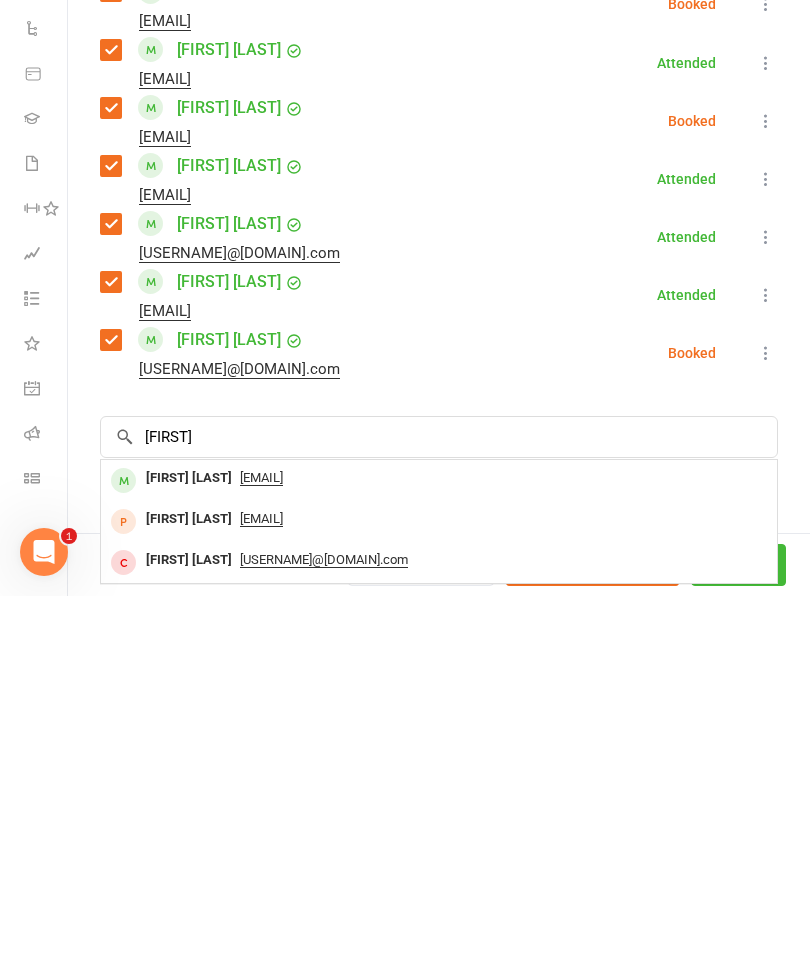 click on "[FIRST] [LAST] [EMAIL]" at bounding box center (439, 844) 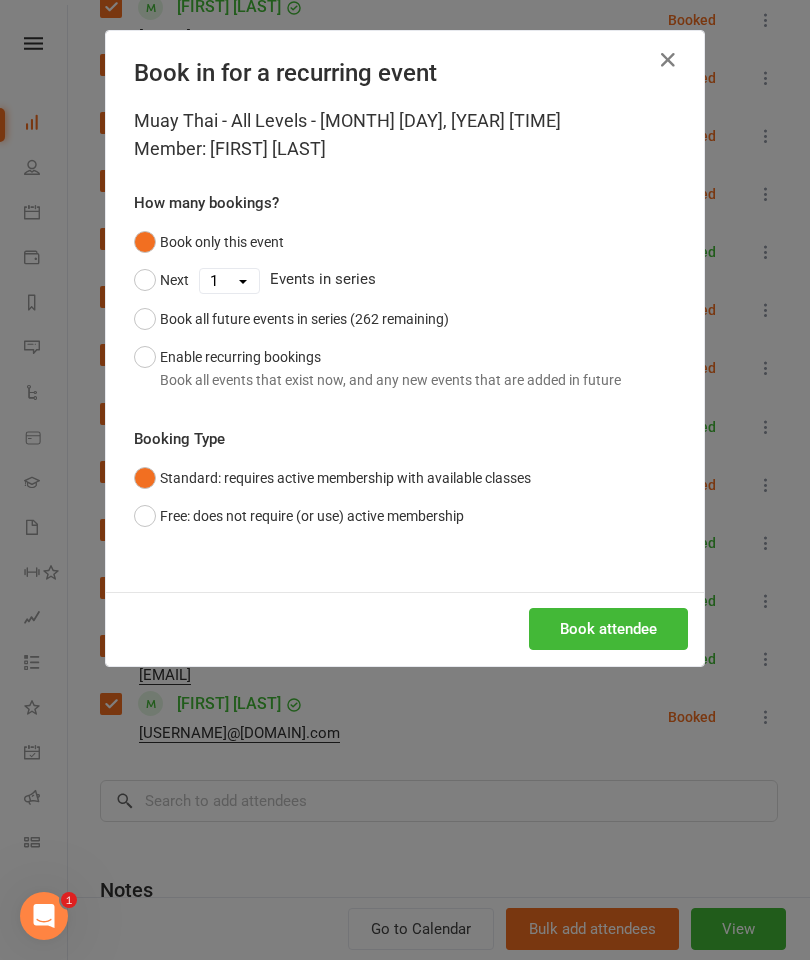 click on "Book attendee" at bounding box center (608, 629) 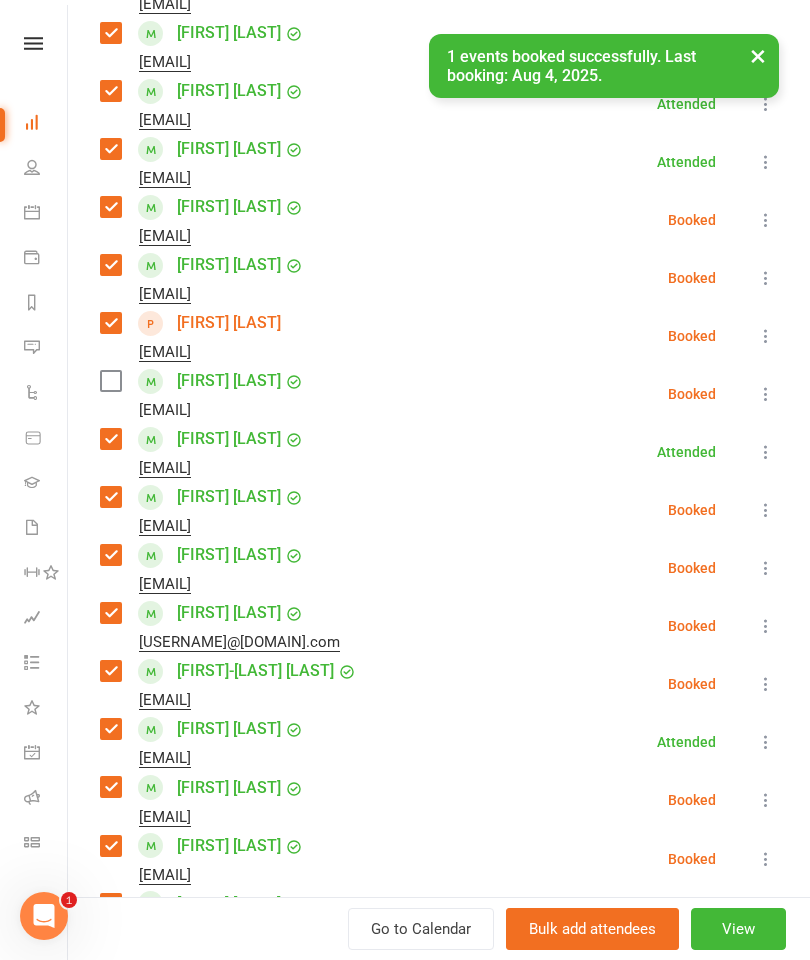 scroll, scrollTop: 412, scrollLeft: 0, axis: vertical 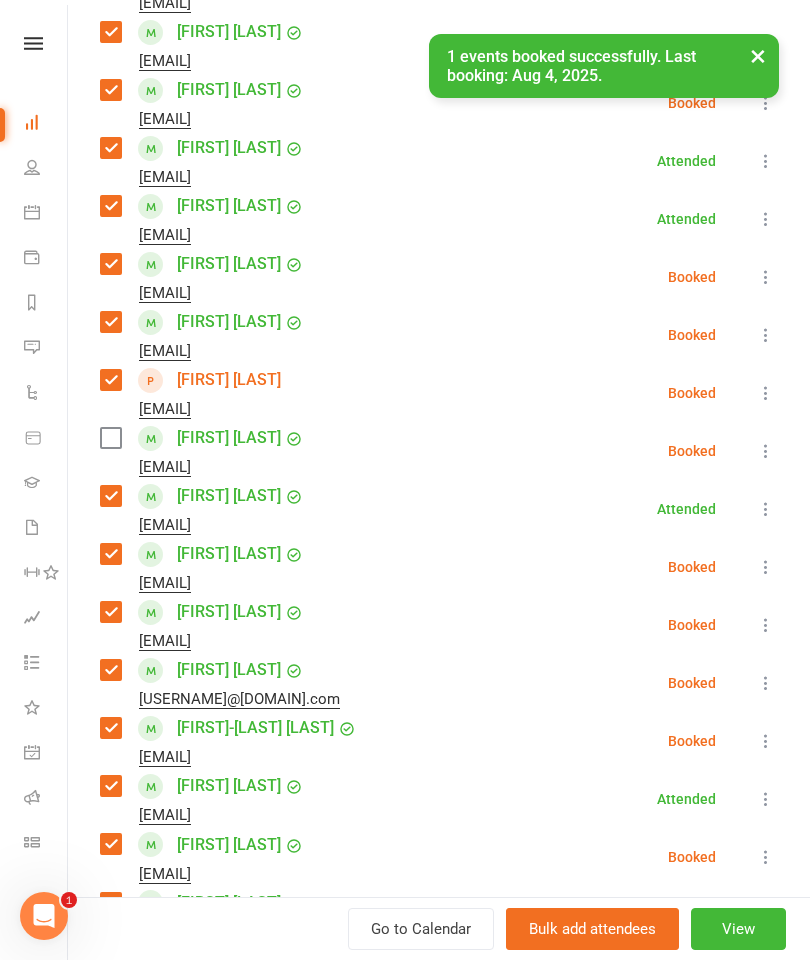 click at bounding box center (110, 438) 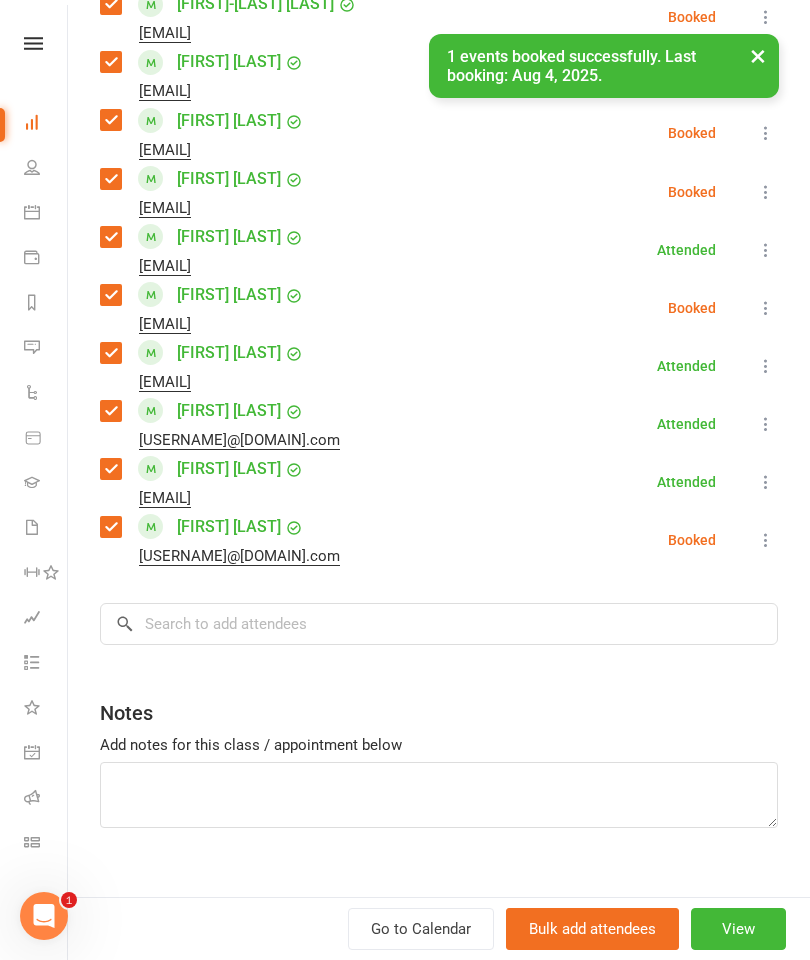 scroll, scrollTop: 1149, scrollLeft: 0, axis: vertical 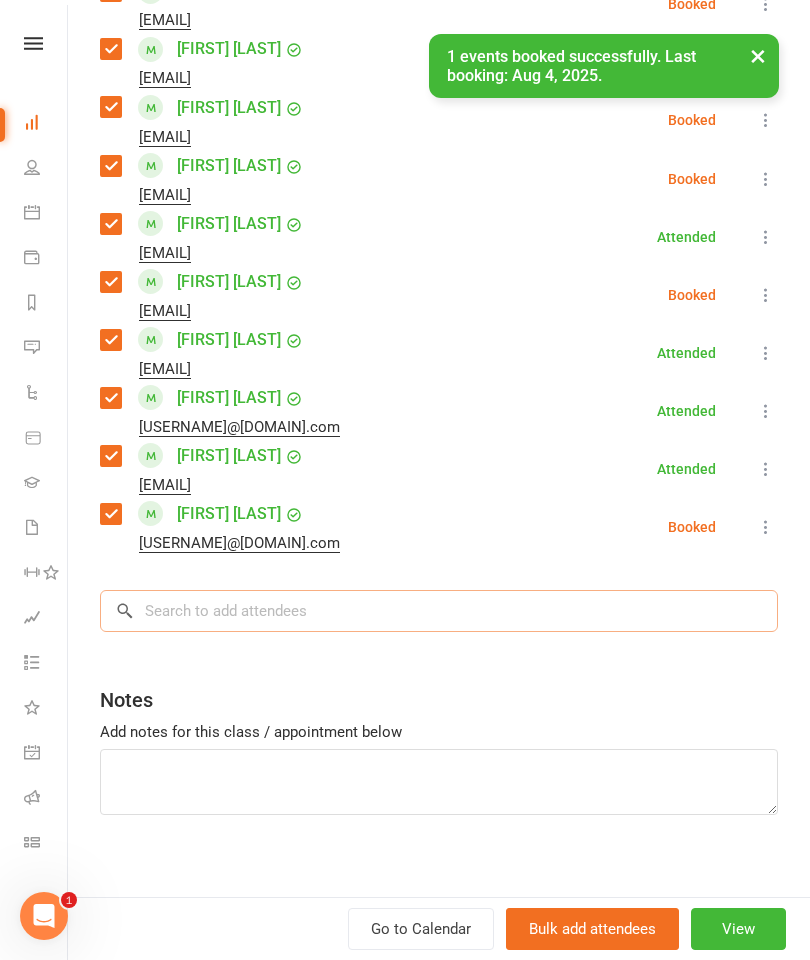 click at bounding box center (439, 611) 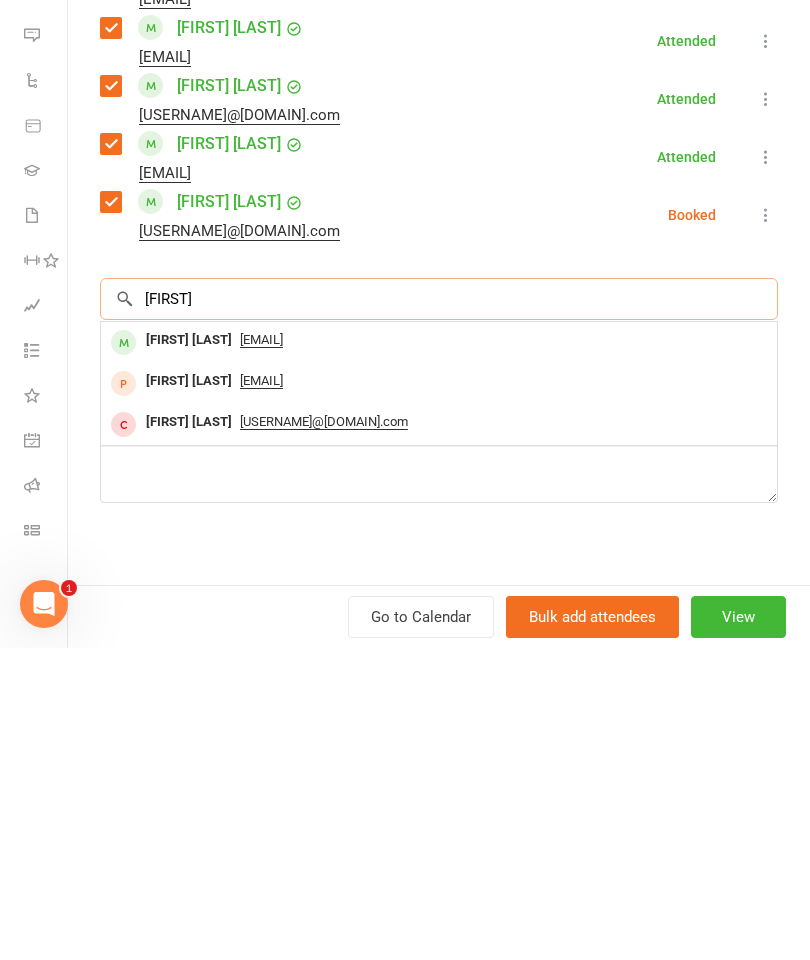 scroll, scrollTop: 2233, scrollLeft: 0, axis: vertical 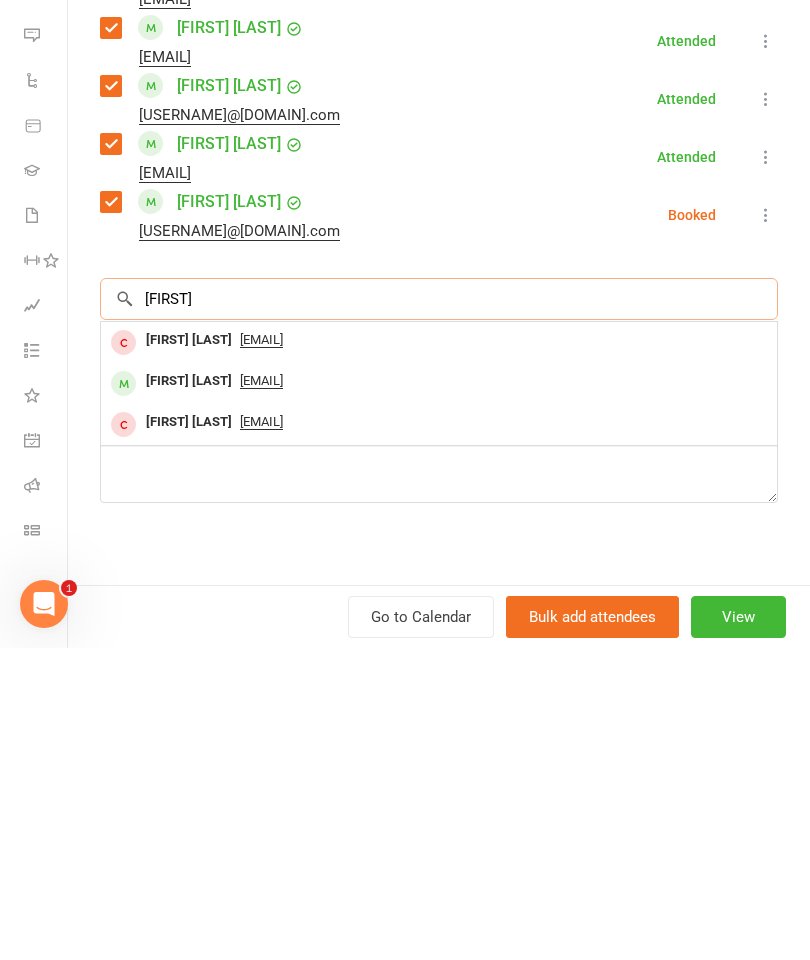type on "[FIRST]" 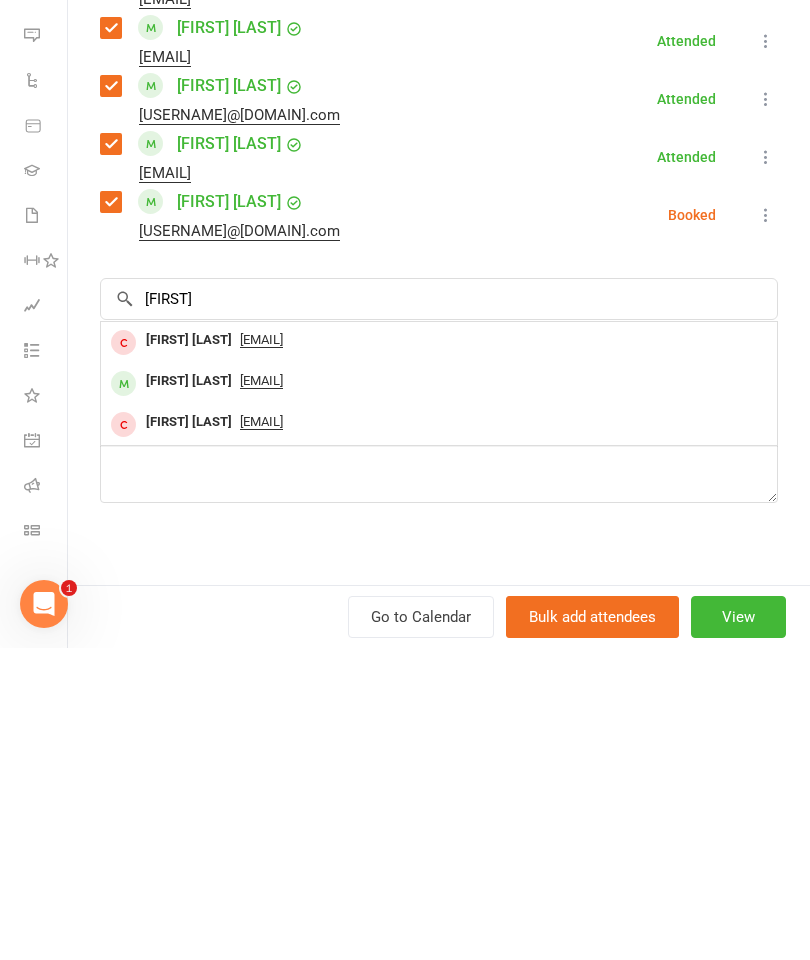 click on "[FIRST] [LAST]" at bounding box center (189, 693) 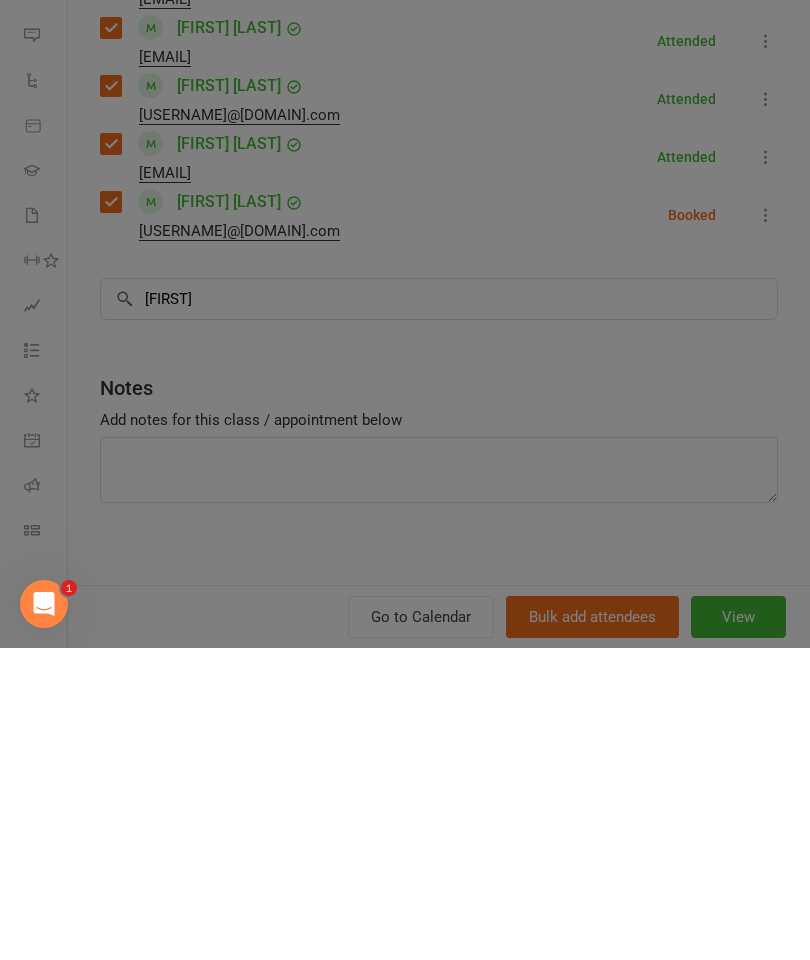 type 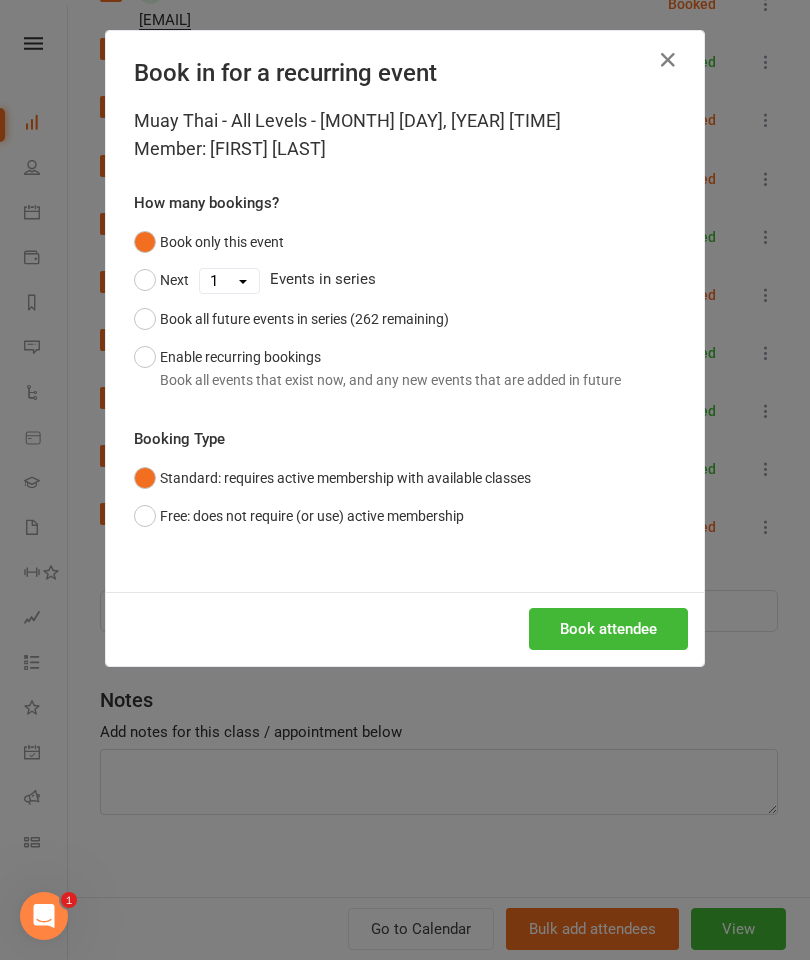 click on "Book attendee" at bounding box center (608, 629) 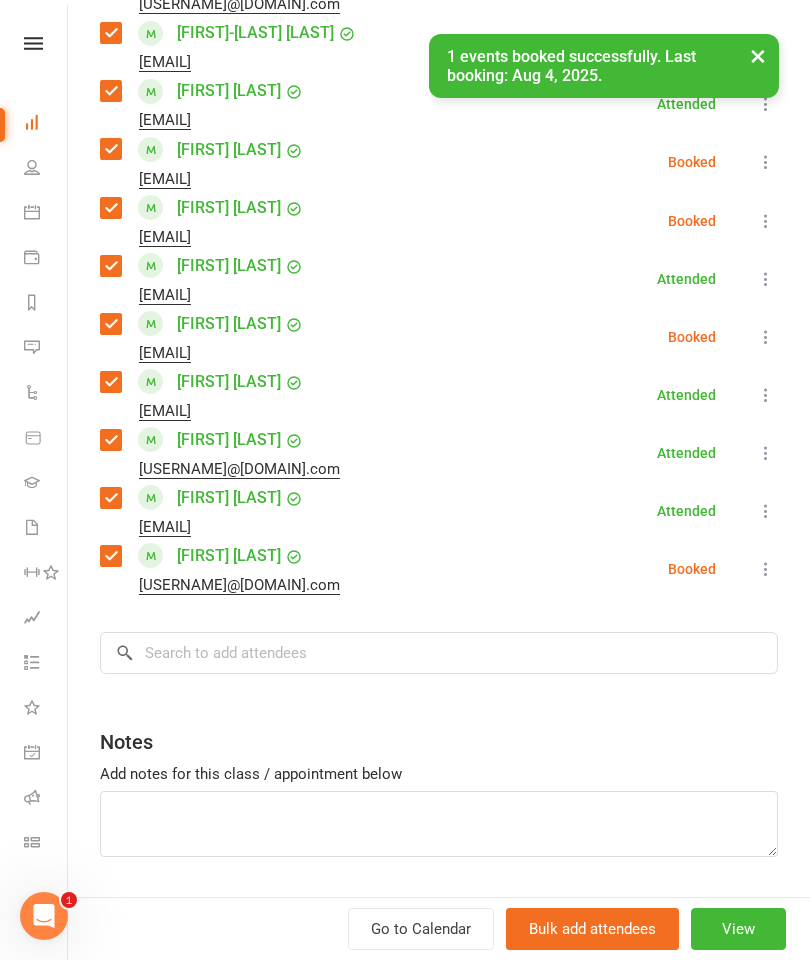 scroll, scrollTop: 1096, scrollLeft: 0, axis: vertical 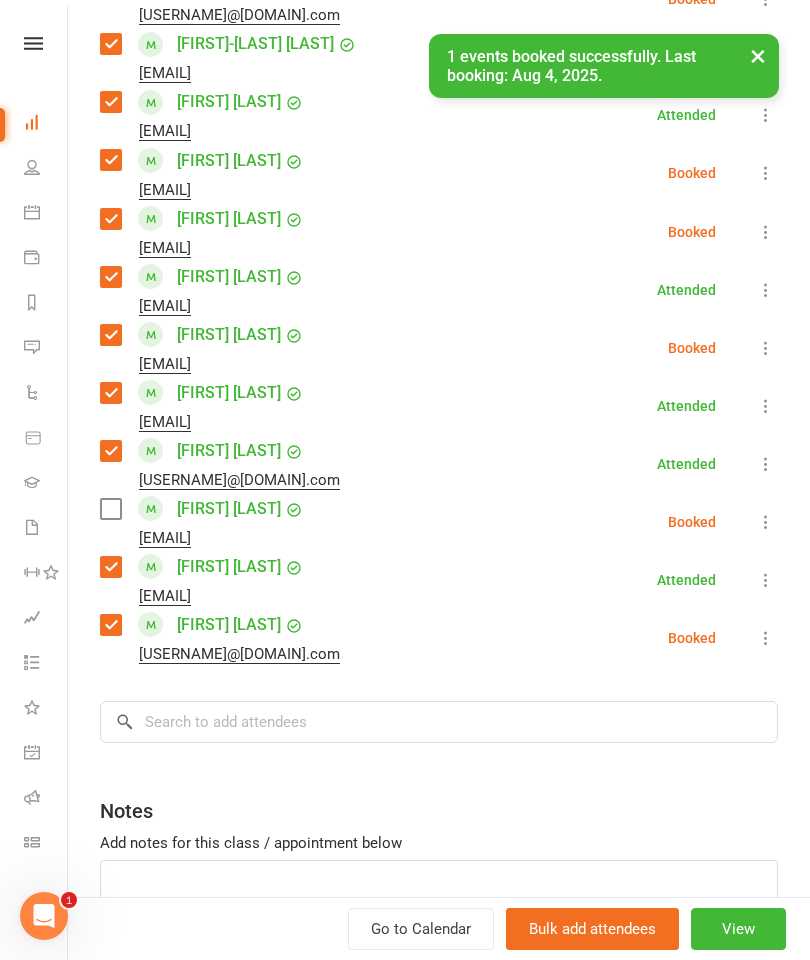 click at bounding box center (110, 509) 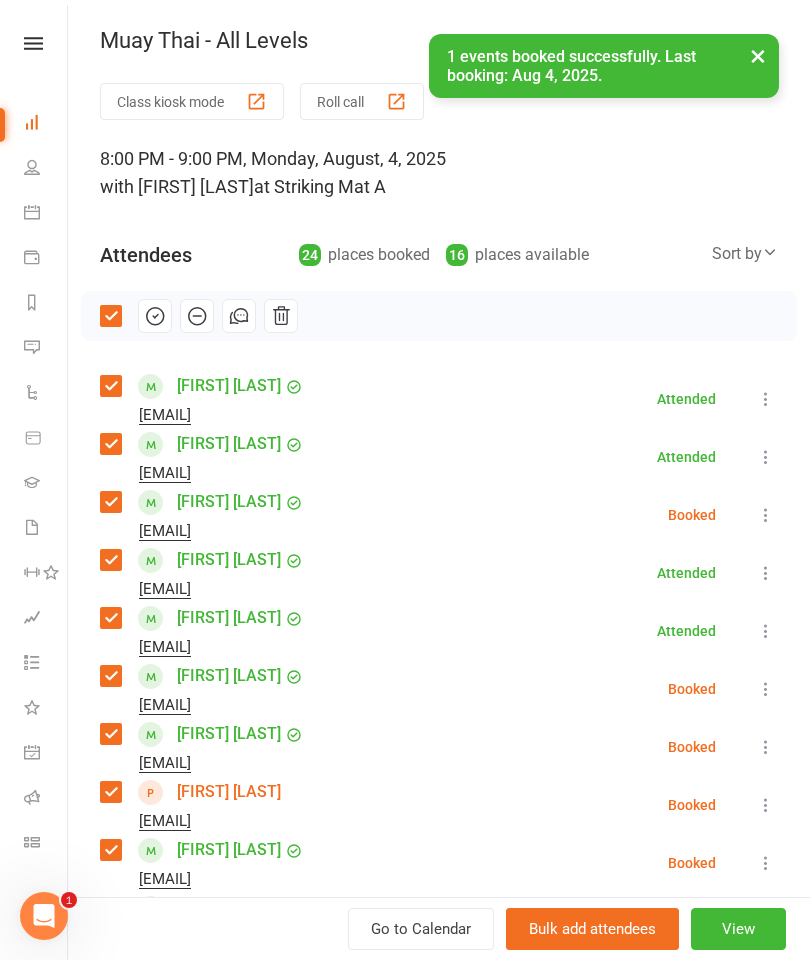 scroll, scrollTop: 0, scrollLeft: 0, axis: both 